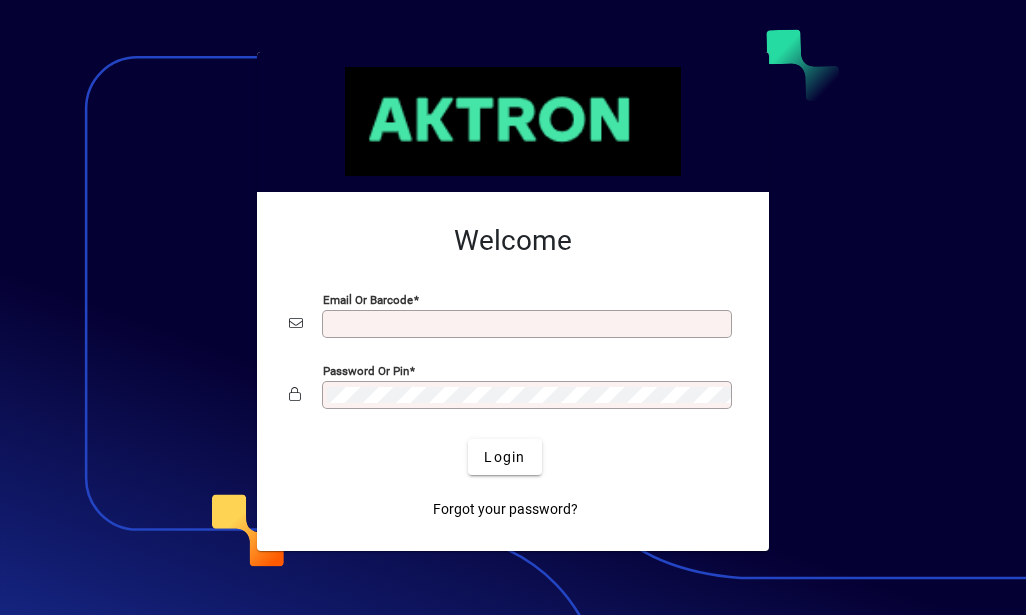 scroll, scrollTop: 0, scrollLeft: 0, axis: both 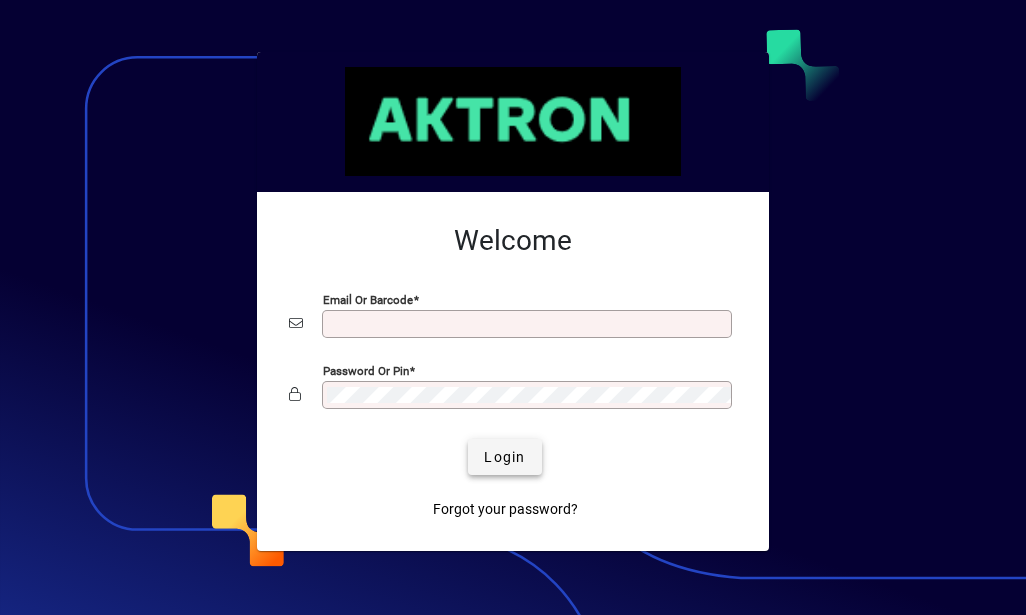 type on "**********" 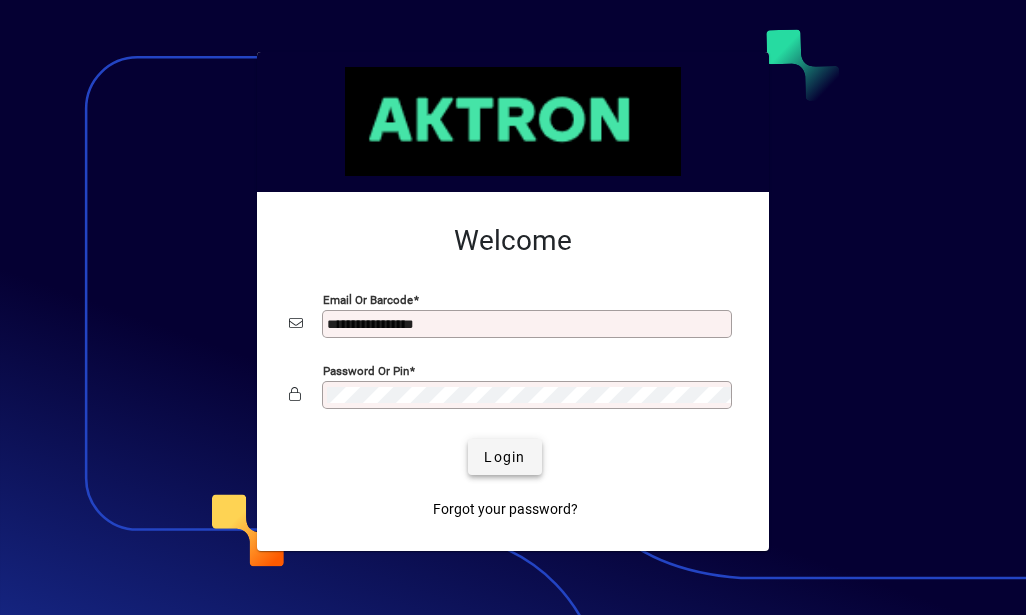 click on "Login" 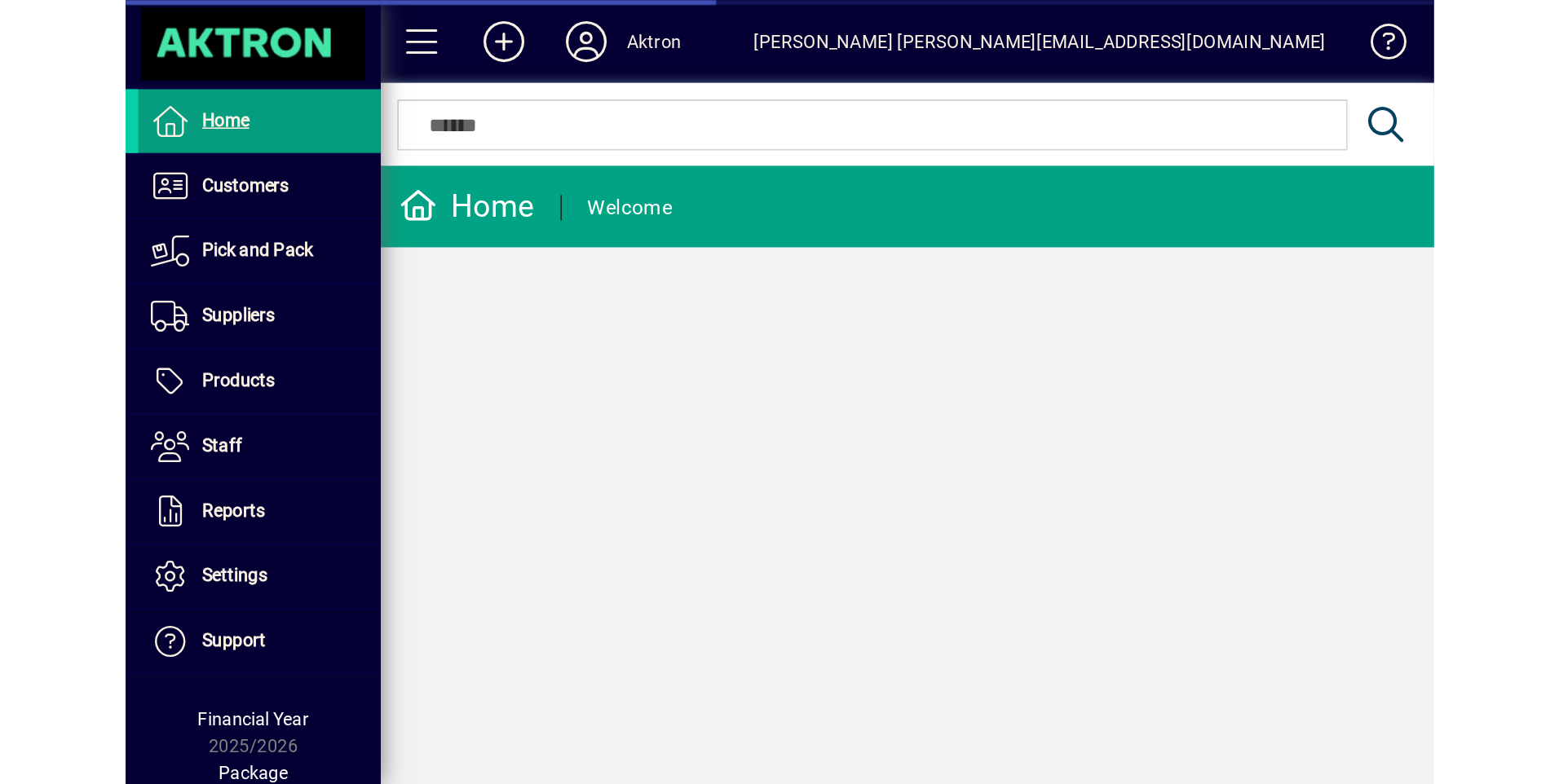 scroll, scrollTop: 0, scrollLeft: 0, axis: both 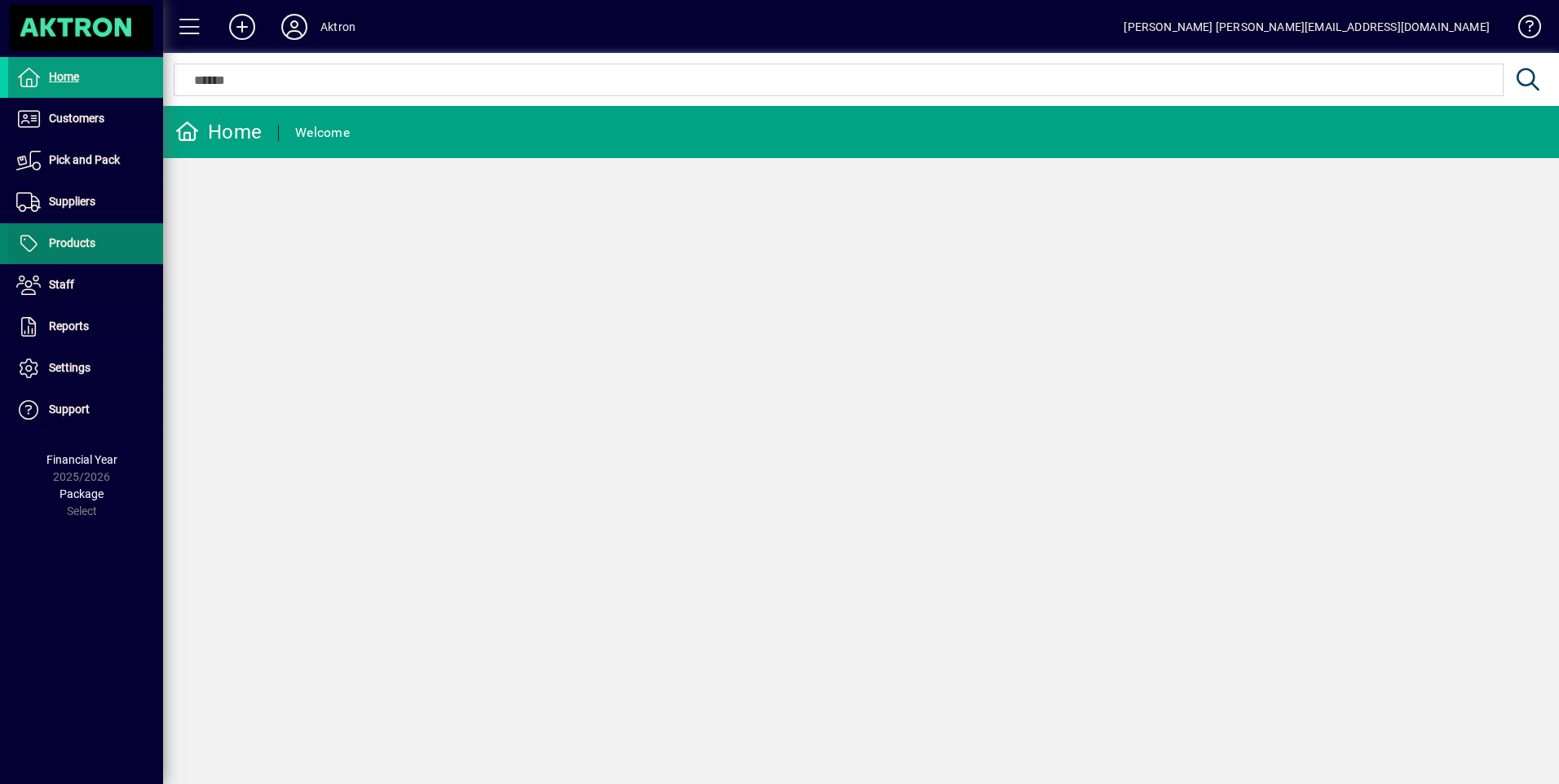 click on "Products" at bounding box center [72, 243] 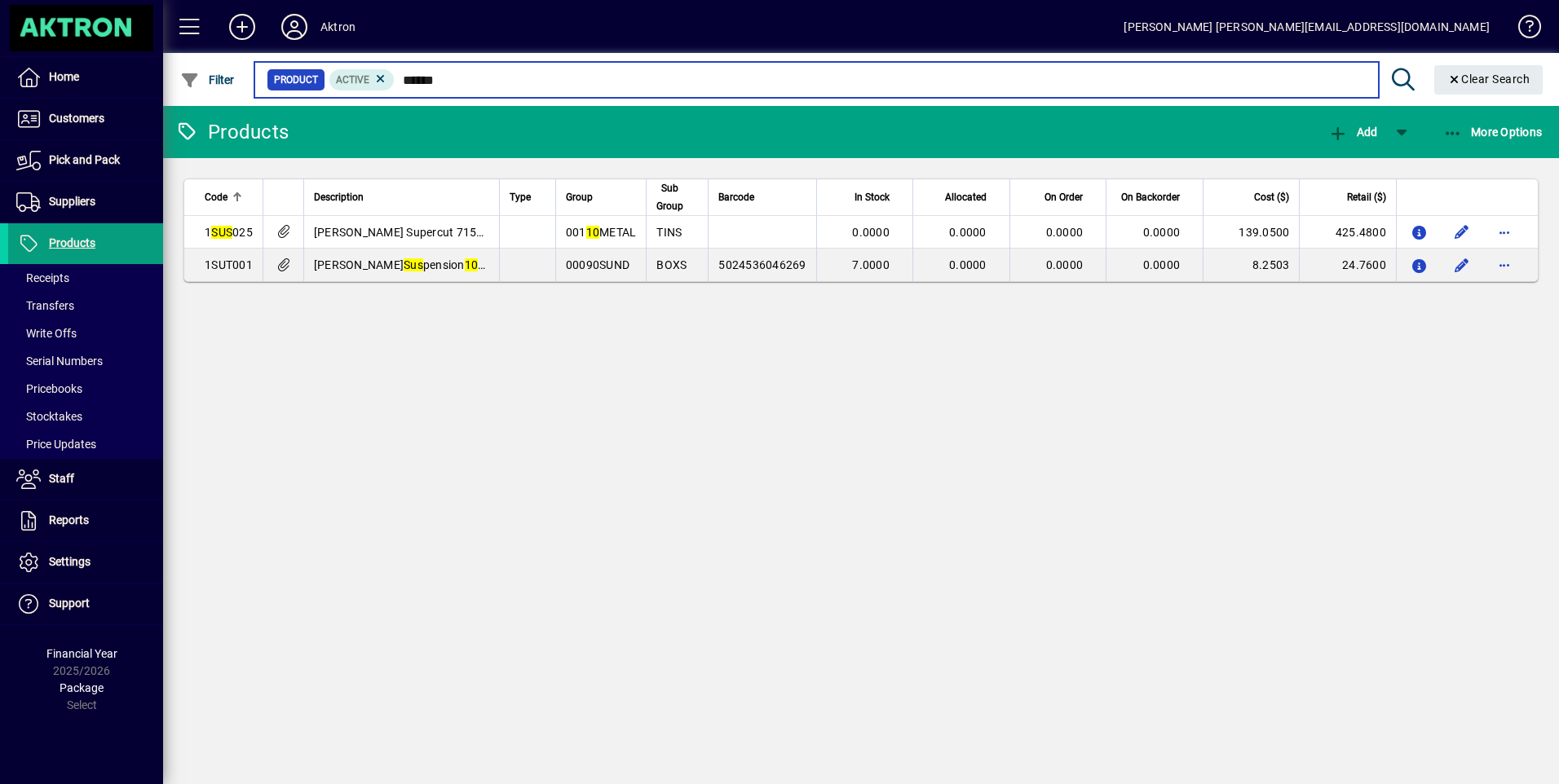 type on "******" 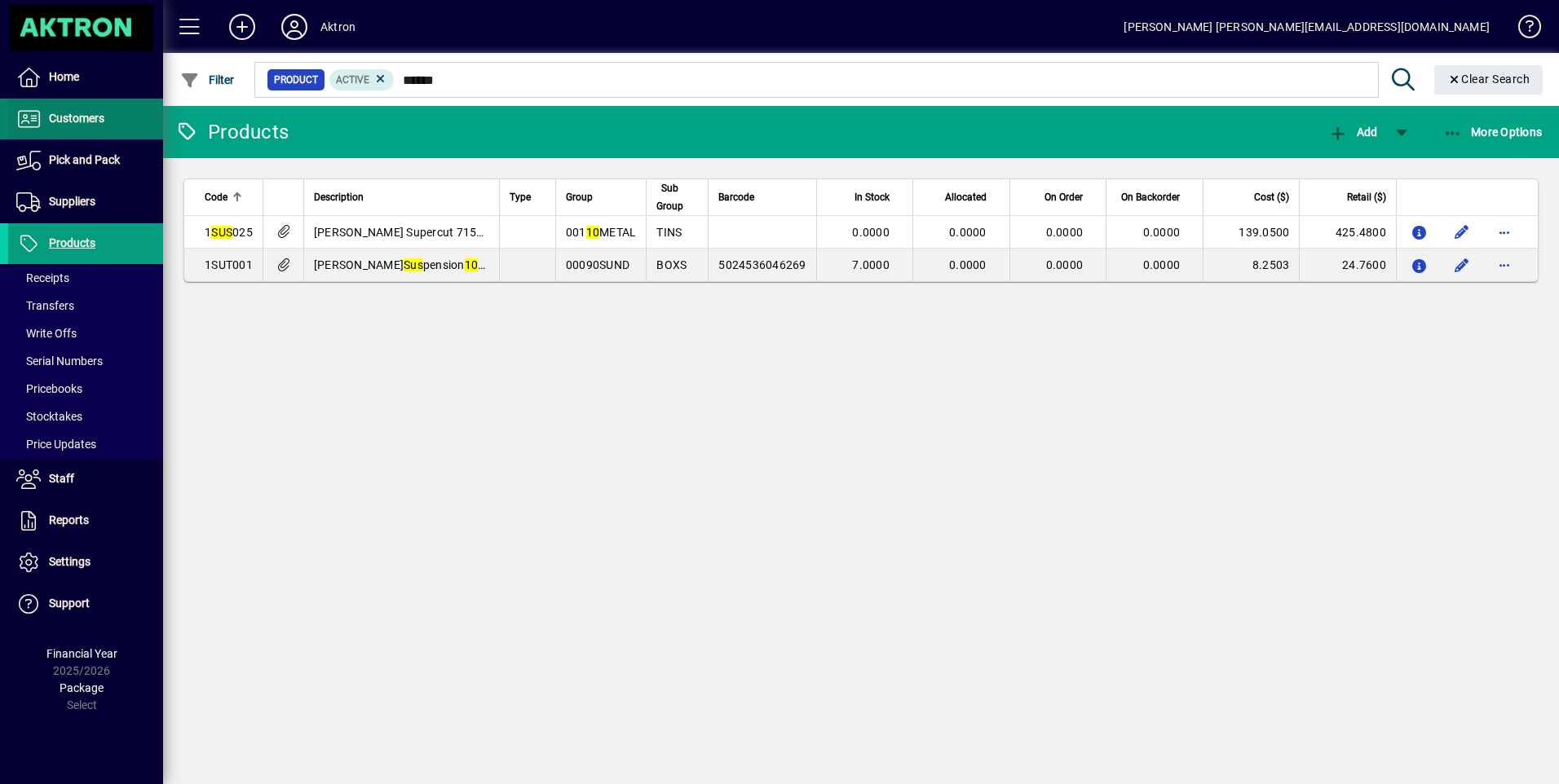 click on "Customers" at bounding box center (77, 118) 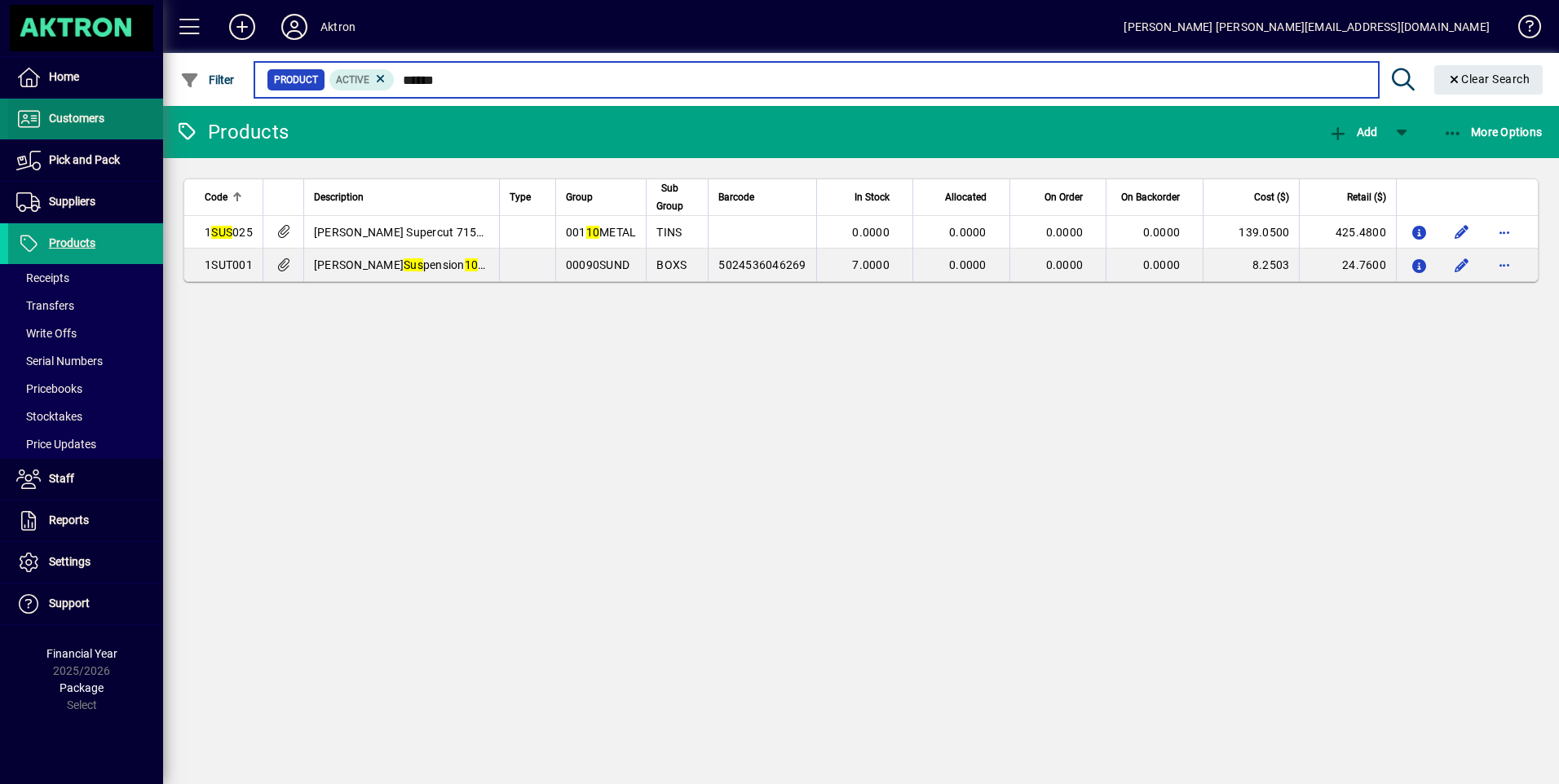 type 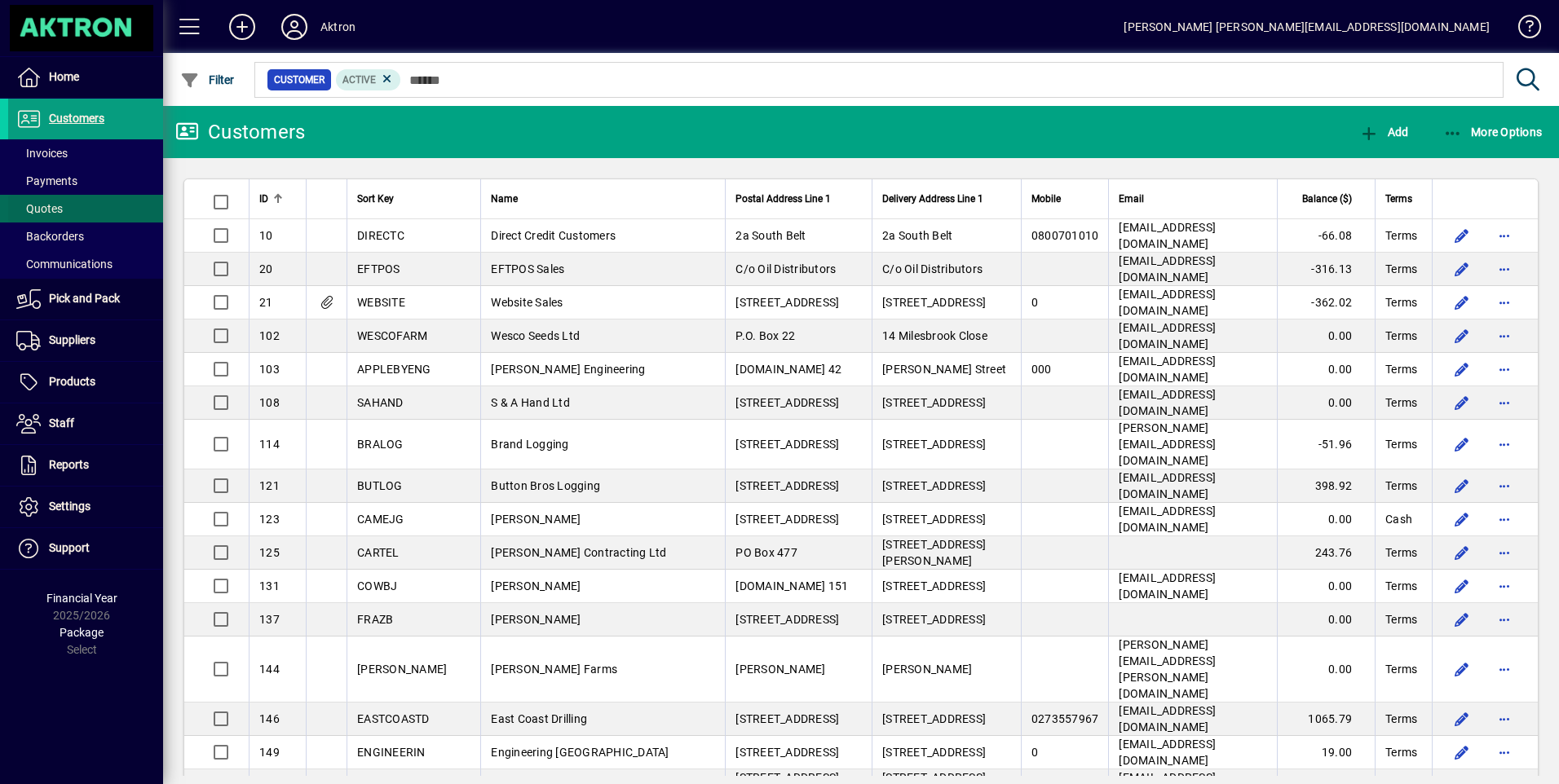 click on "Quotes" at bounding box center (39, 209) 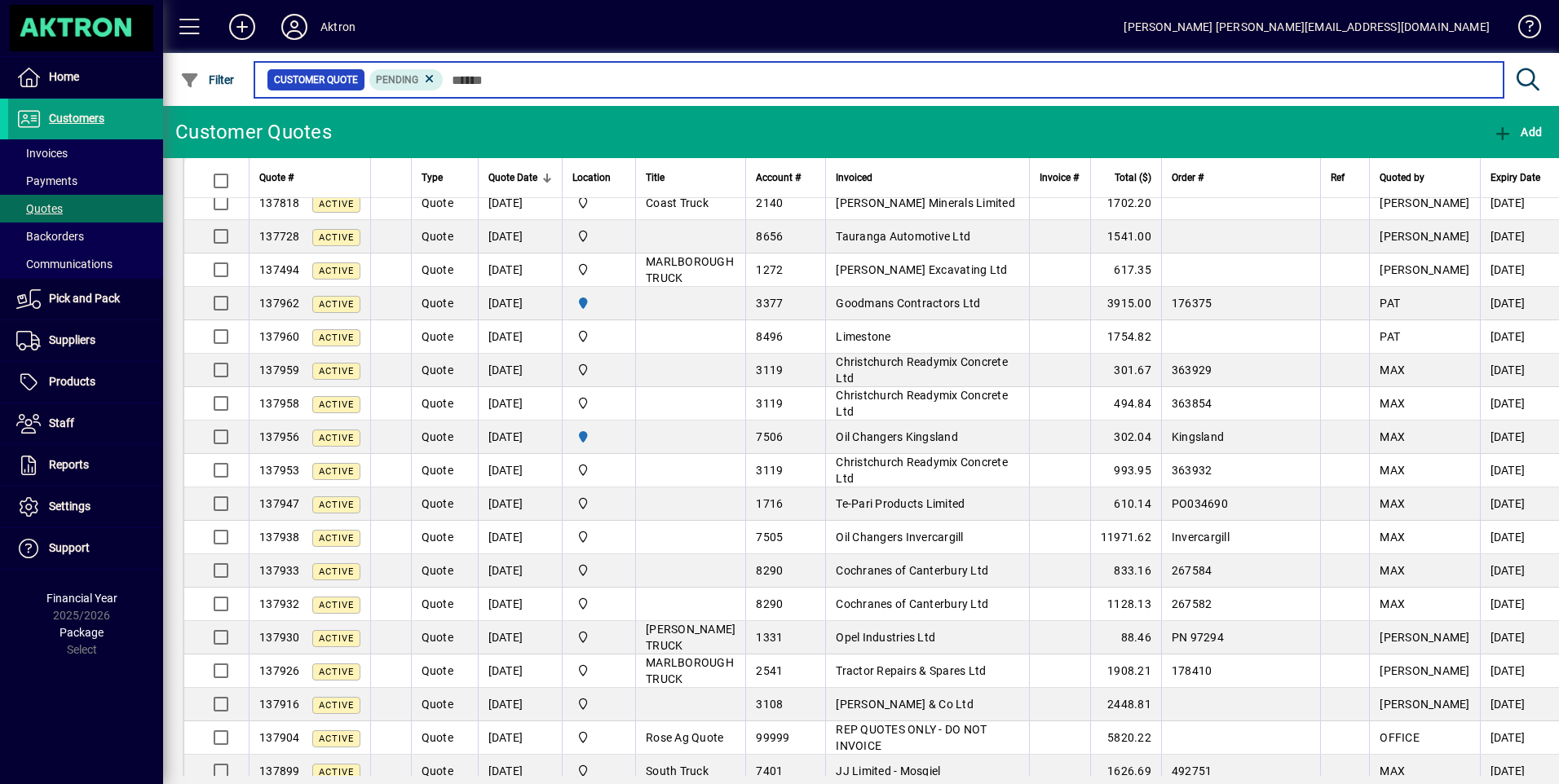 scroll, scrollTop: 407, scrollLeft: 0, axis: vertical 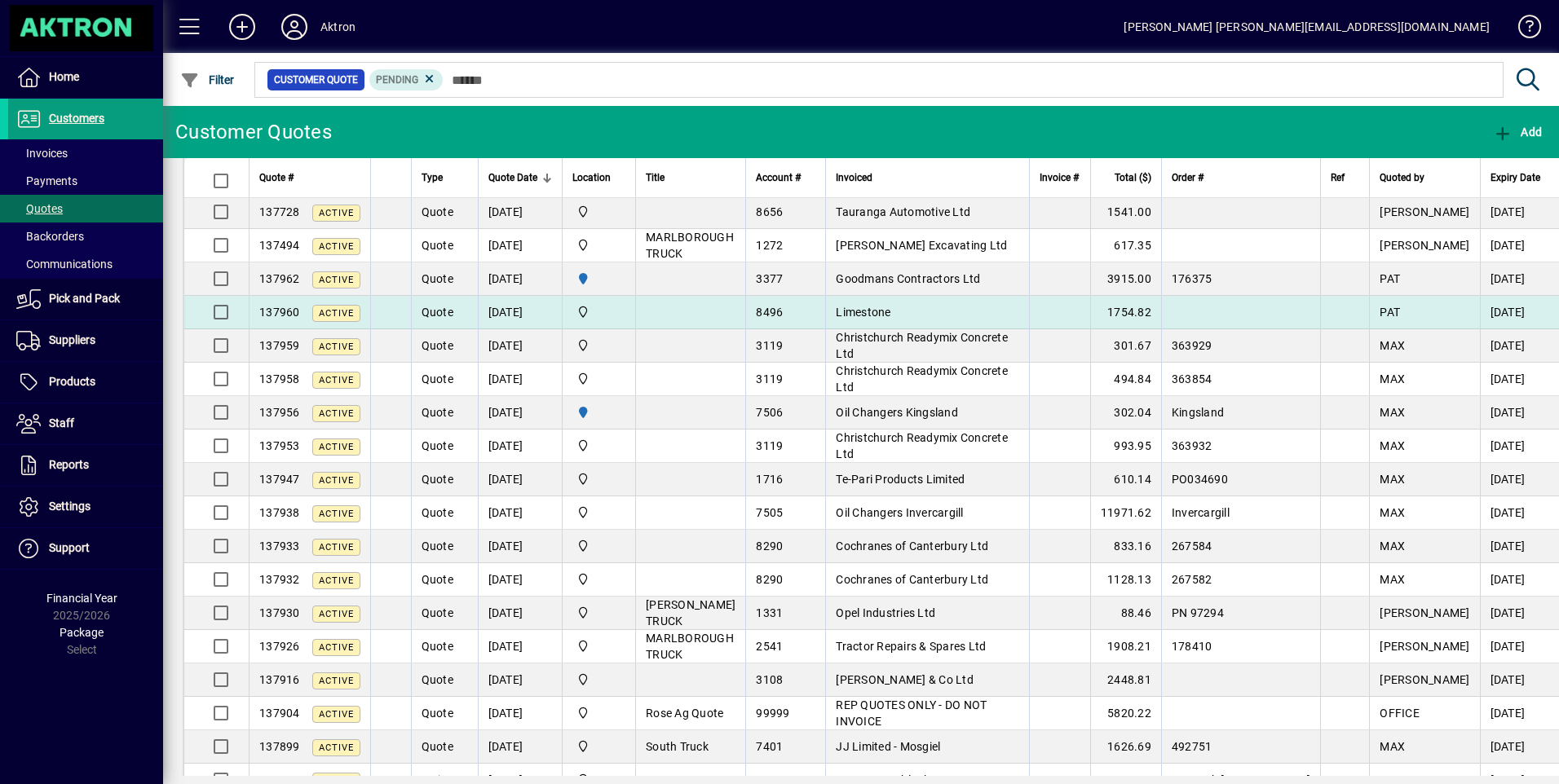 click on "Limestone" at bounding box center [927, 312] 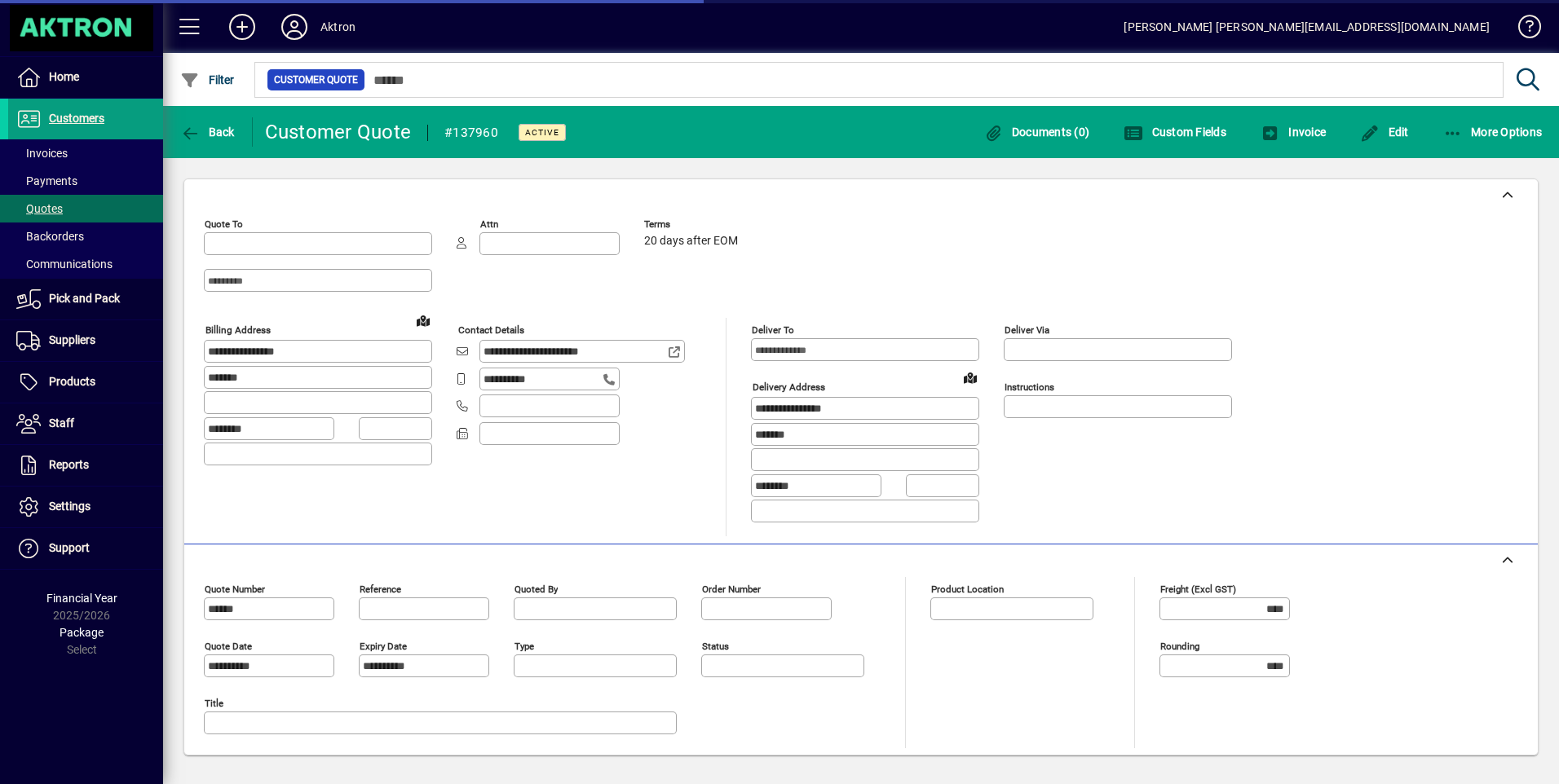 type on "**********" 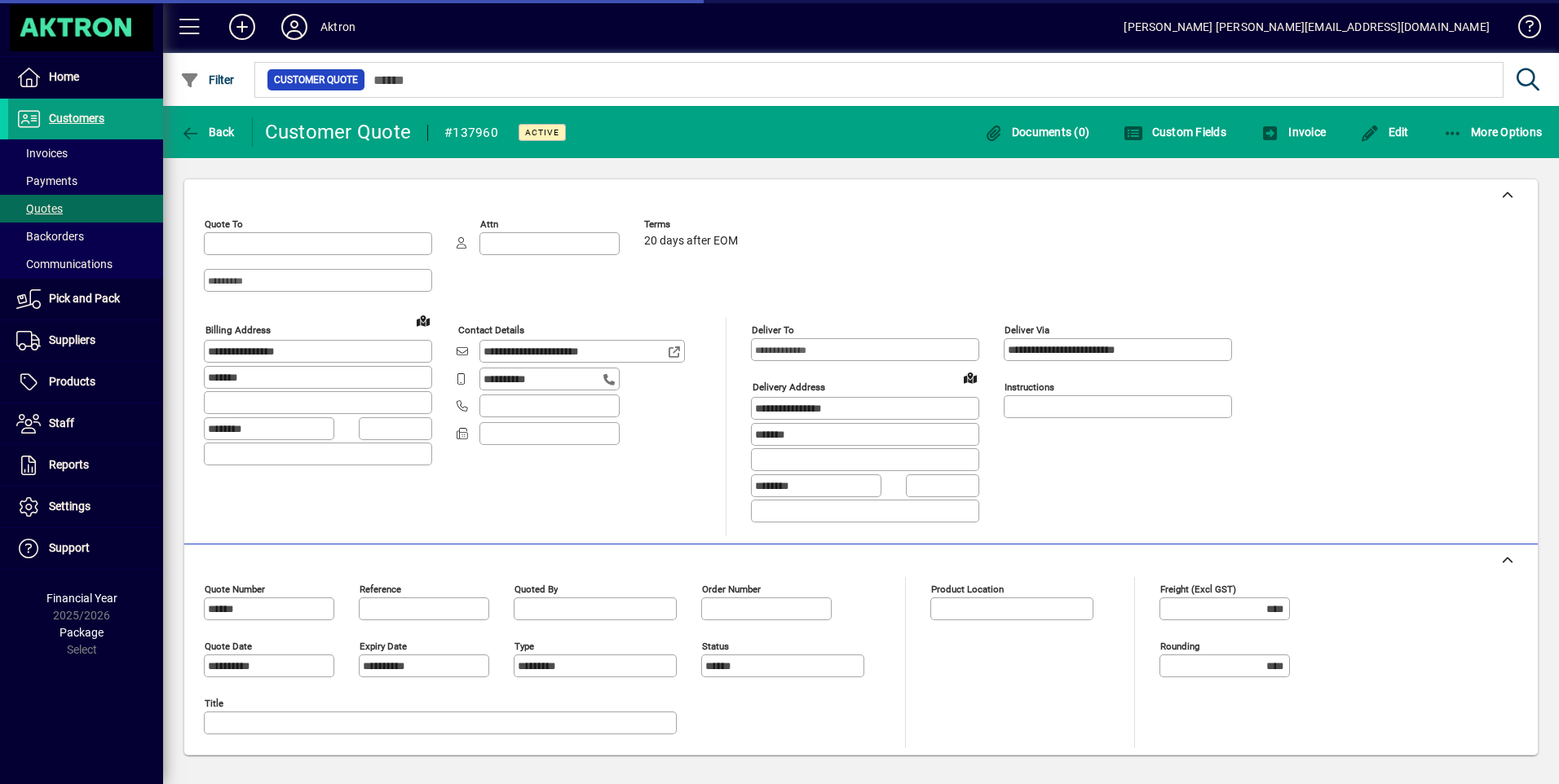 type on "**********" 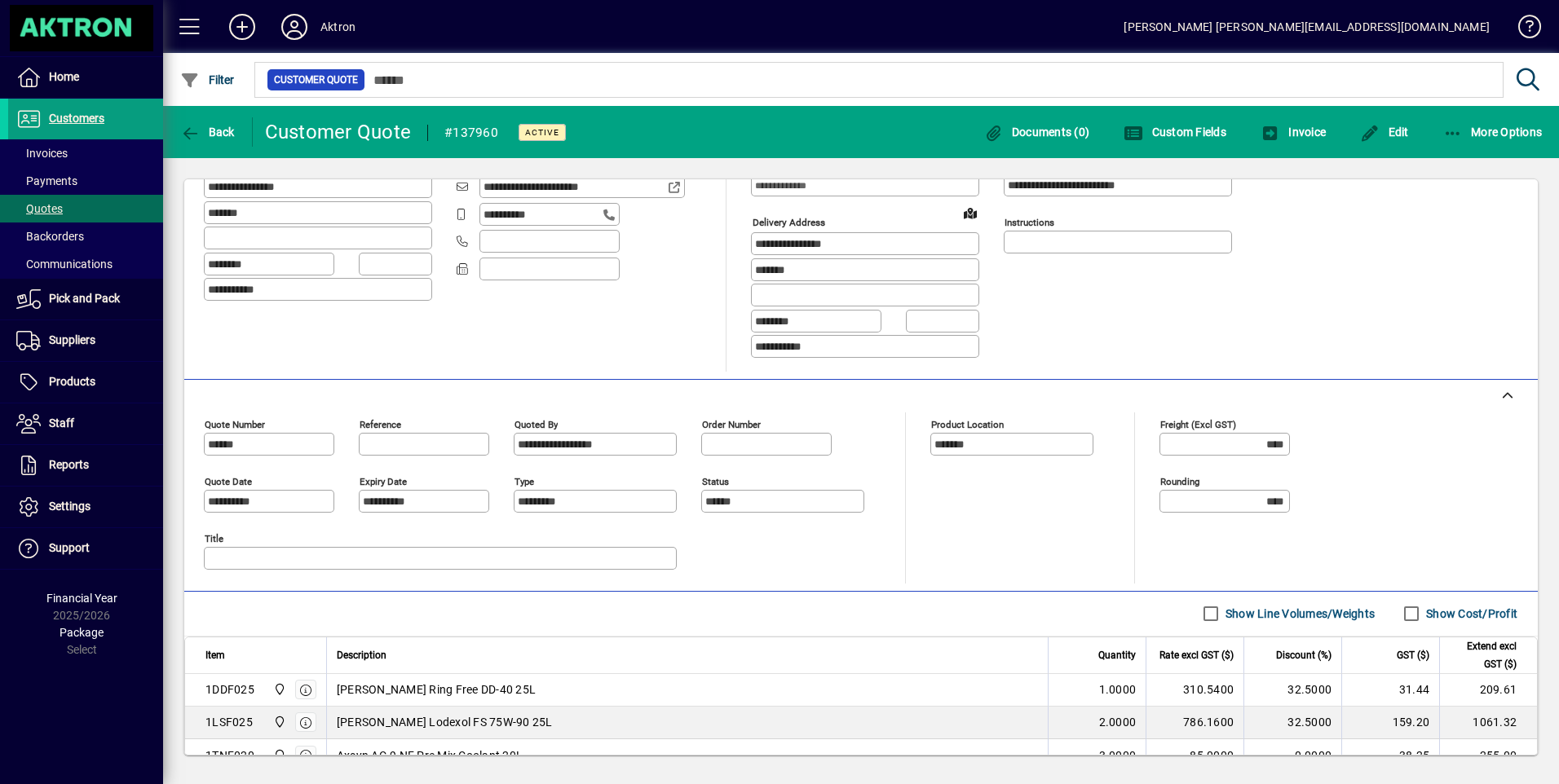 scroll, scrollTop: 81, scrollLeft: 0, axis: vertical 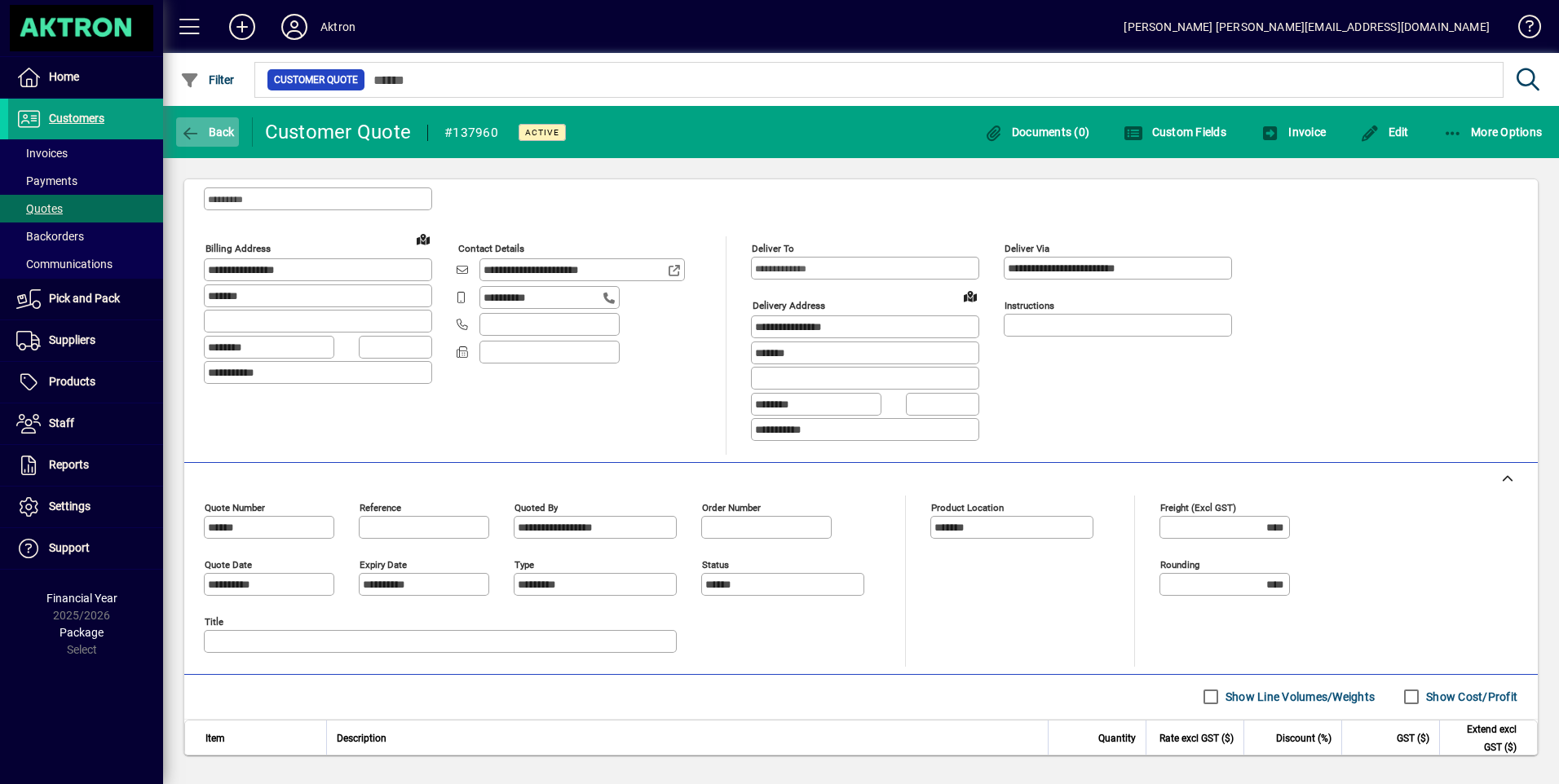 click on "Back" 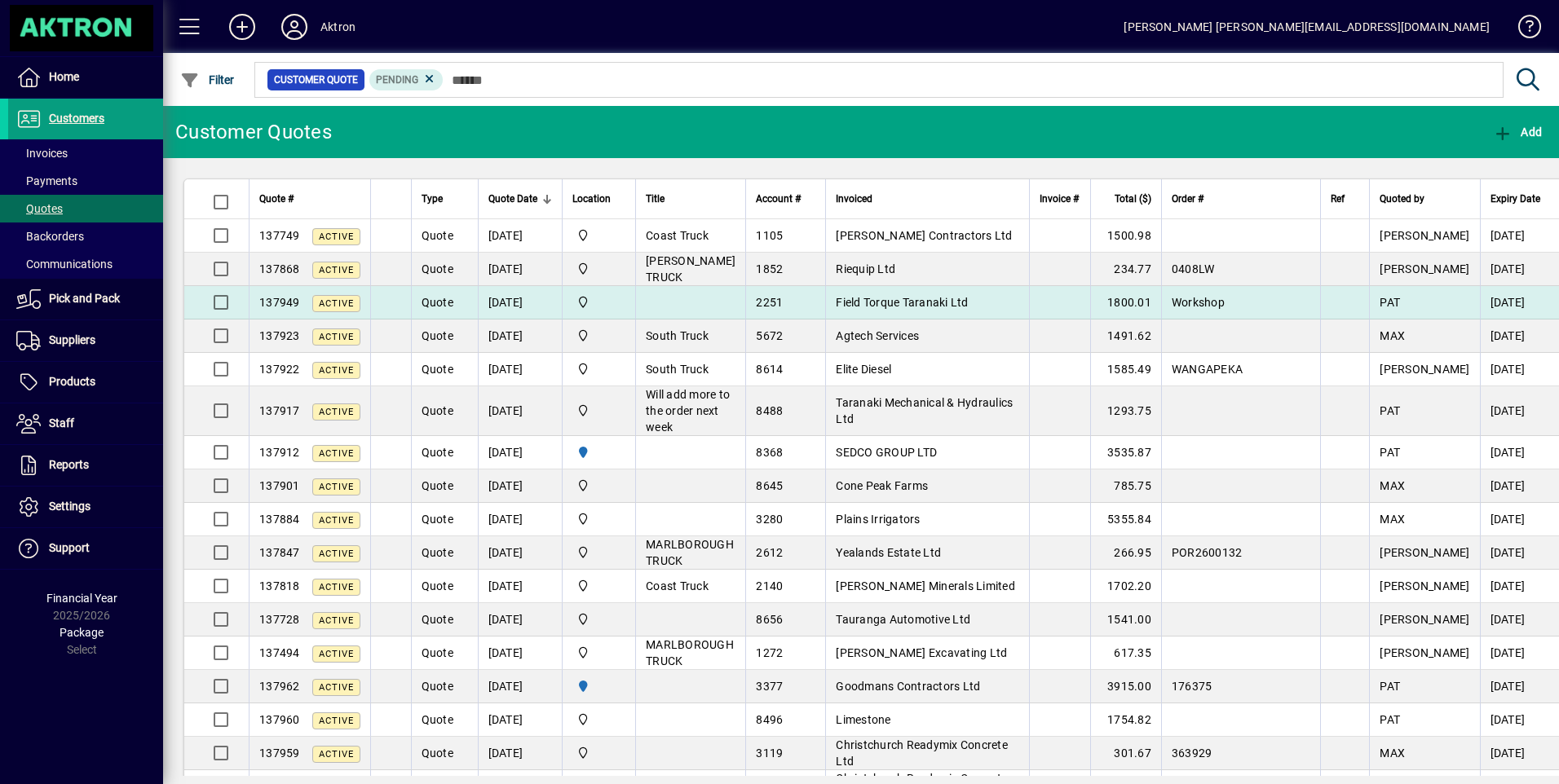 click on "Field Torque Taranaki Ltd" at bounding box center [902, 302] 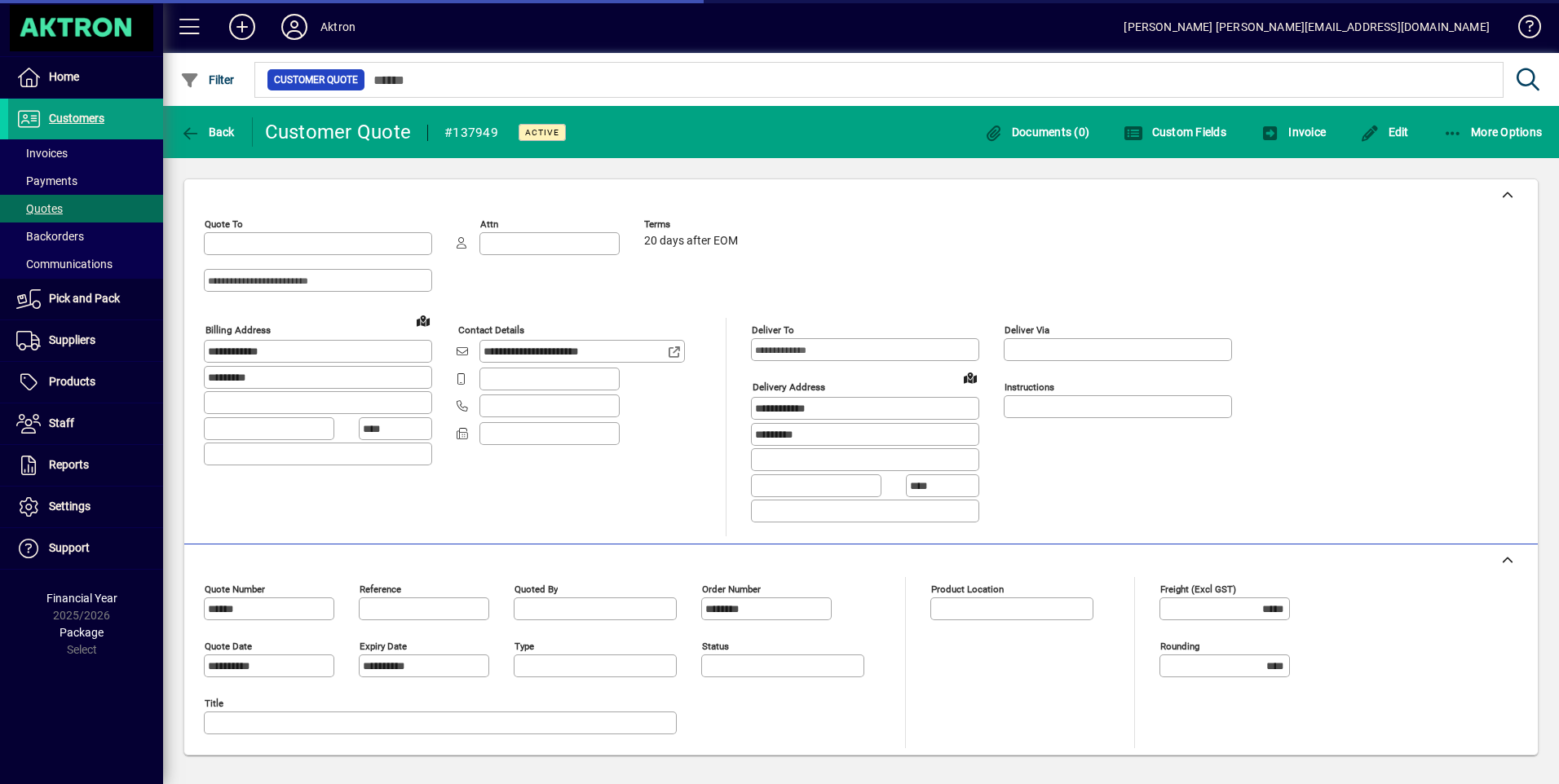 type on "******" 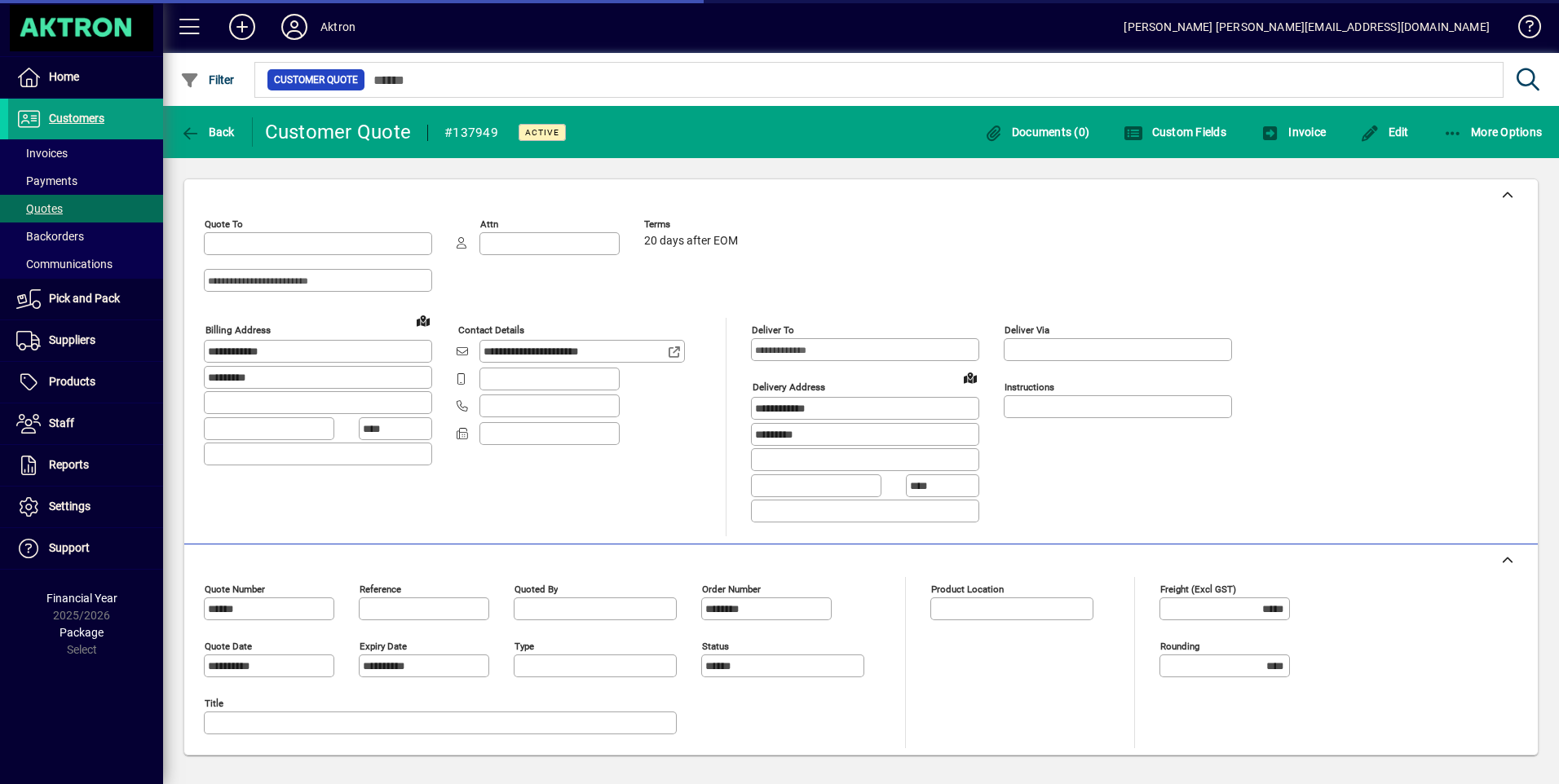 type on "**********" 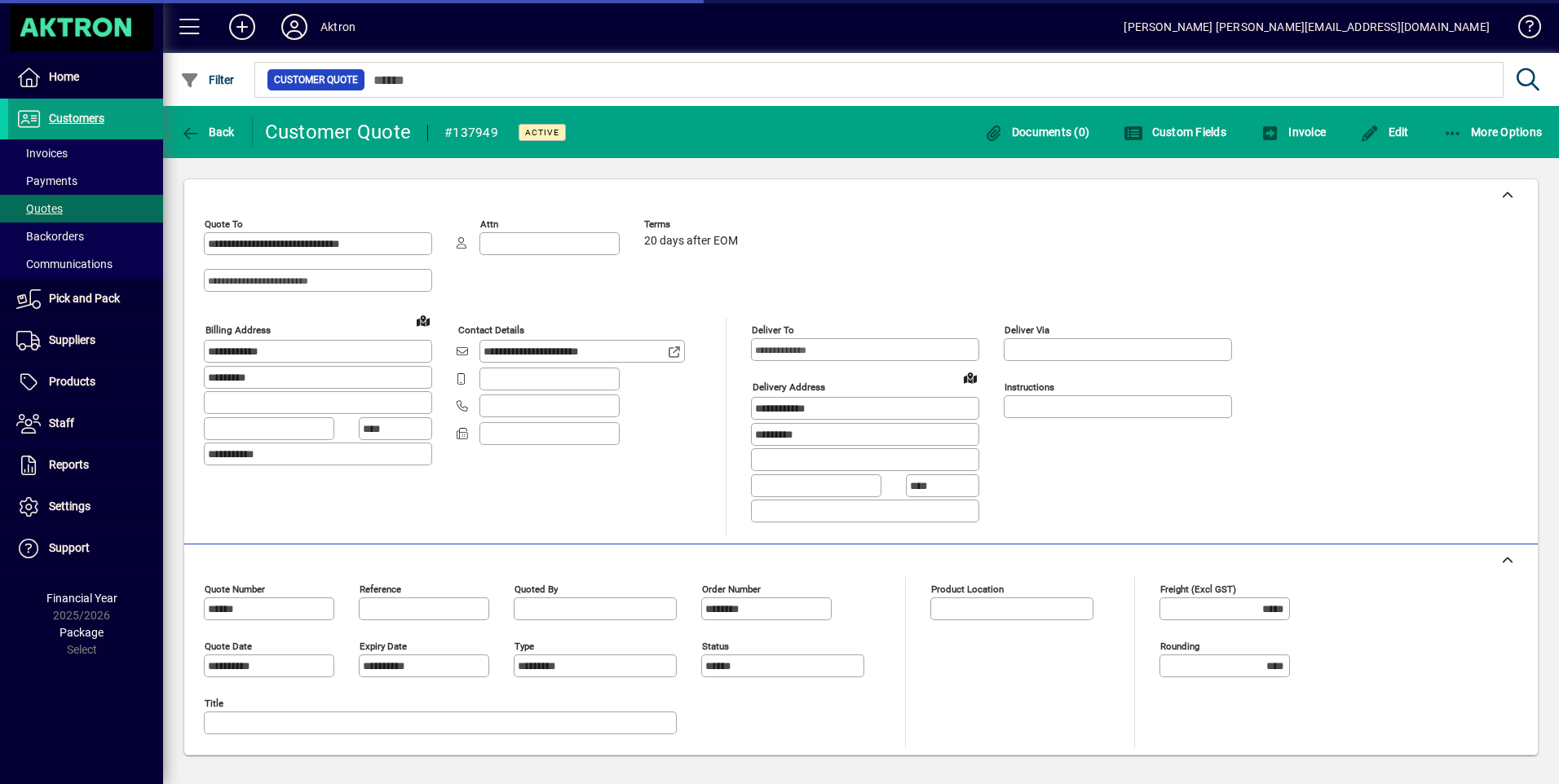 type on "**********" 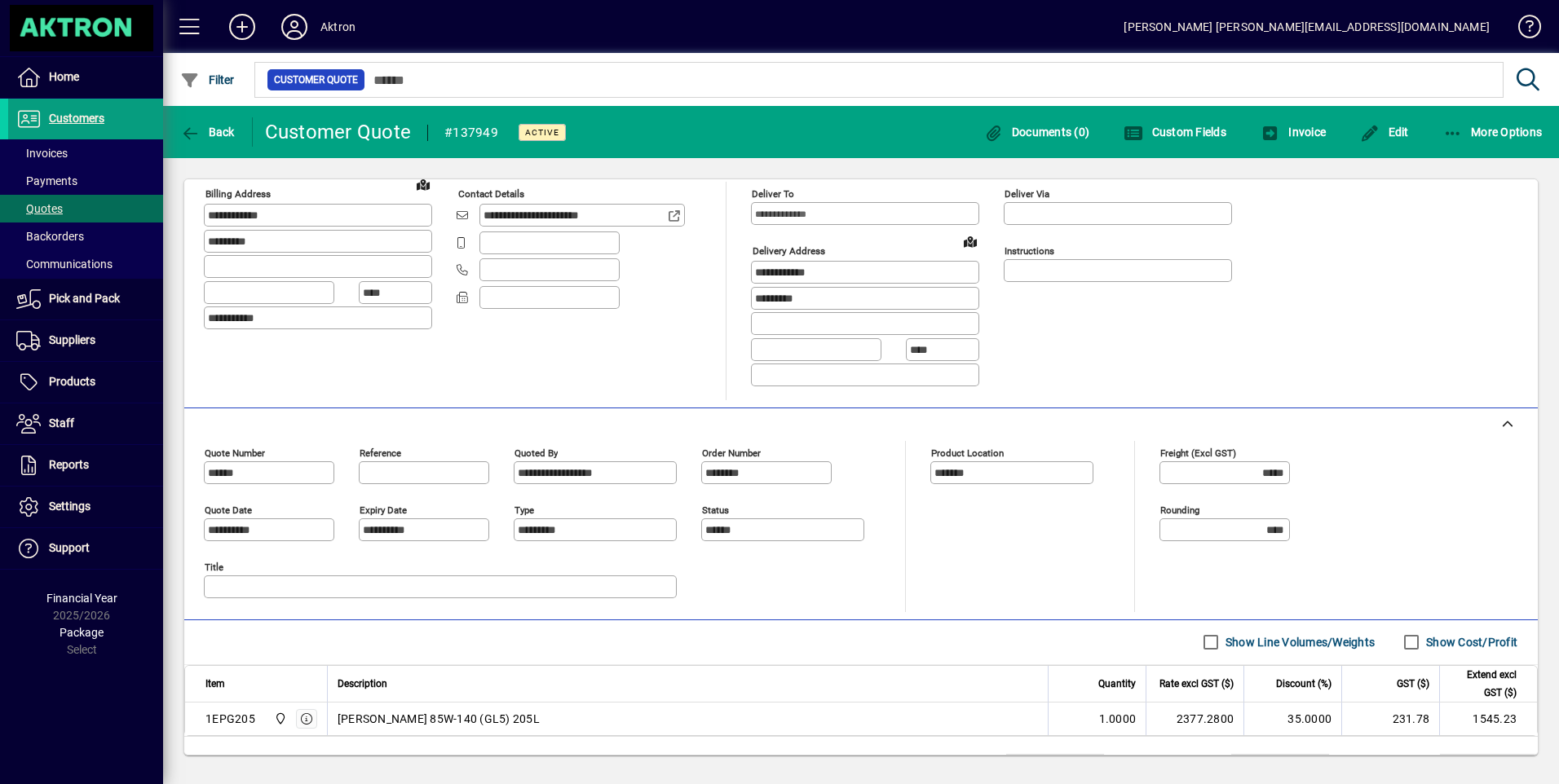scroll, scrollTop: 209, scrollLeft: 0, axis: vertical 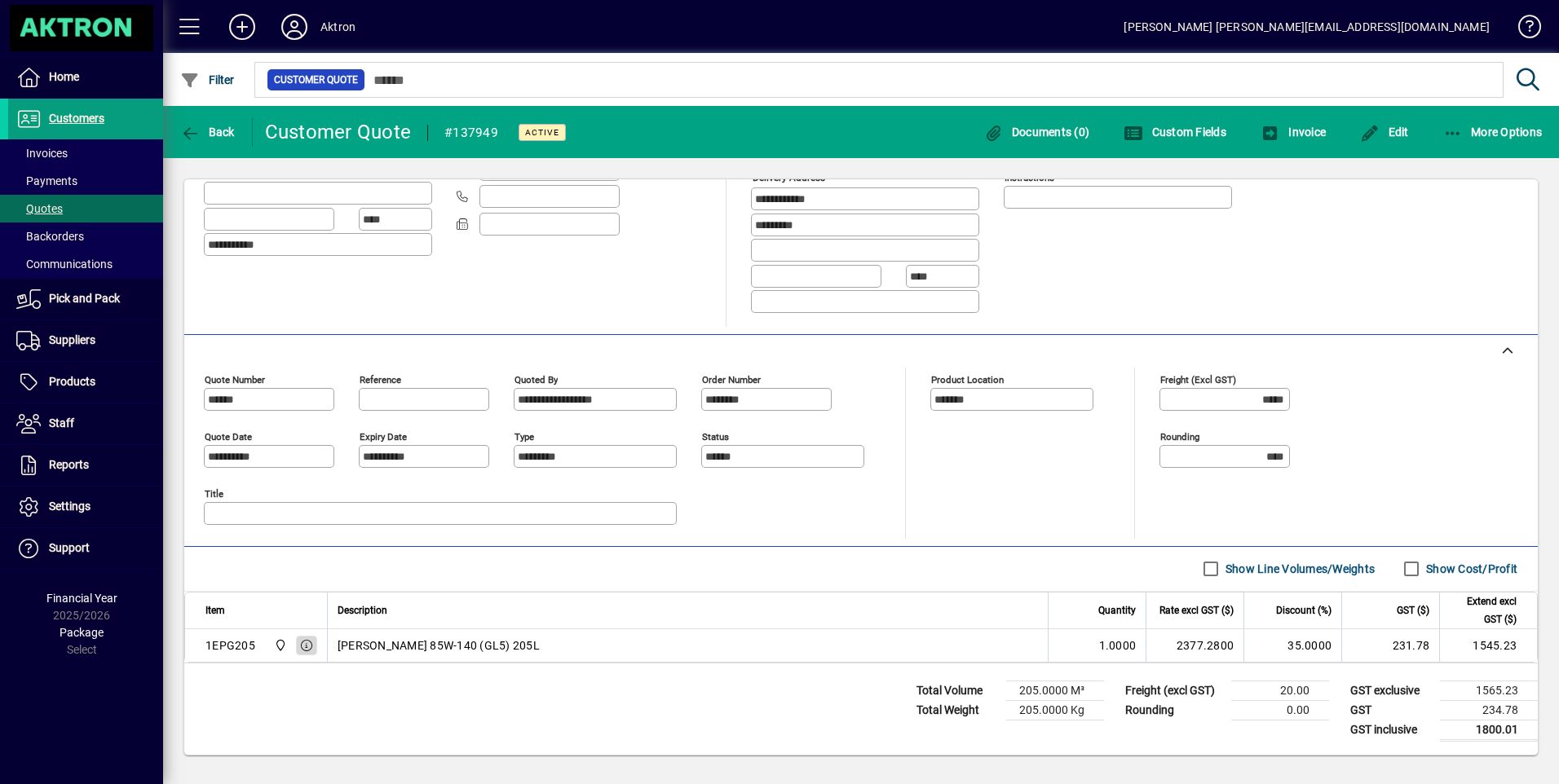 click 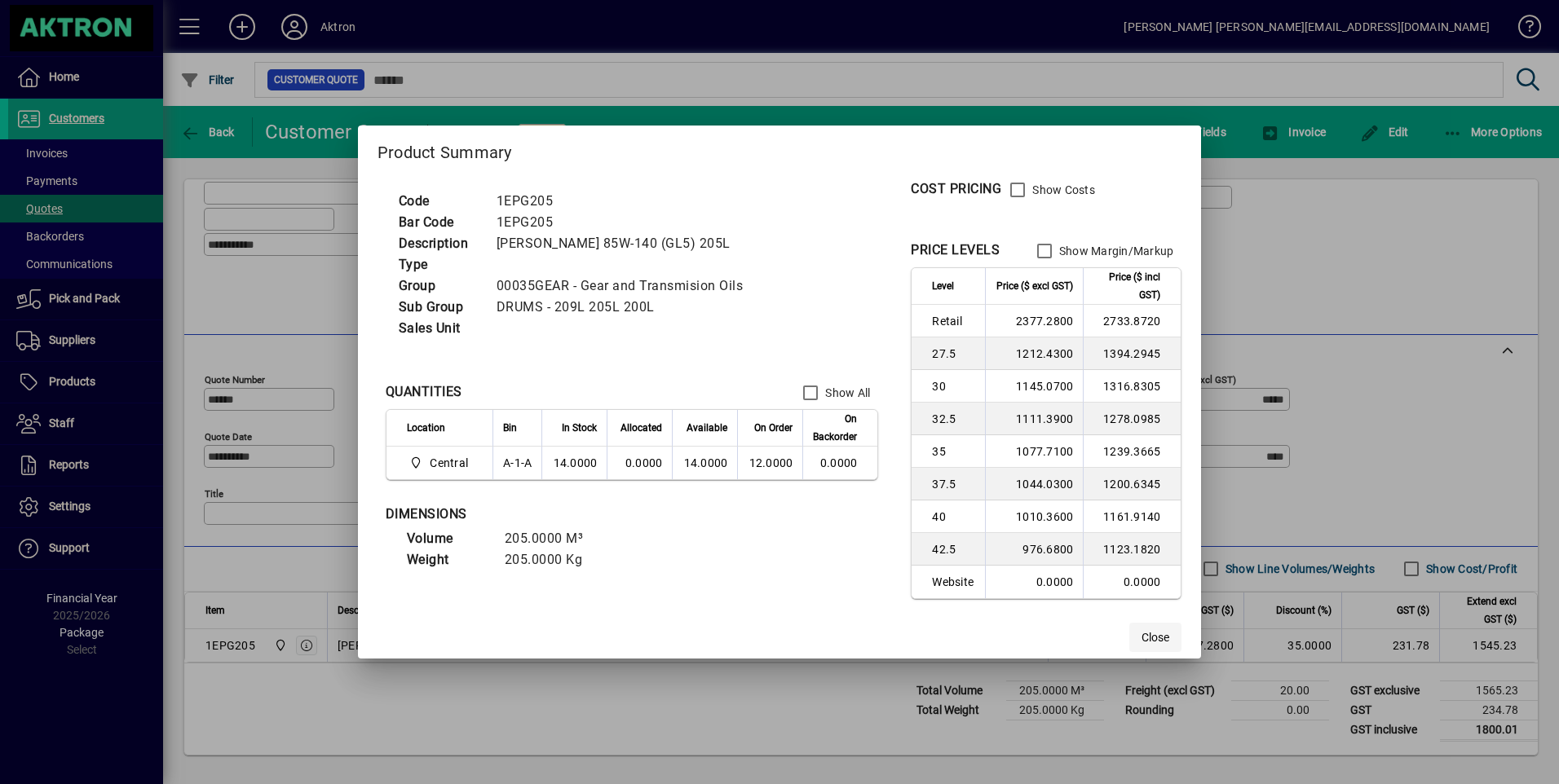 click on "Close" 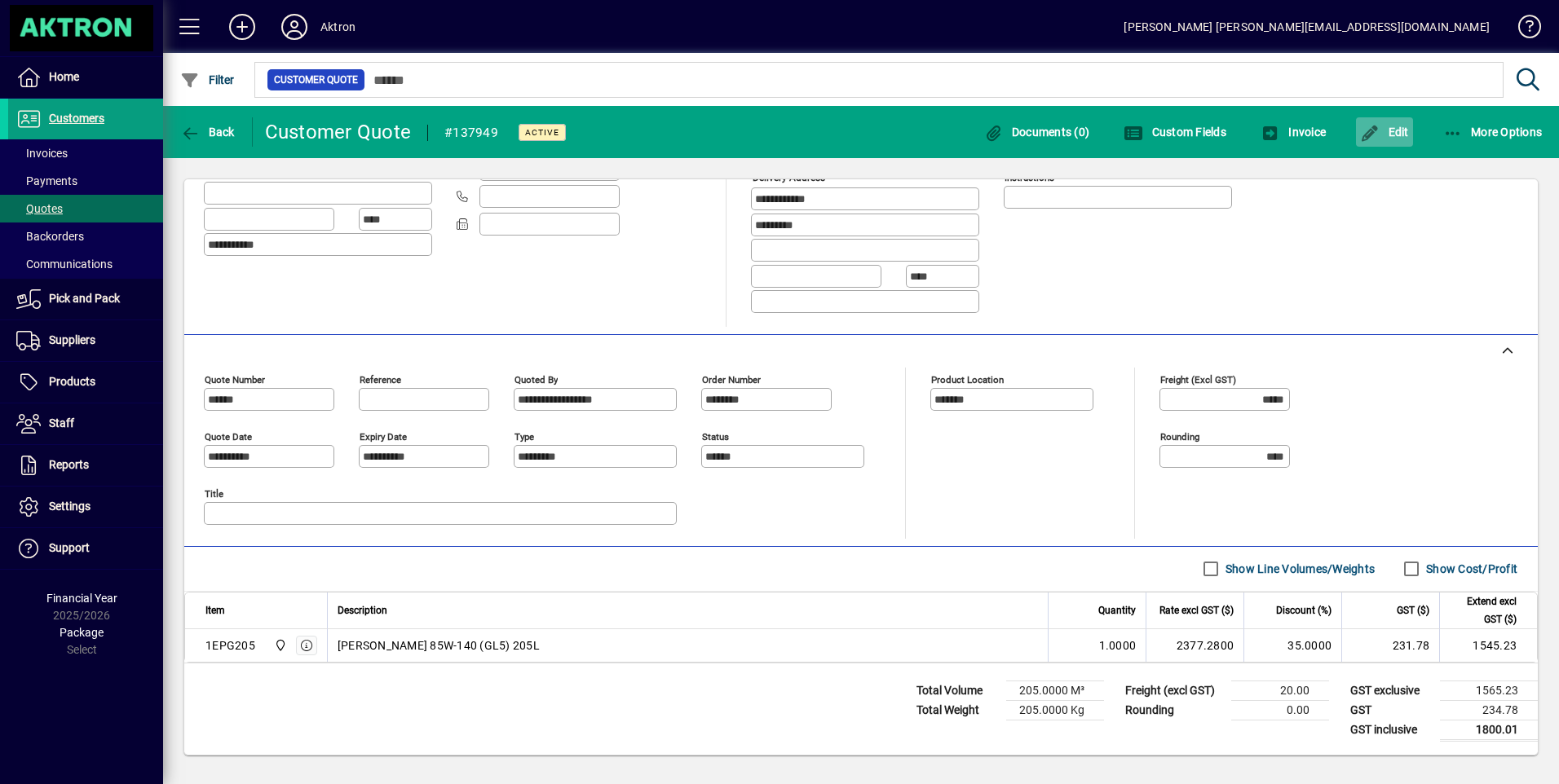 click on "Edit" 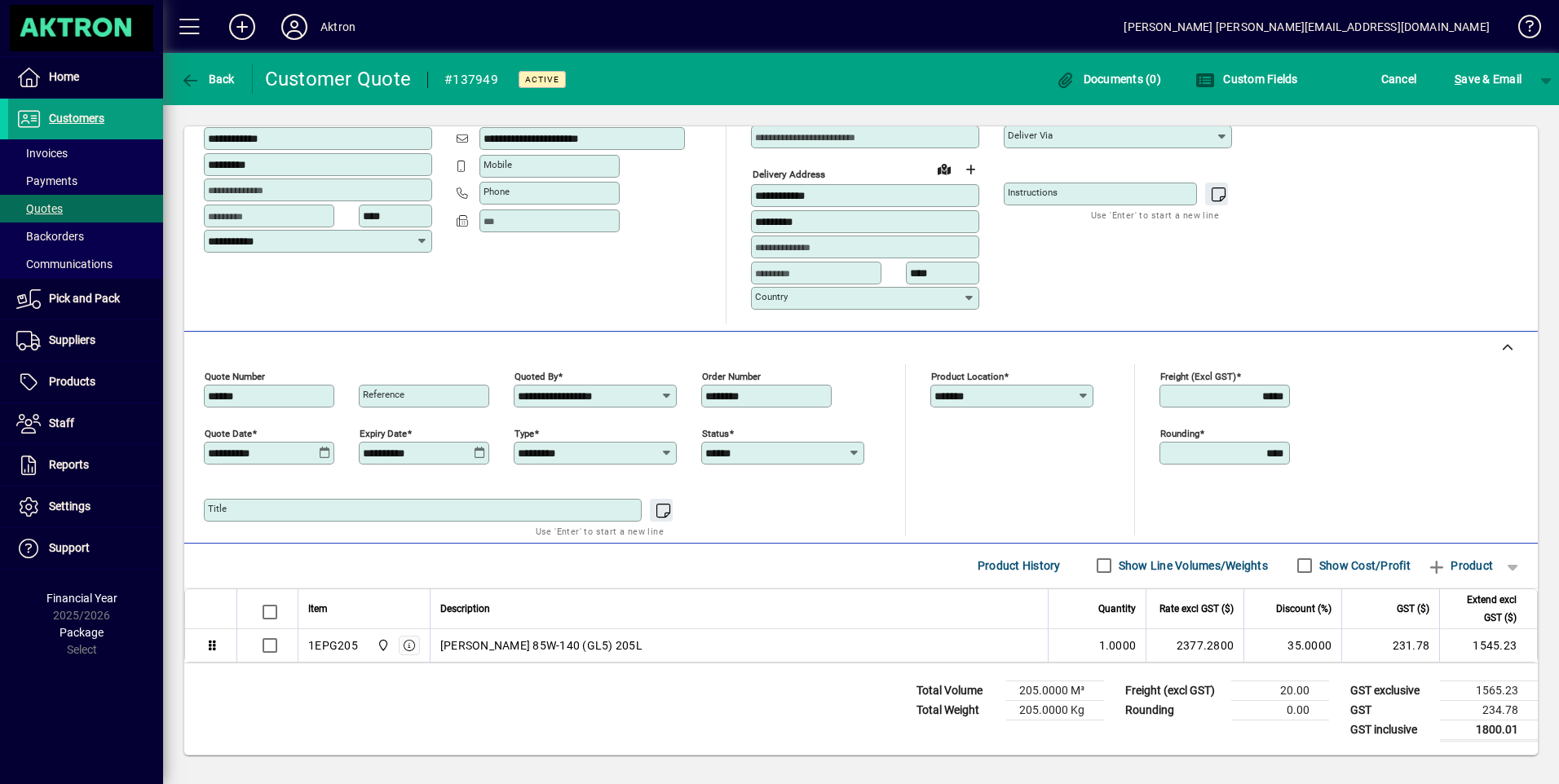 scroll, scrollTop: 0, scrollLeft: 0, axis: both 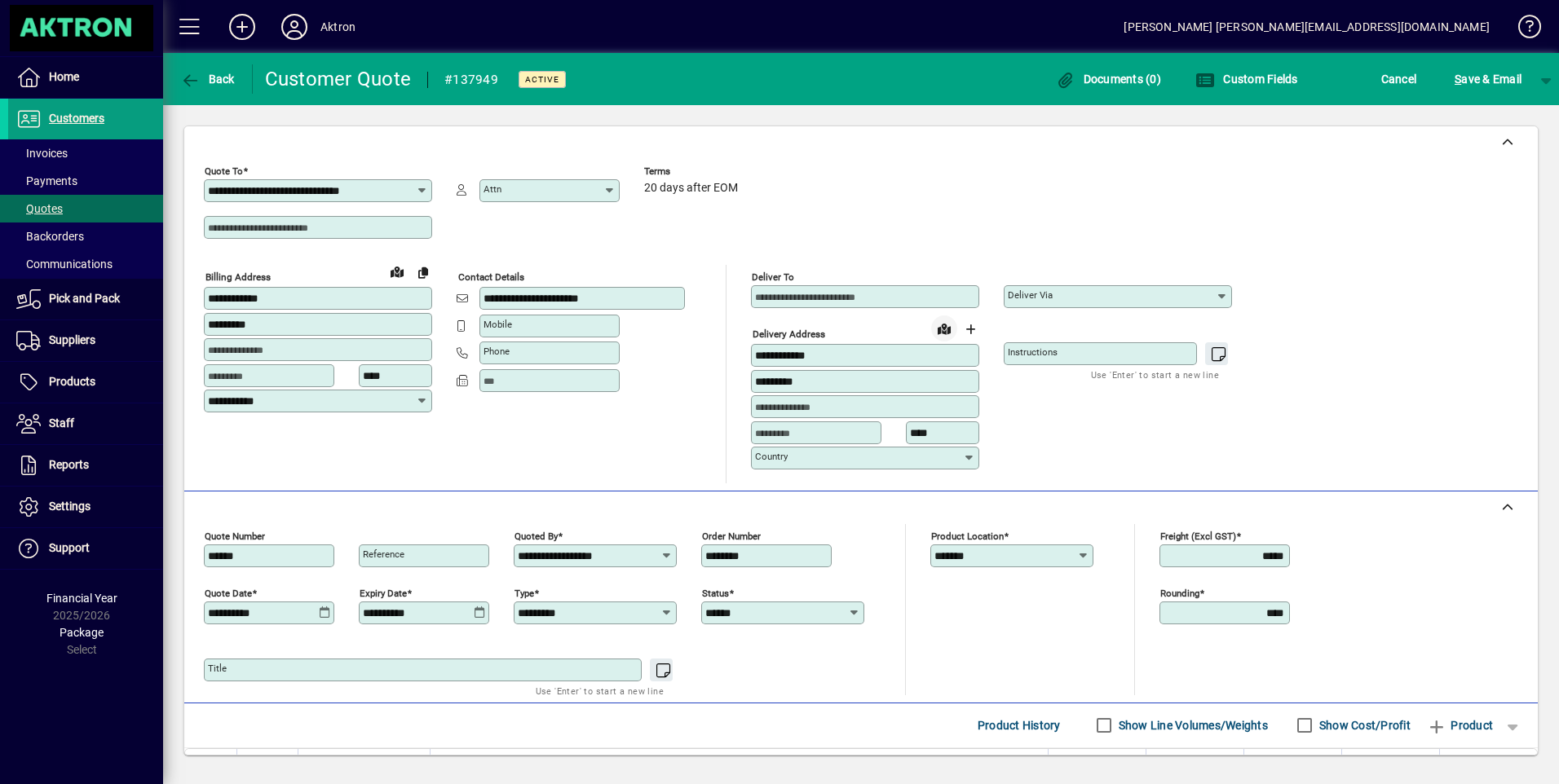 click 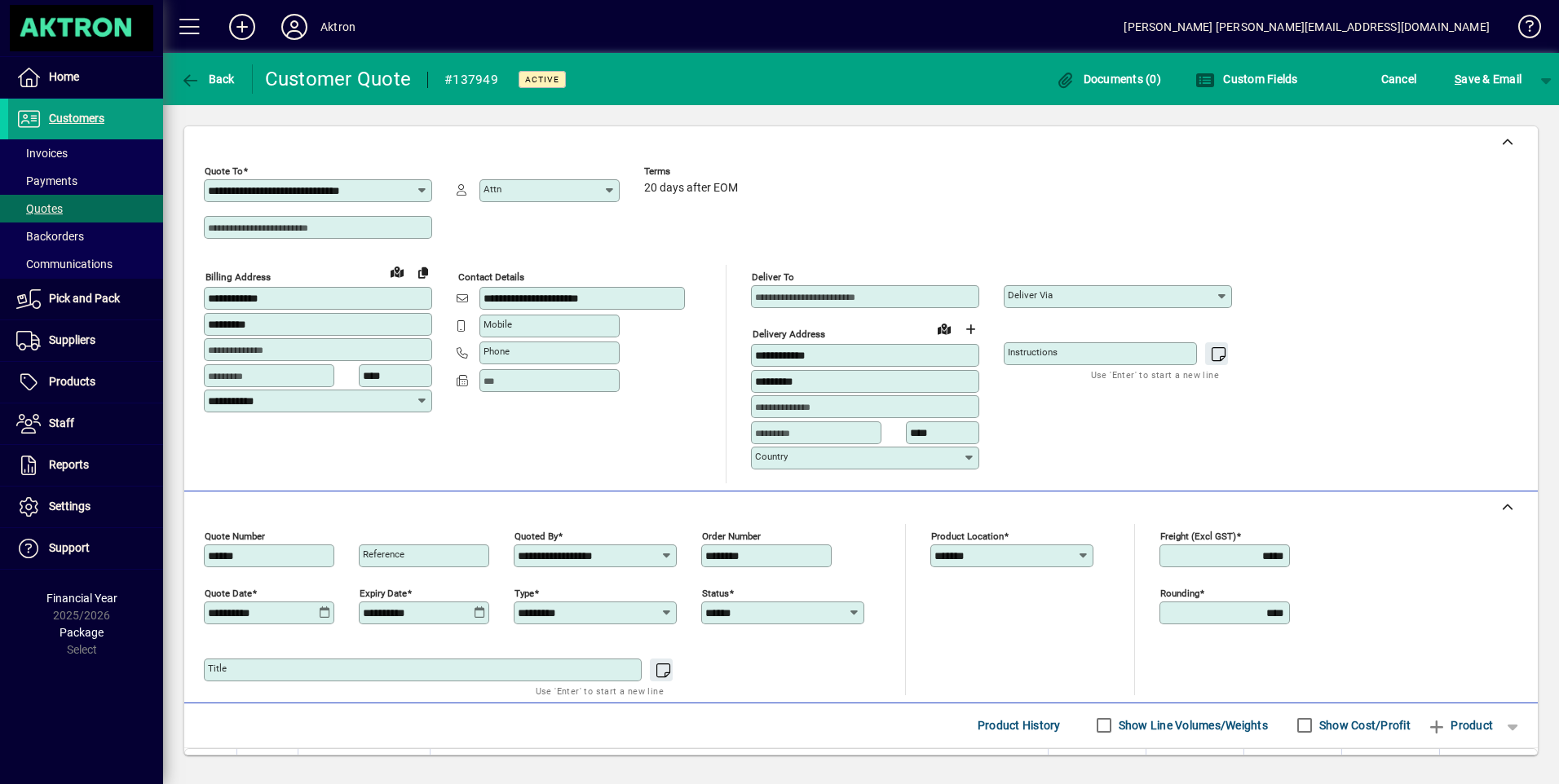 click on "Deliver via" at bounding box center (1111, 297) 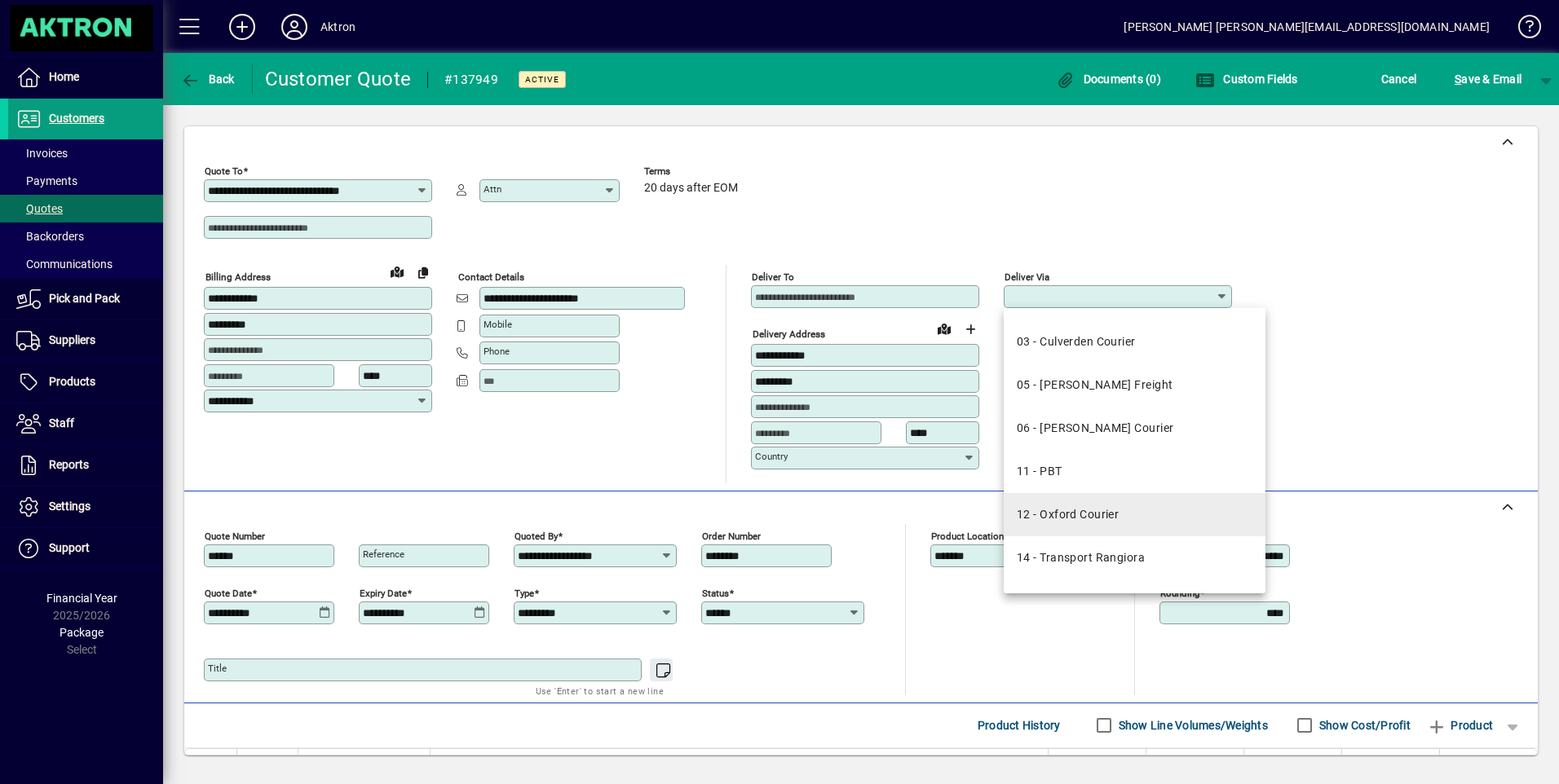 scroll, scrollTop: 489, scrollLeft: 0, axis: vertical 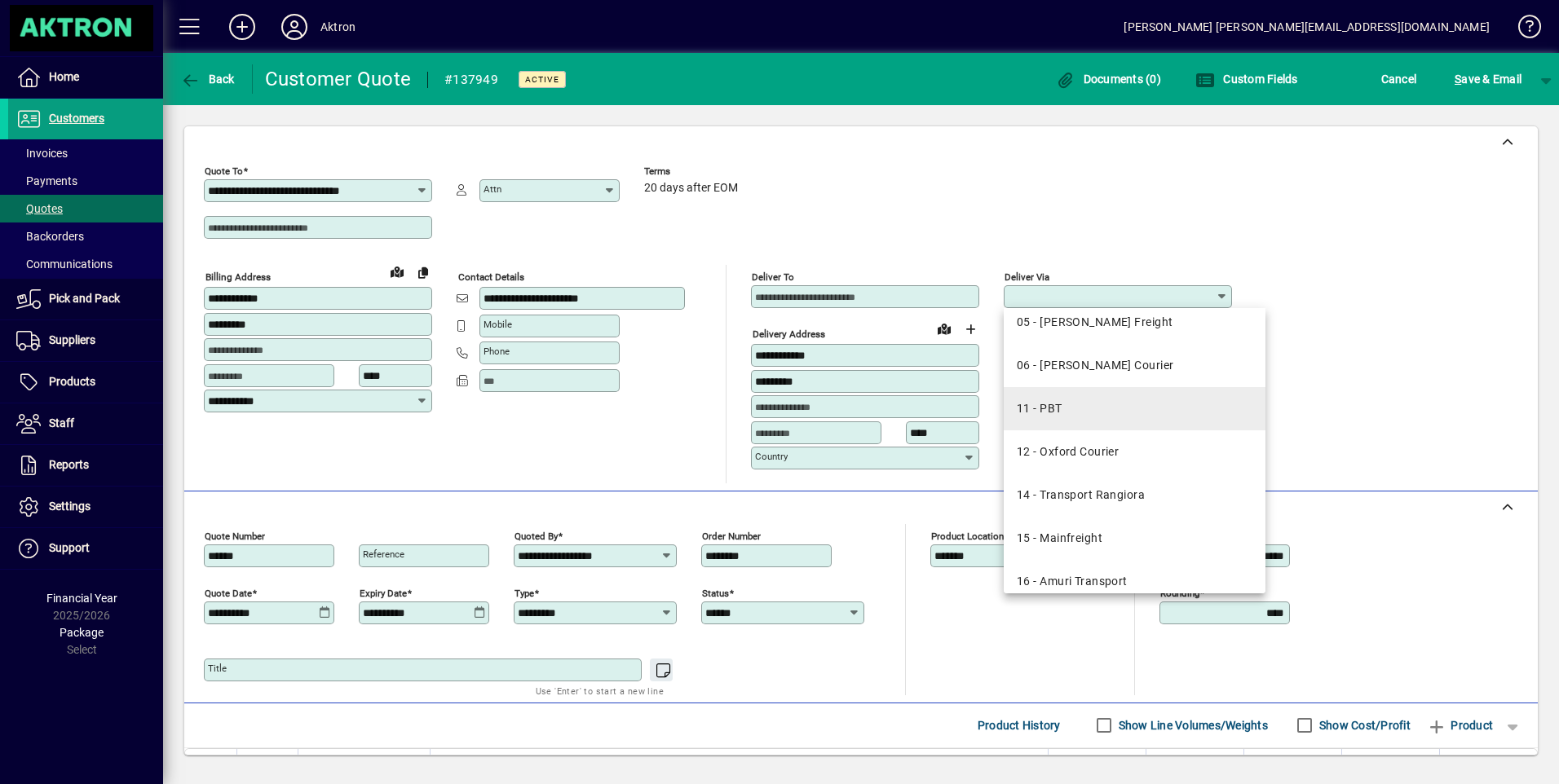 click on "11 - PBT" at bounding box center [1040, 408] 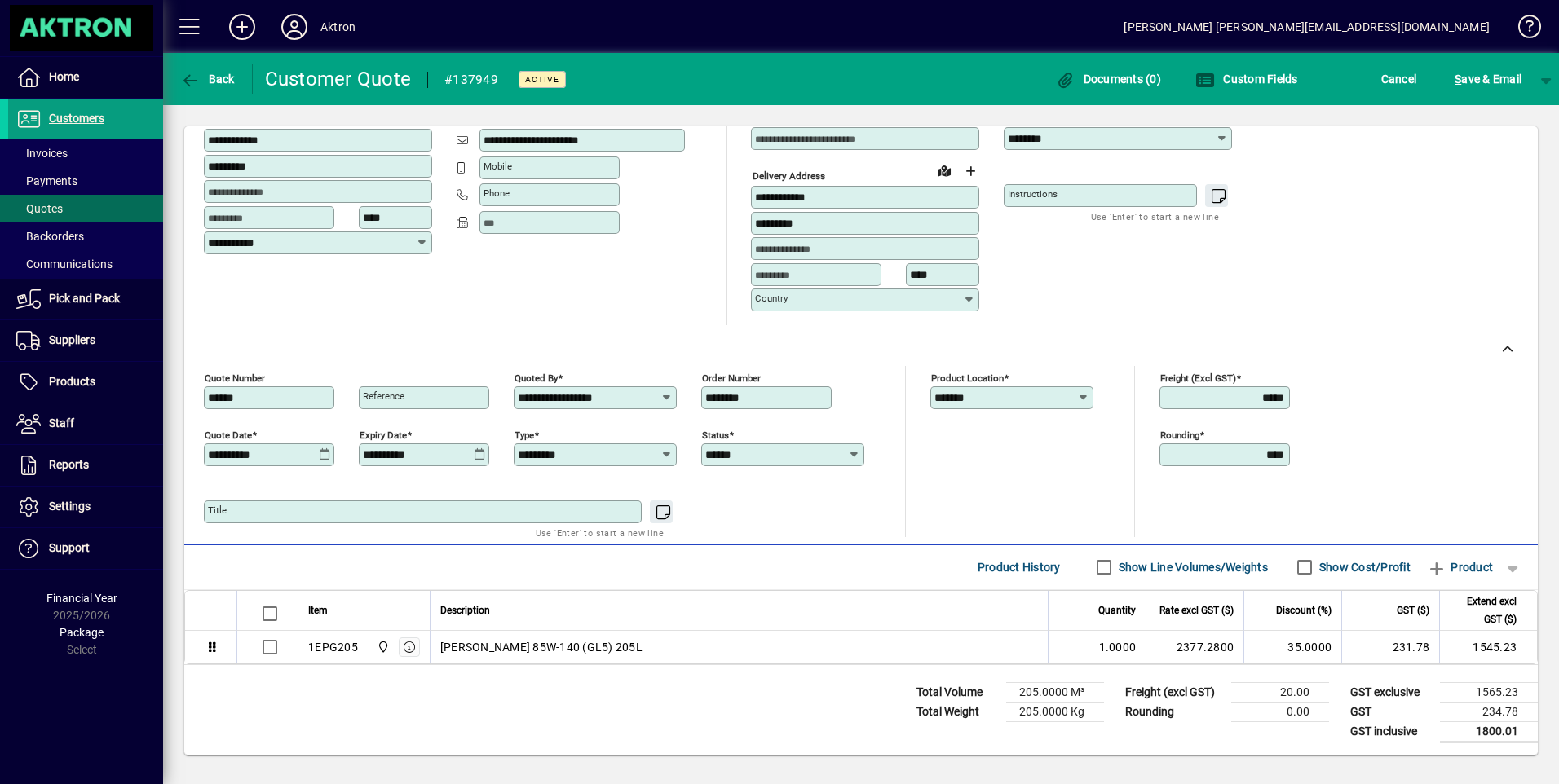 scroll, scrollTop: 160, scrollLeft: 0, axis: vertical 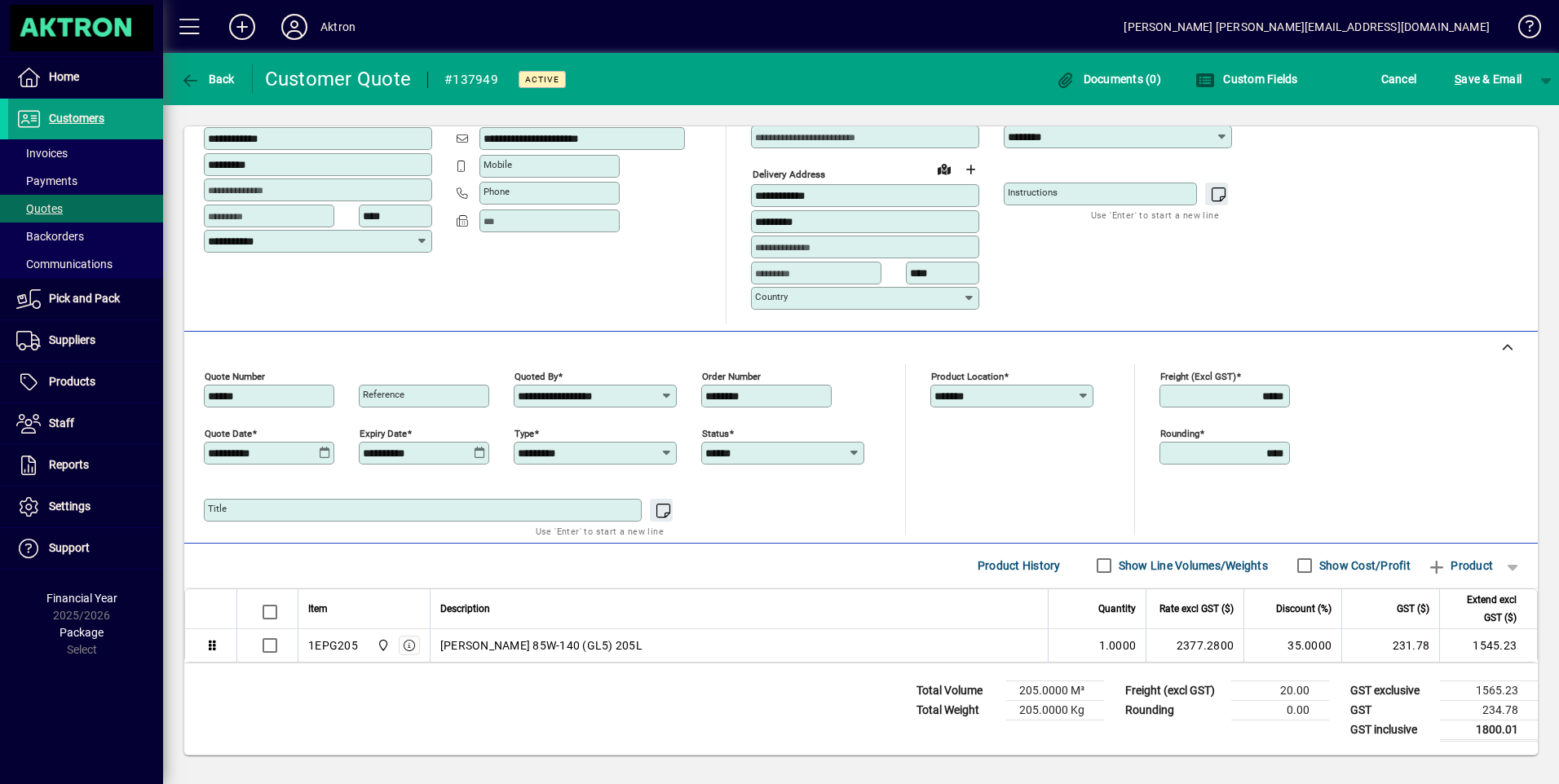 click 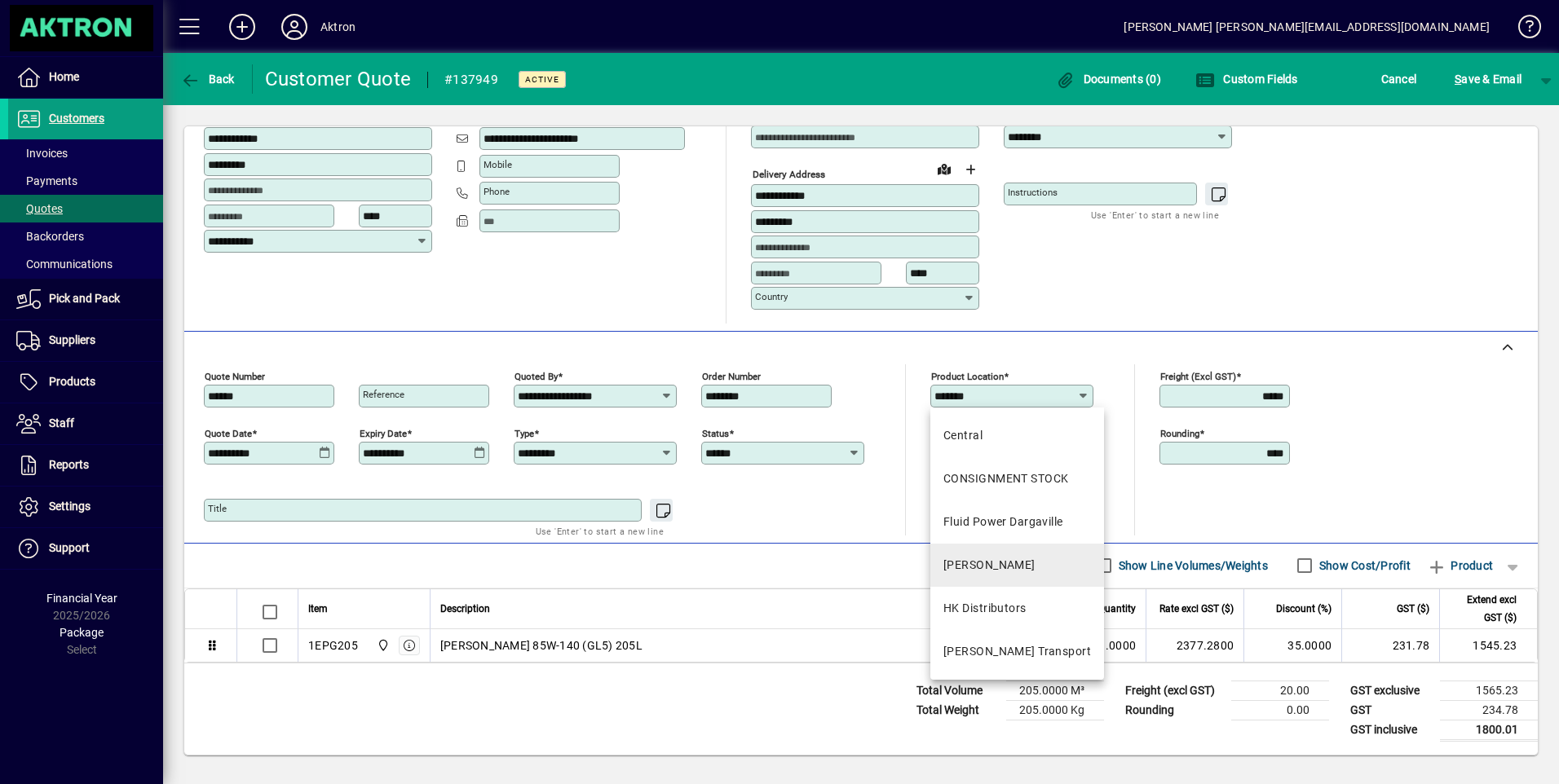 click on "[PERSON_NAME]" at bounding box center (989, 565) 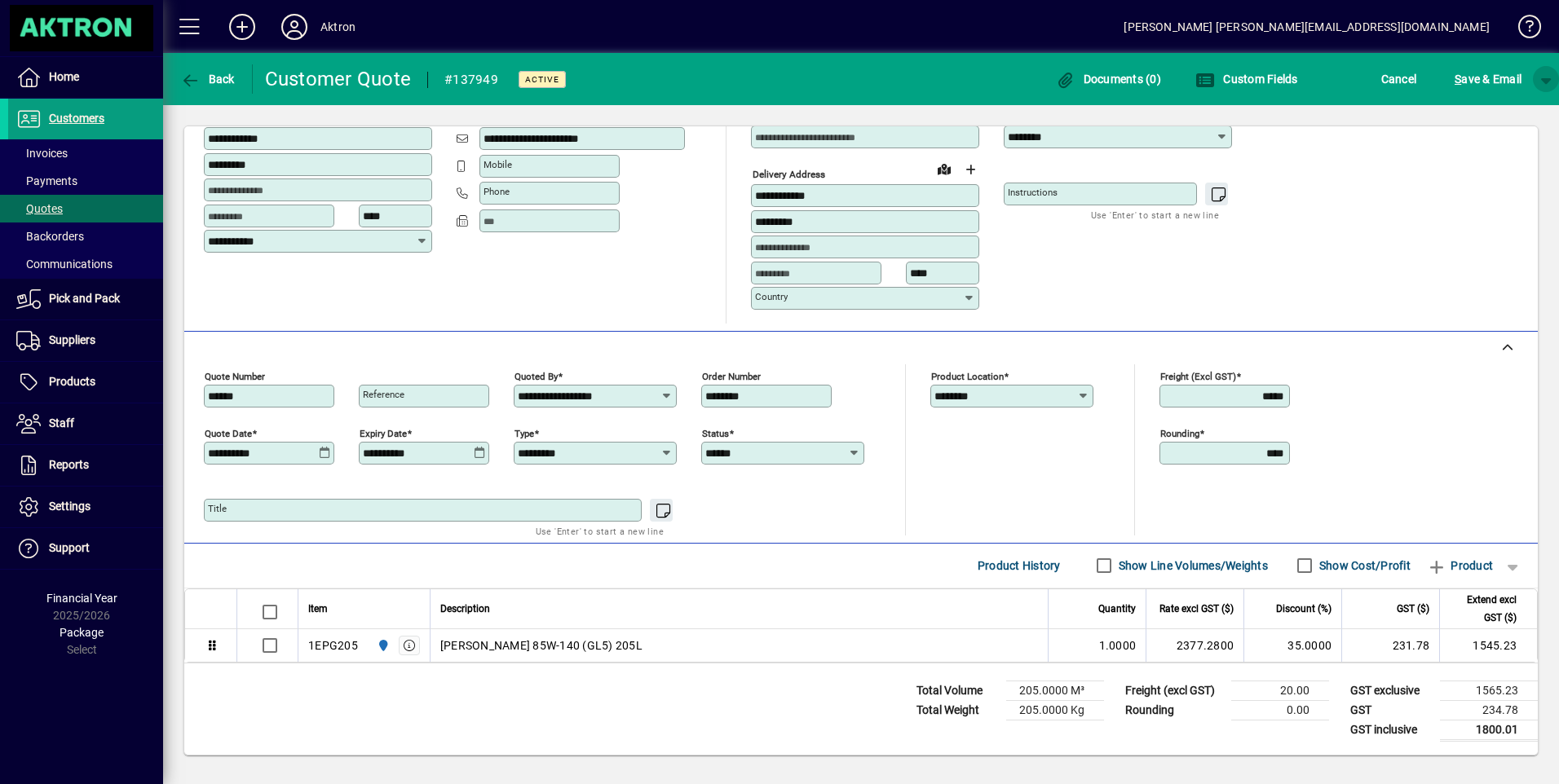 click 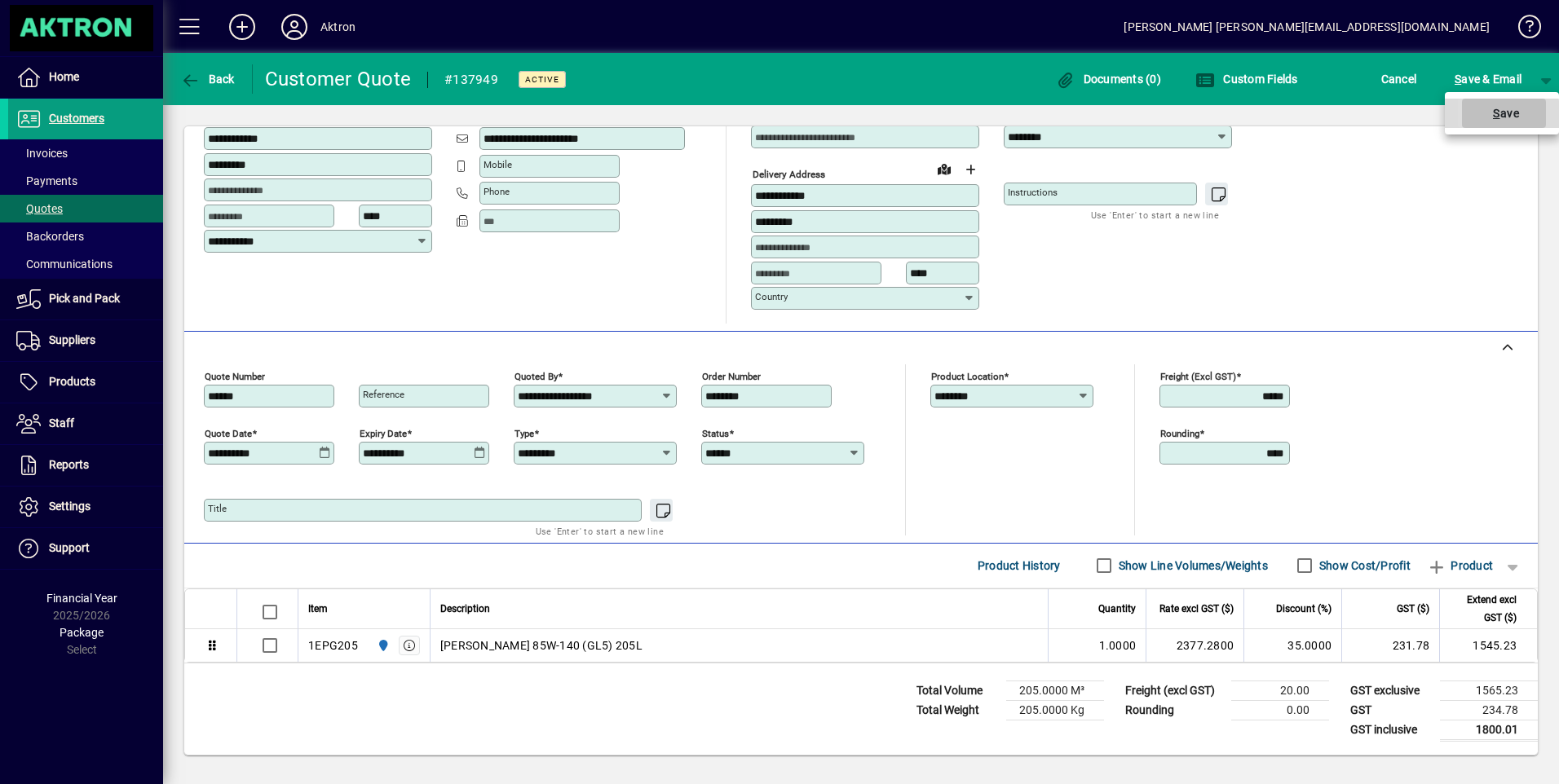 click at bounding box center (1504, 113) 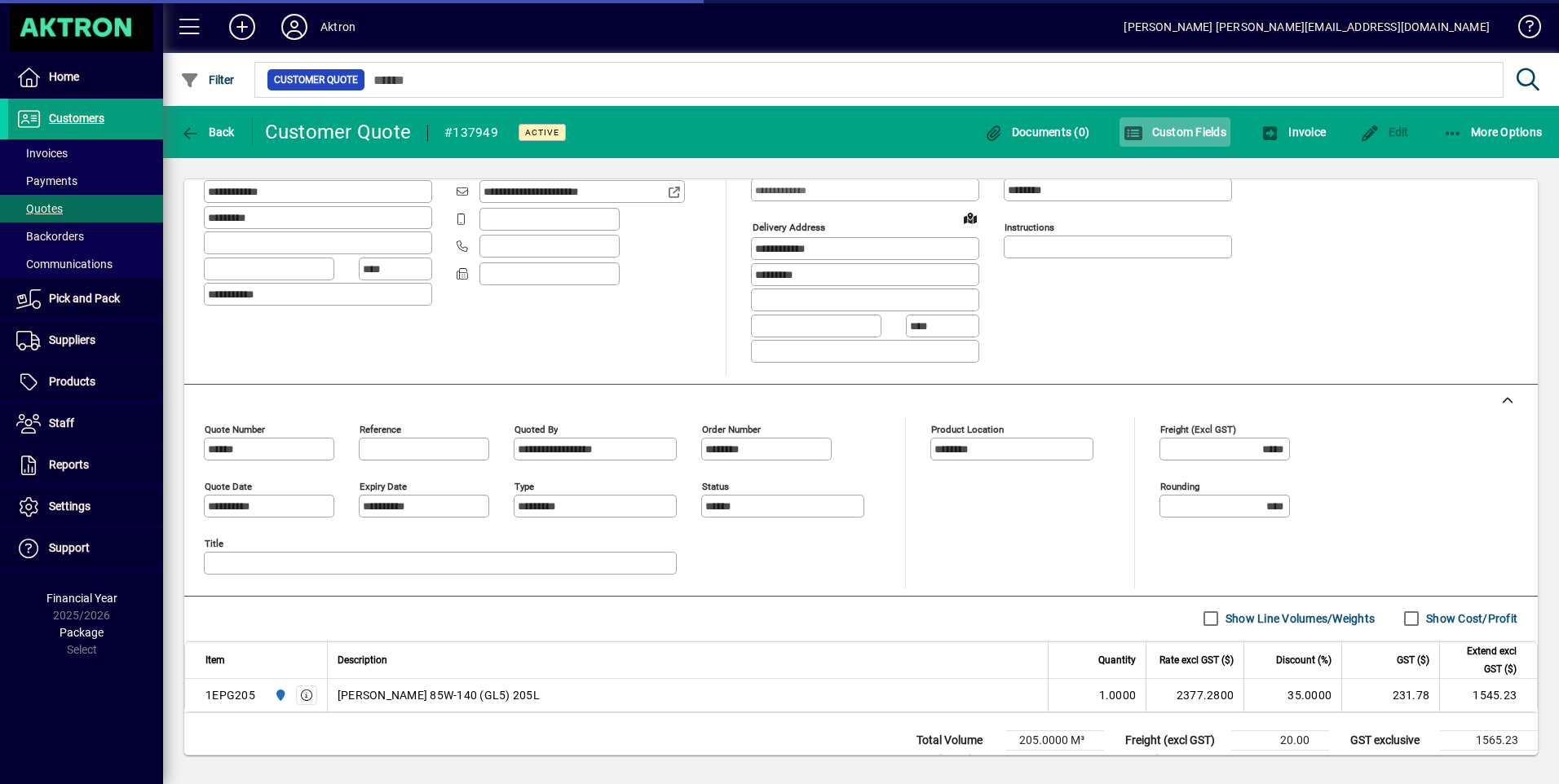 scroll, scrollTop: 156, scrollLeft: 0, axis: vertical 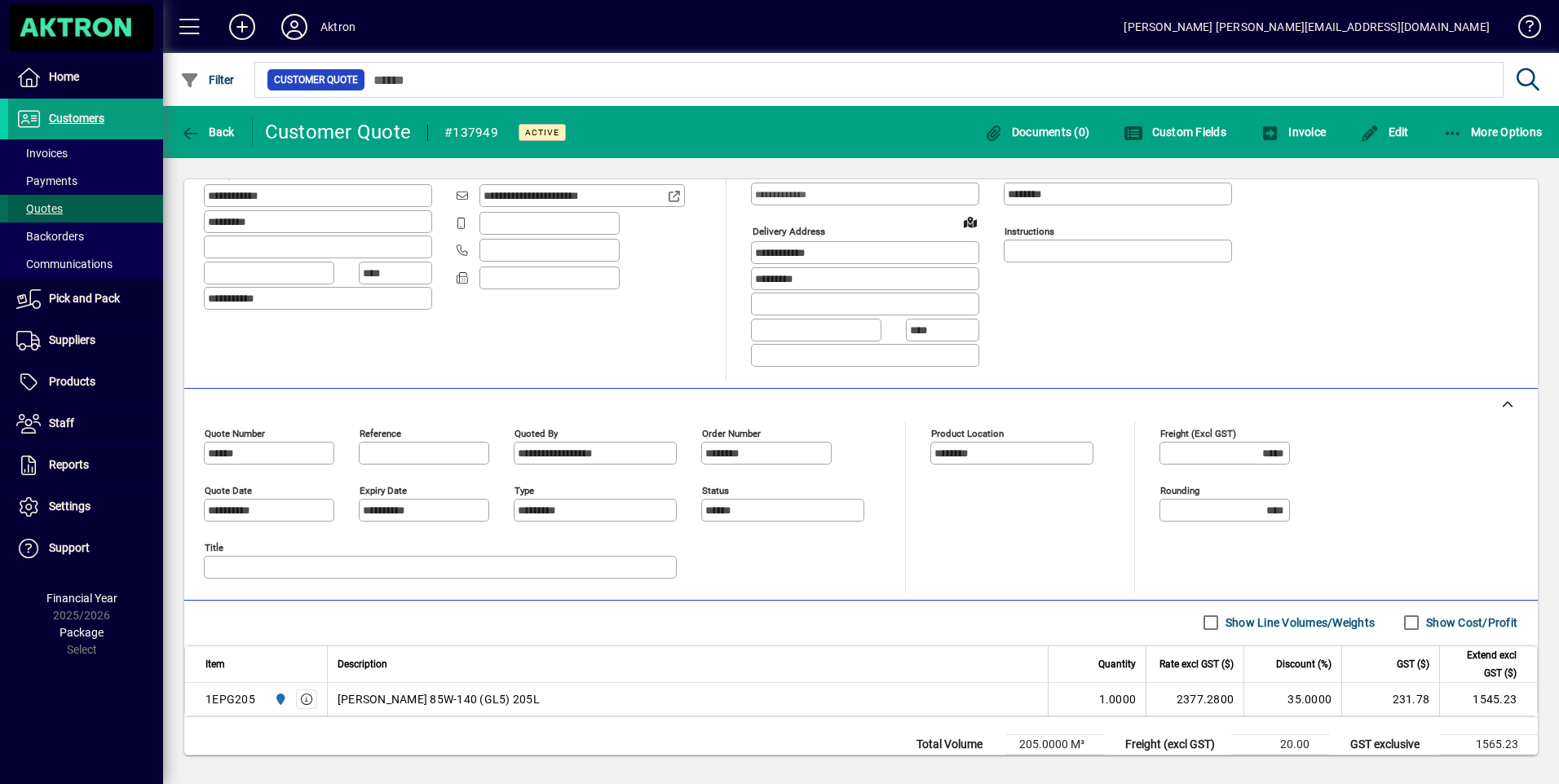 click on "Quotes" at bounding box center [39, 209] 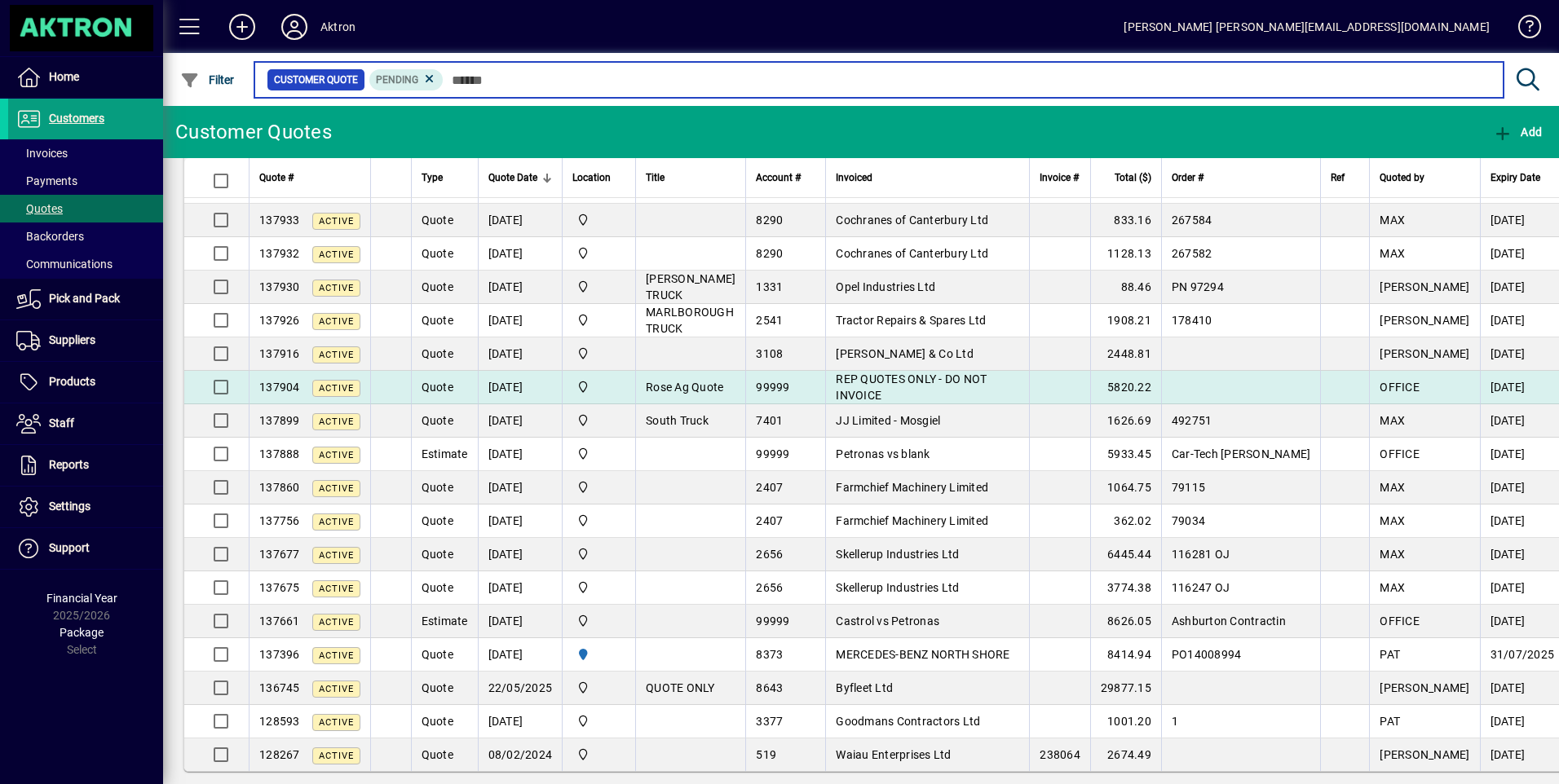 scroll, scrollTop: 750, scrollLeft: 0, axis: vertical 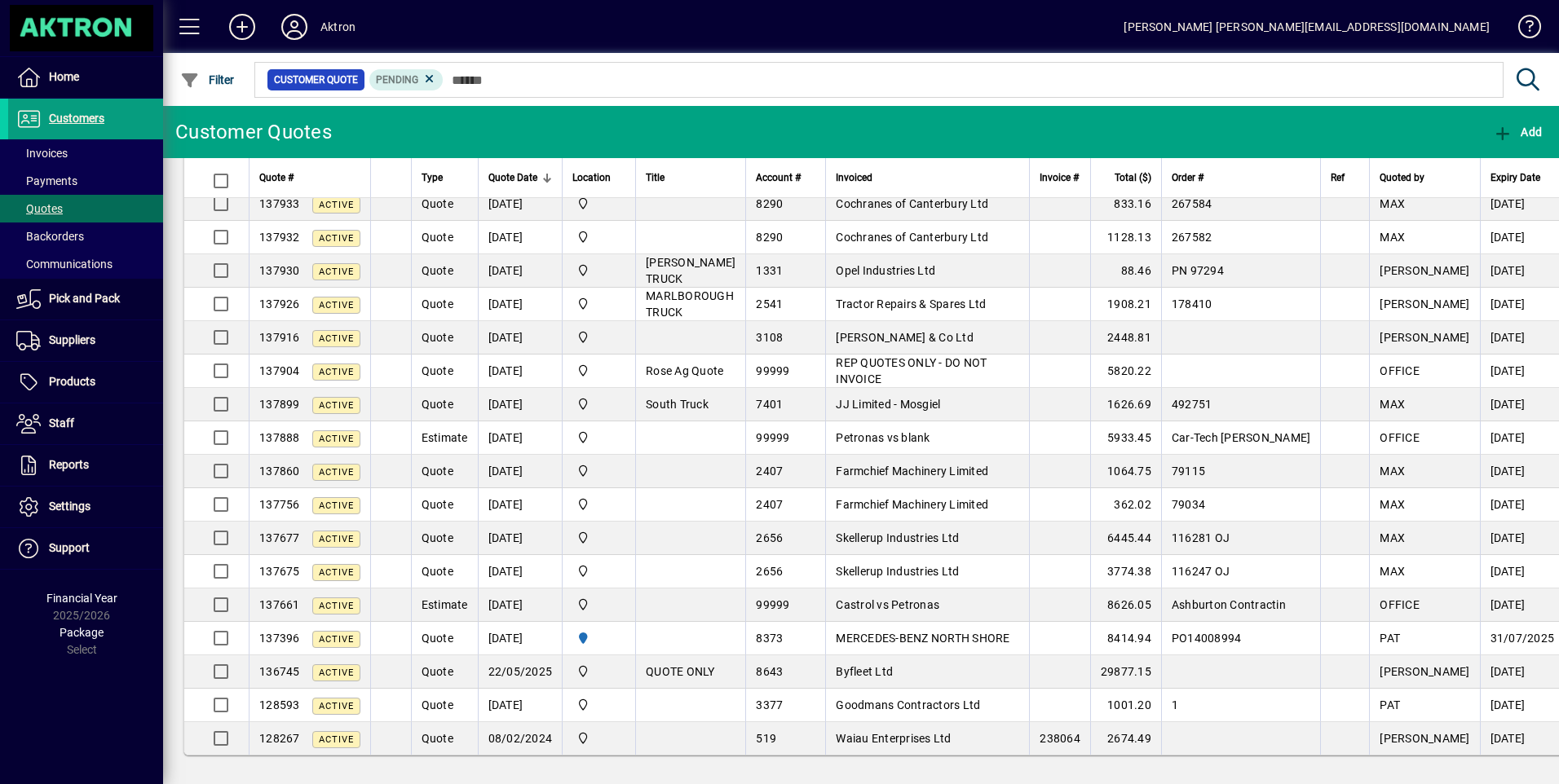 click on "Farmchief Machinery Limited" at bounding box center [912, 471] 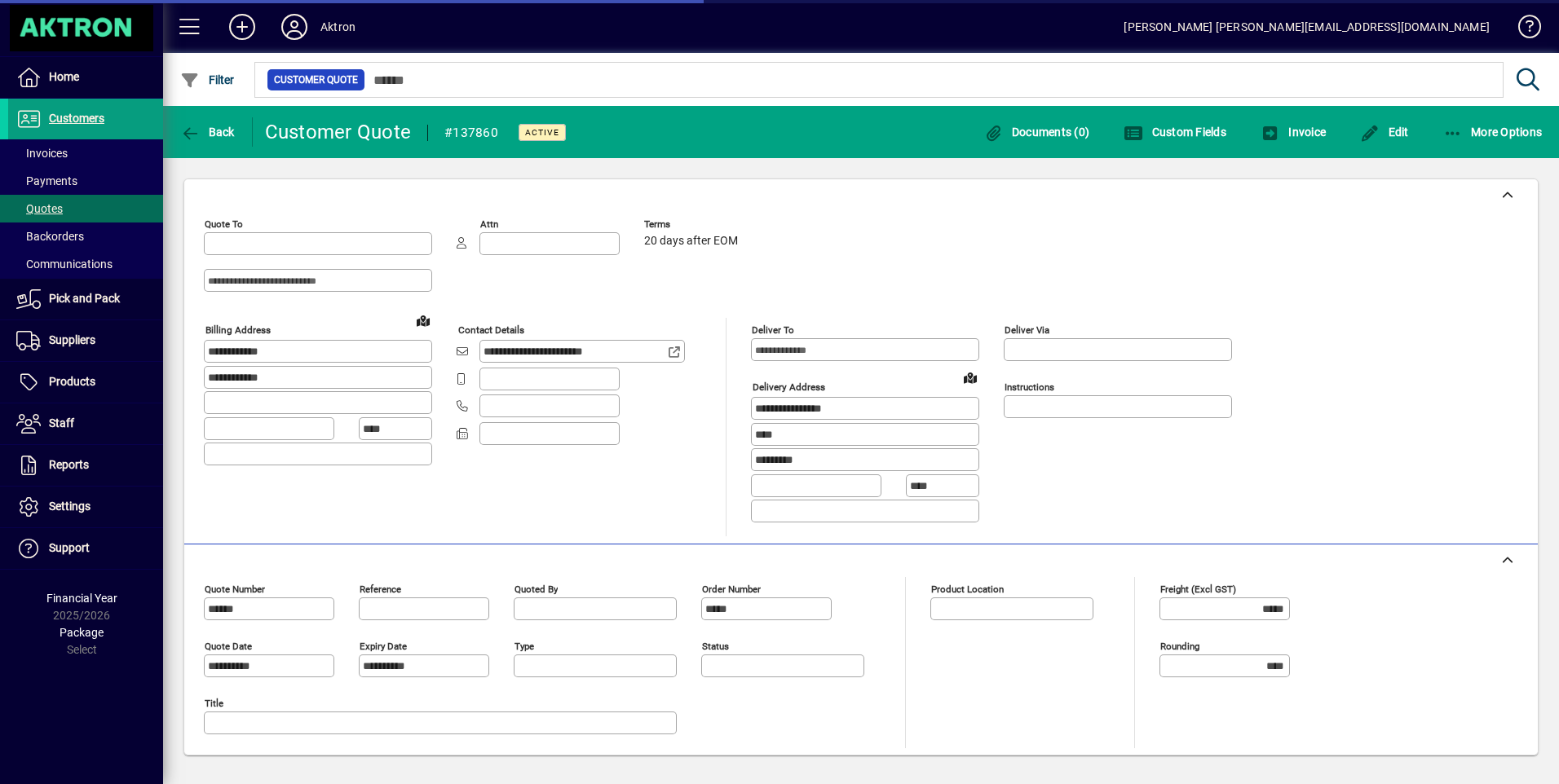 type on "*********" 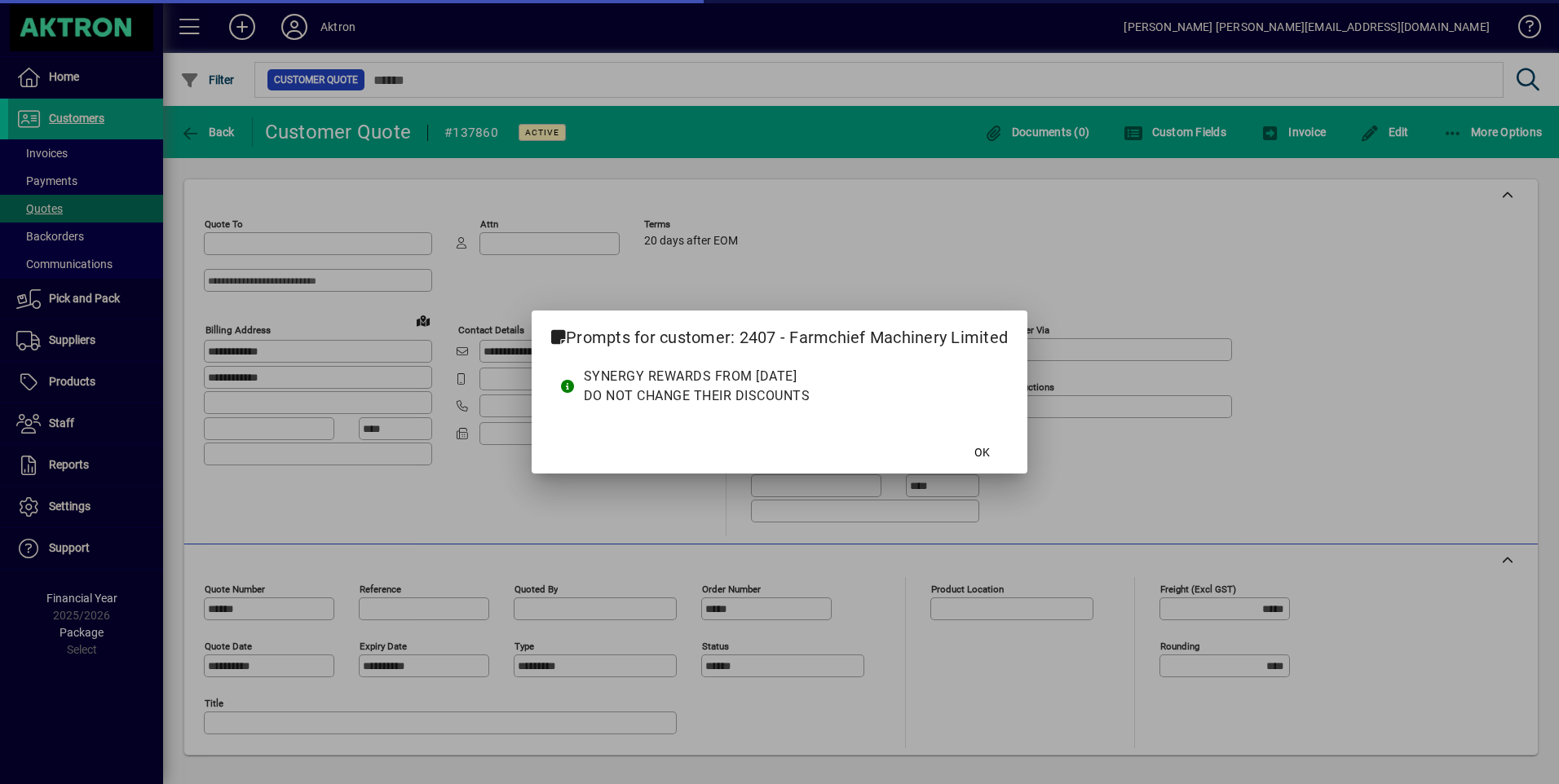 type on "**********" 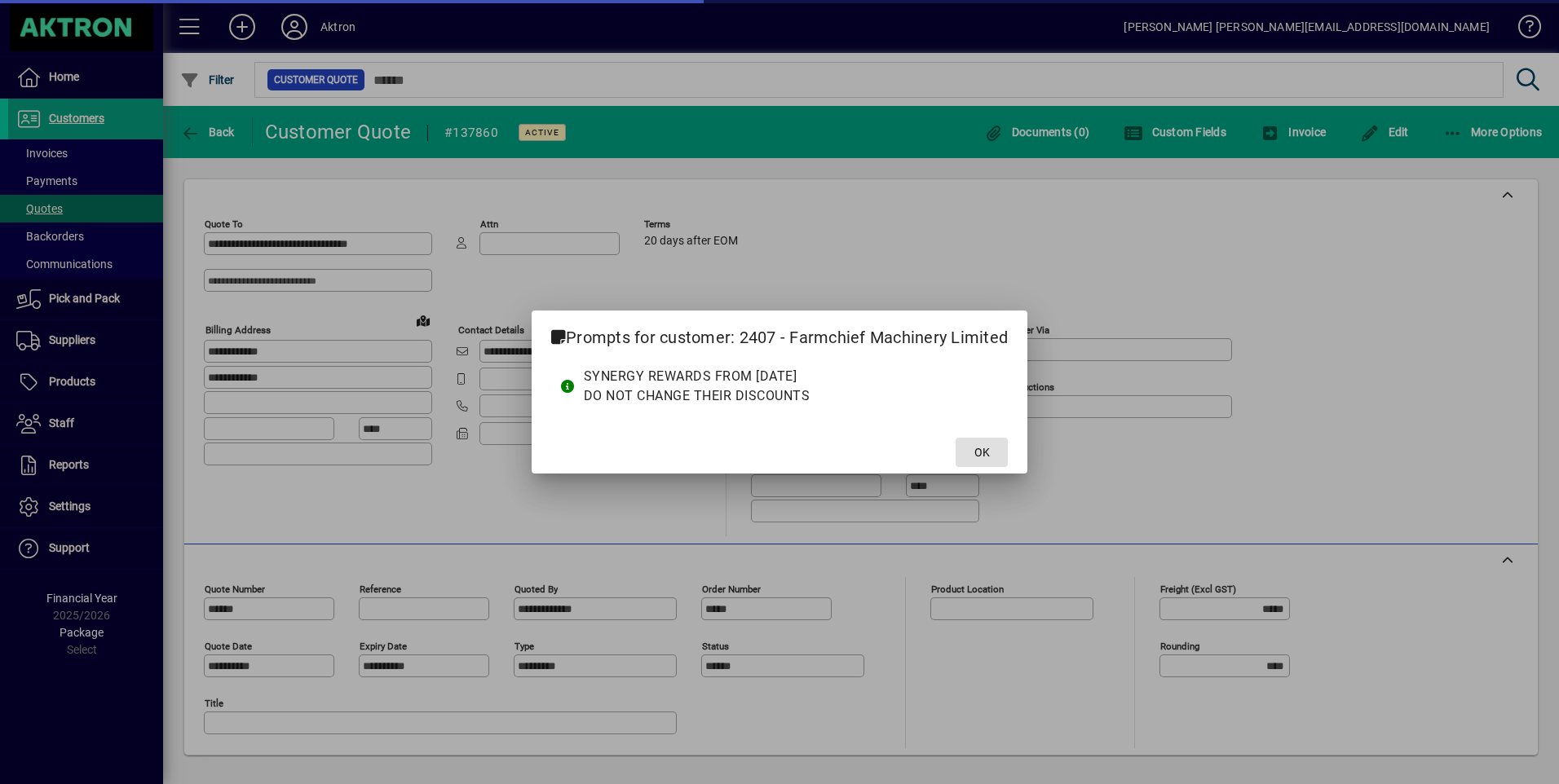 type on "*******" 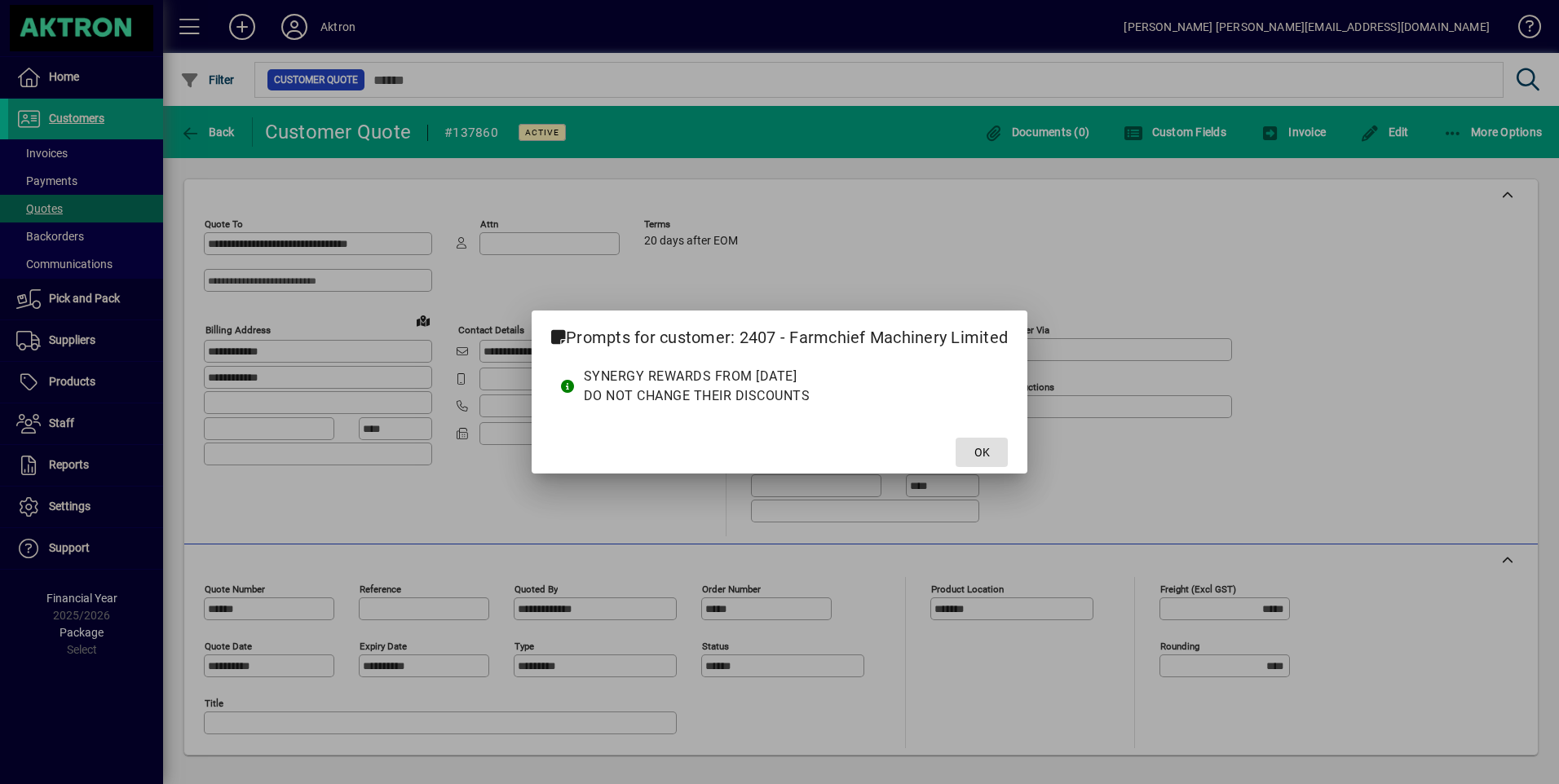 click 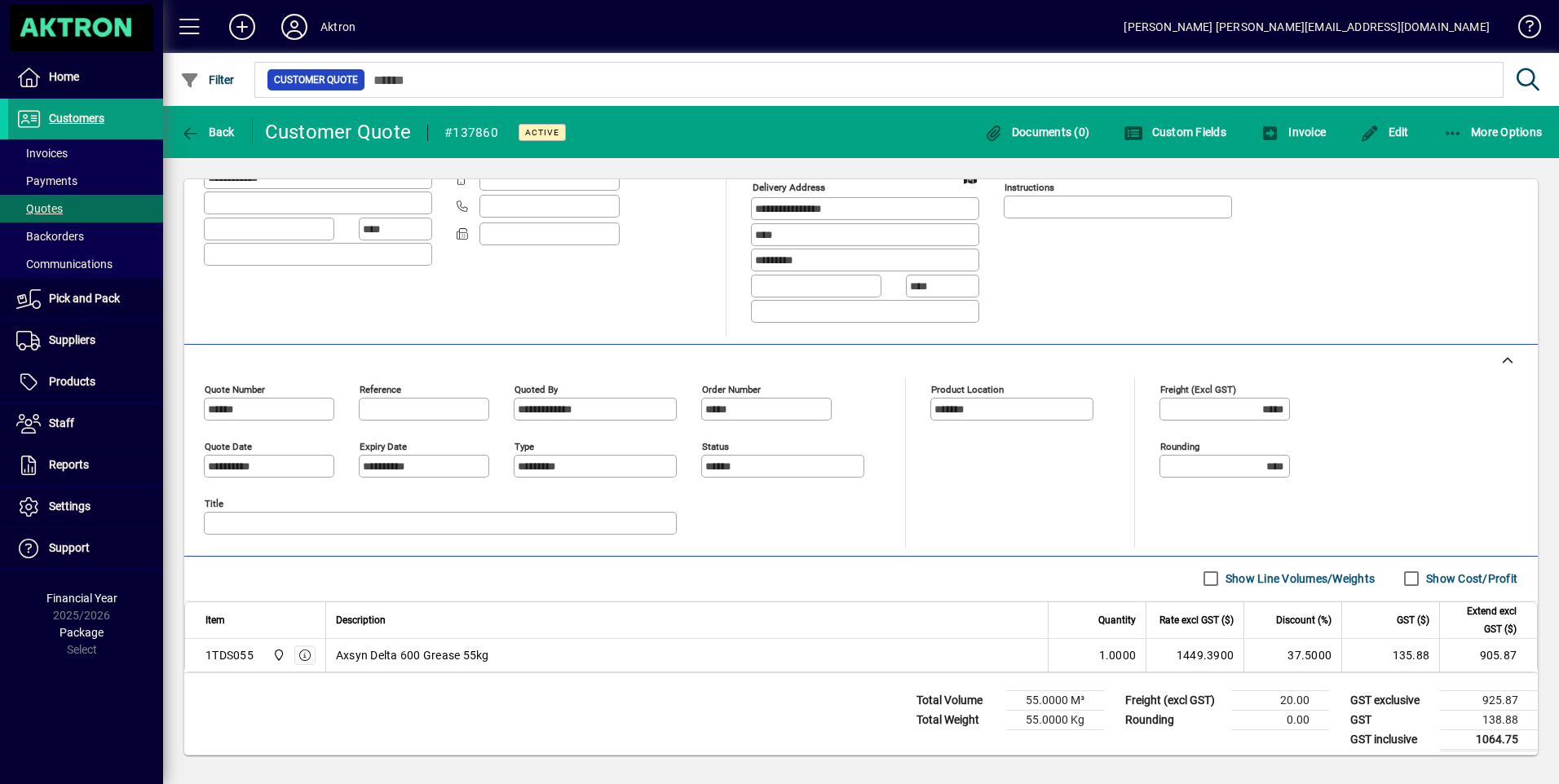 scroll, scrollTop: 209, scrollLeft: 0, axis: vertical 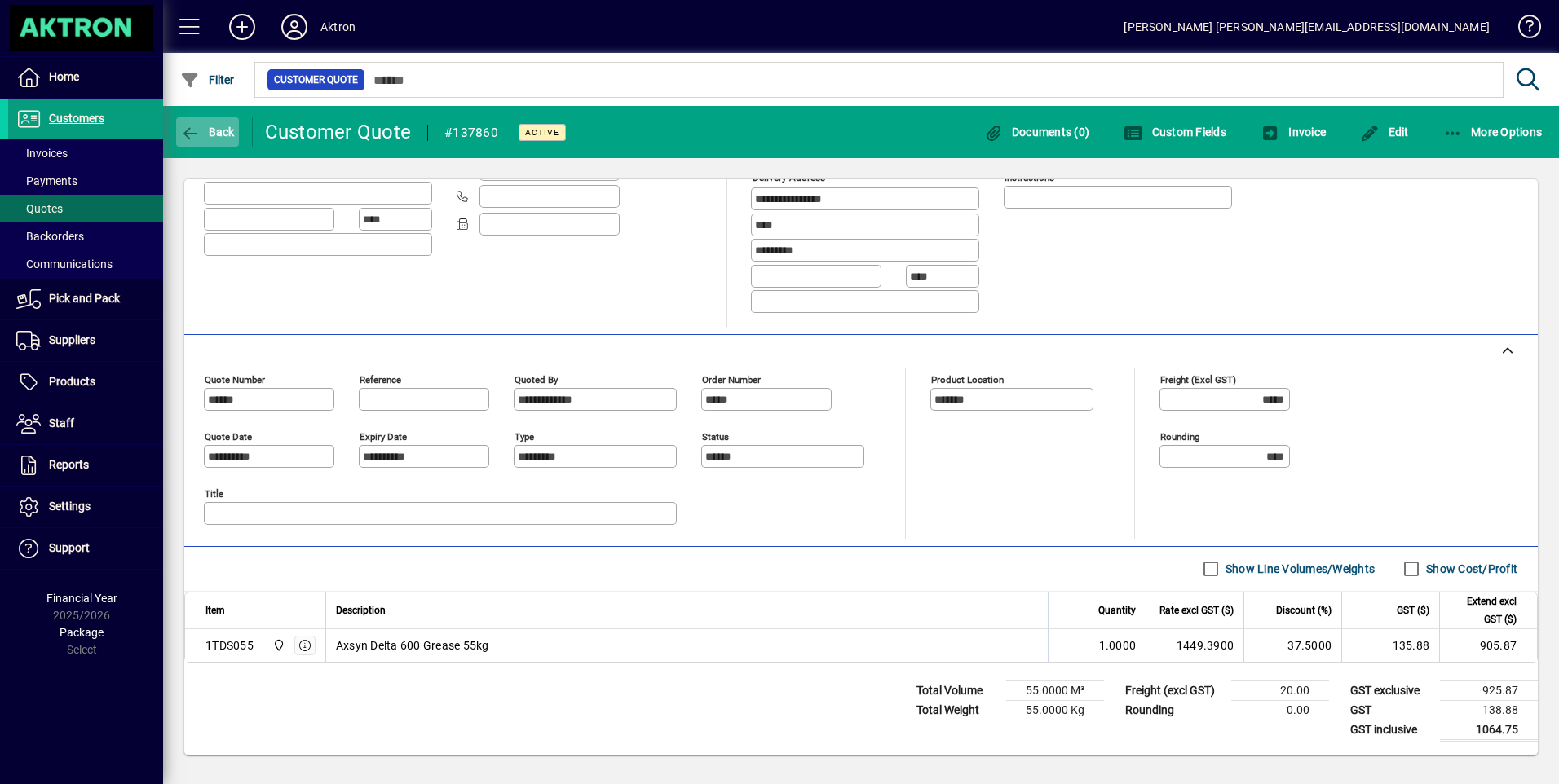 click 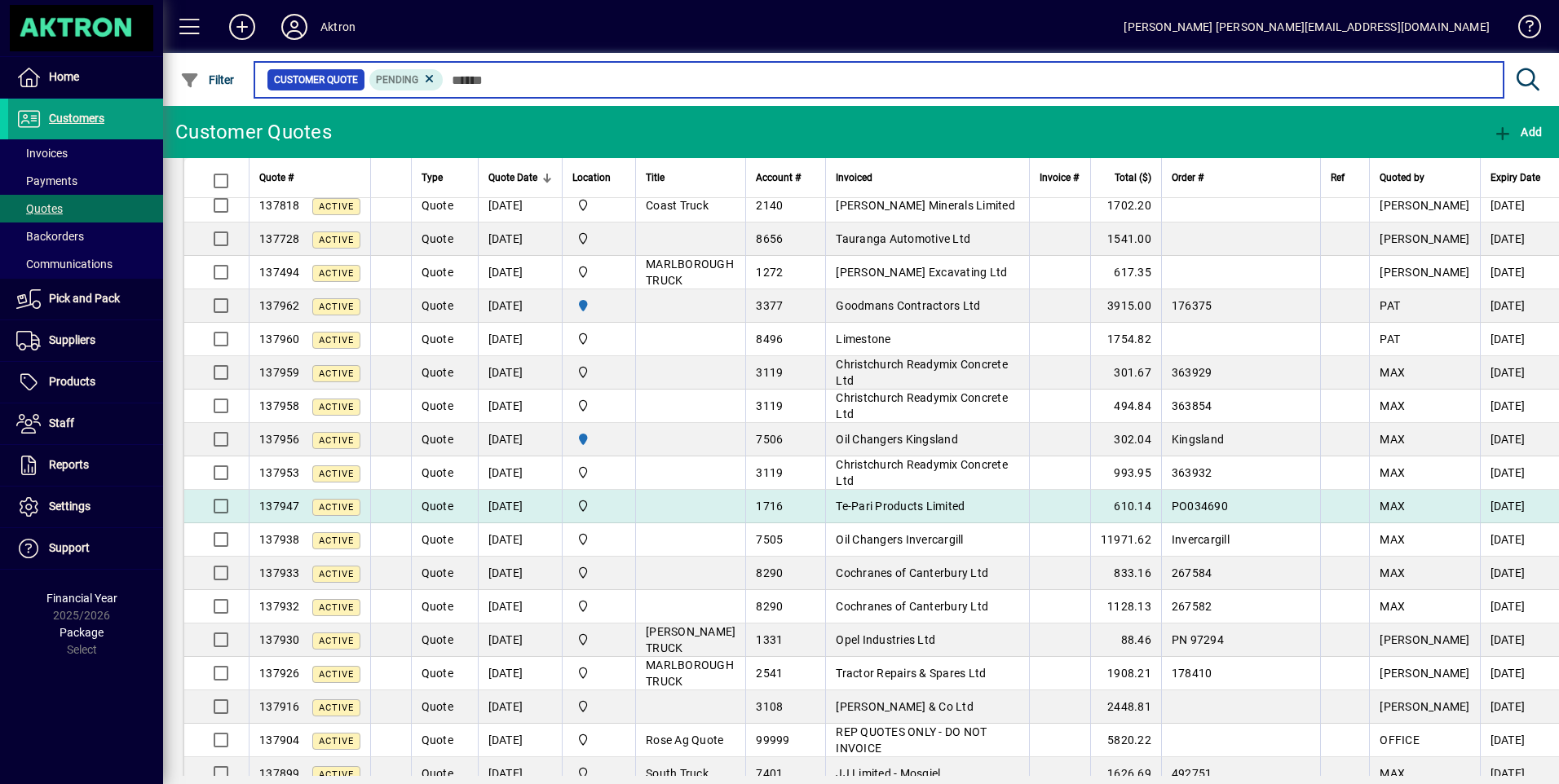scroll, scrollTop: 407, scrollLeft: 0, axis: vertical 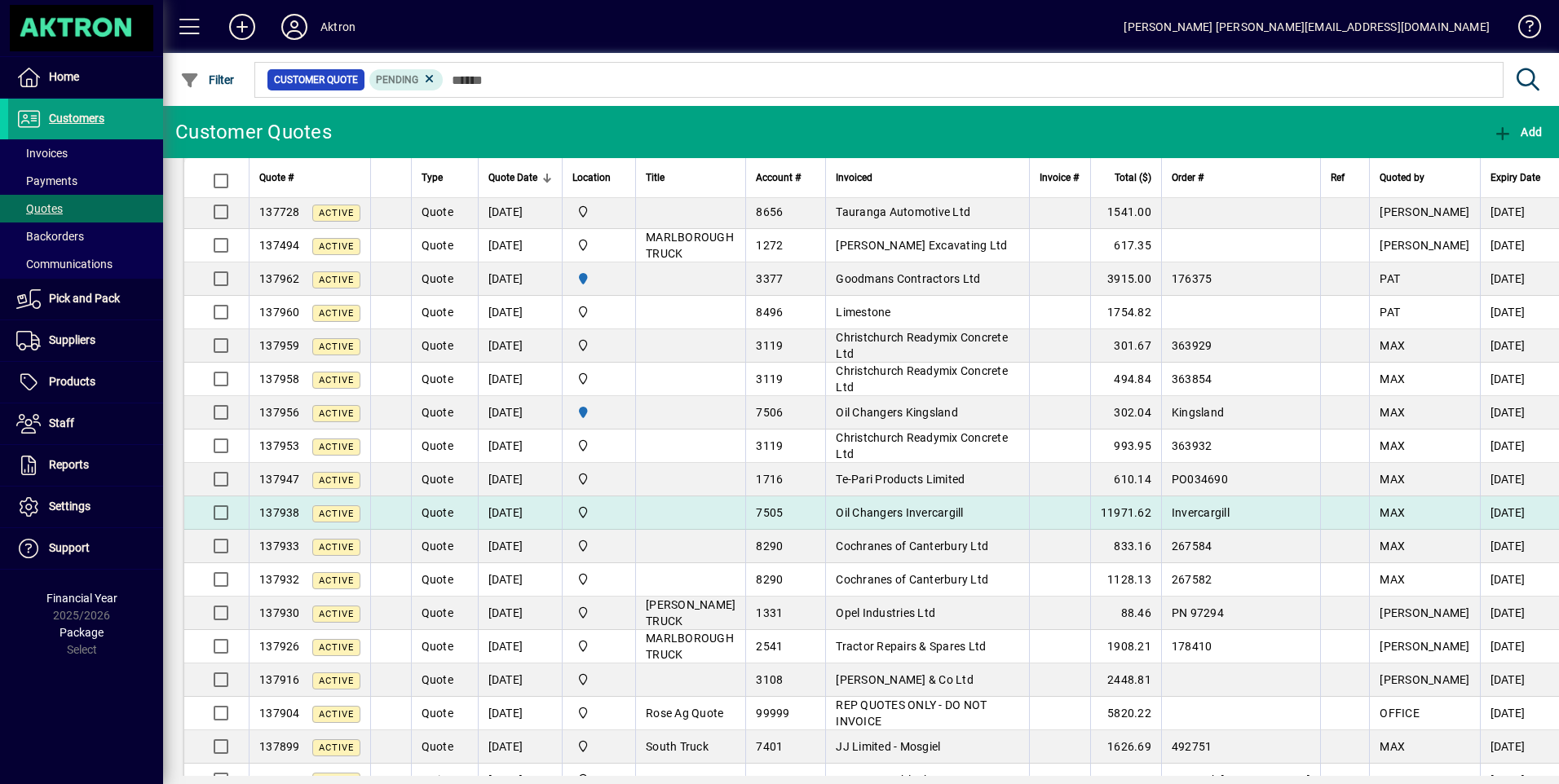 click on "Oil Changers Invercargill" at bounding box center [899, 513] 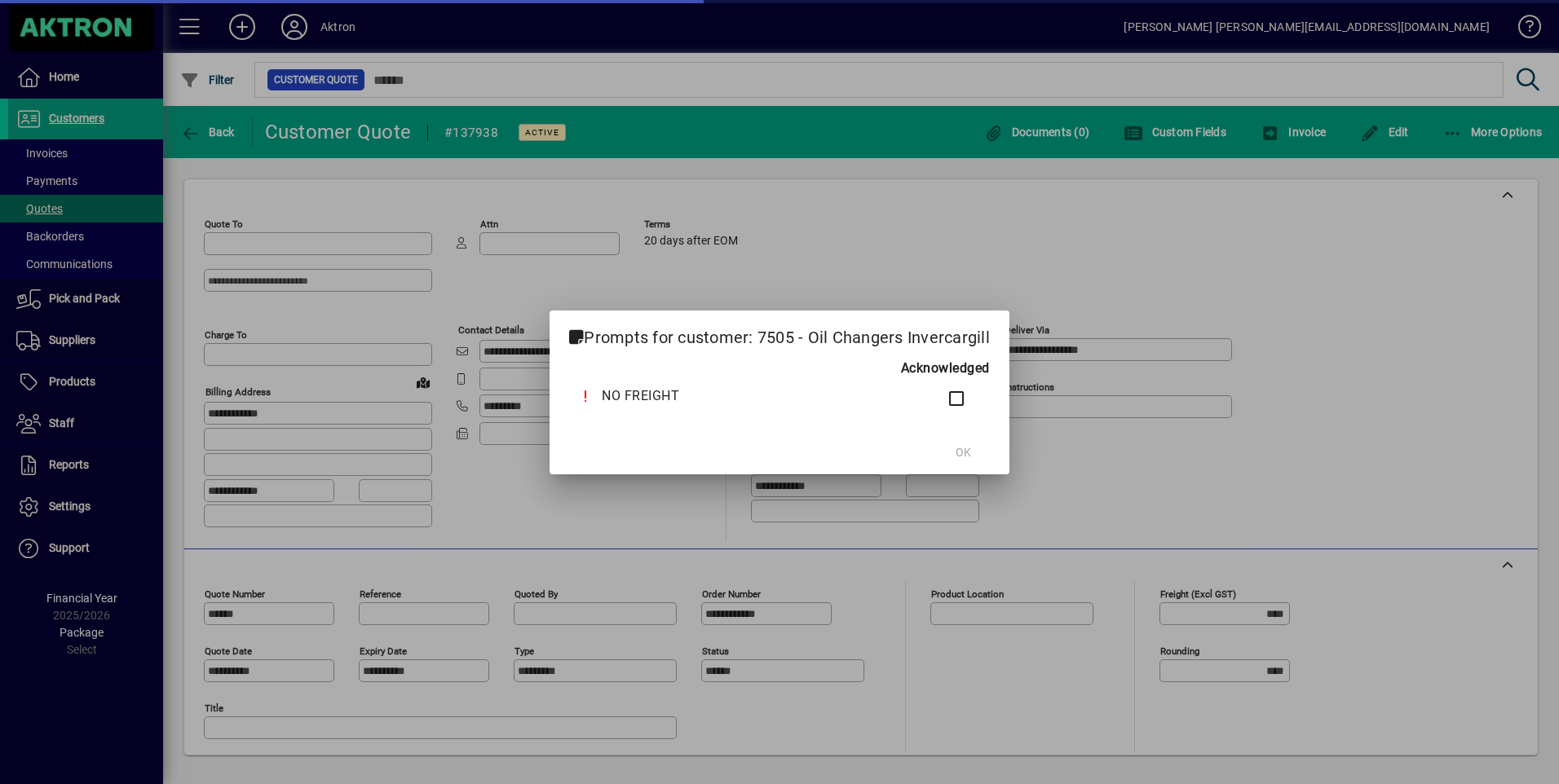 type on "**********" 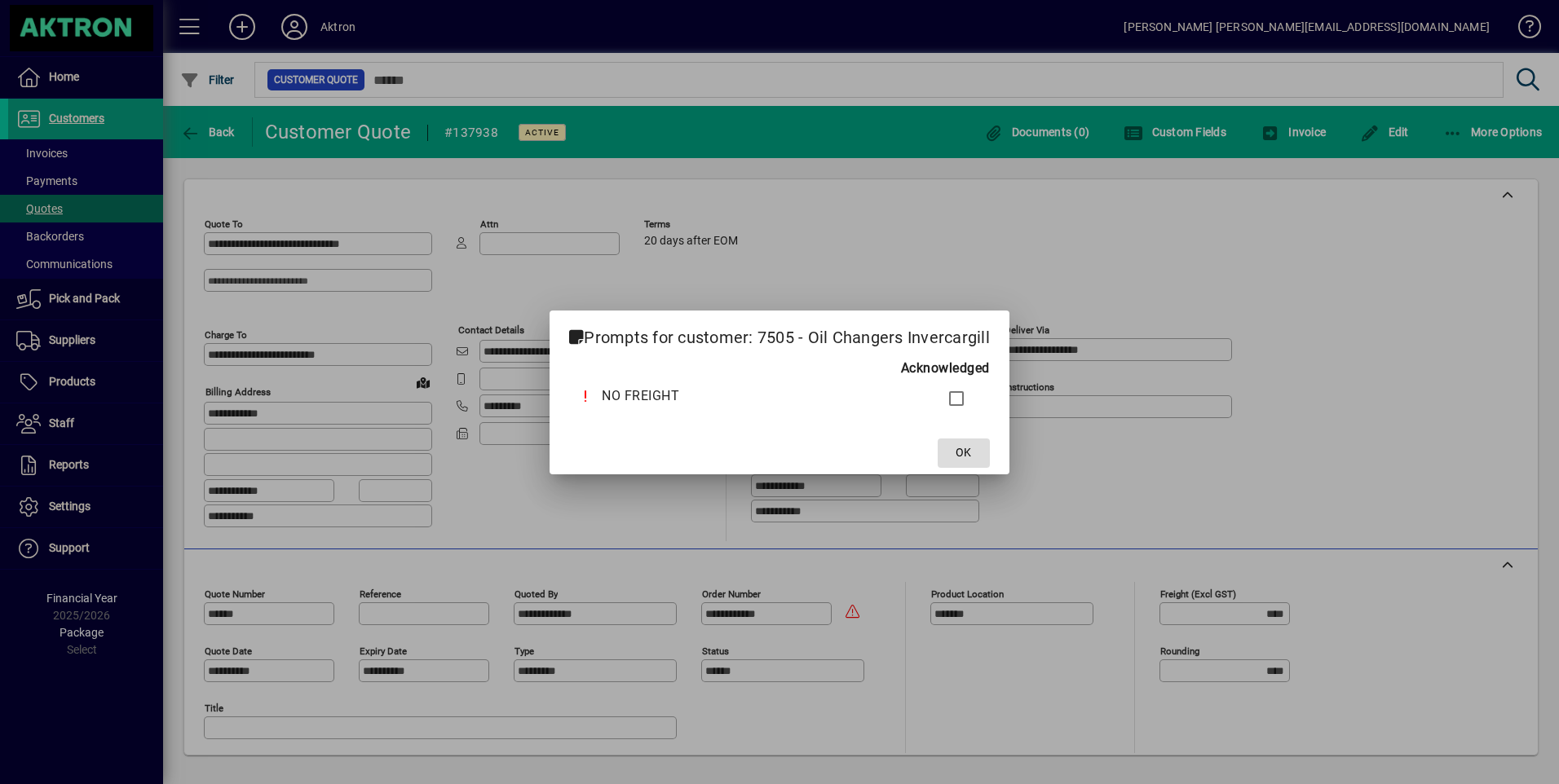 click on "OK" 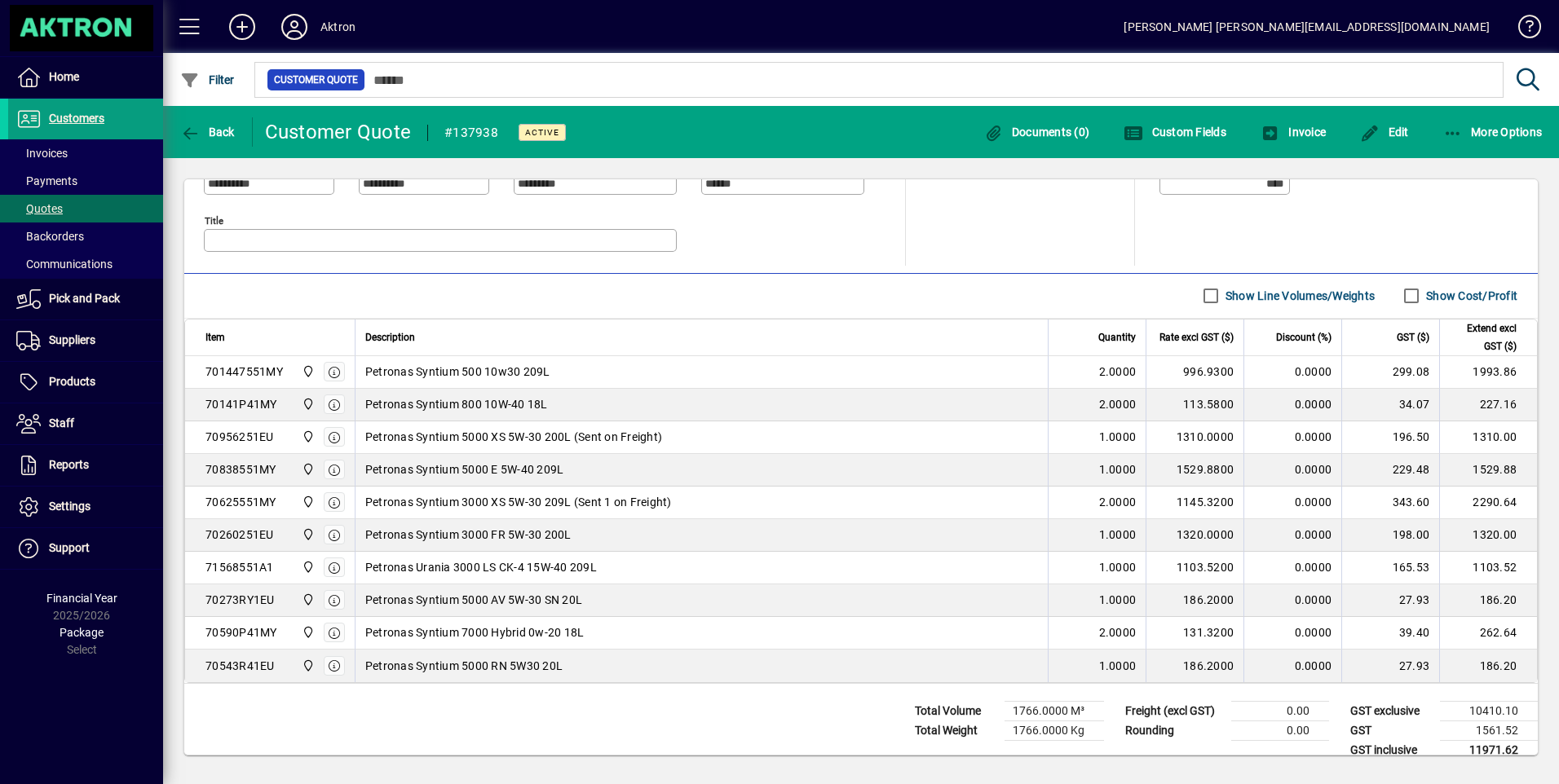 scroll, scrollTop: 489, scrollLeft: 0, axis: vertical 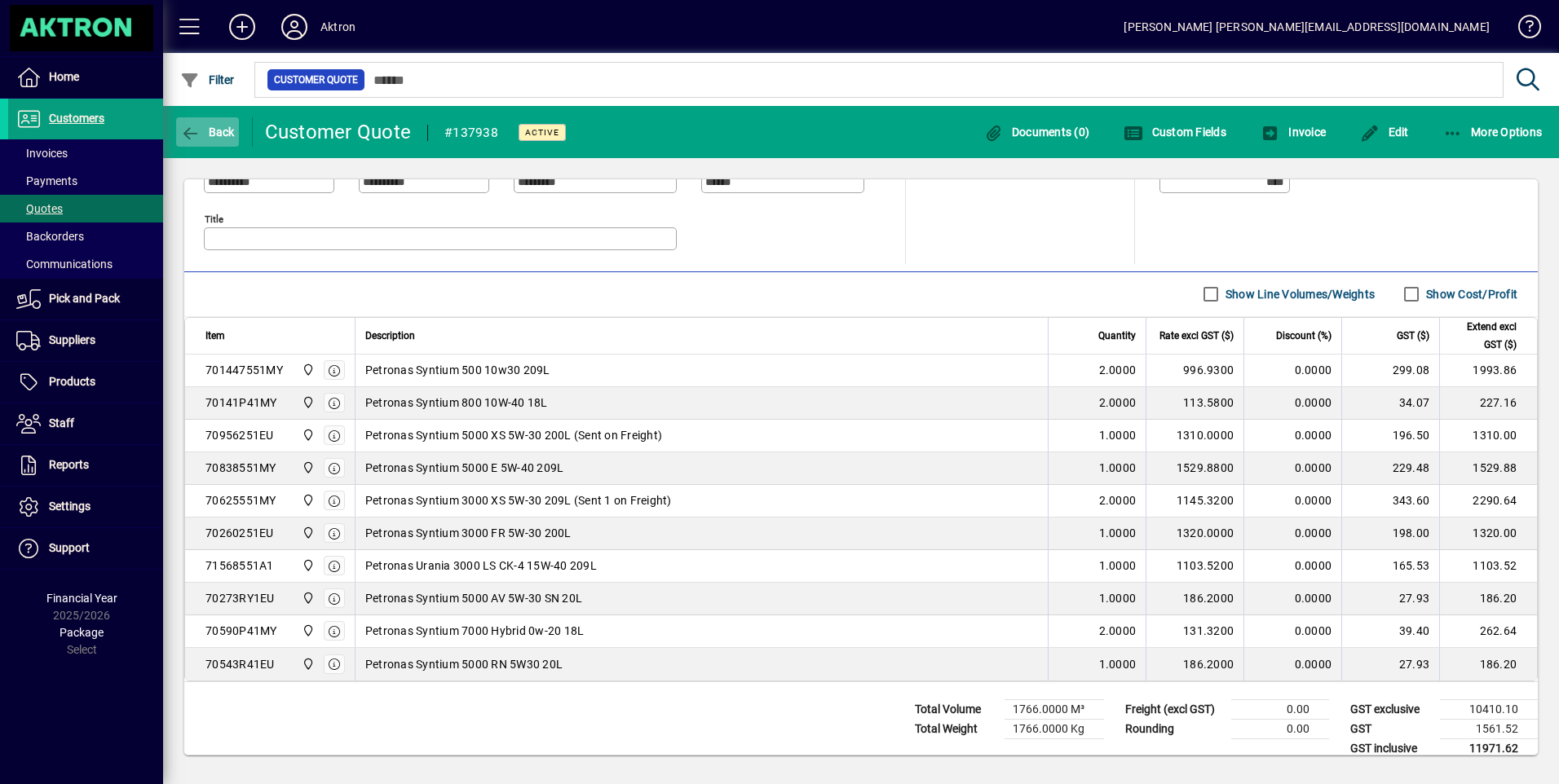 click on "Back" 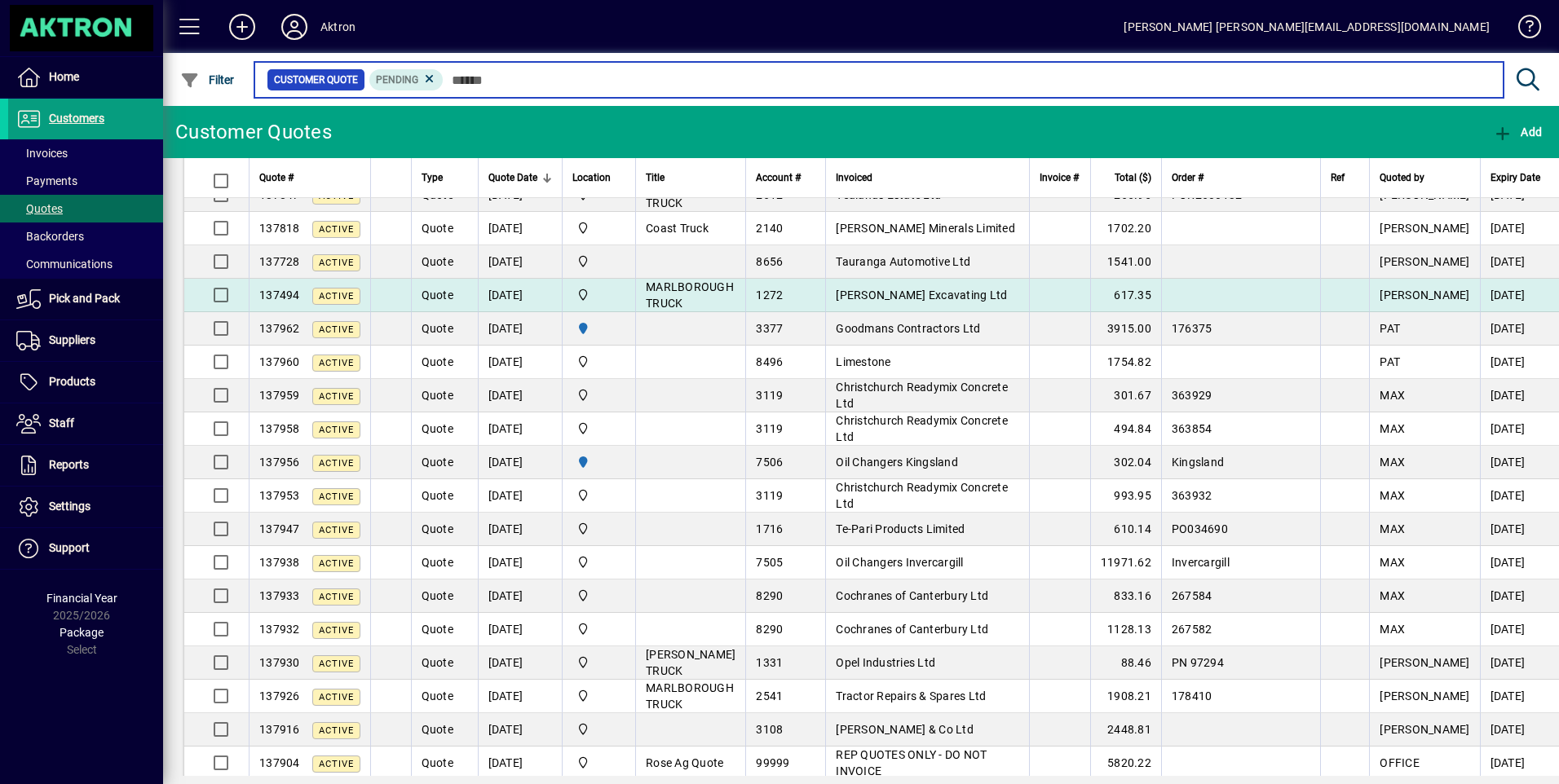 scroll, scrollTop: 407, scrollLeft: 0, axis: vertical 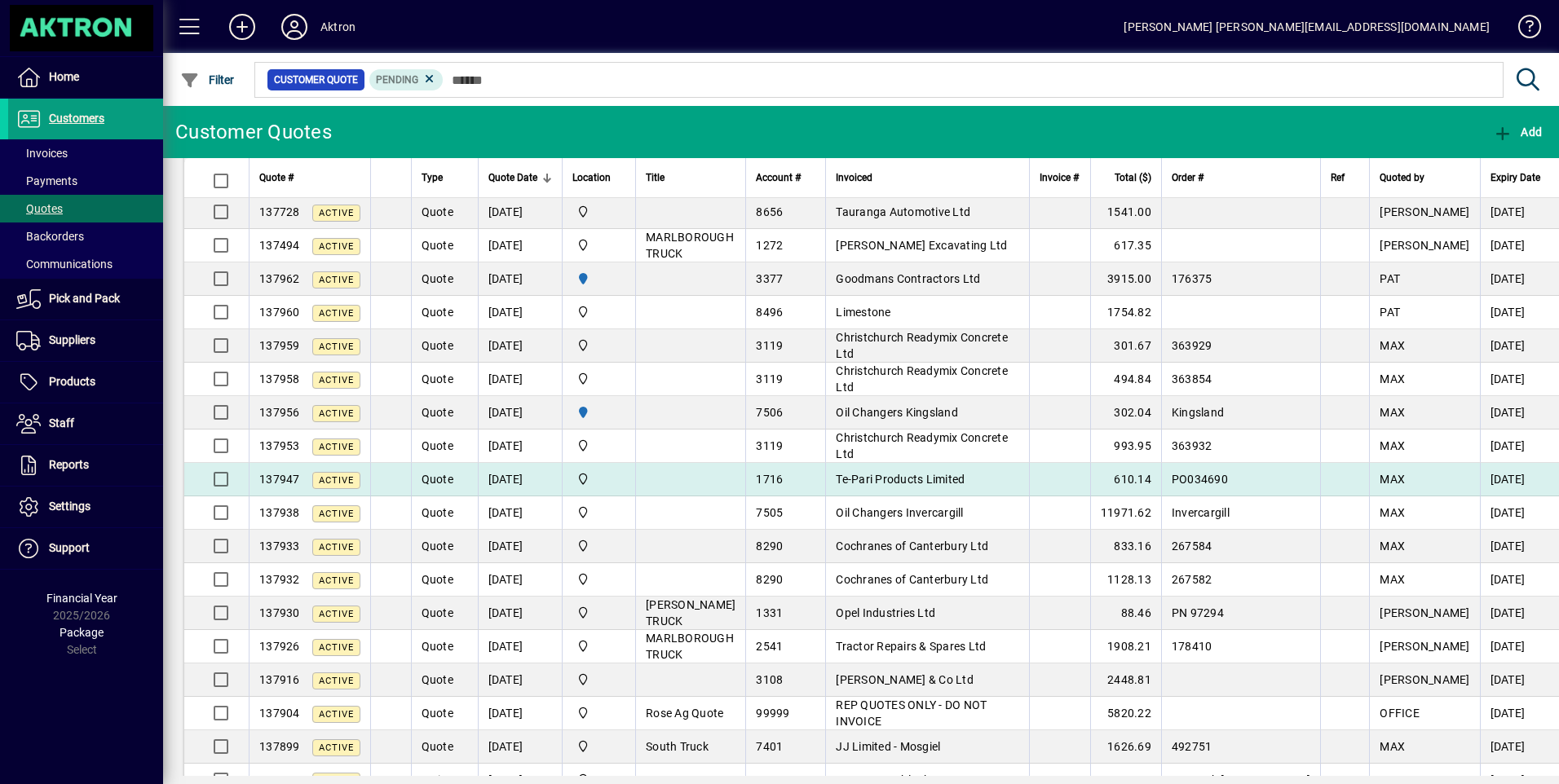 click on "Te-Pari Products Limited" at bounding box center (900, 479) 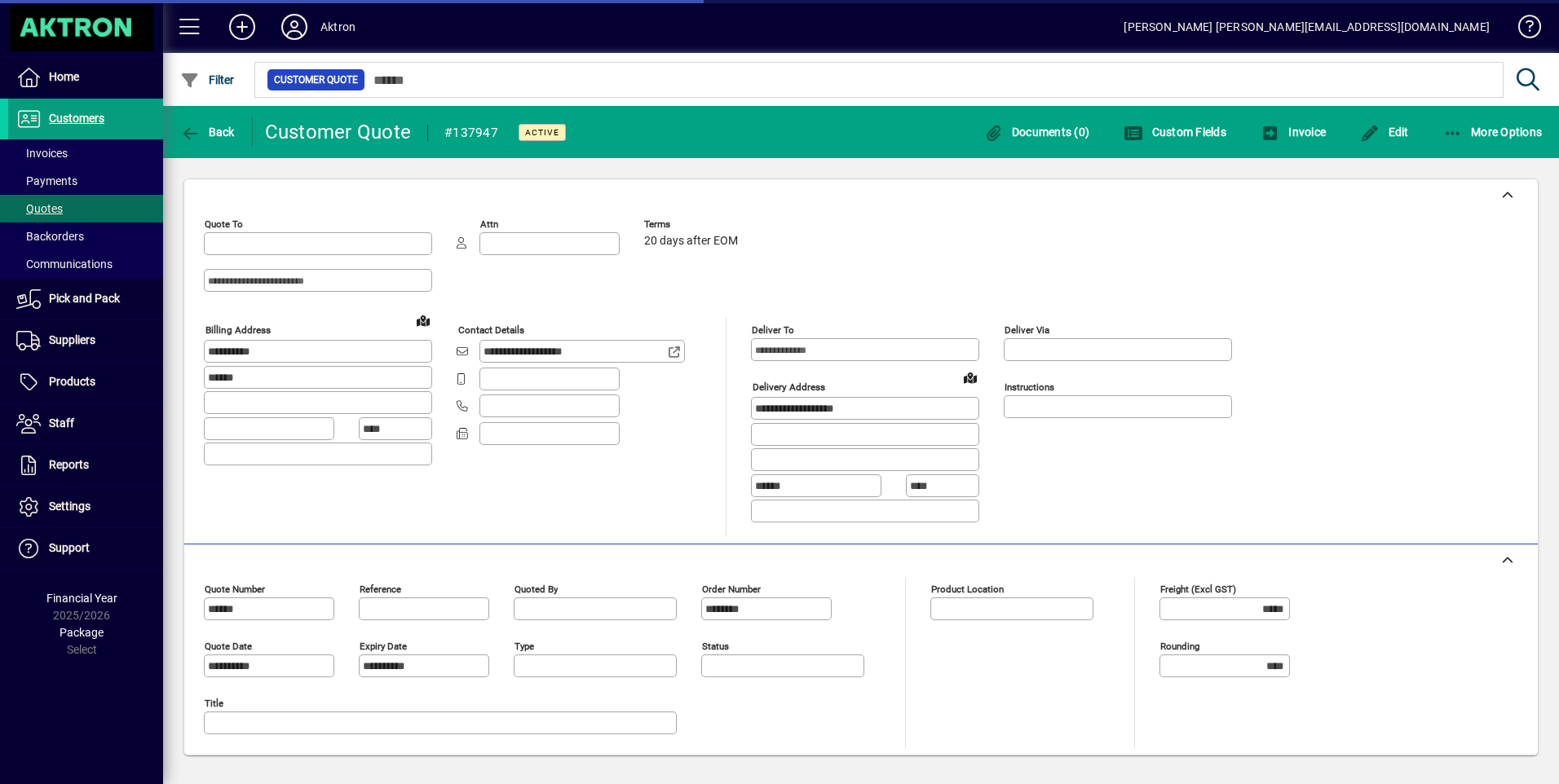 type on "**********" 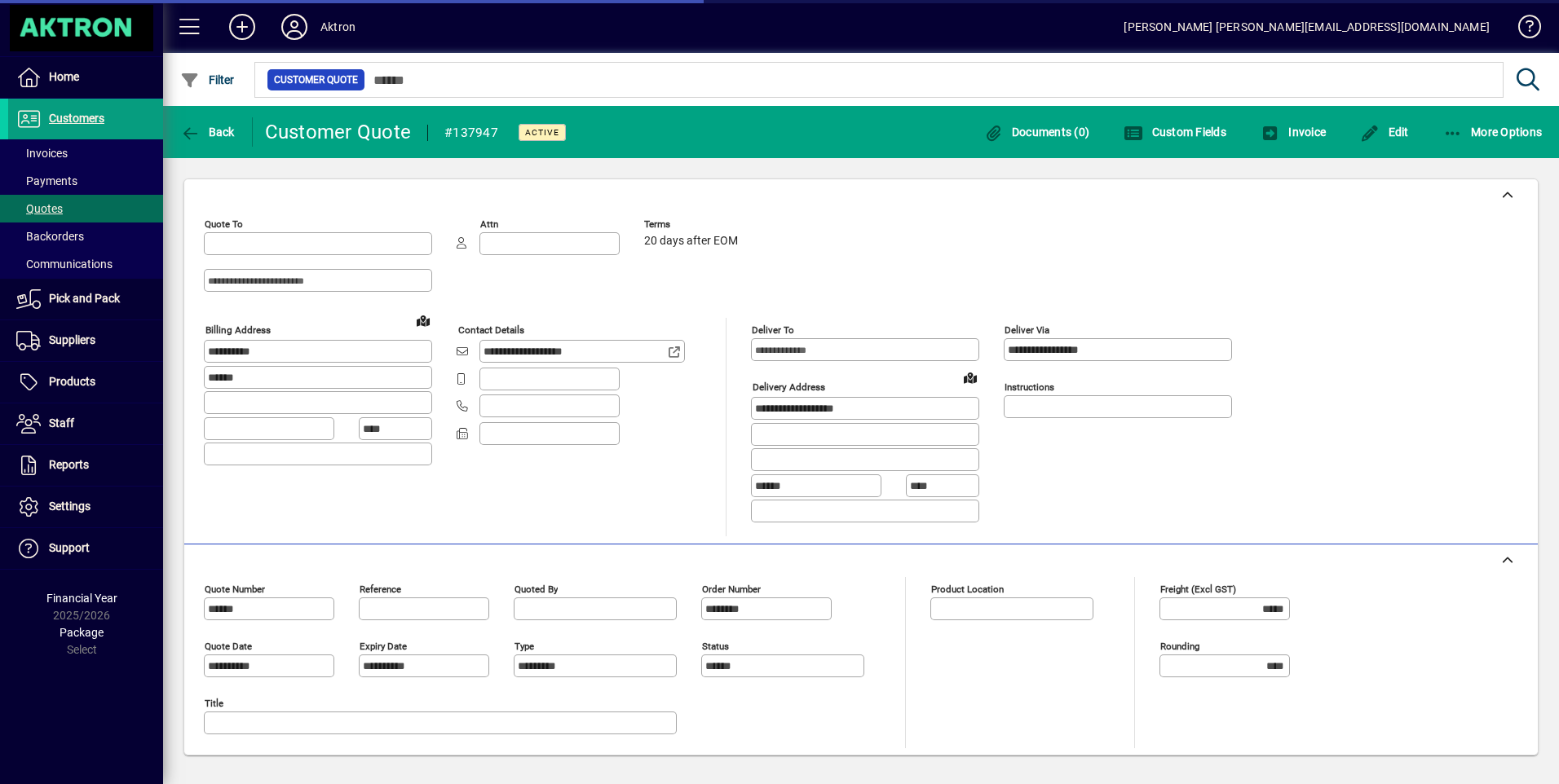 type on "**********" 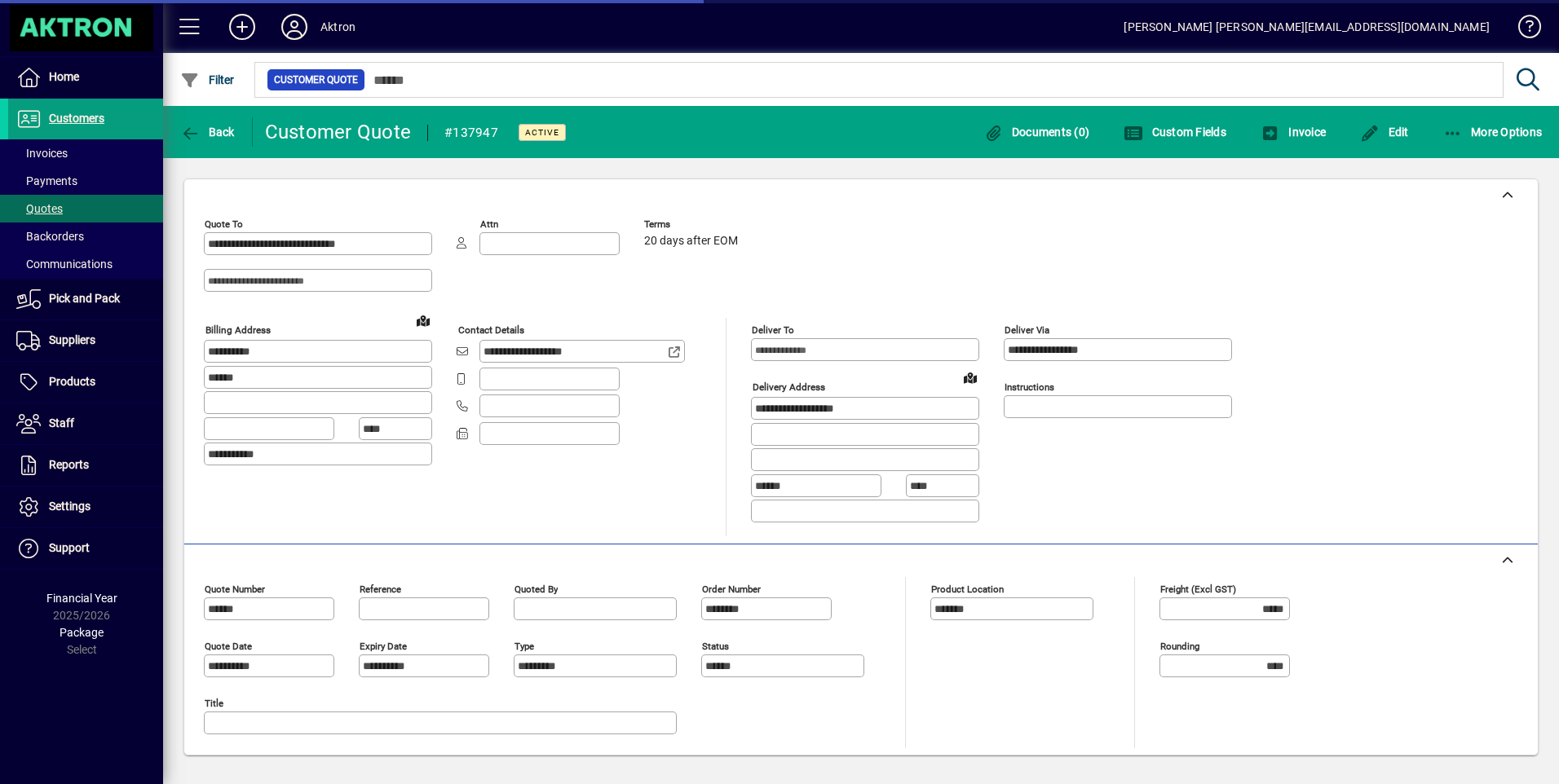 type on "**********" 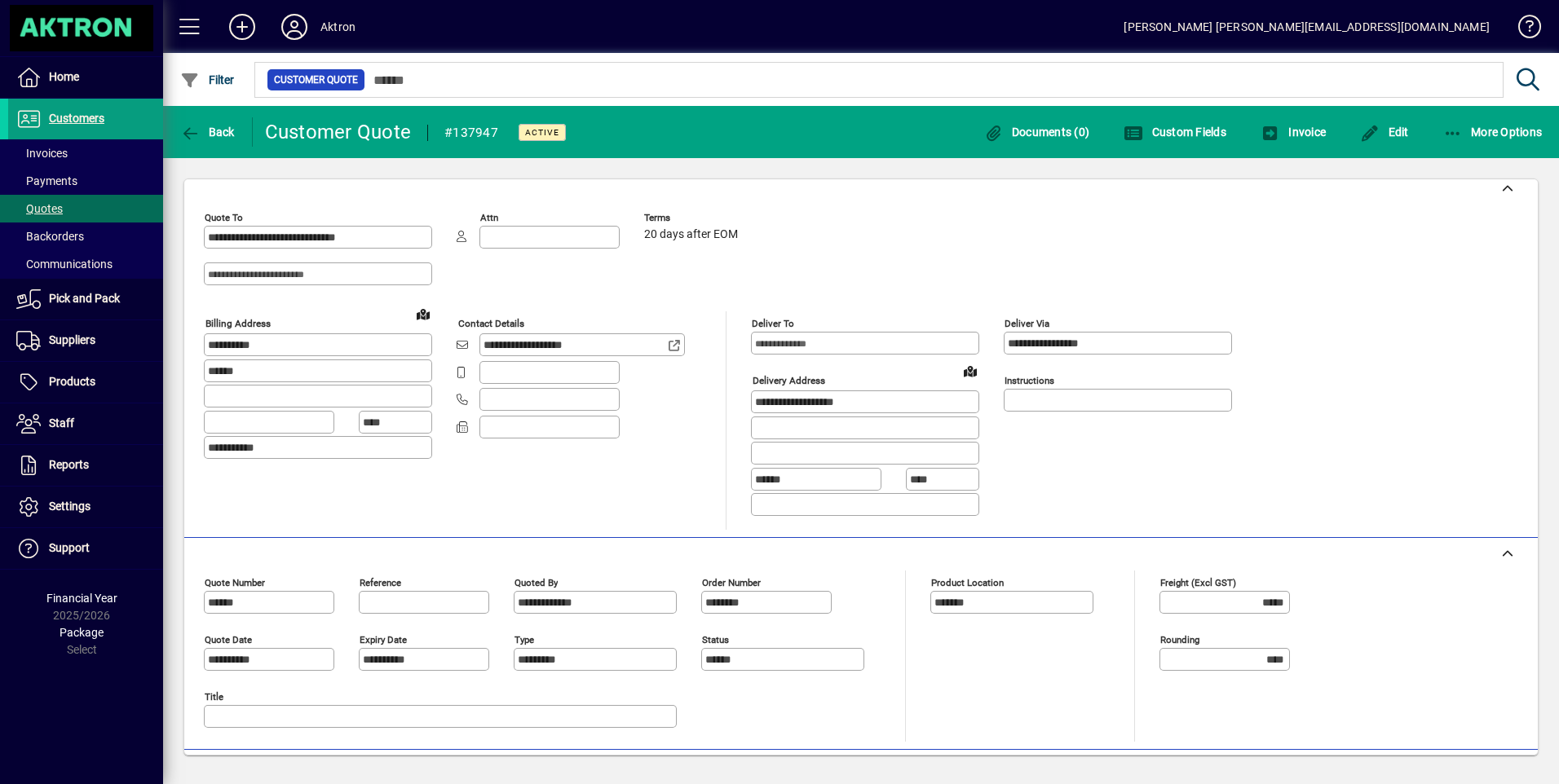scroll, scrollTop: 0, scrollLeft: 0, axis: both 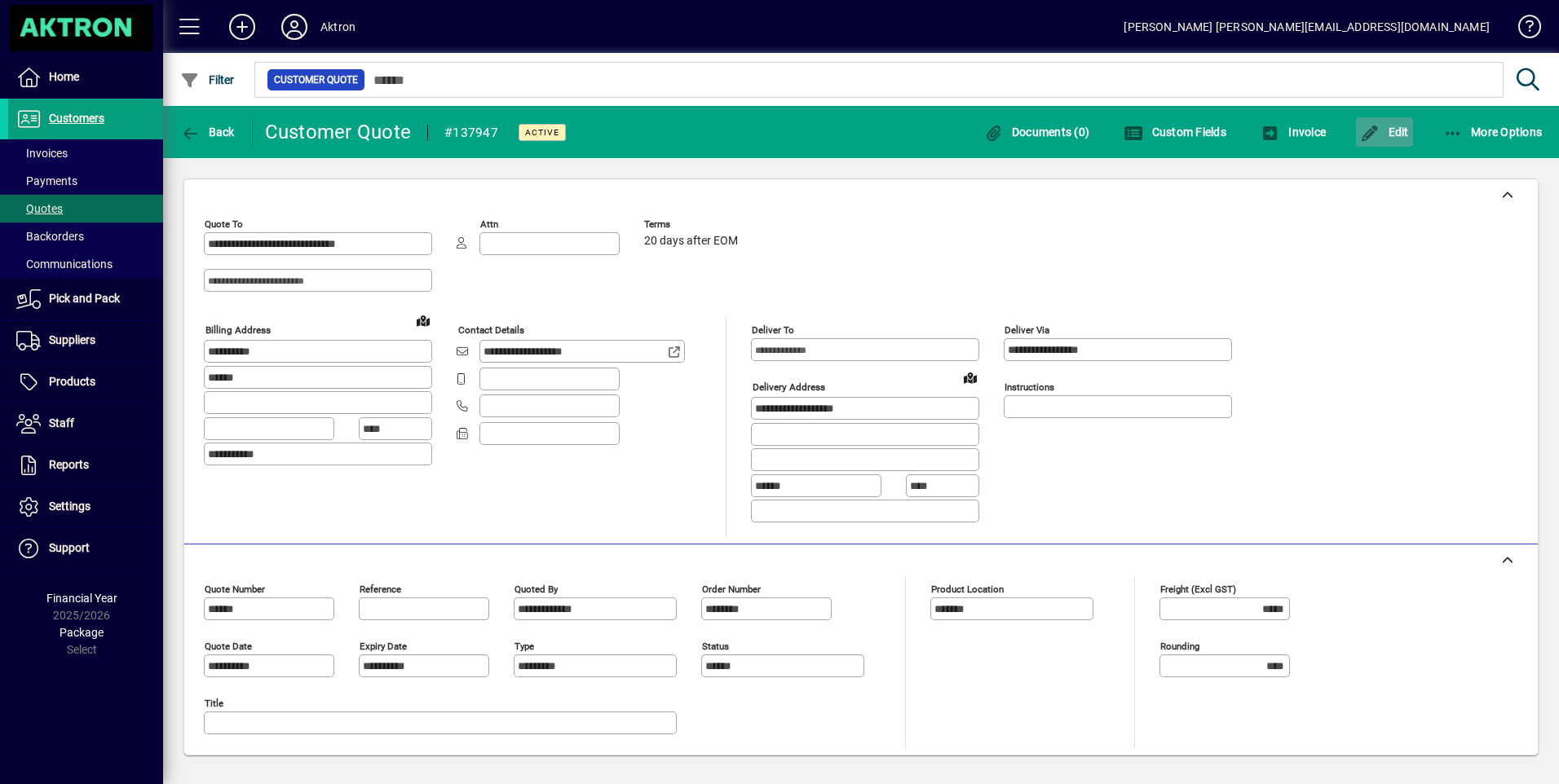 click on "Edit" 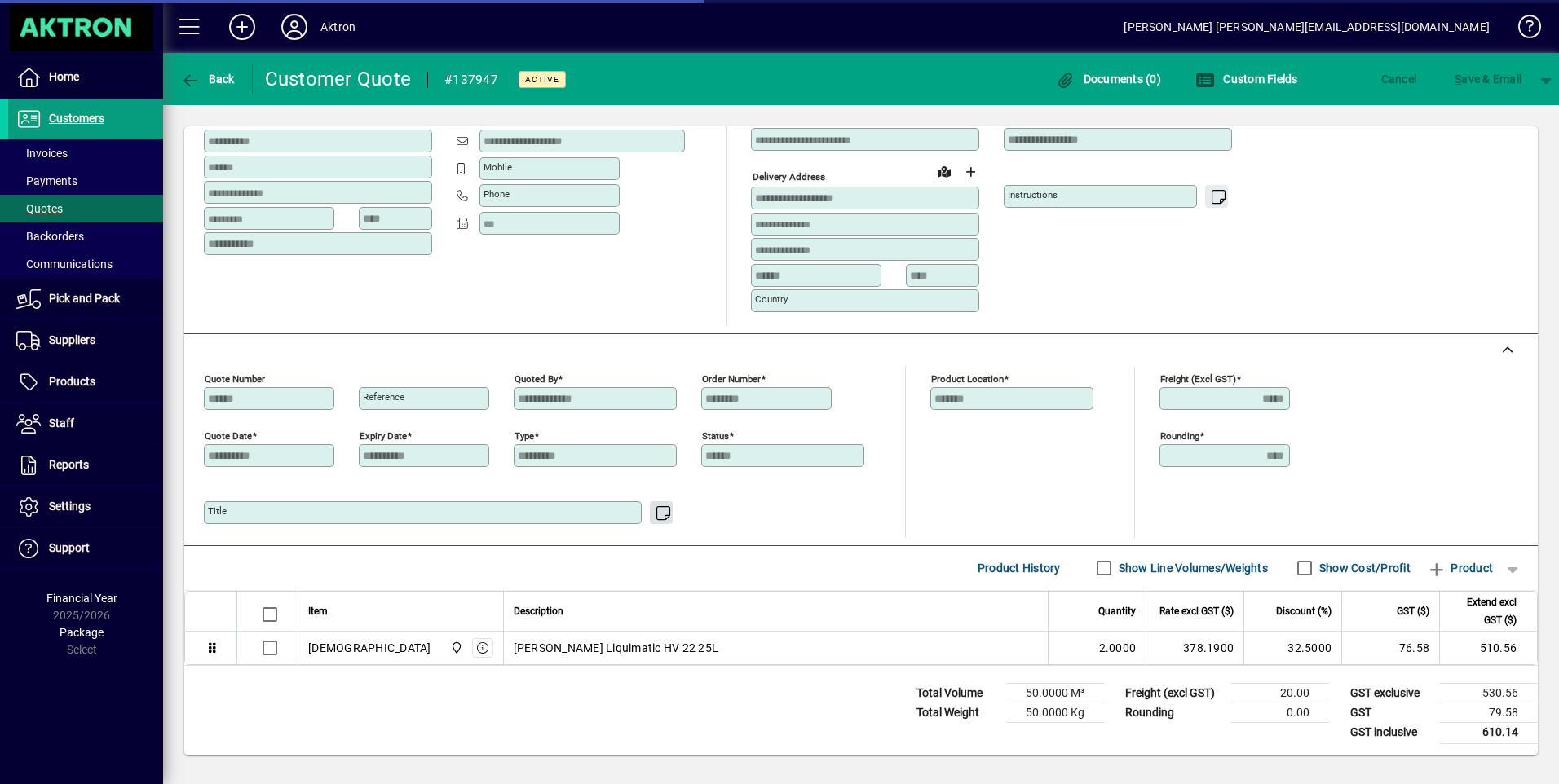 scroll, scrollTop: 160, scrollLeft: 0, axis: vertical 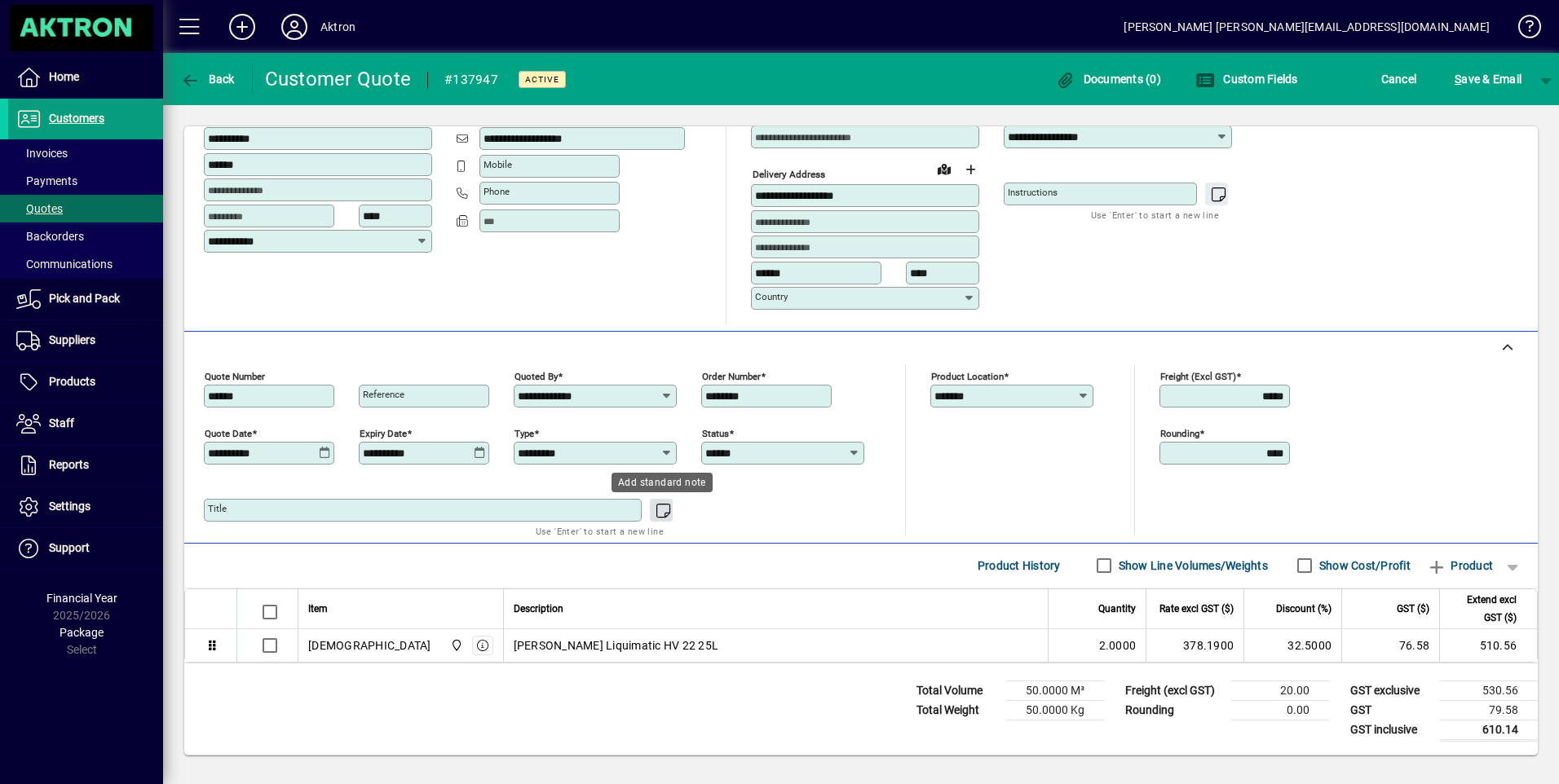 click 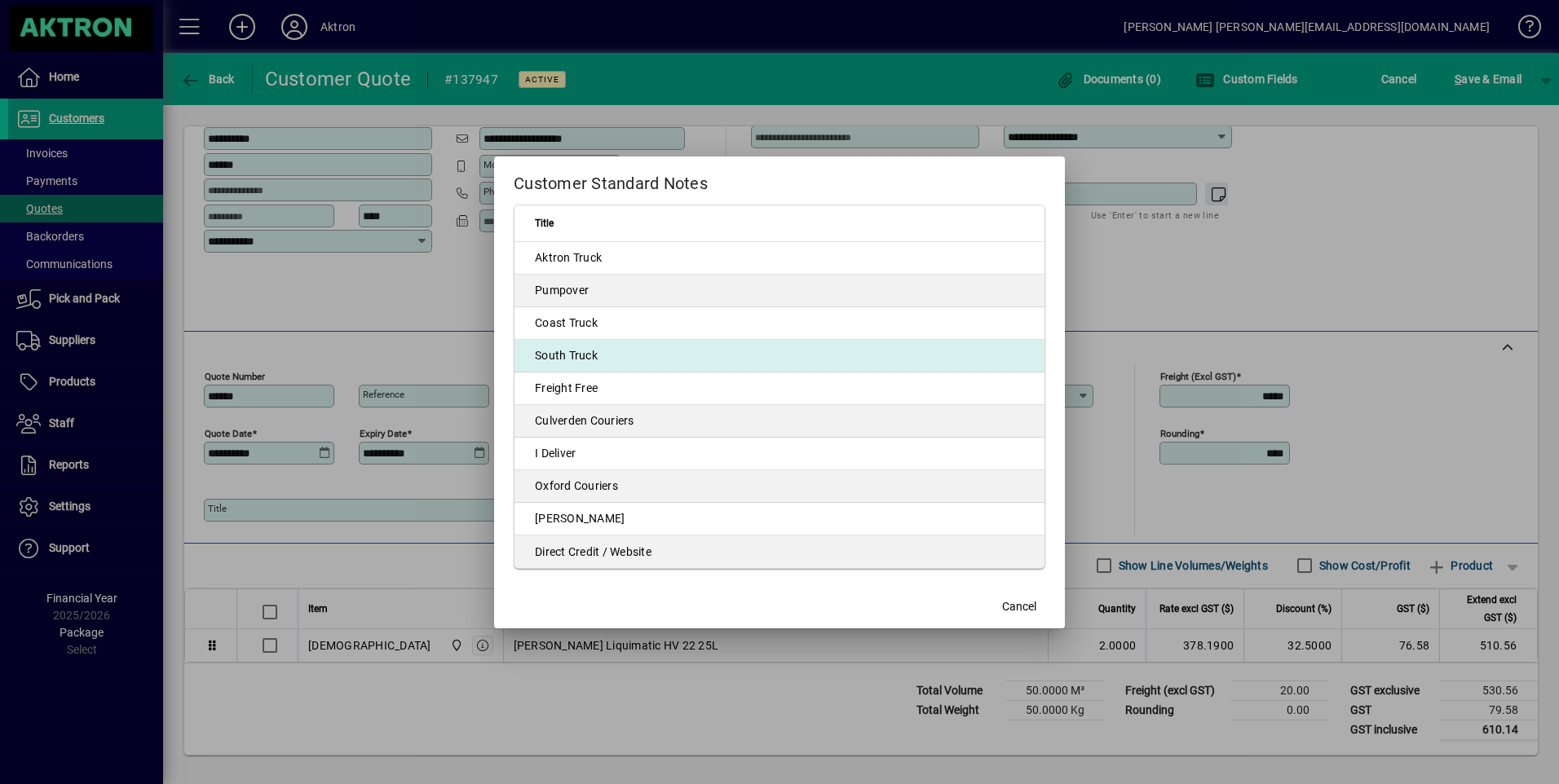 click on "South Truck" at bounding box center (780, 356) 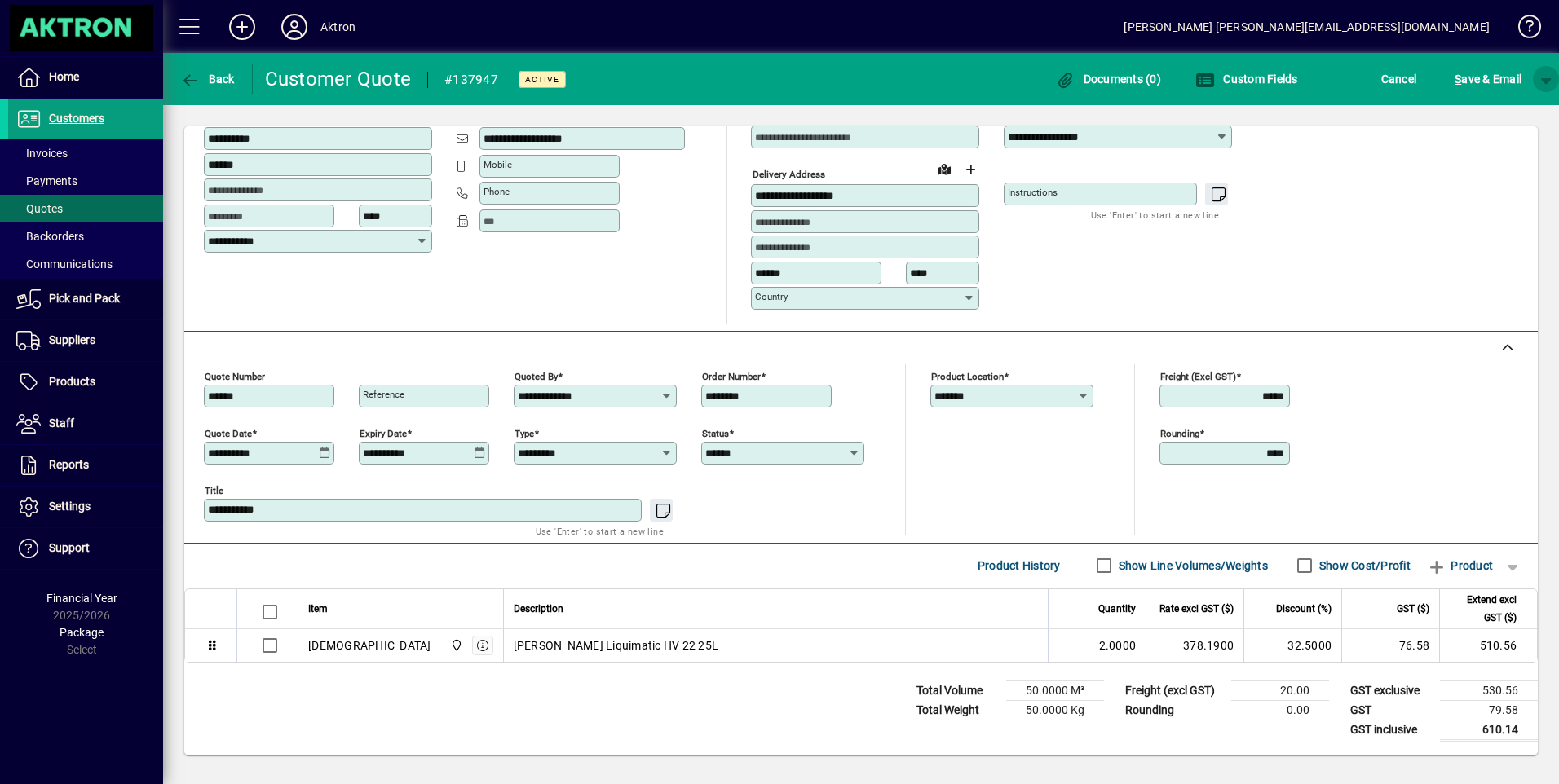 click 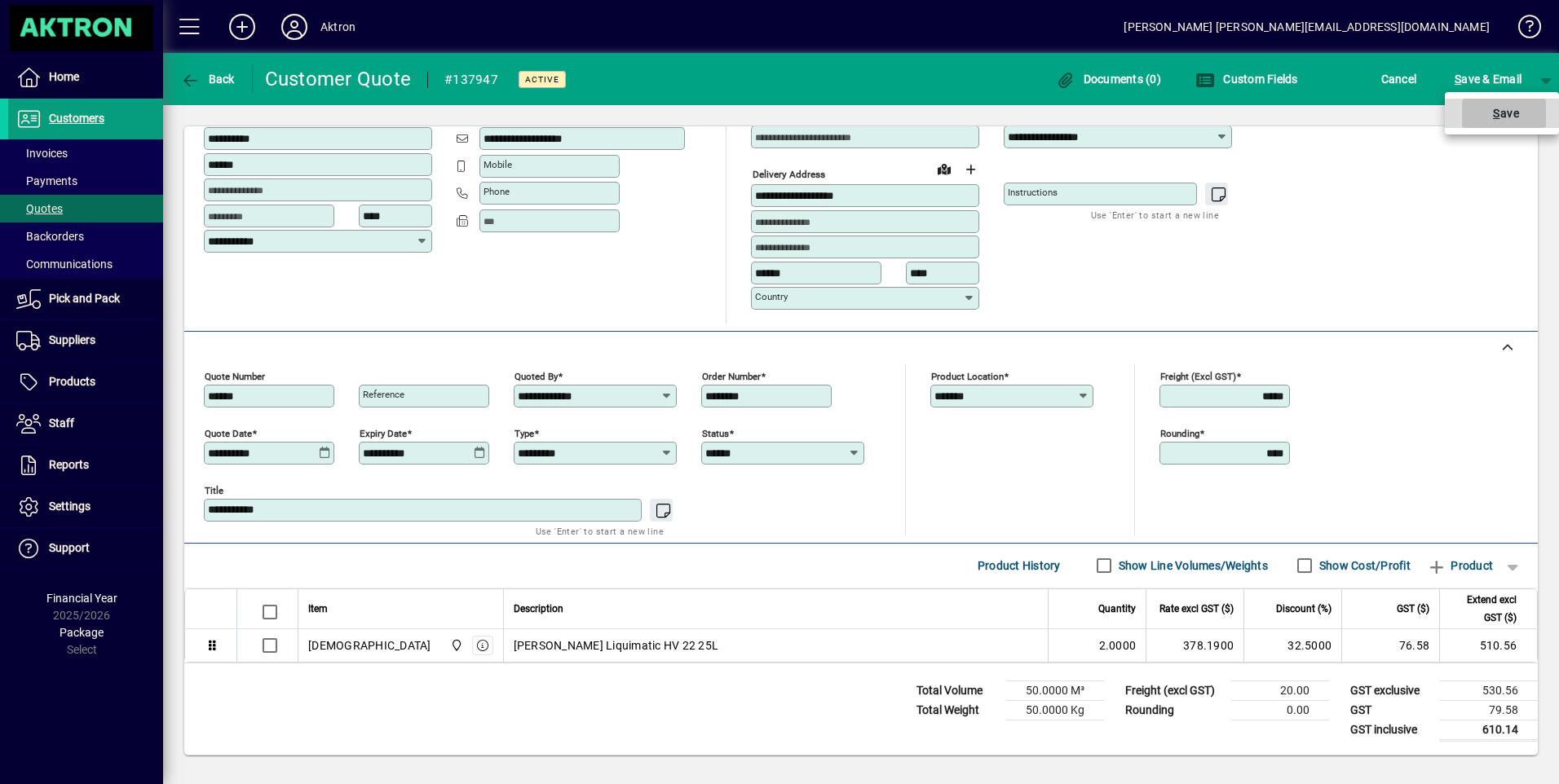 click at bounding box center [1504, 113] 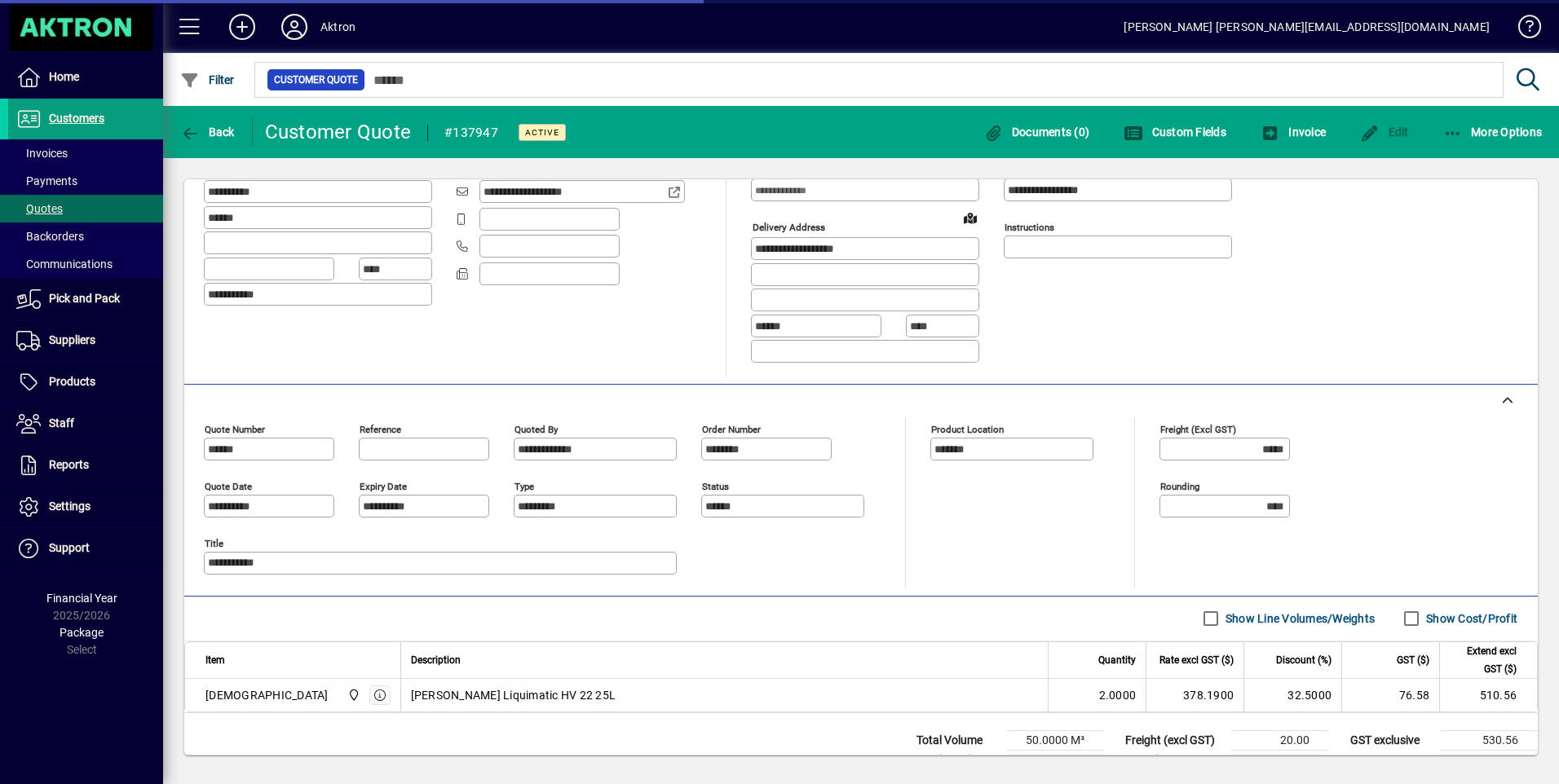 scroll, scrollTop: 156, scrollLeft: 0, axis: vertical 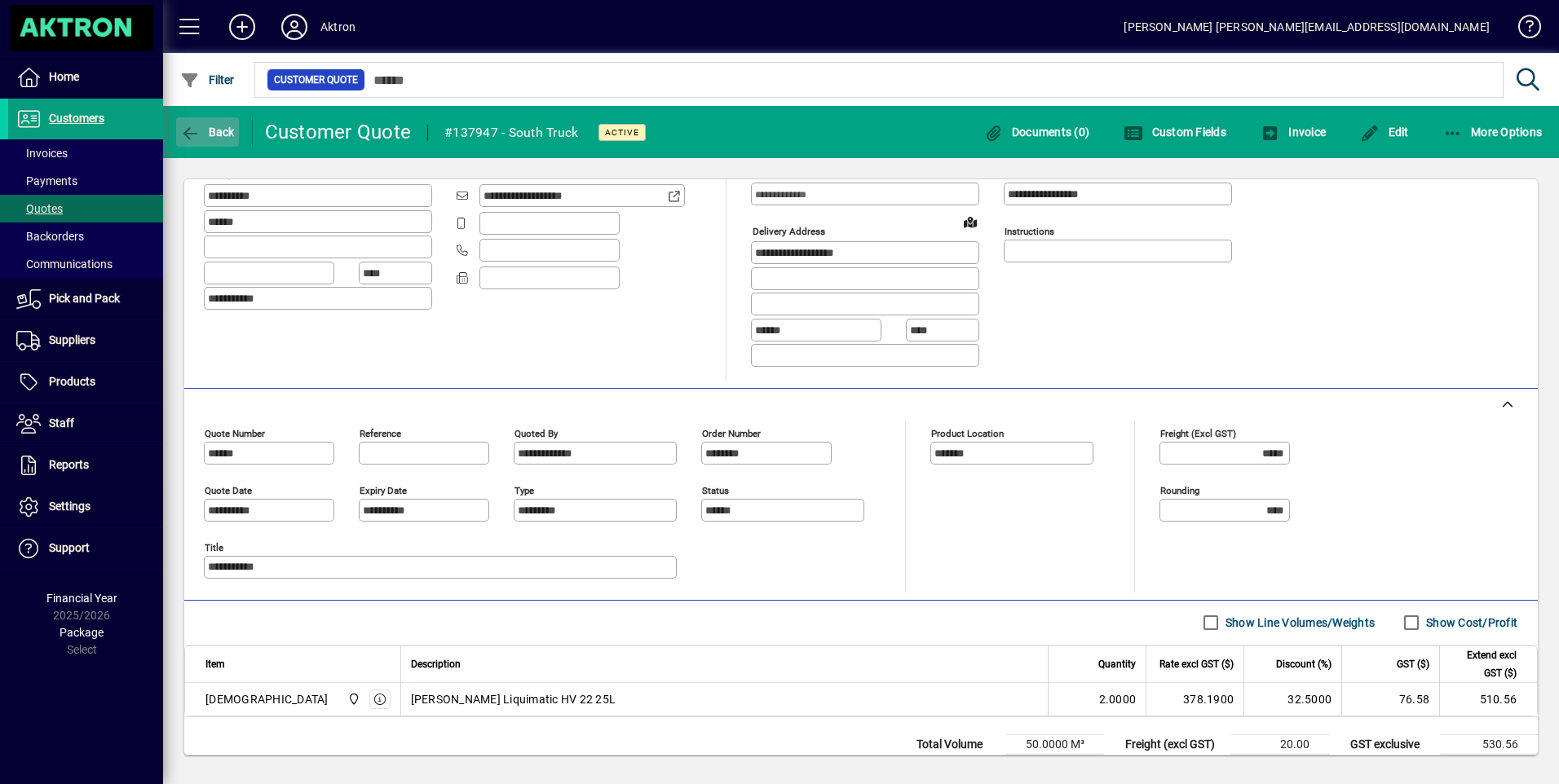 click on "Back" 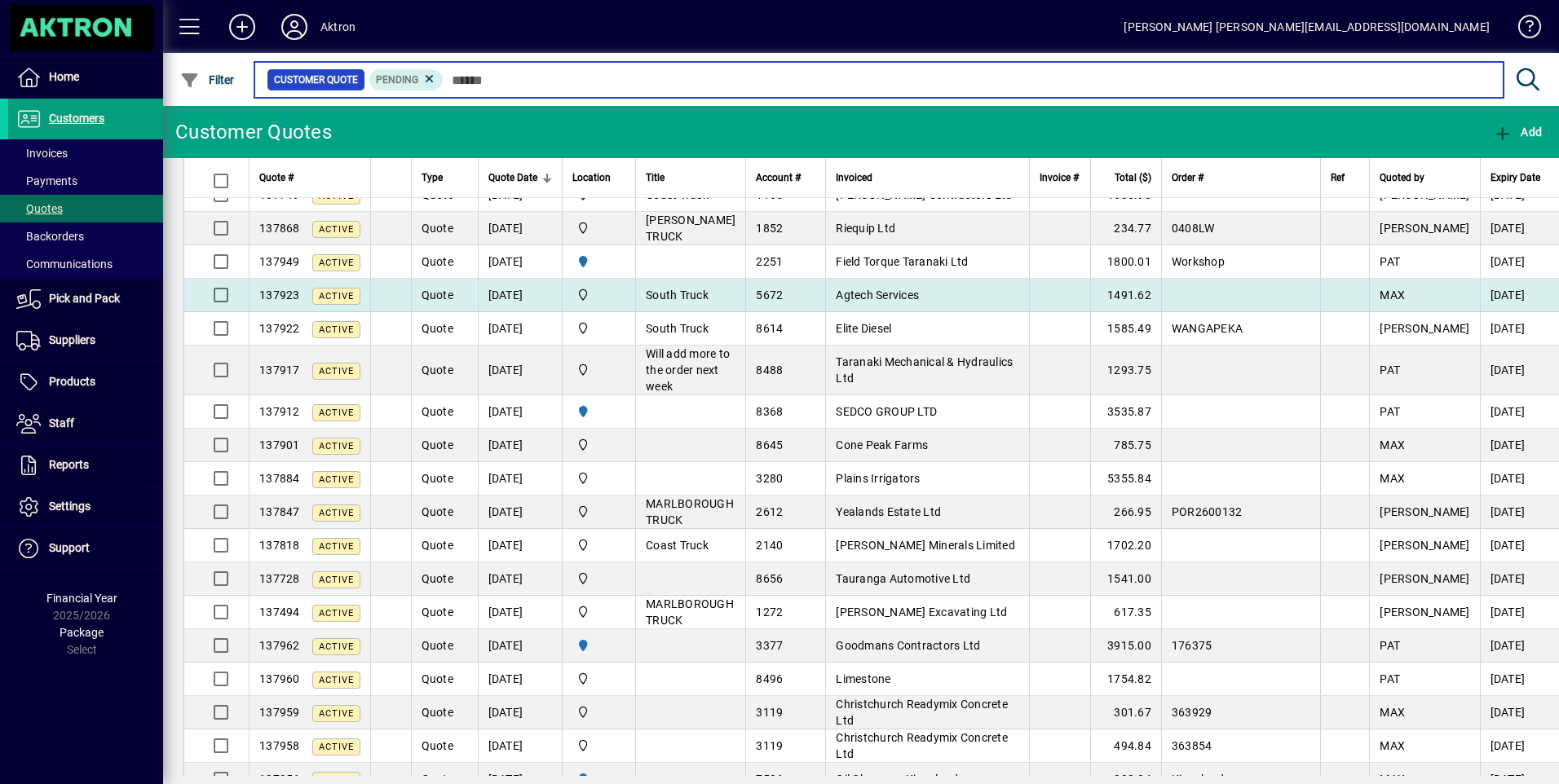 scroll, scrollTop: 81, scrollLeft: 0, axis: vertical 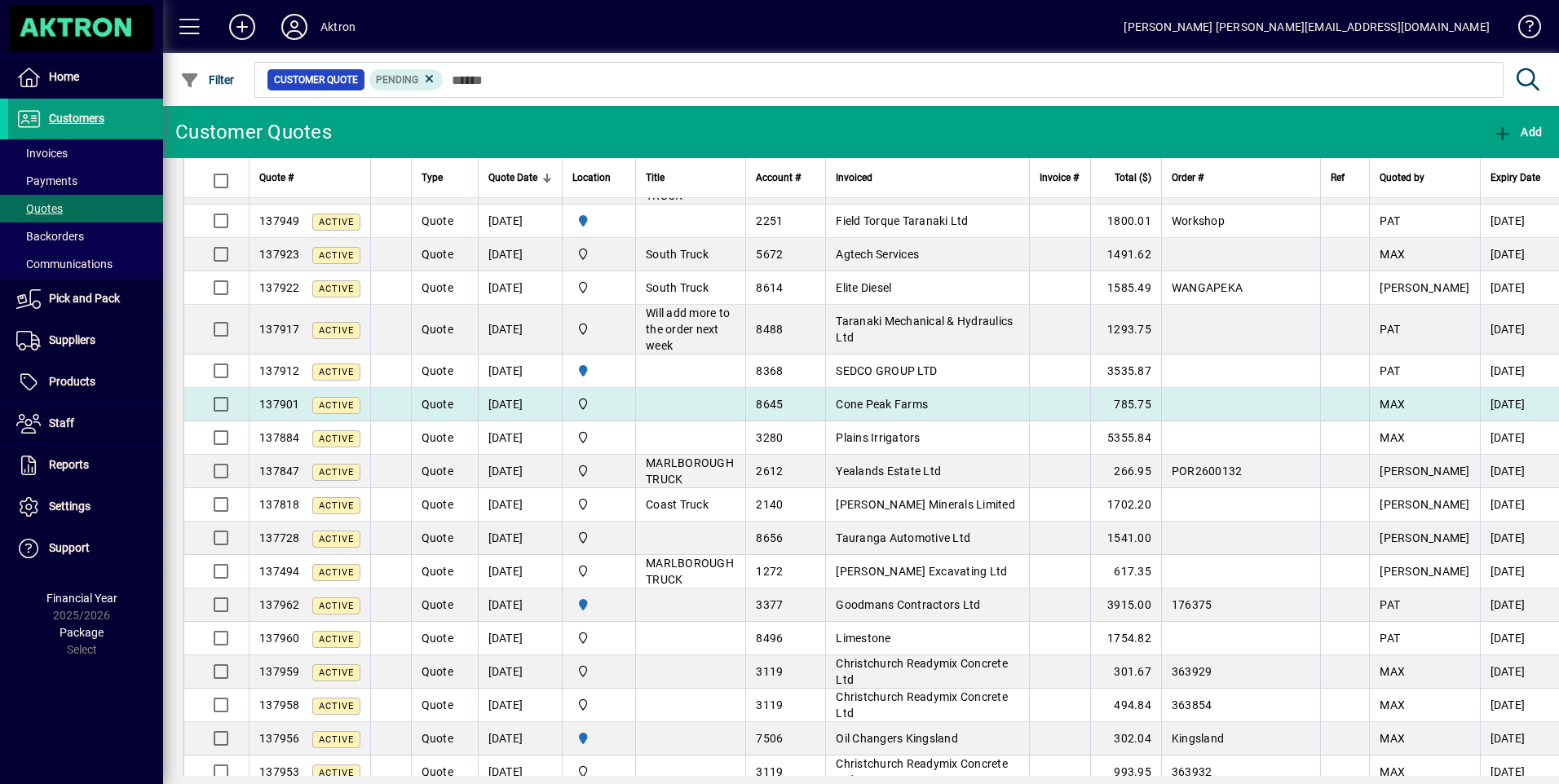 click on "Cone Peak Farms" at bounding box center (881, 404) 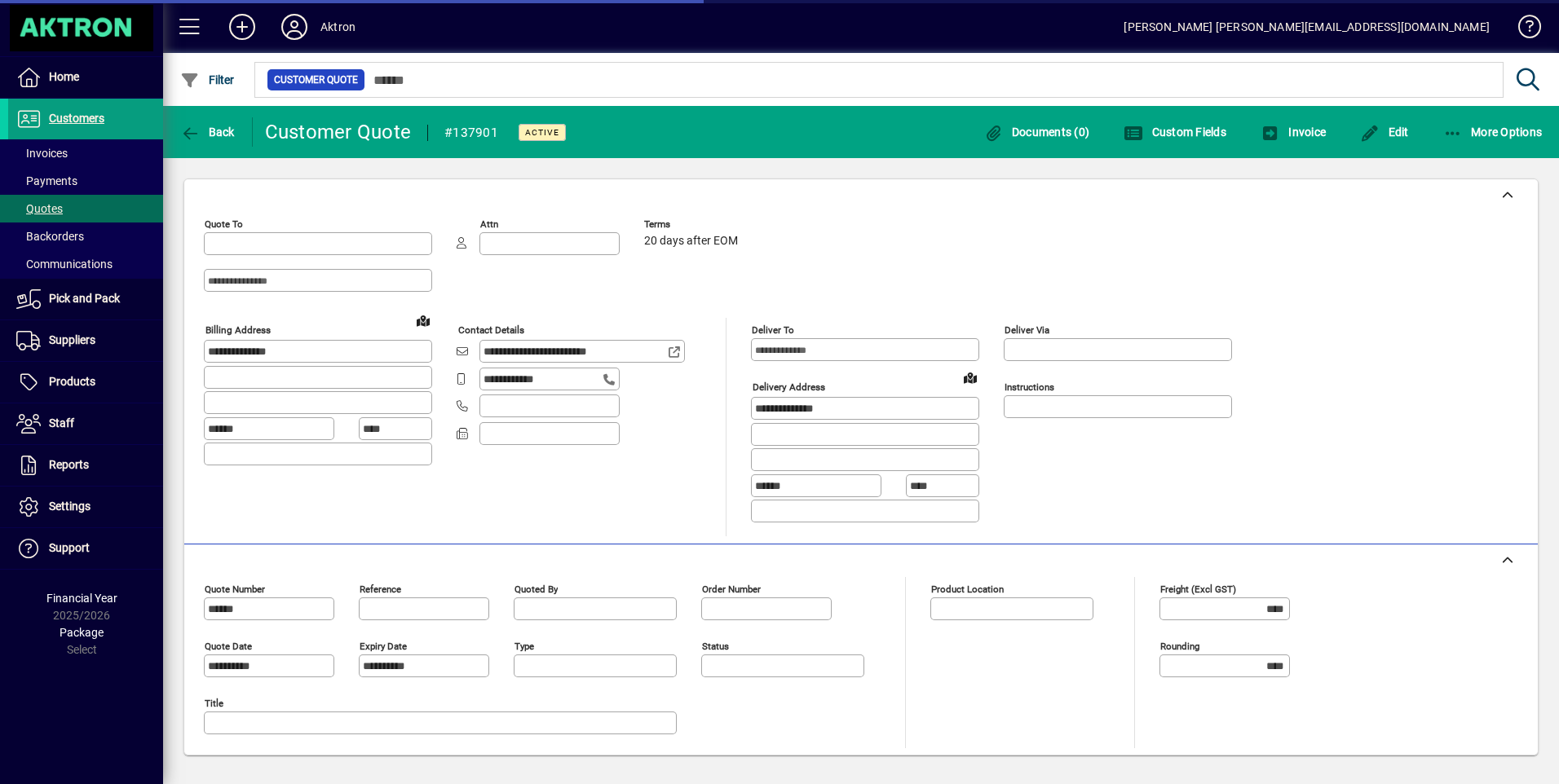 type on "**********" 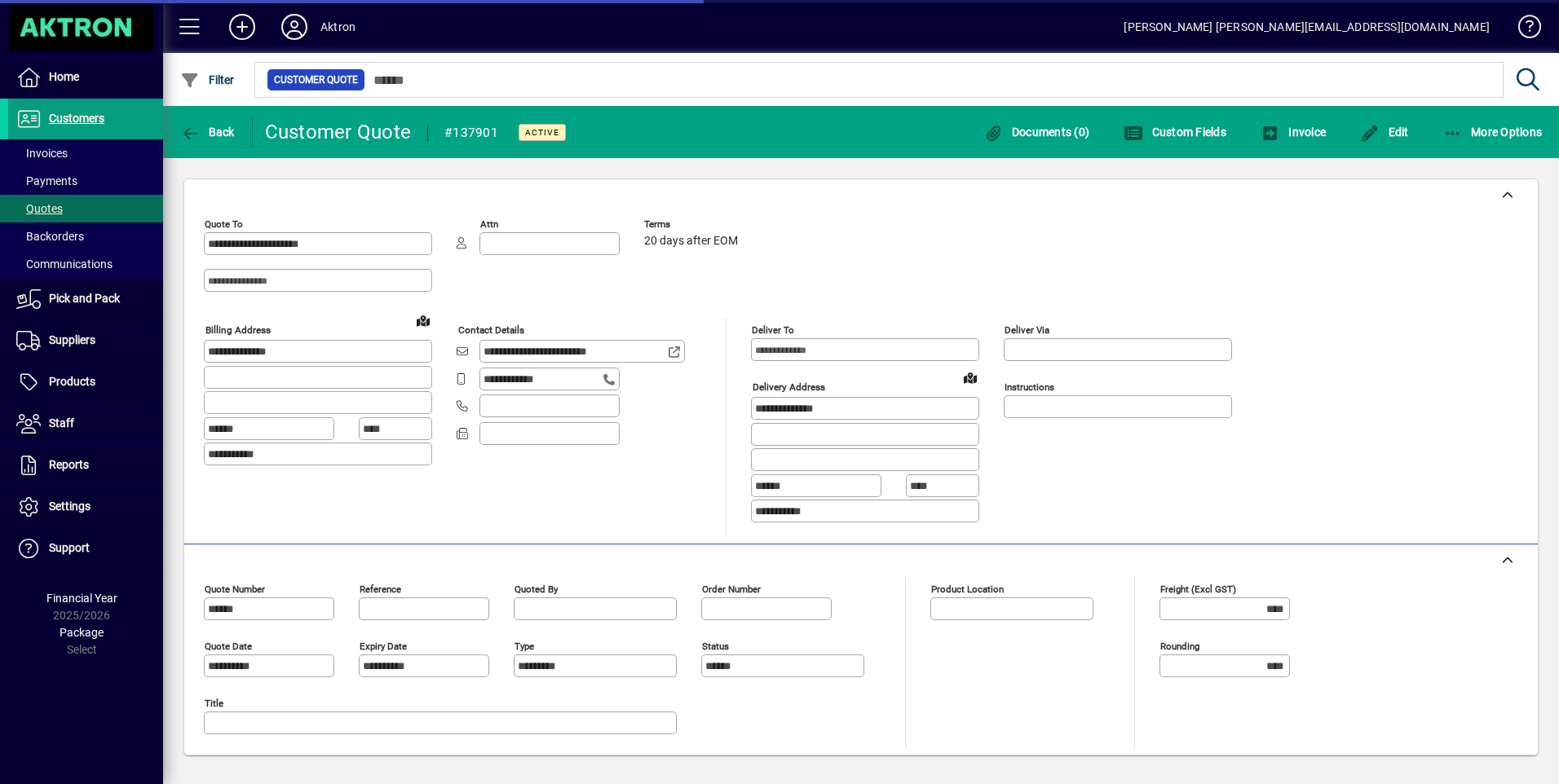 type on "**********" 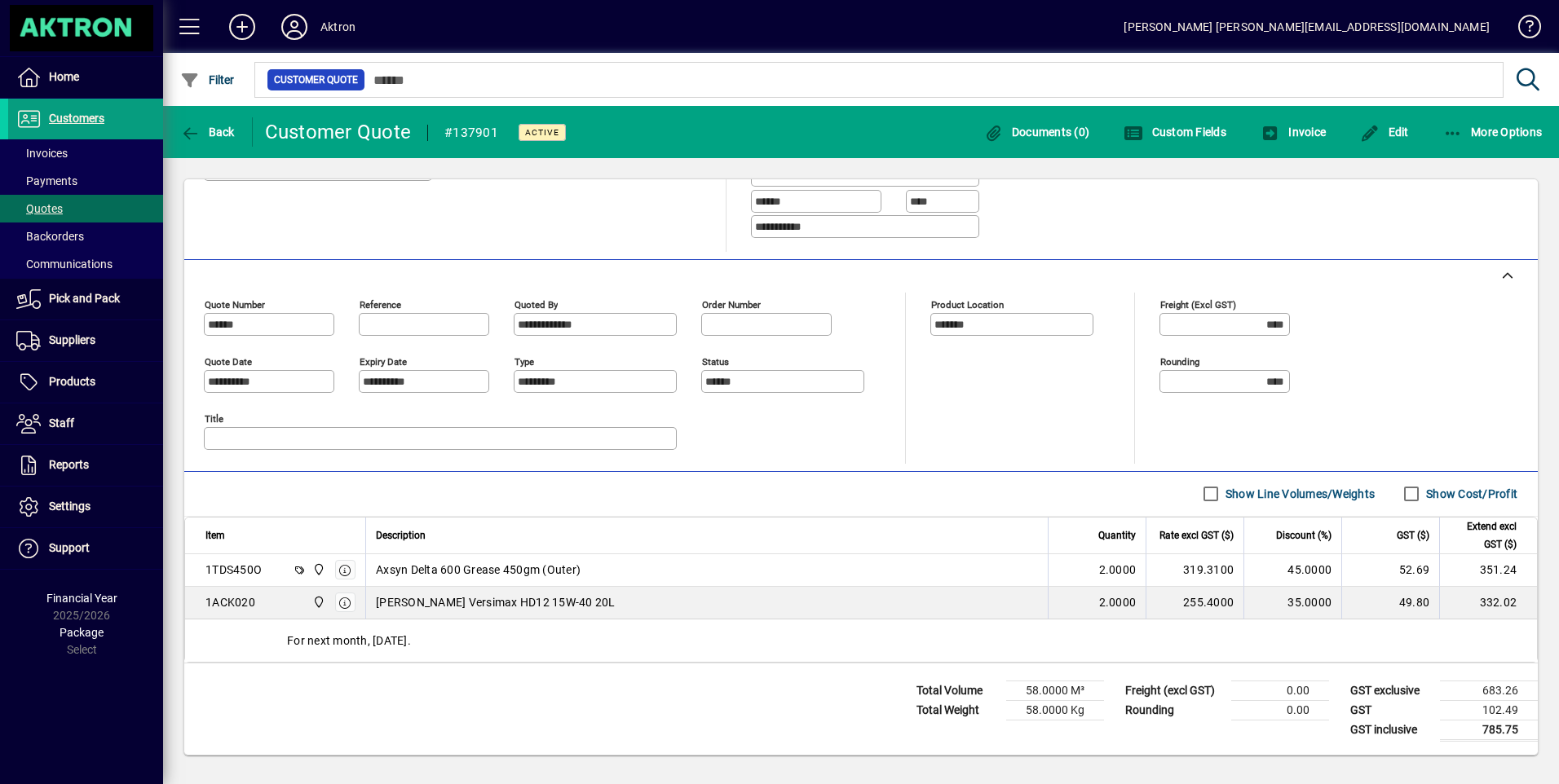 scroll, scrollTop: 203, scrollLeft: 0, axis: vertical 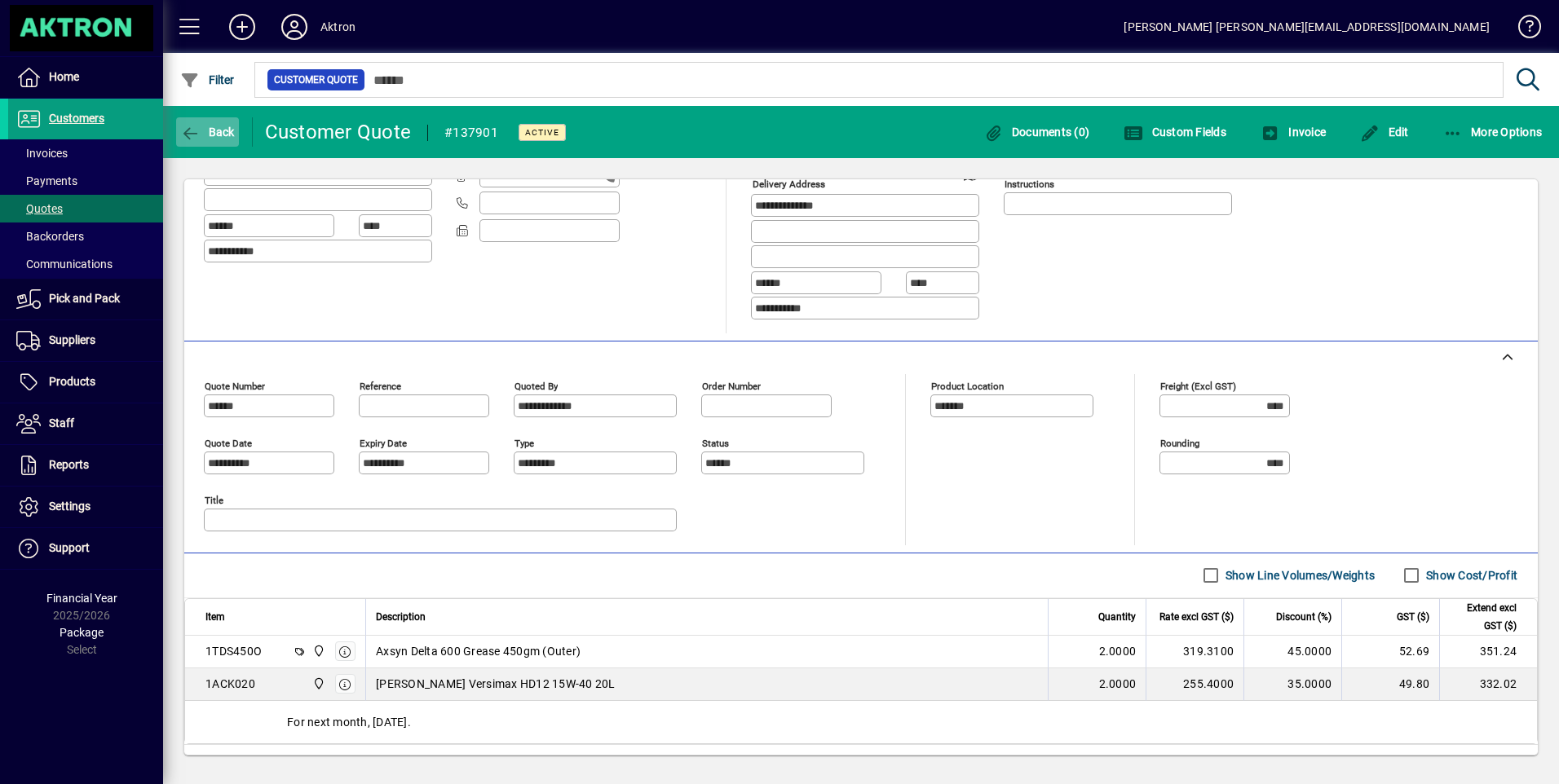 click on "Back" 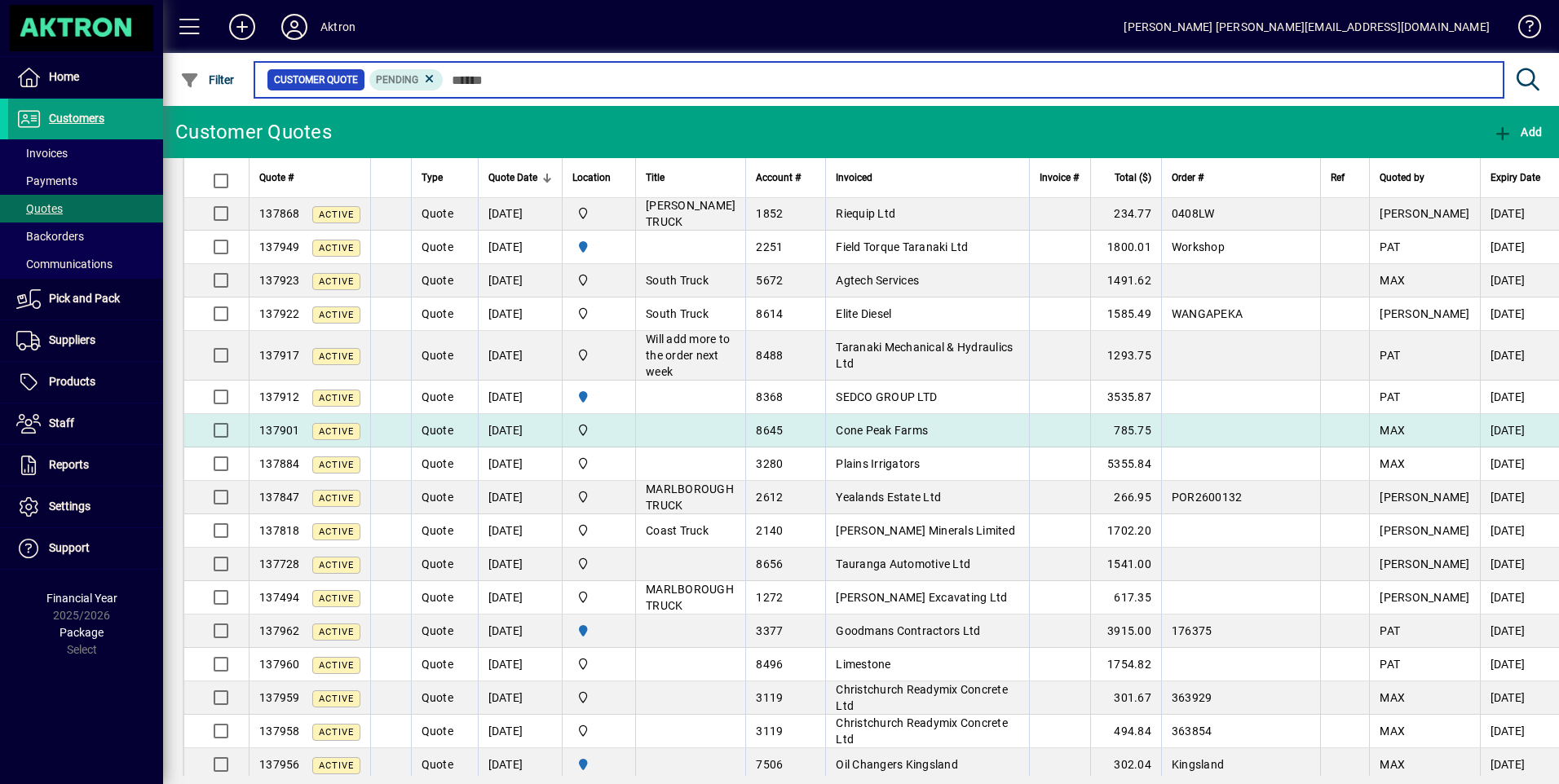 scroll, scrollTop: 81, scrollLeft: 0, axis: vertical 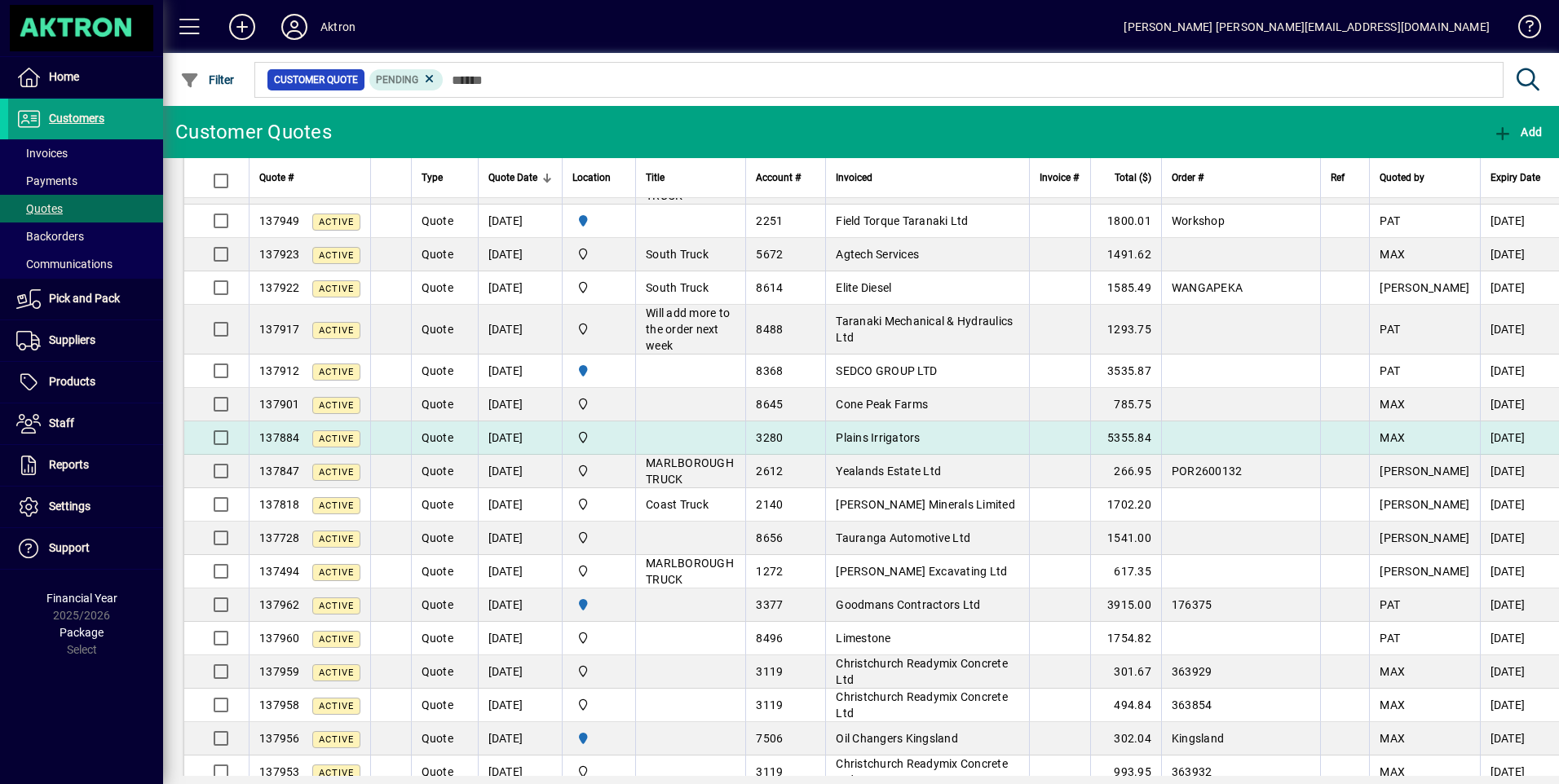click on "Plains Irrigators" at bounding box center (927, 438) 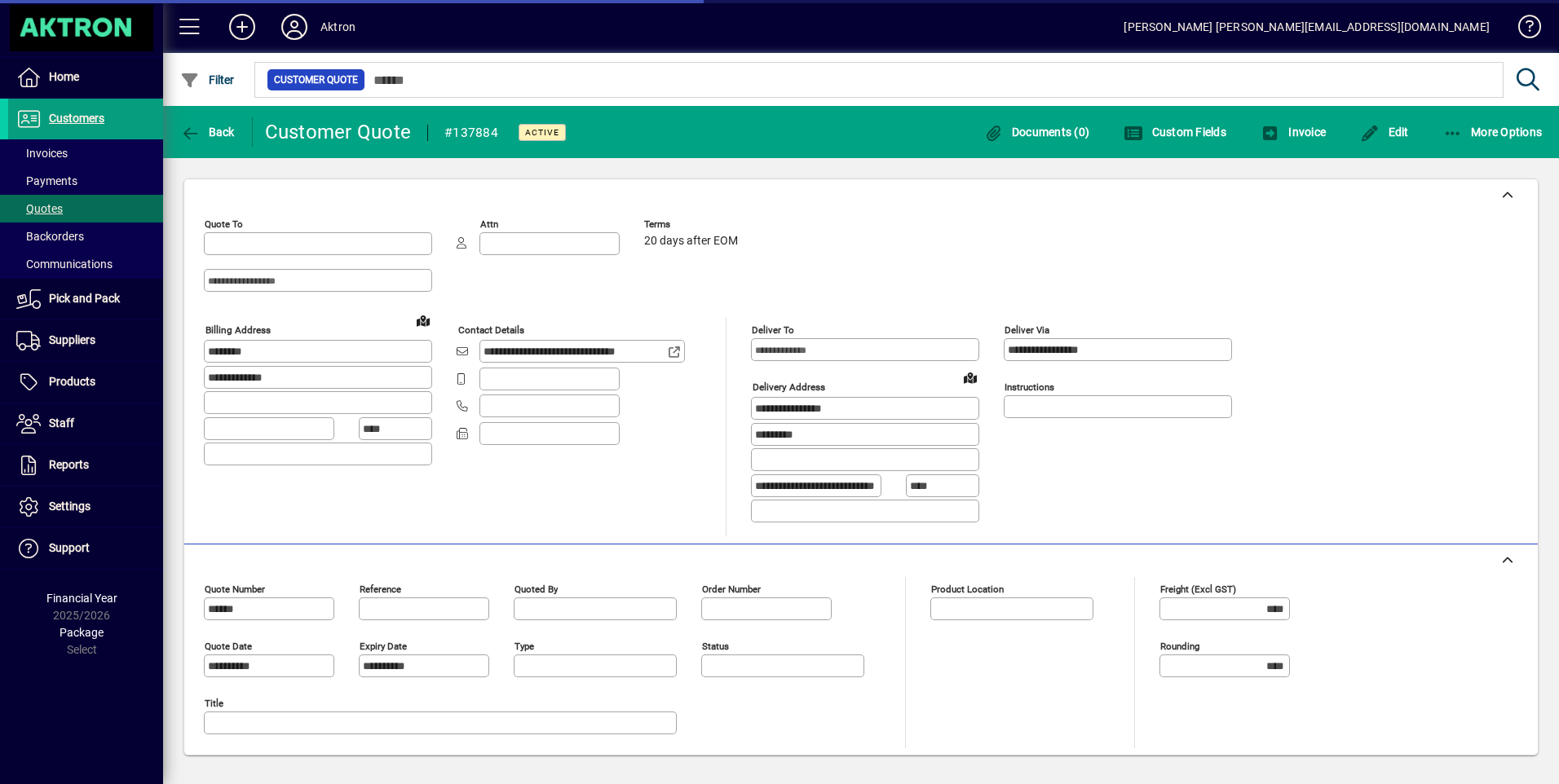 type on "**********" 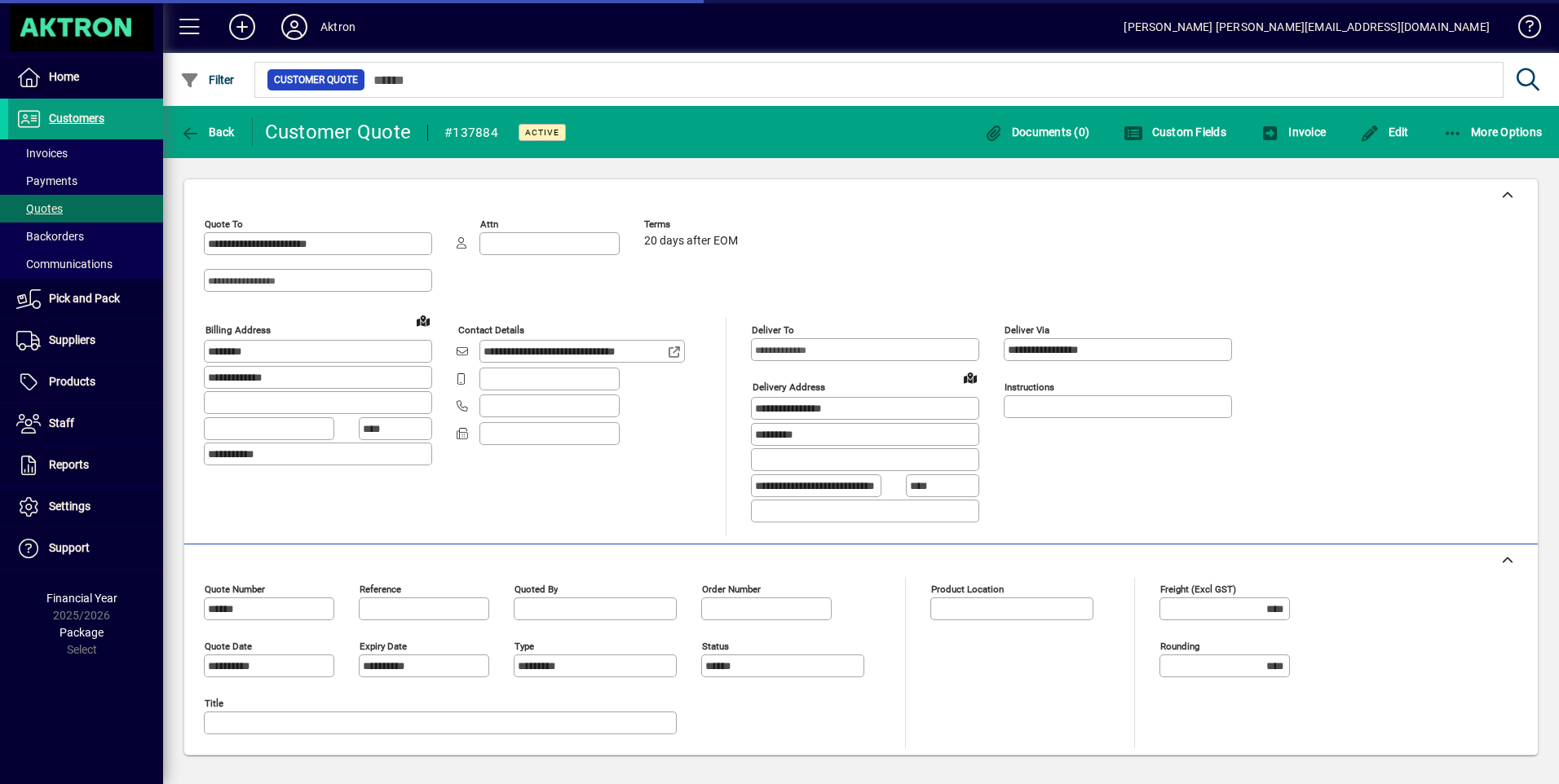 type on "**********" 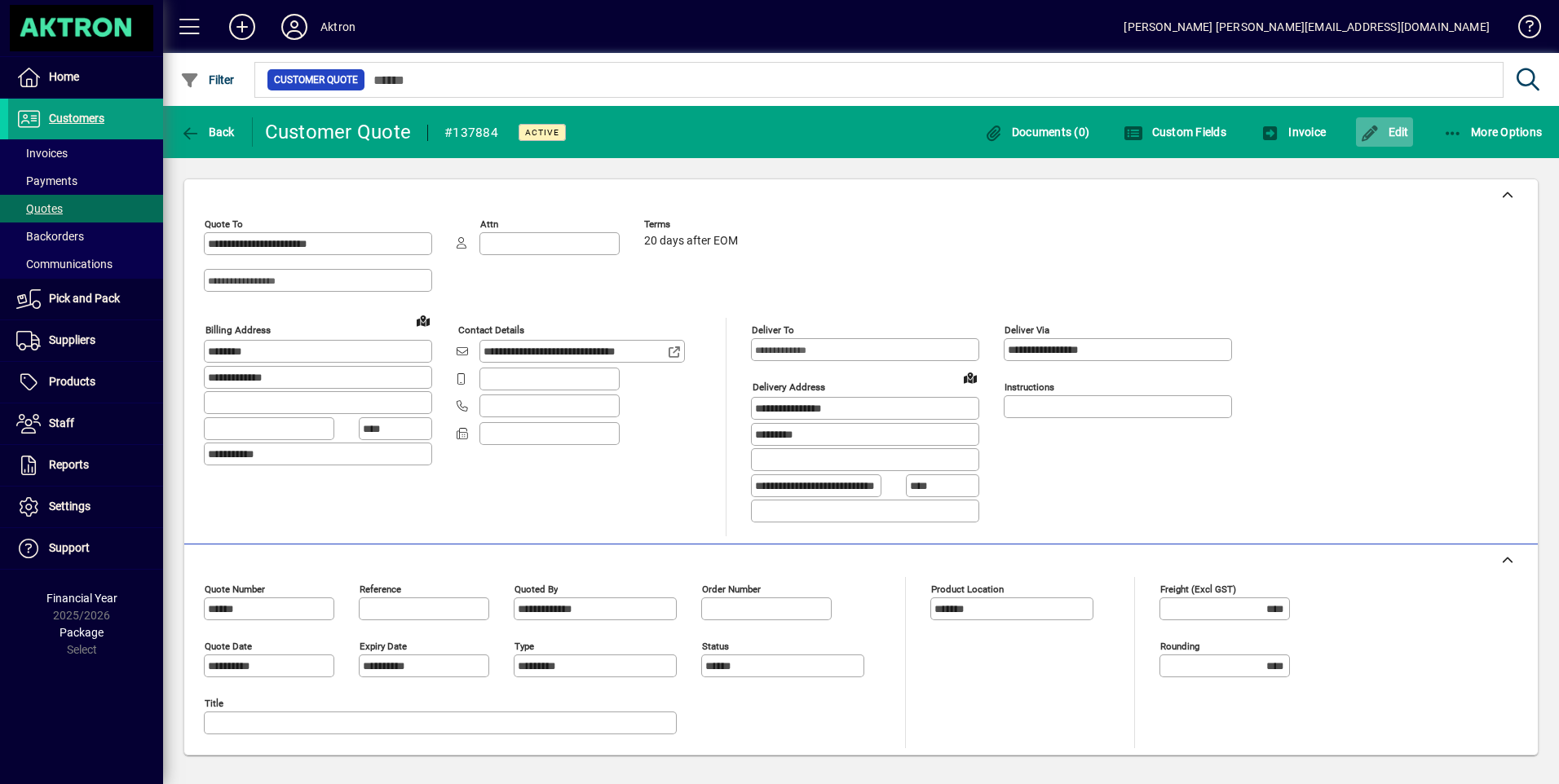 click on "Edit" 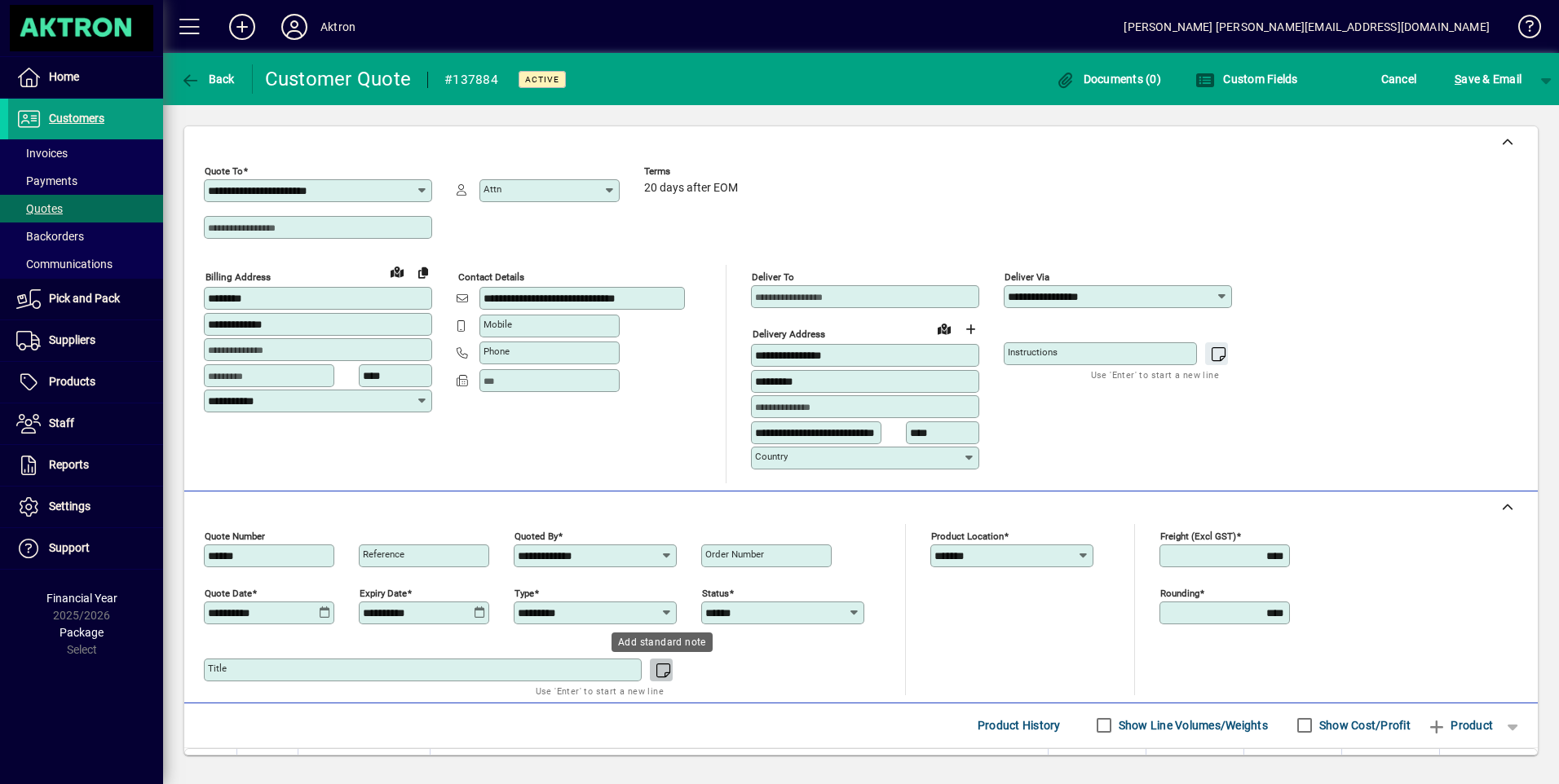 click 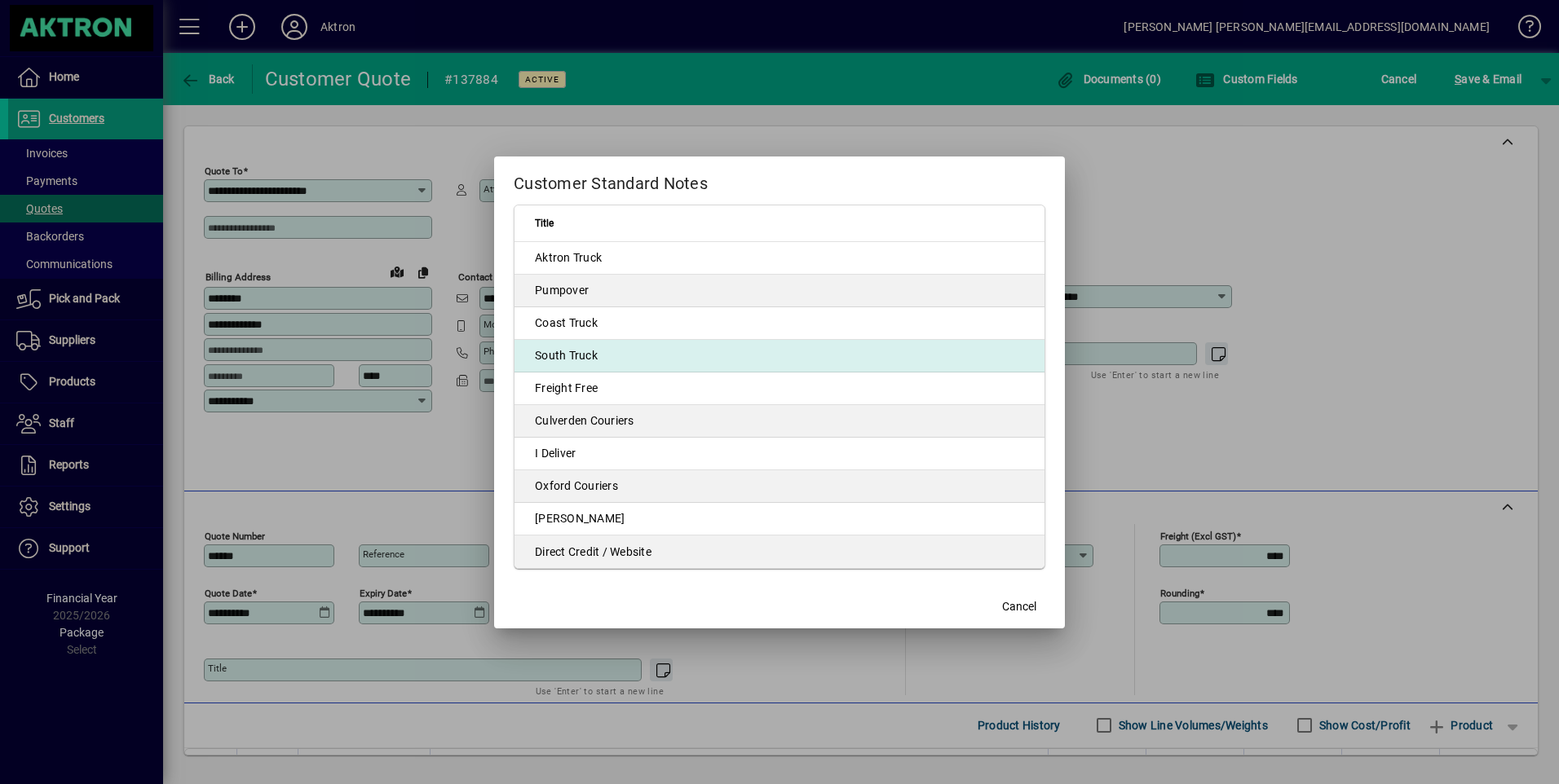 click on "South Truck" at bounding box center (780, 356) 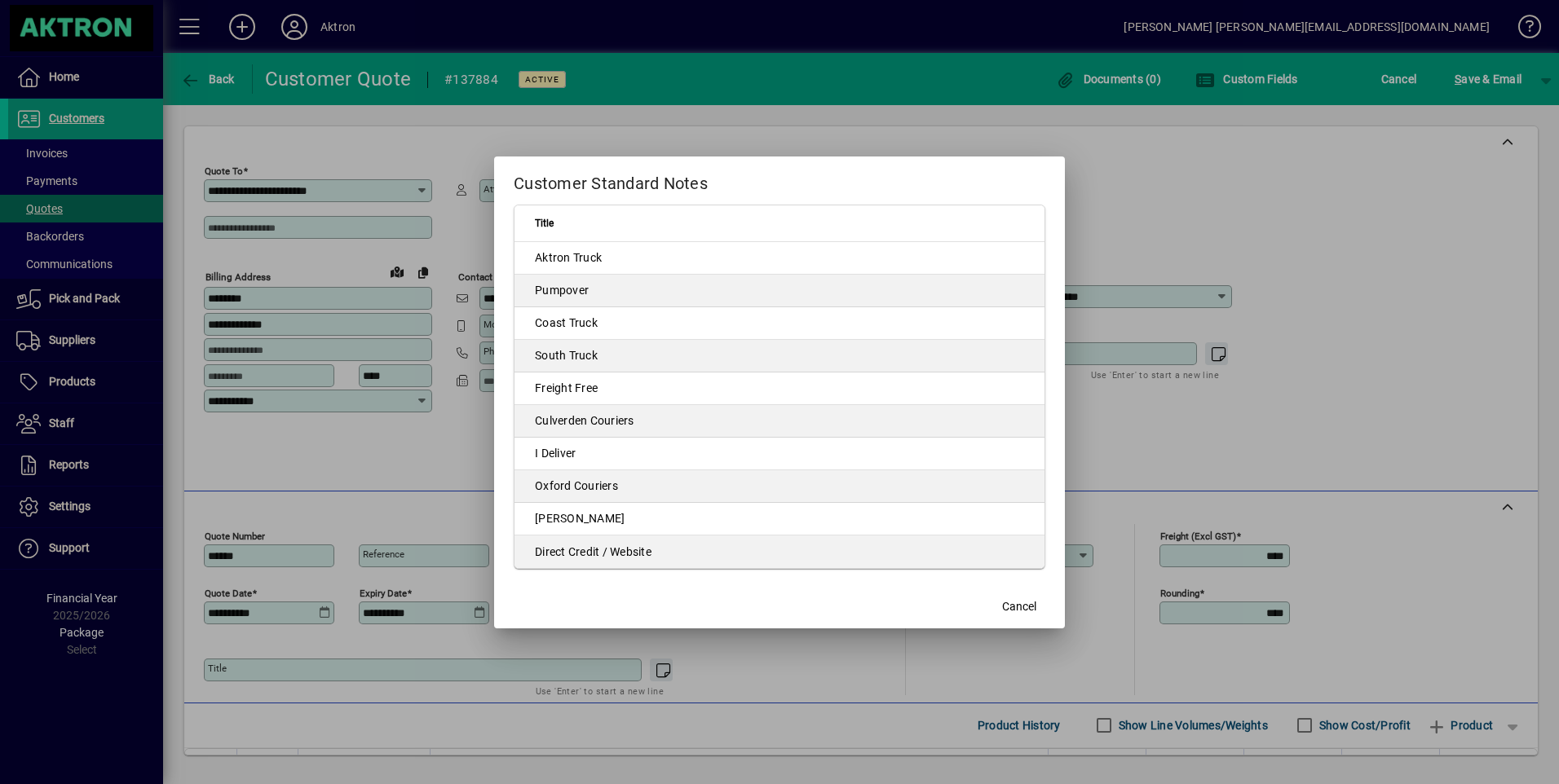 type on "**********" 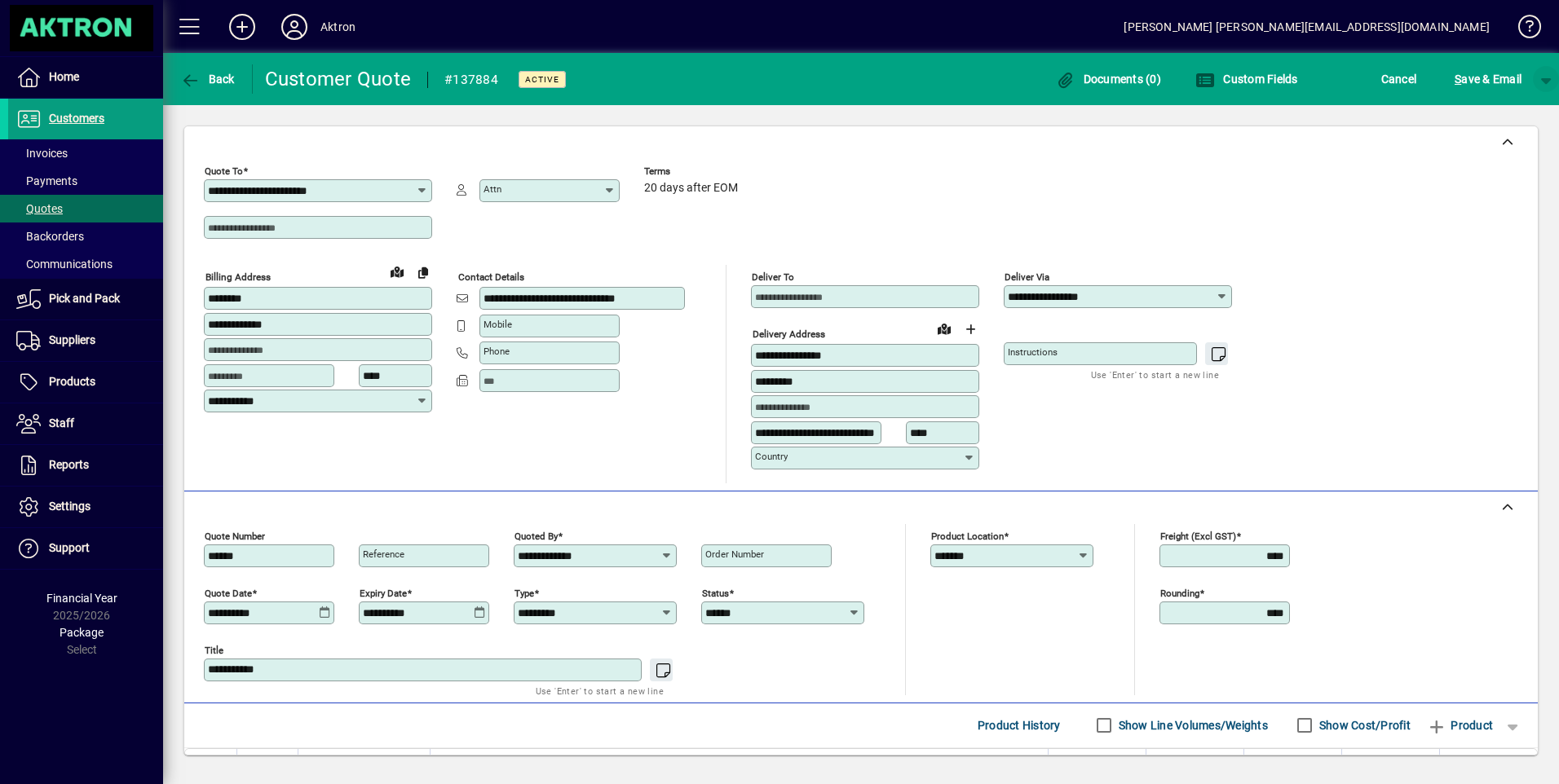 click 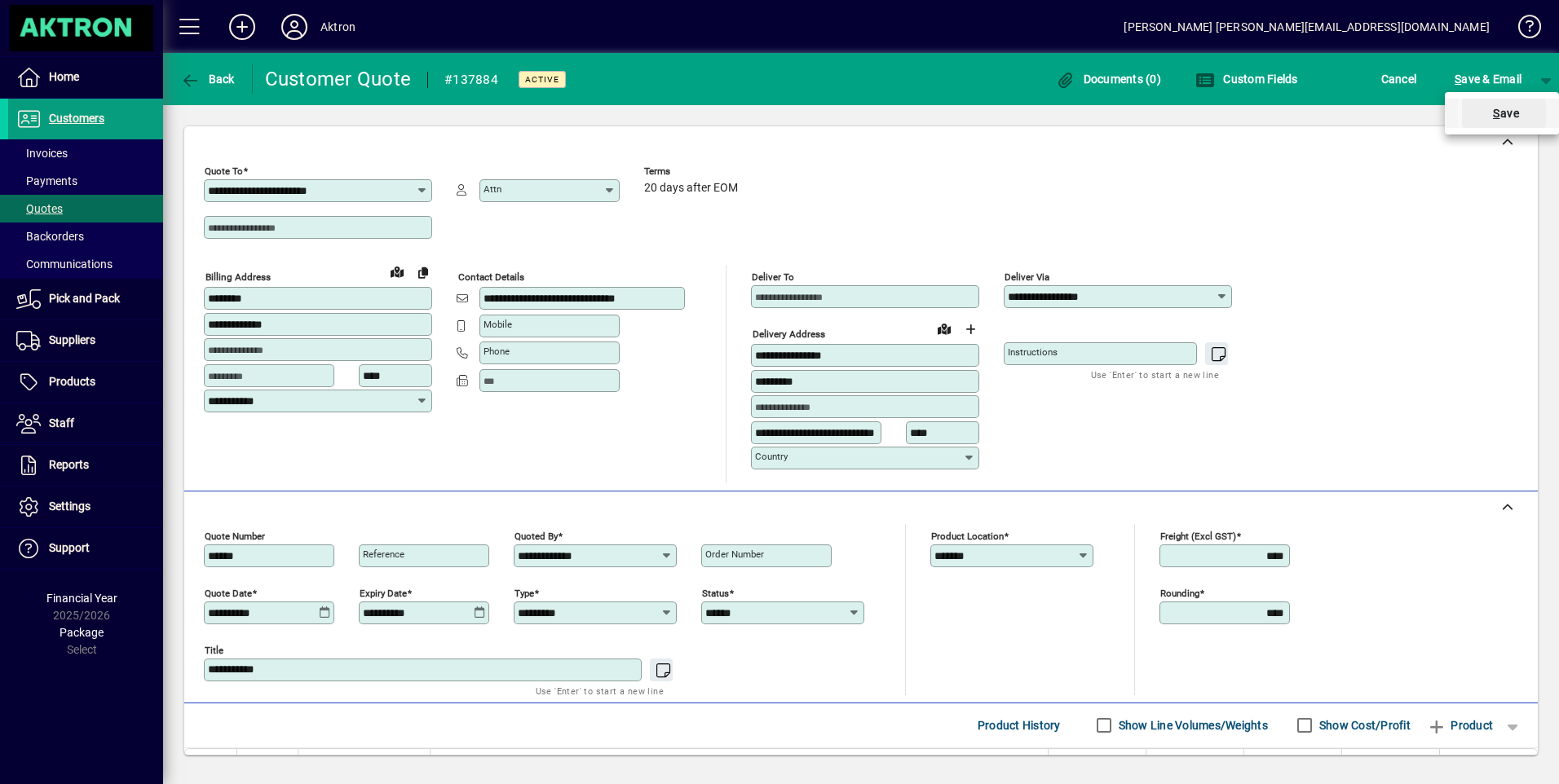 click at bounding box center (1504, 113) 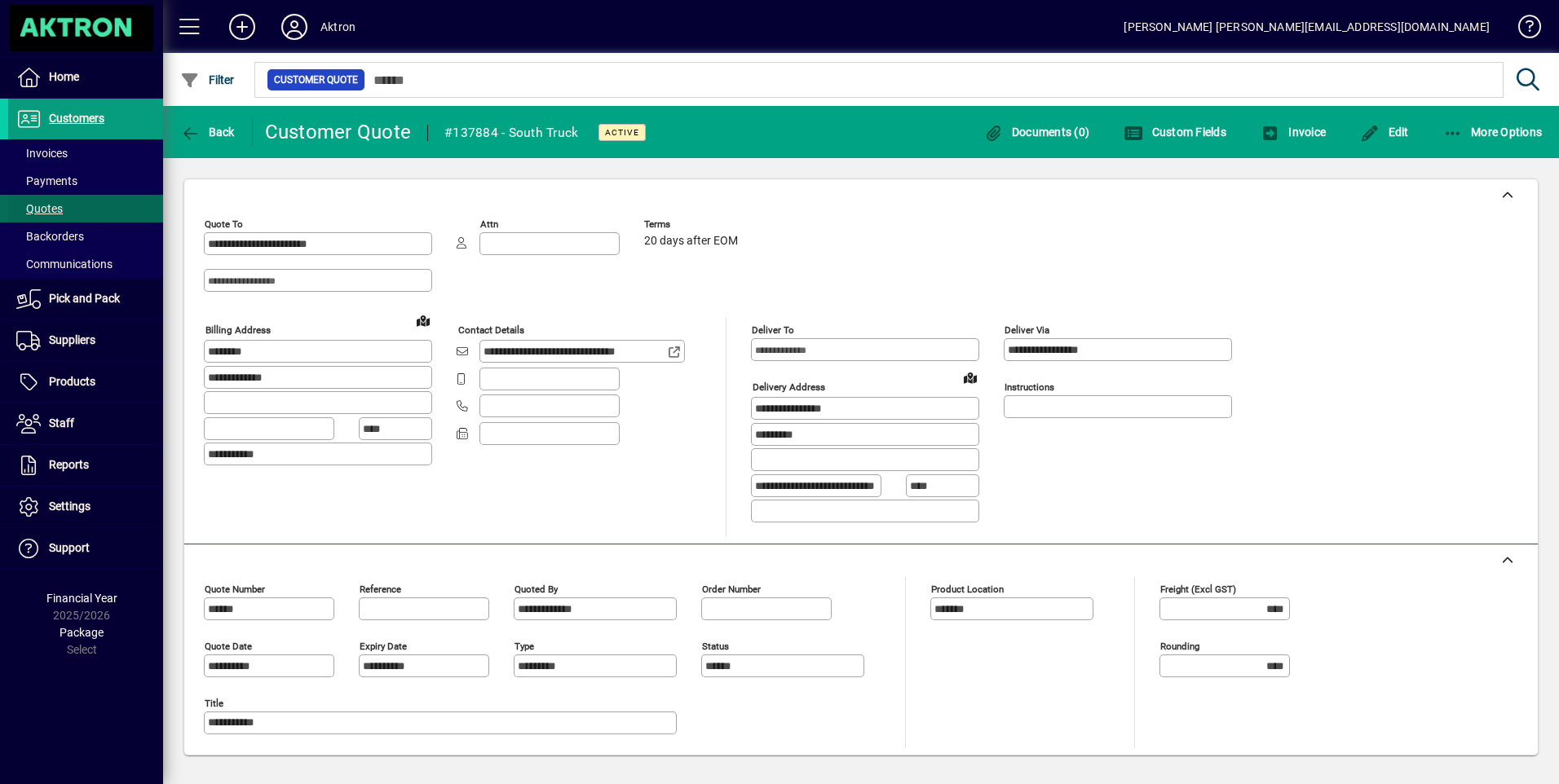 scroll, scrollTop: 0, scrollLeft: 0, axis: both 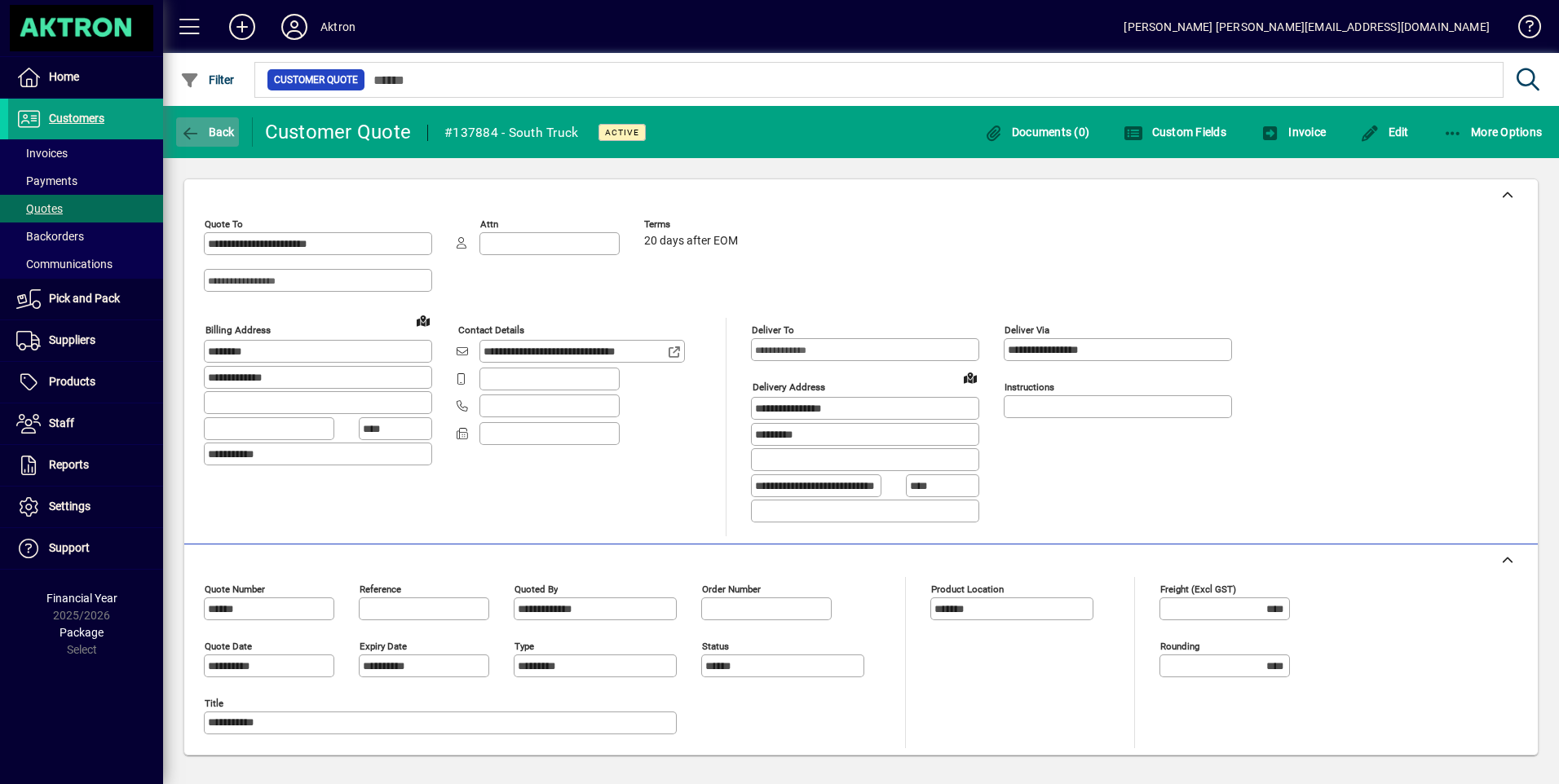 click on "Back" 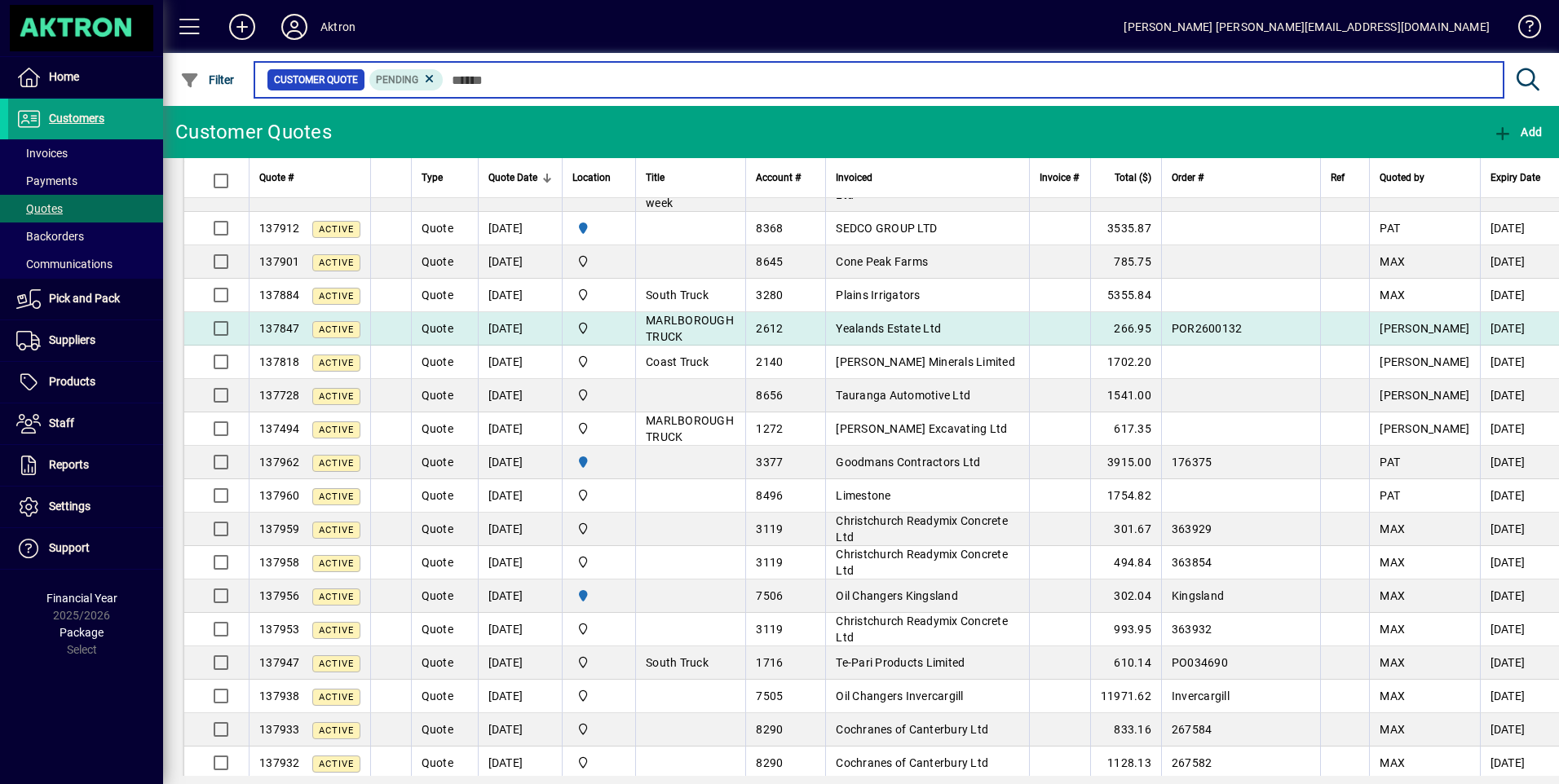scroll, scrollTop: 244, scrollLeft: 0, axis: vertical 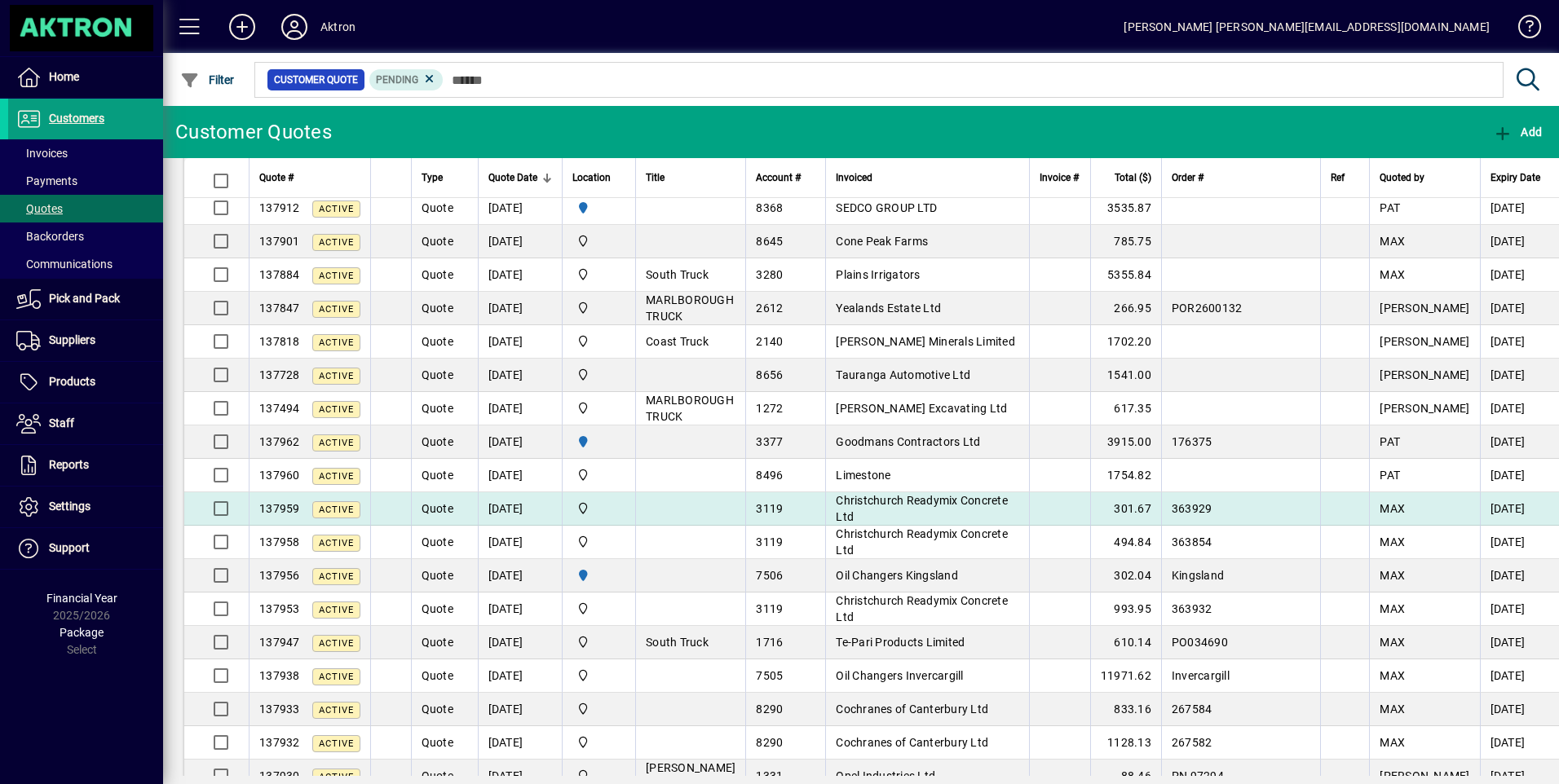 click on "Christchurch Readymix Concrete Ltd" at bounding box center (921, 509) 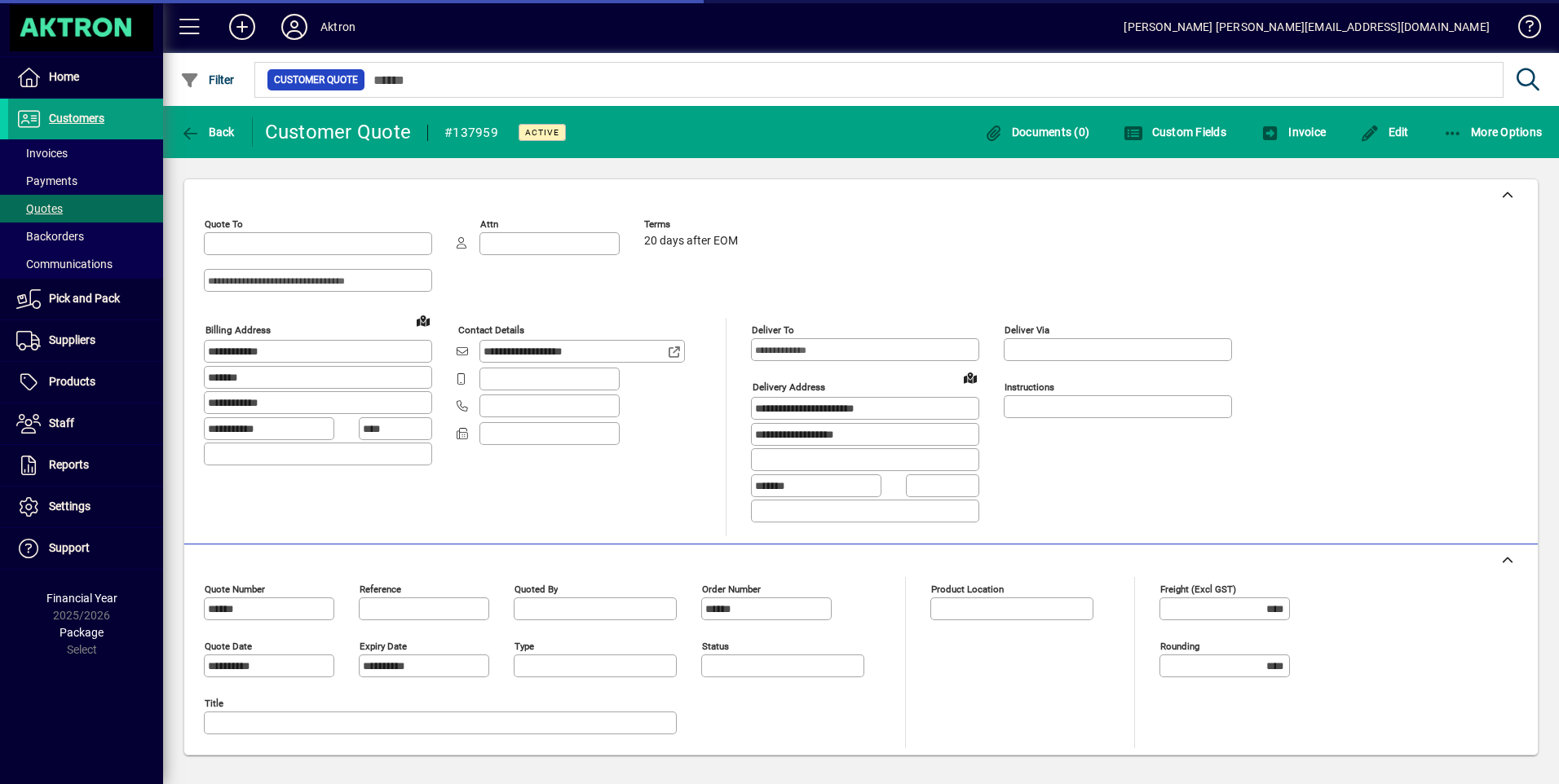 type on "**********" 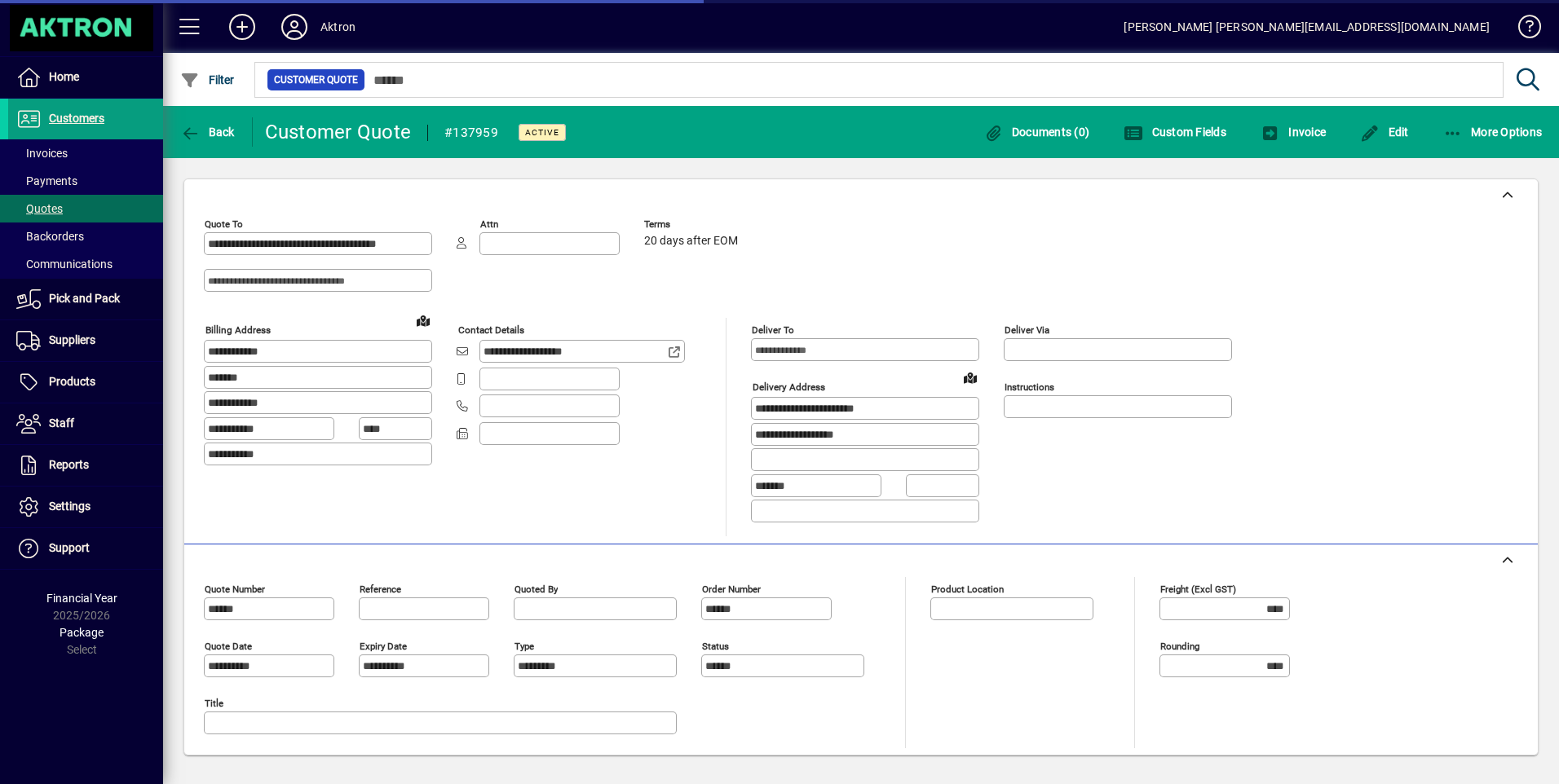 type on "**********" 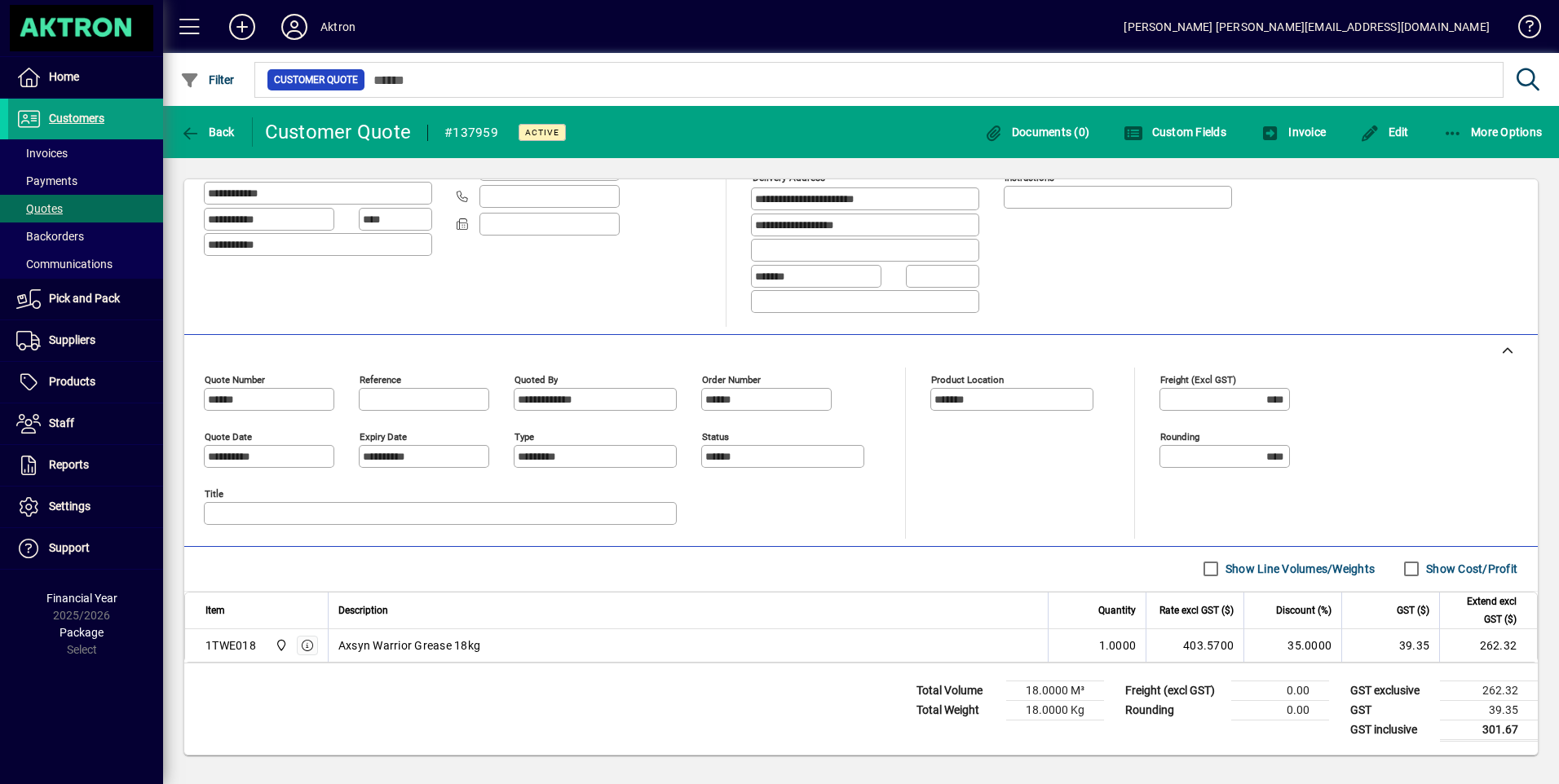scroll, scrollTop: 128, scrollLeft: 0, axis: vertical 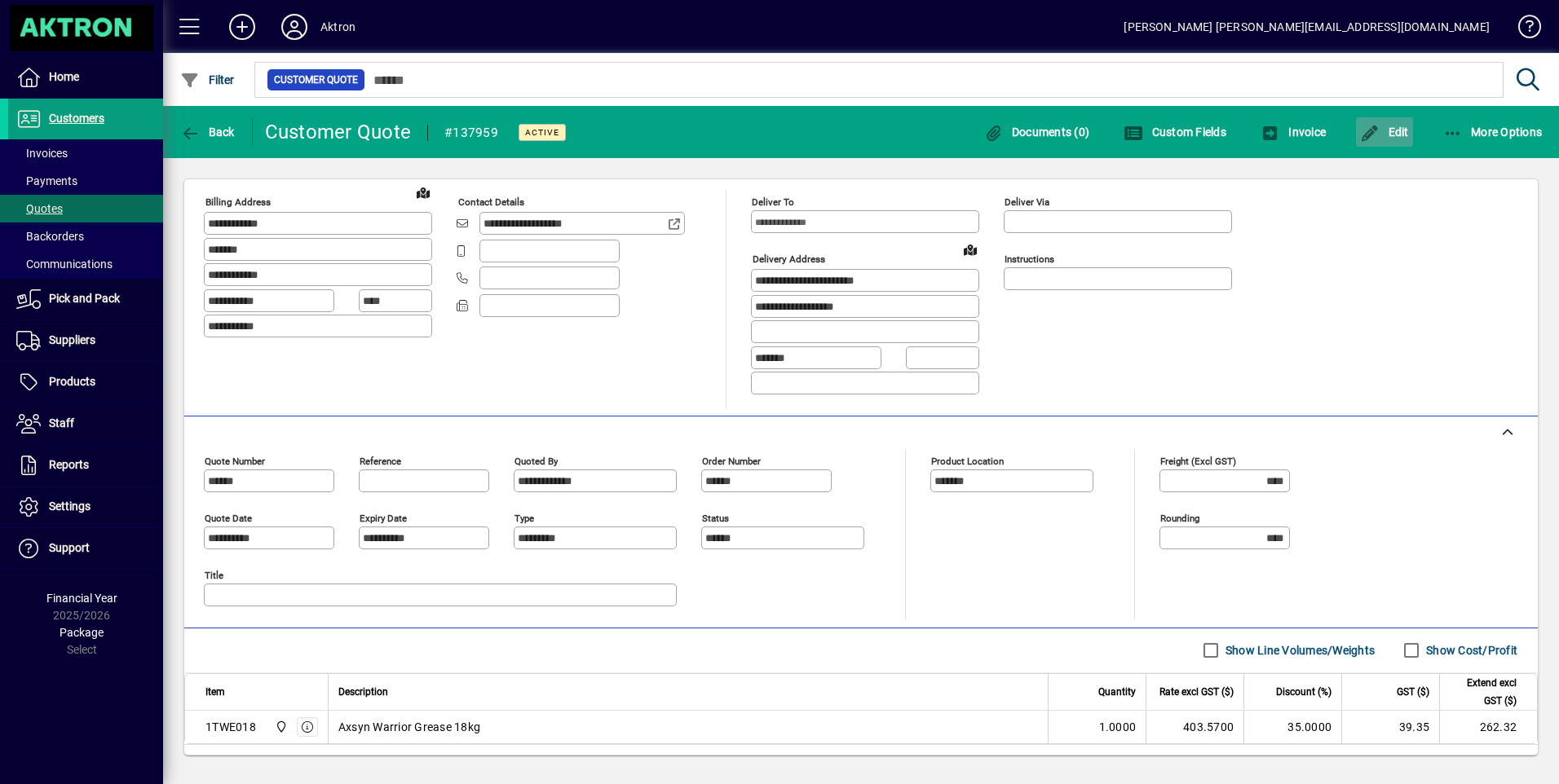 click on "Edit" 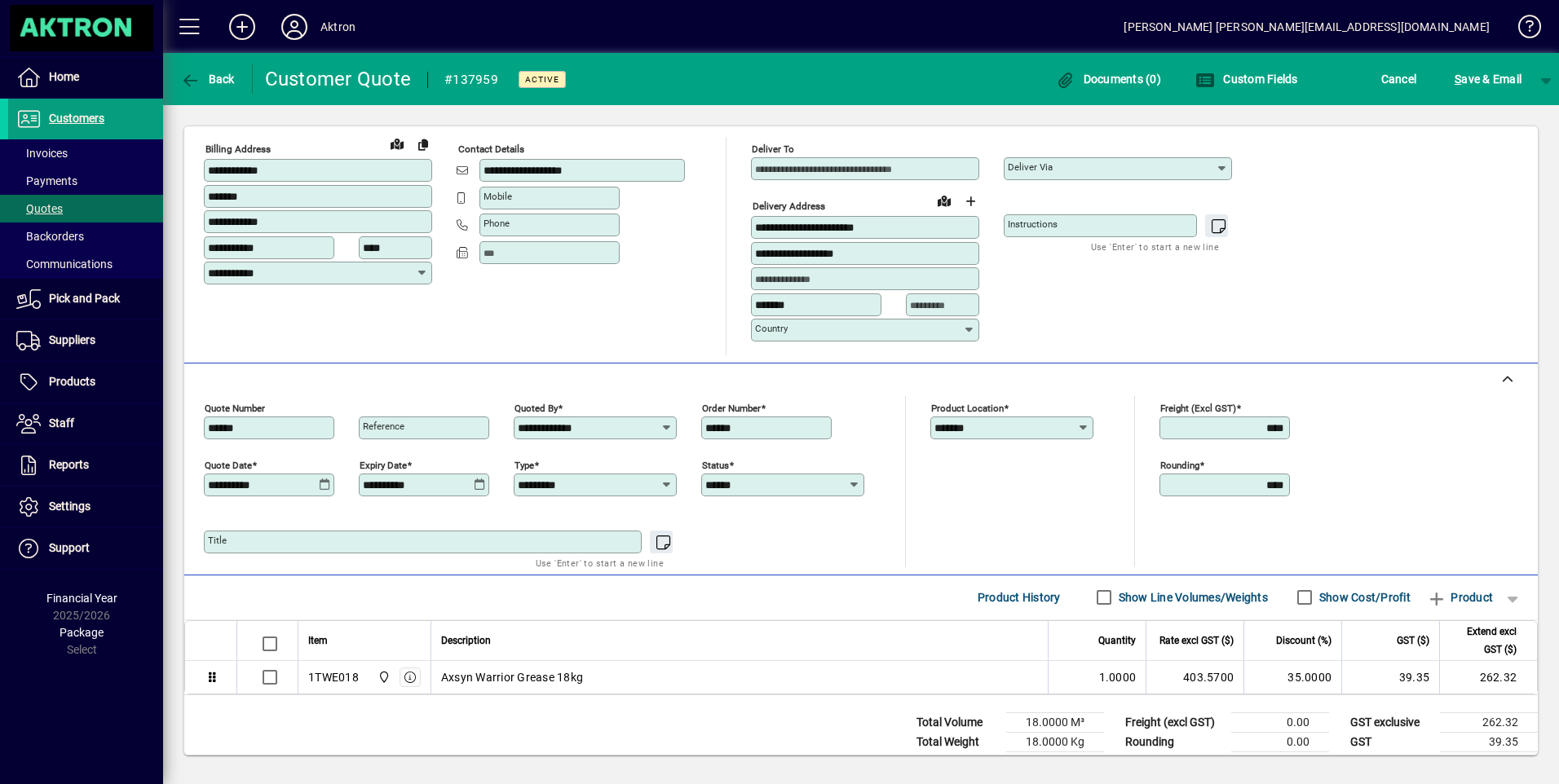 click 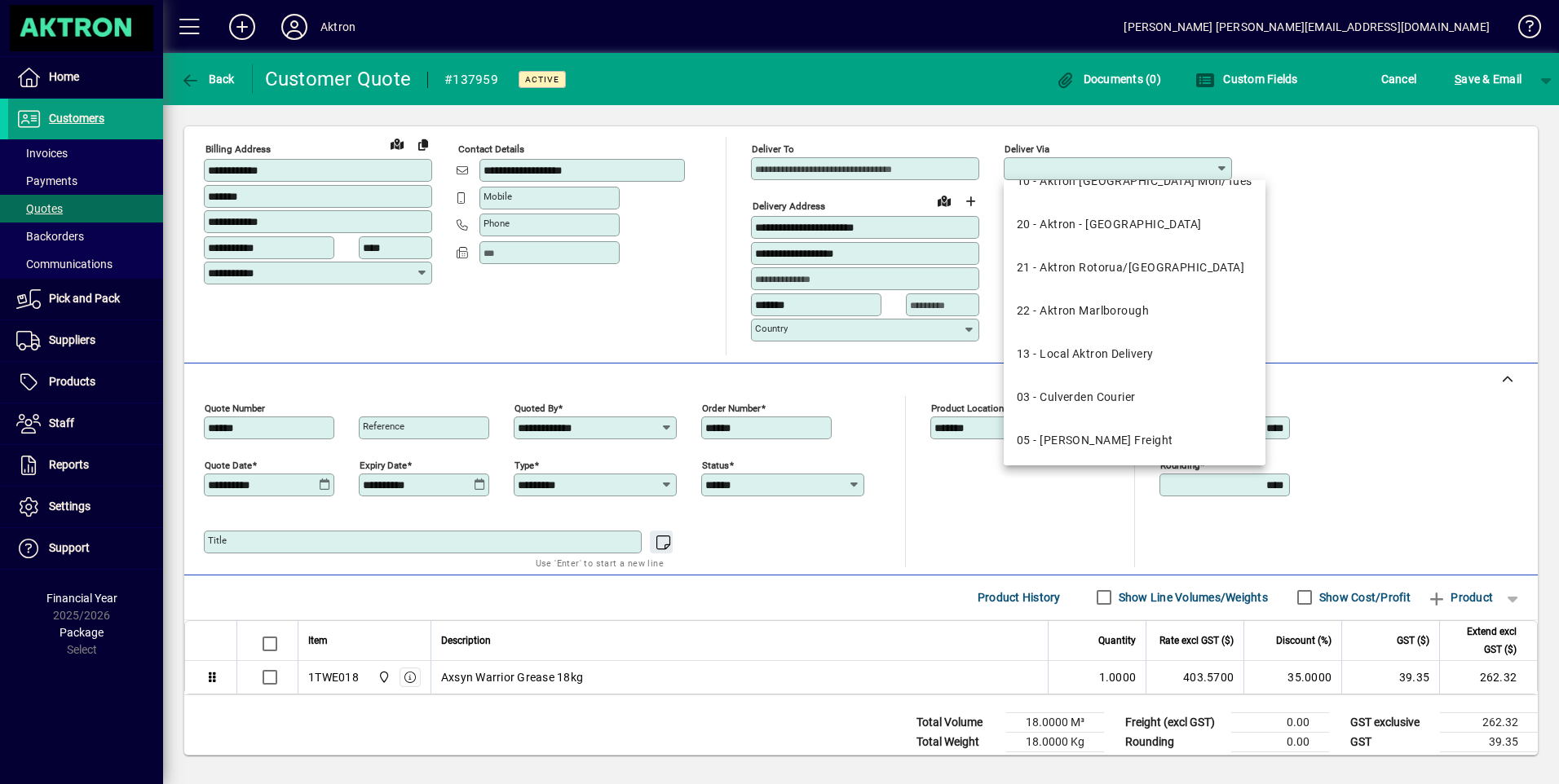 scroll, scrollTop: 244, scrollLeft: 0, axis: vertical 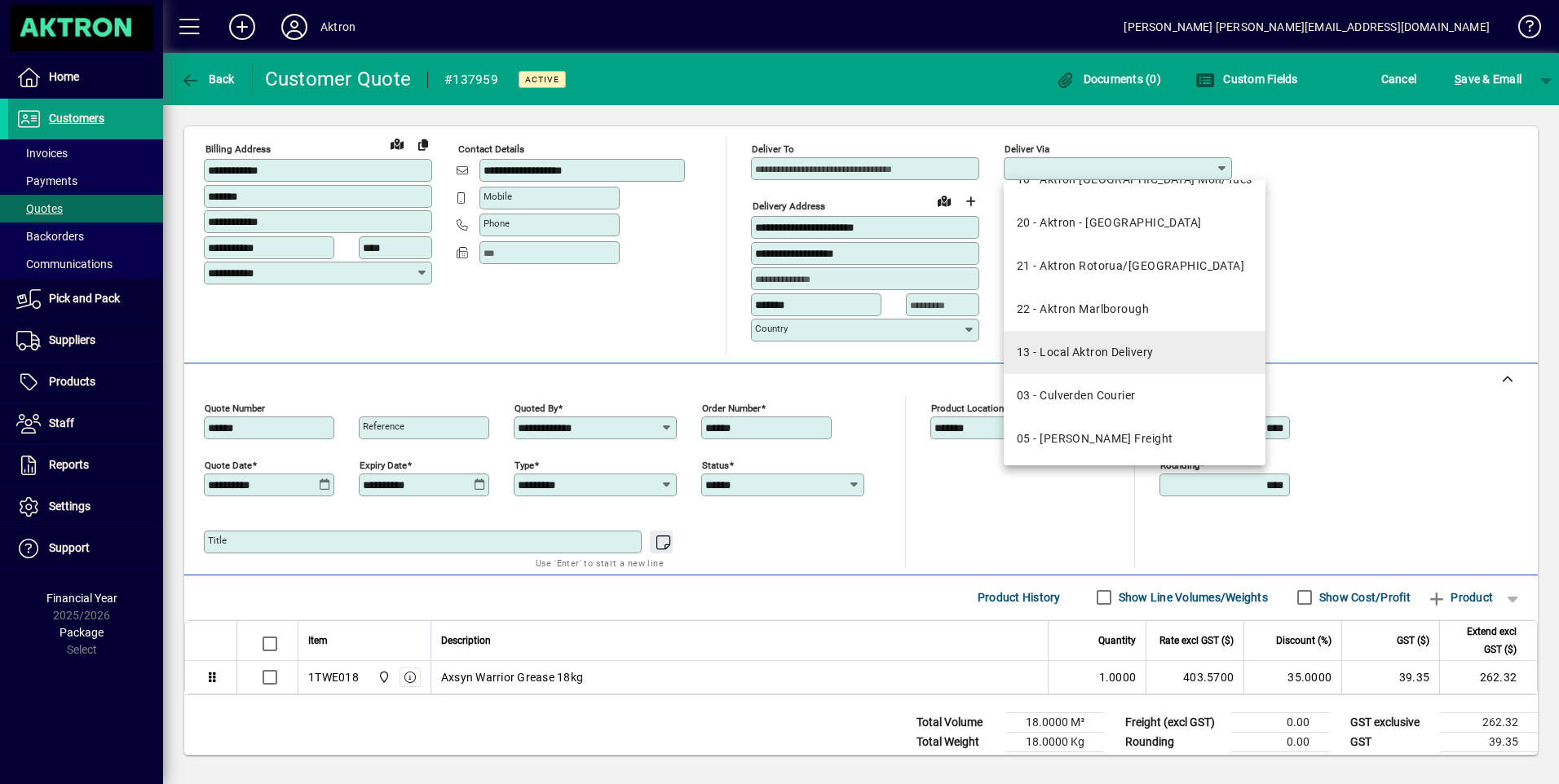 click on "13 - Local Aktron Delivery" at bounding box center [1084, 352] 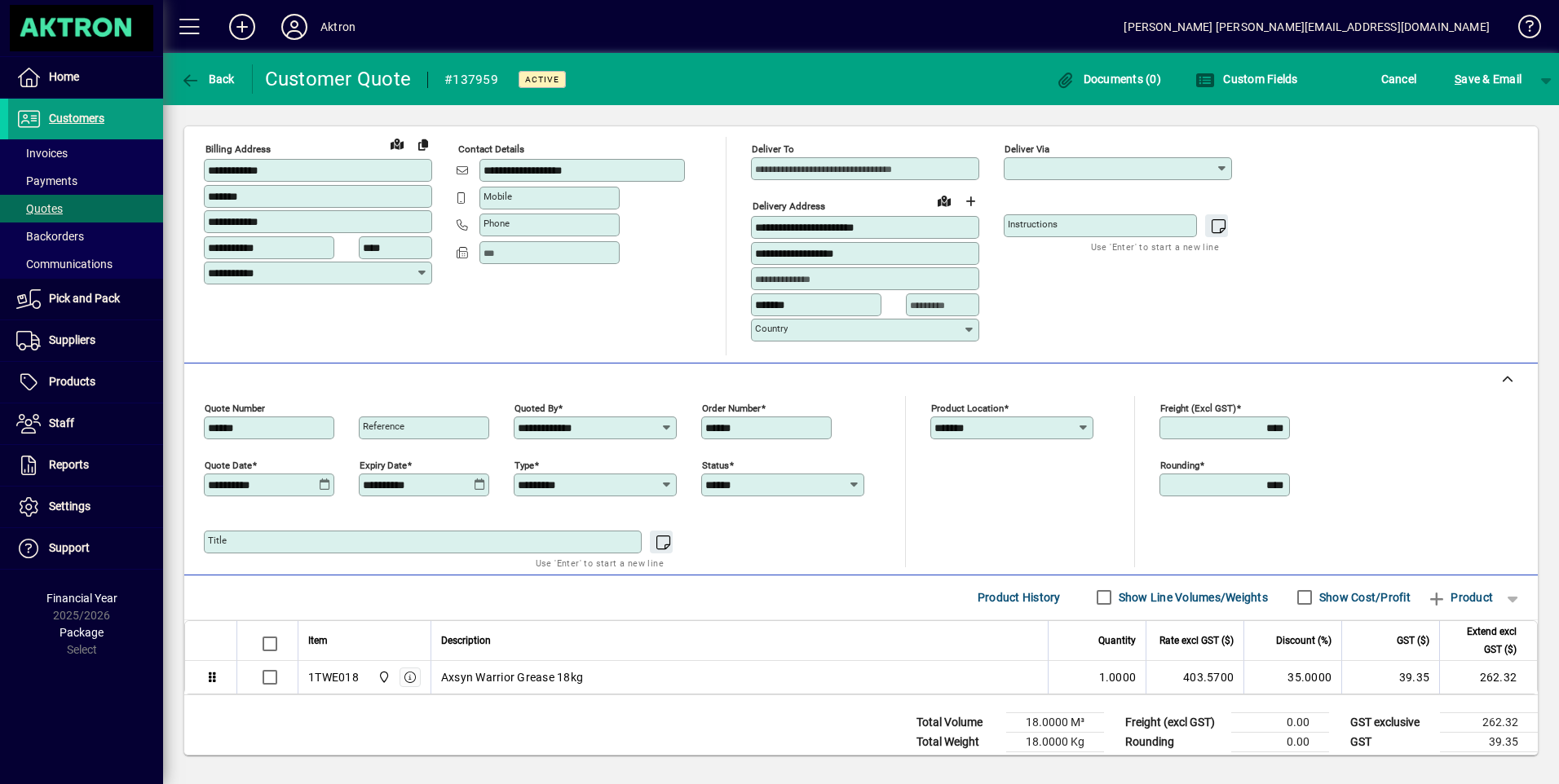 type on "**********" 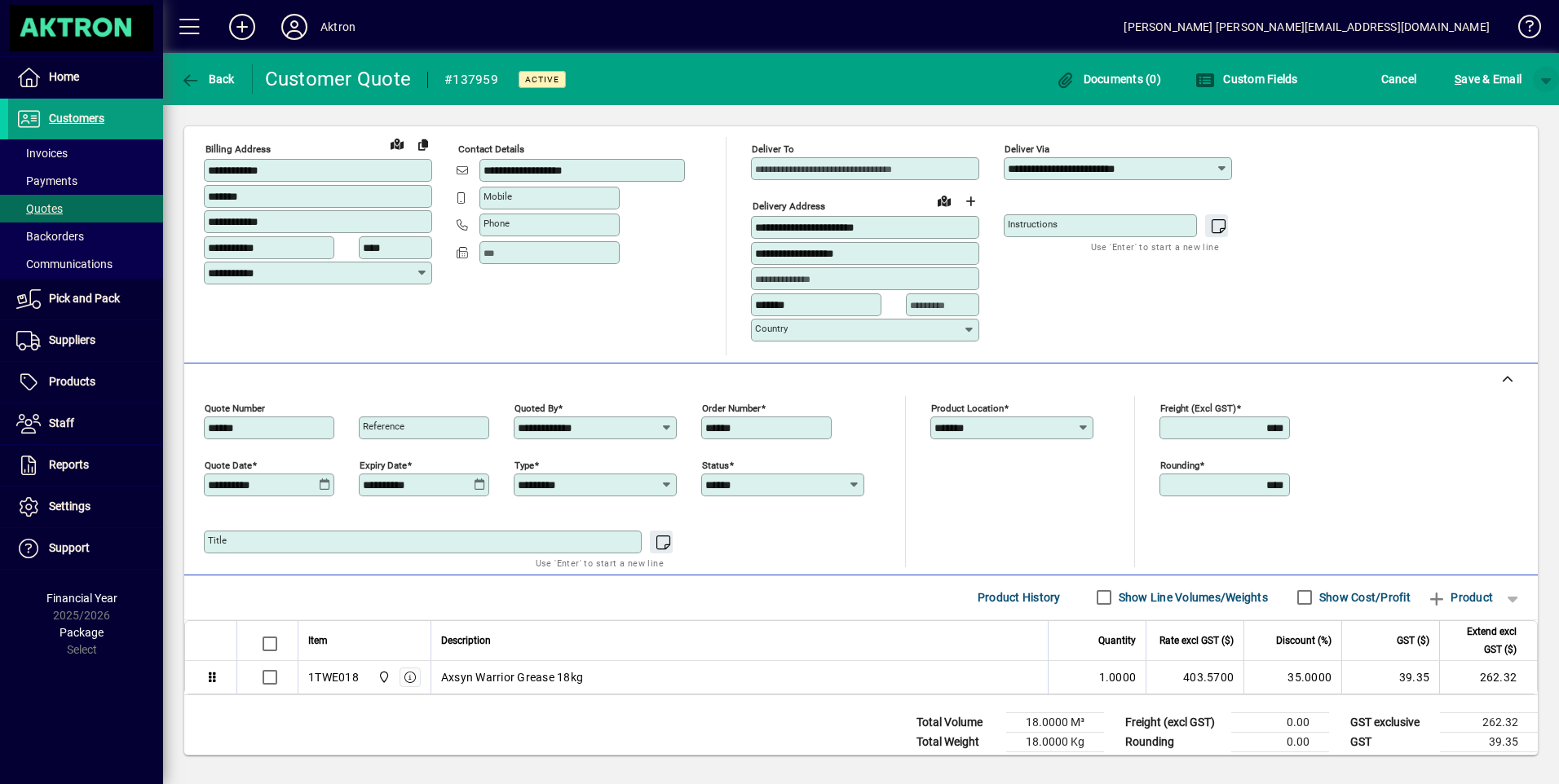 click 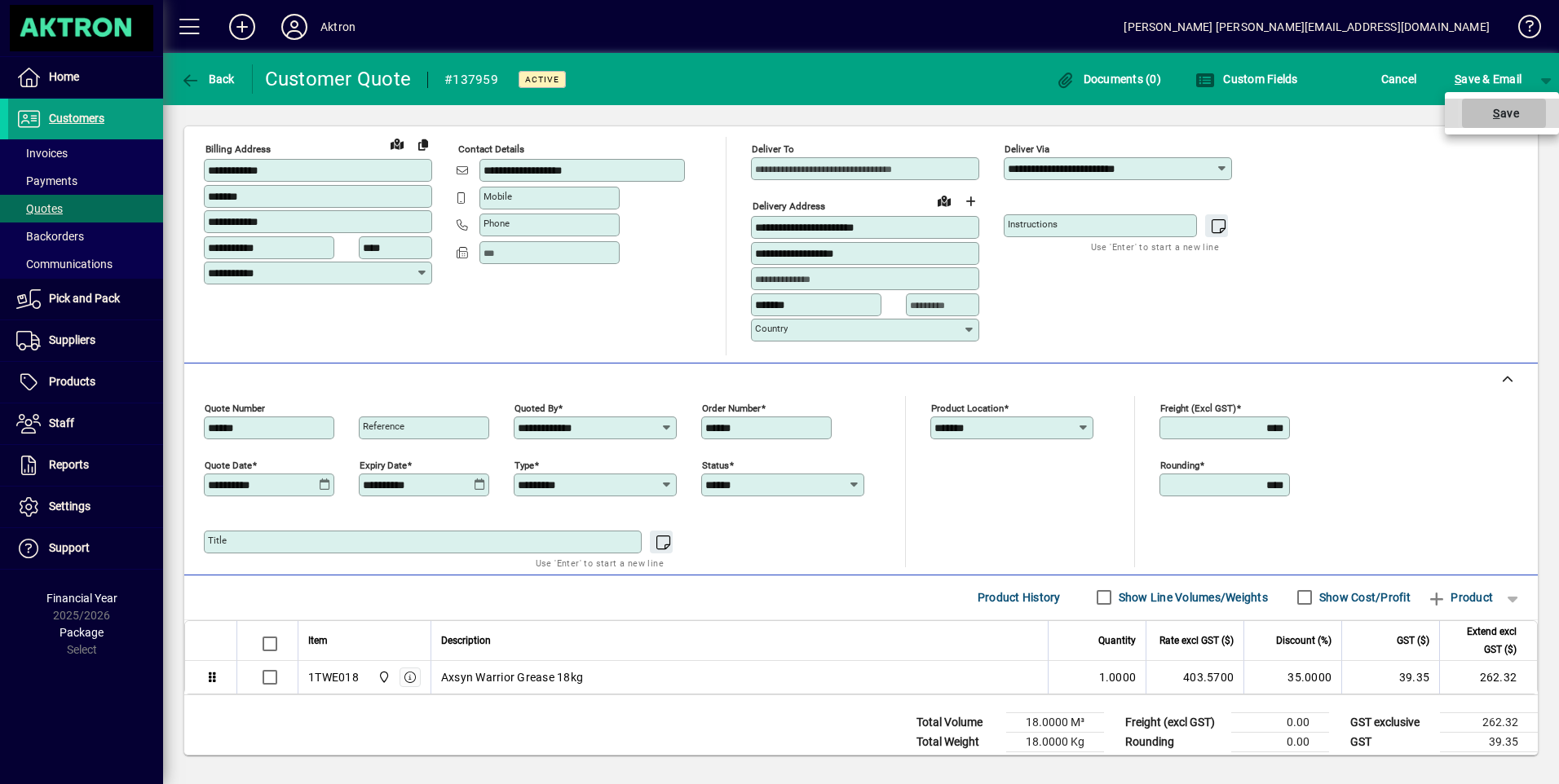 click on "S ave" at bounding box center [1504, 113] 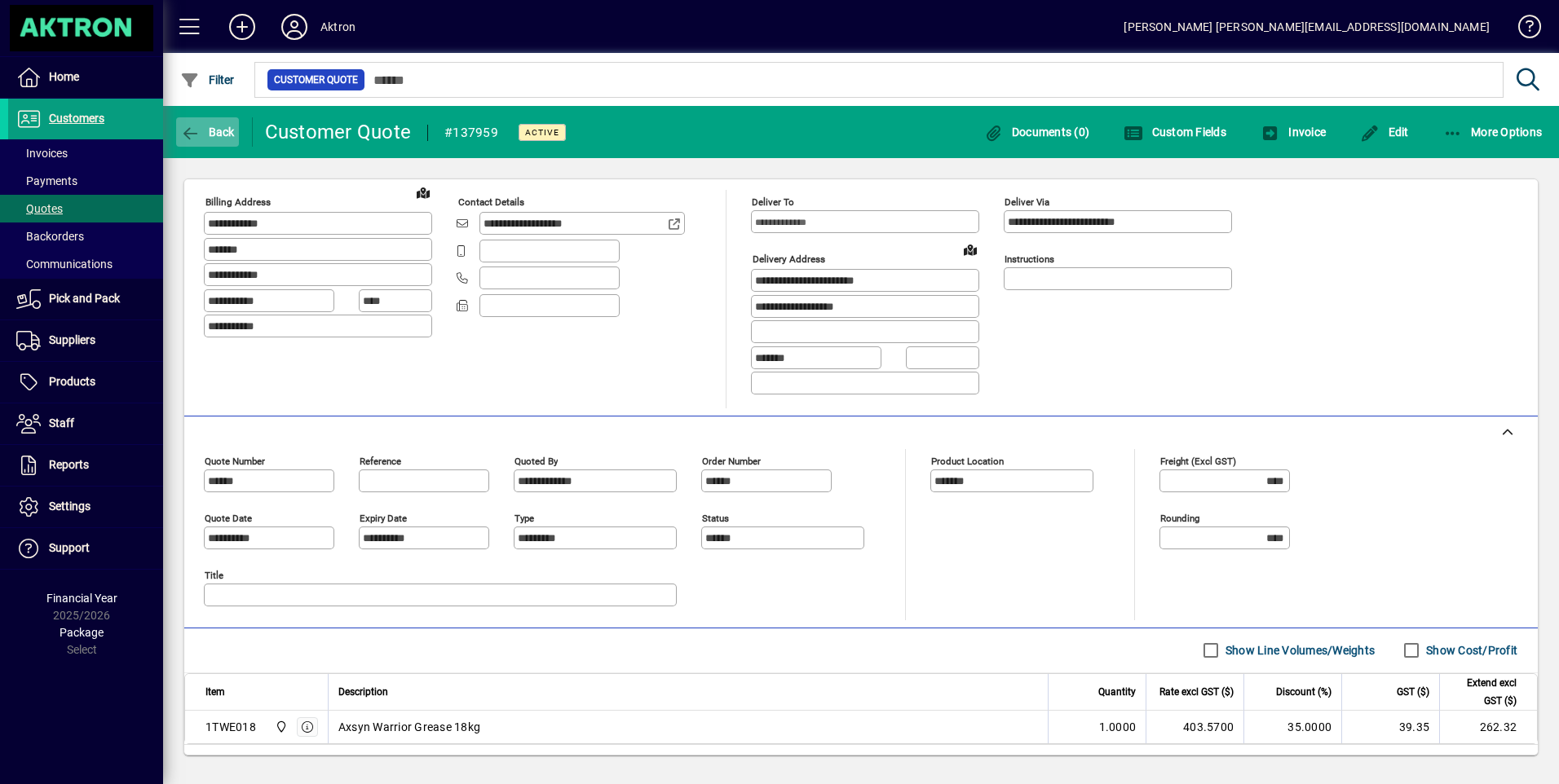 click on "Back" 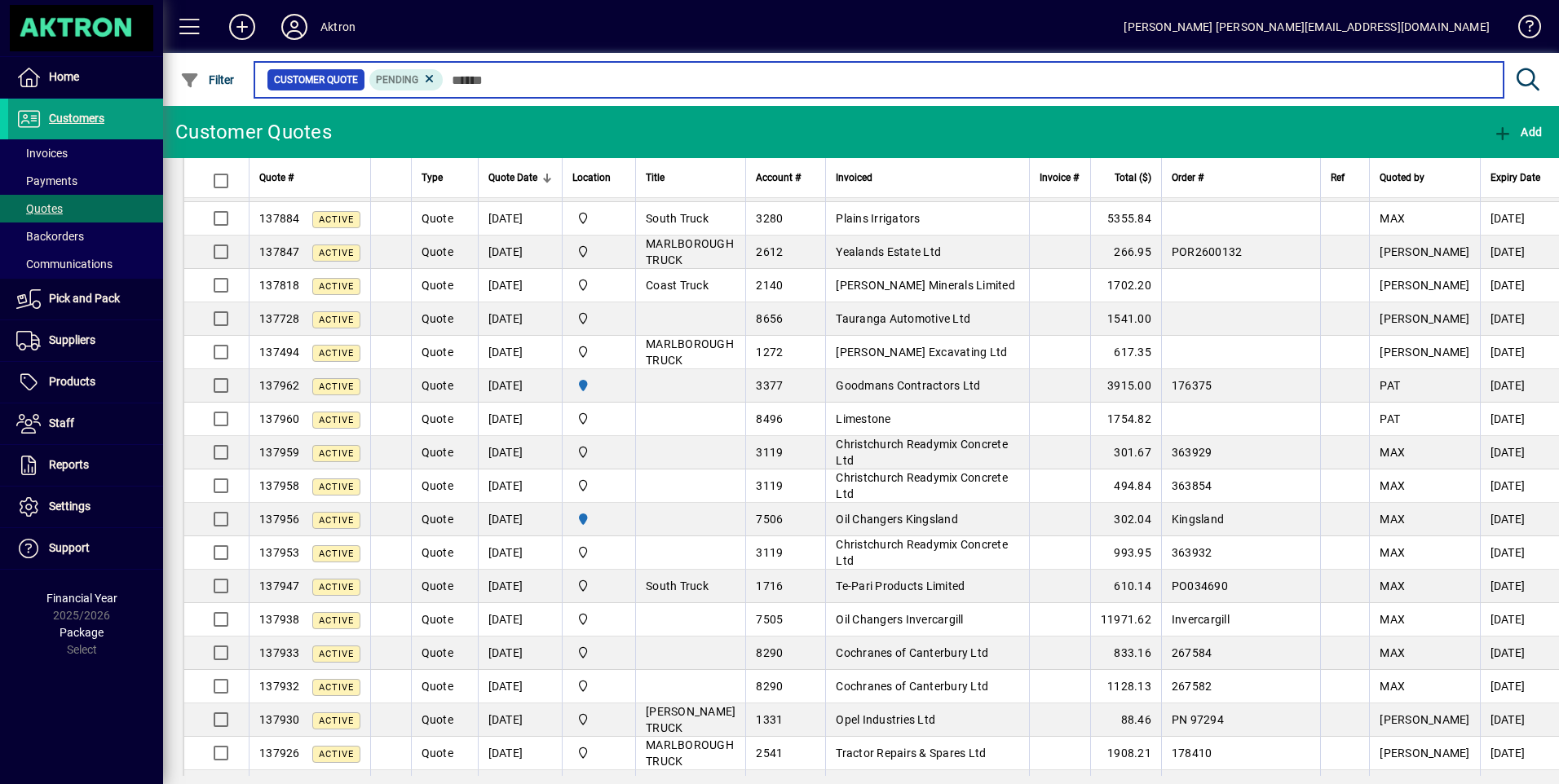 scroll, scrollTop: 326, scrollLeft: 0, axis: vertical 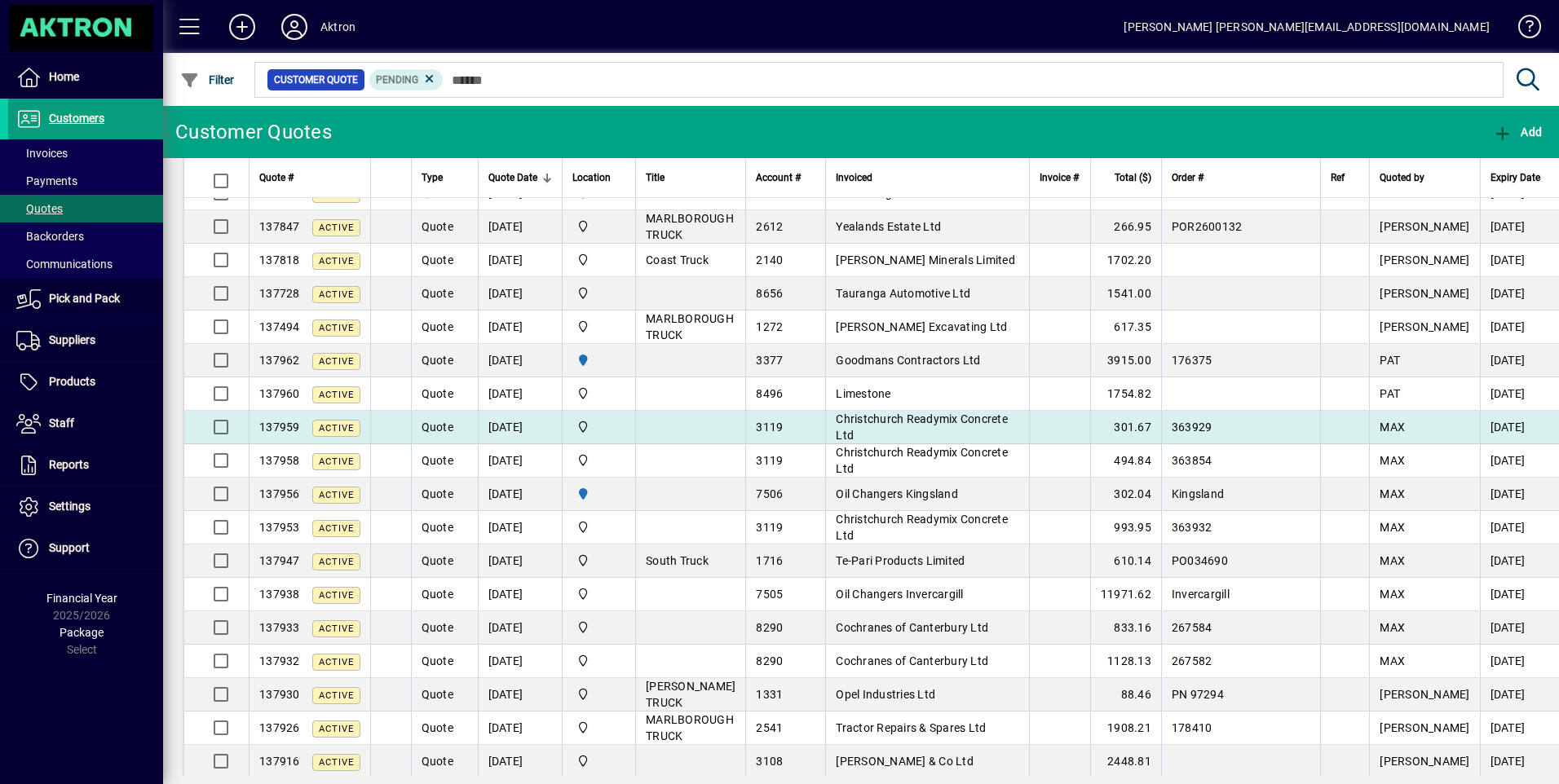 click on "Christchurch Readymix Concrete Ltd" at bounding box center (921, 427) 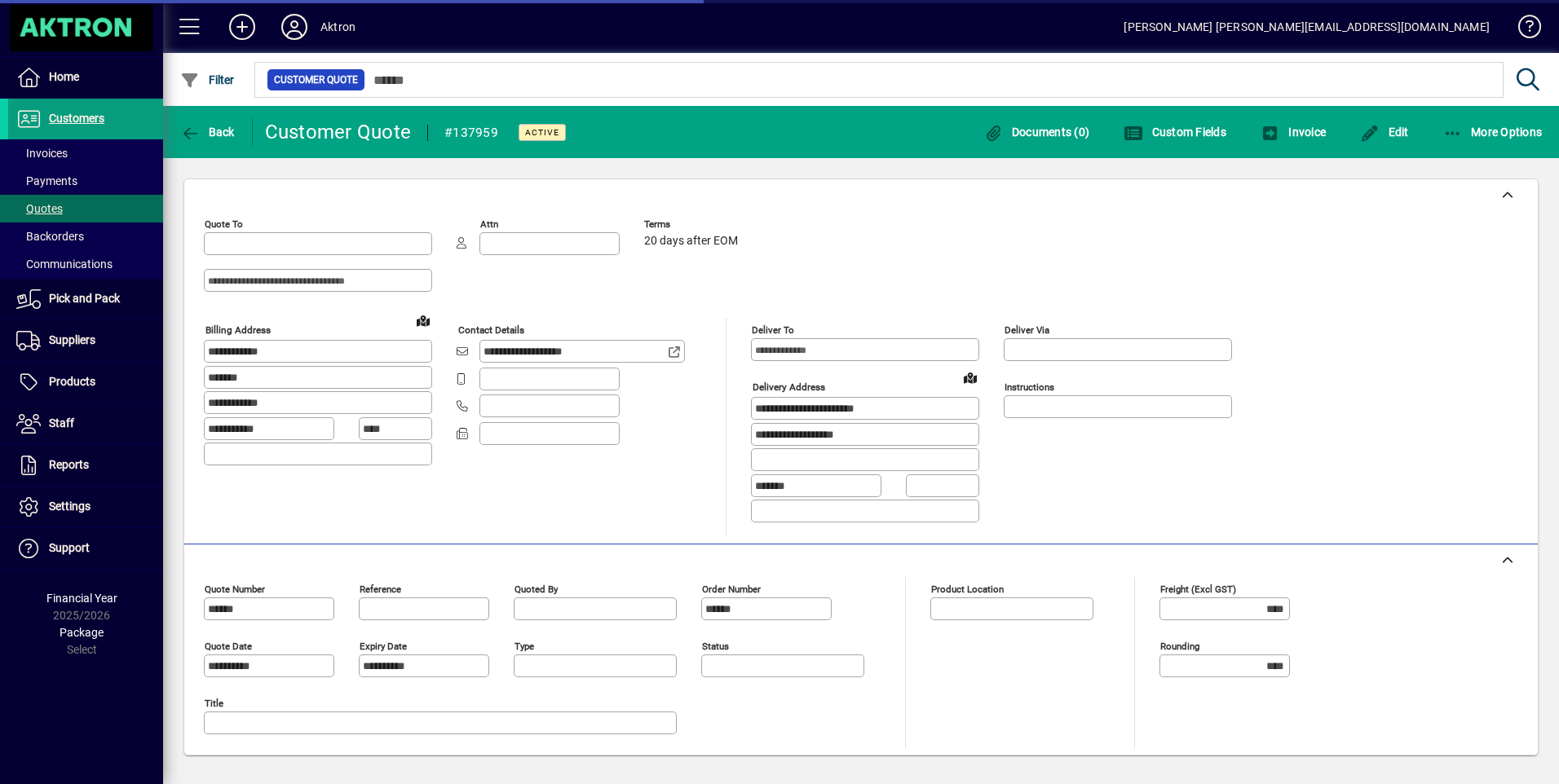 type on "**********" 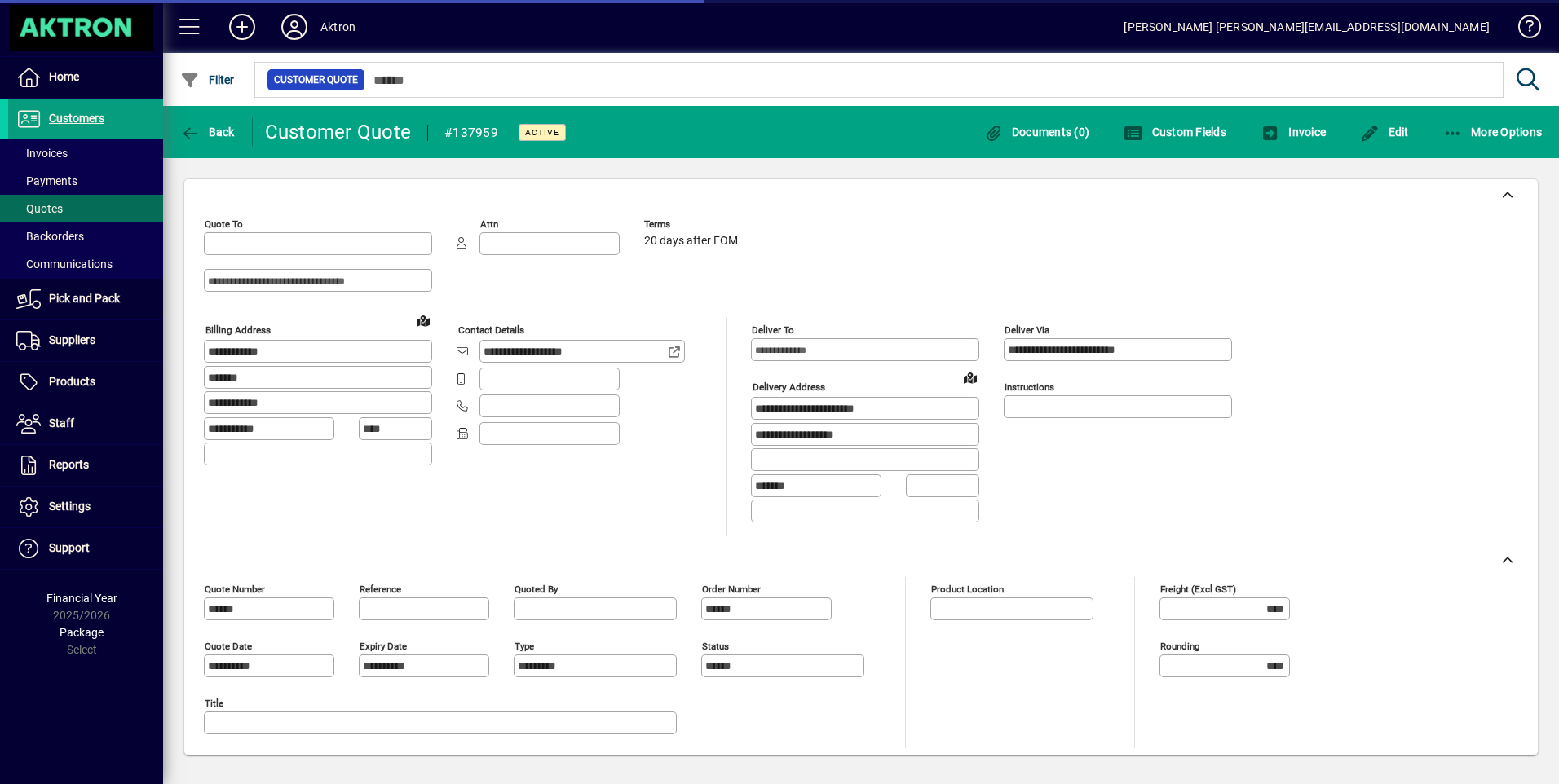 type on "**********" 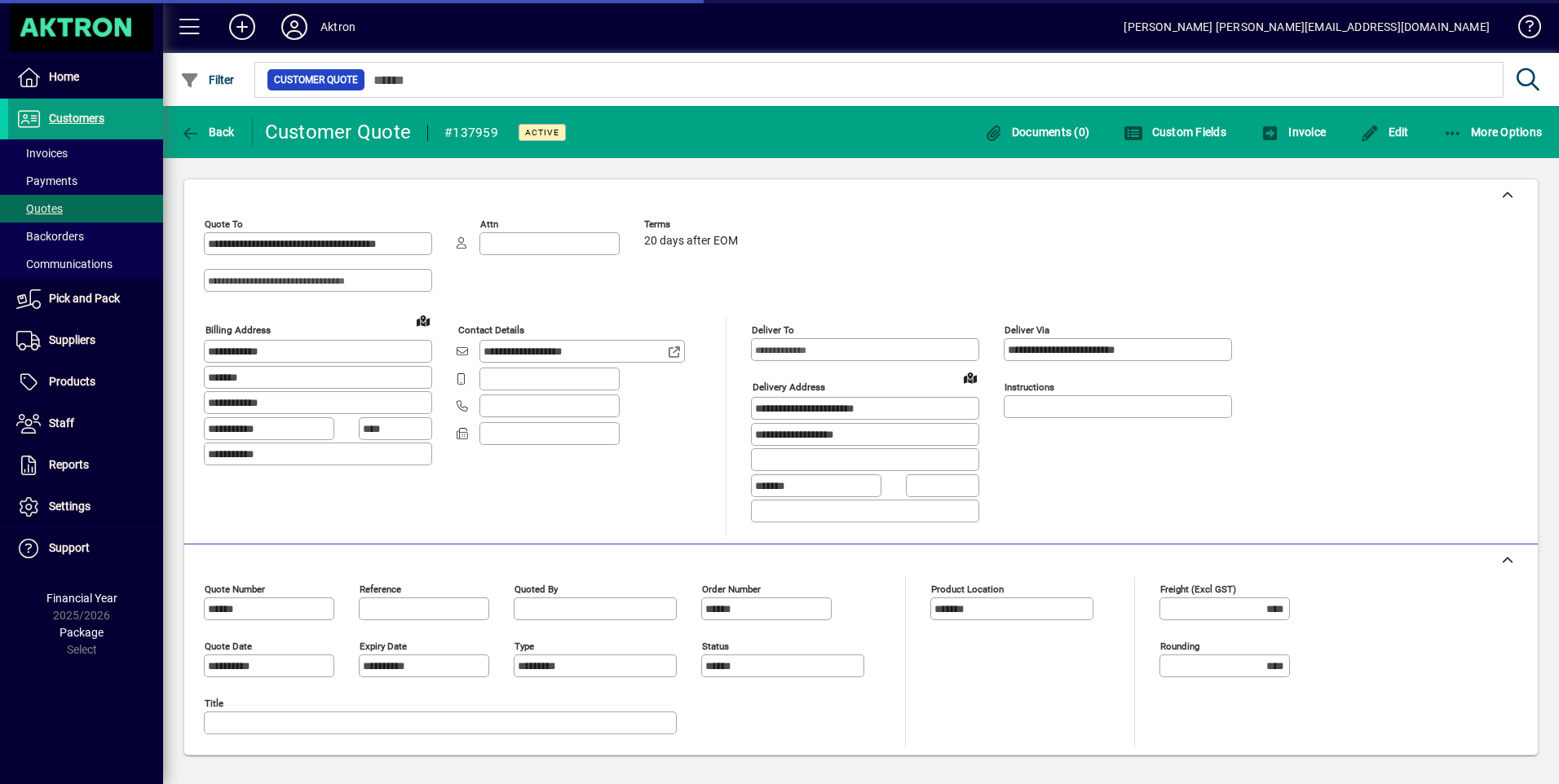 type on "**********" 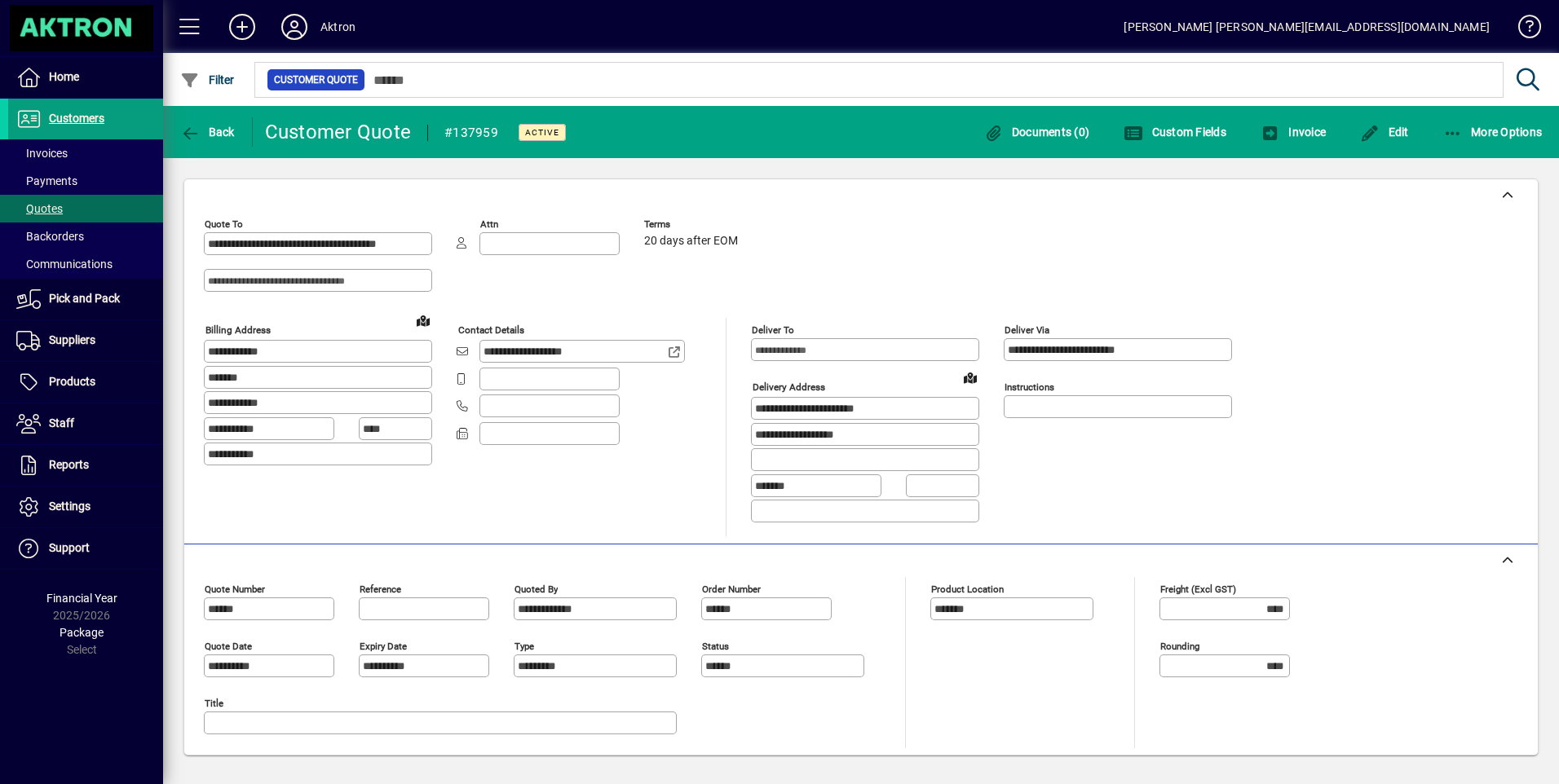 scroll, scrollTop: 209, scrollLeft: 0, axis: vertical 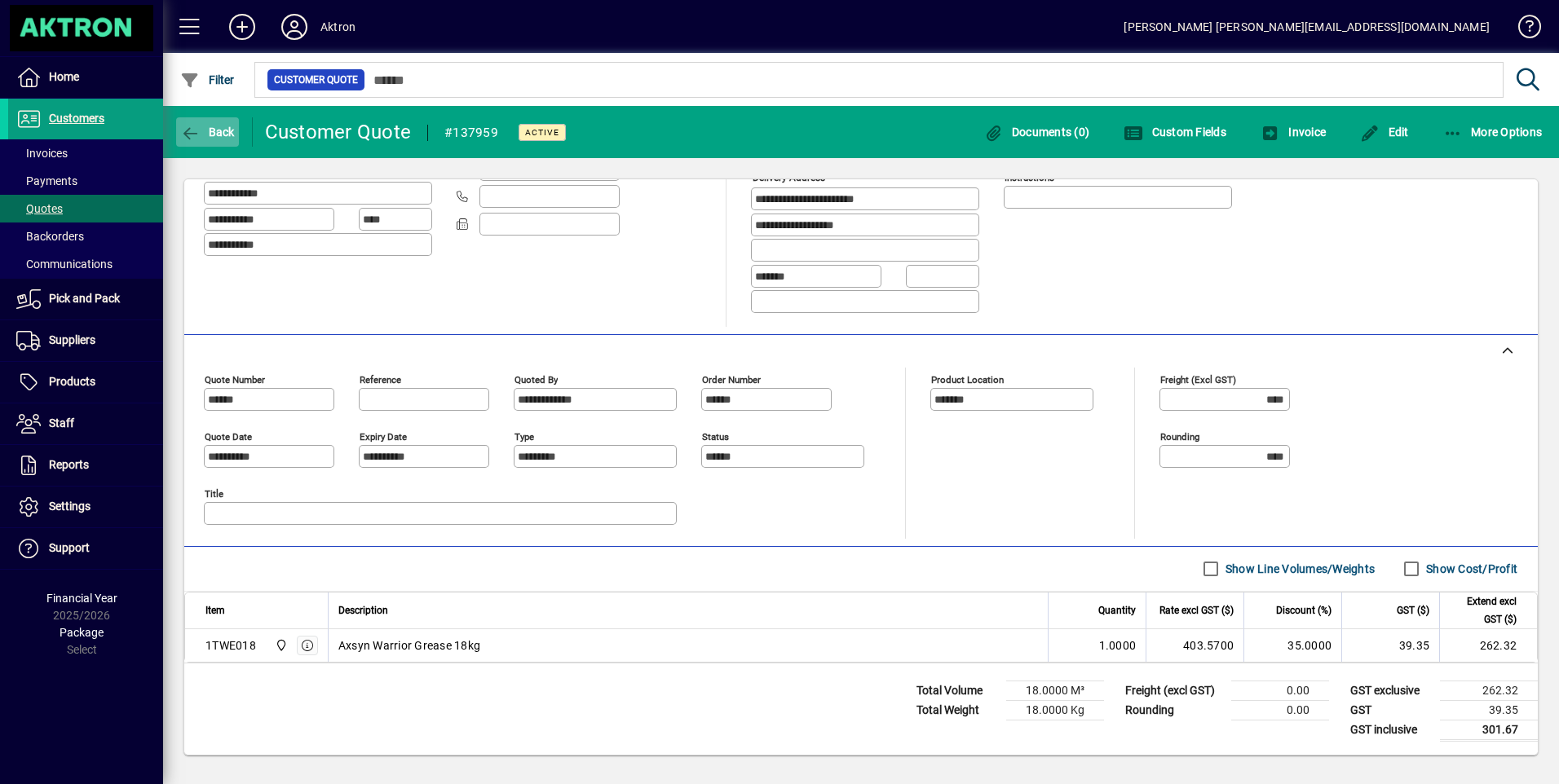 click on "Back" 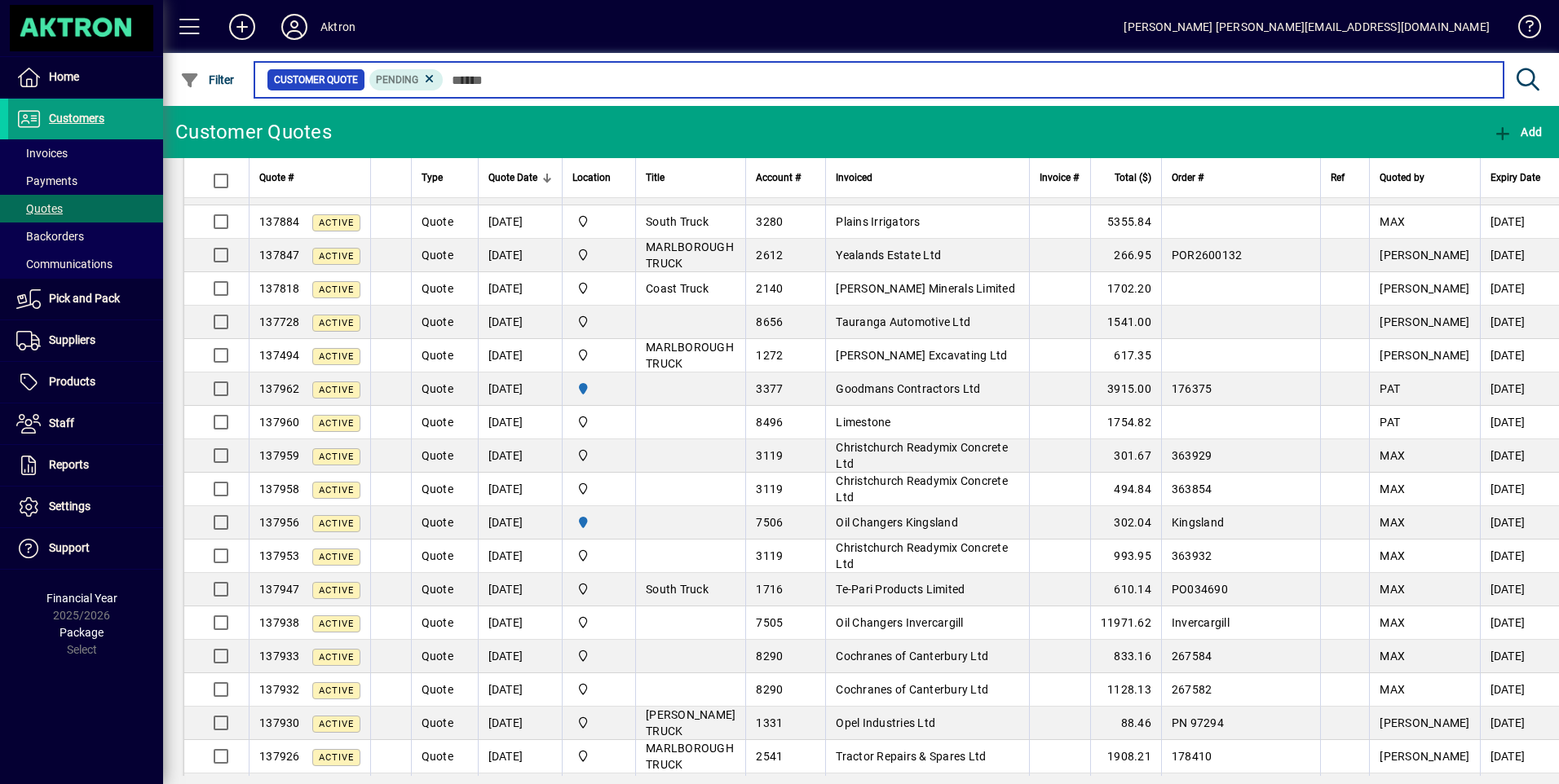 scroll, scrollTop: 326, scrollLeft: 0, axis: vertical 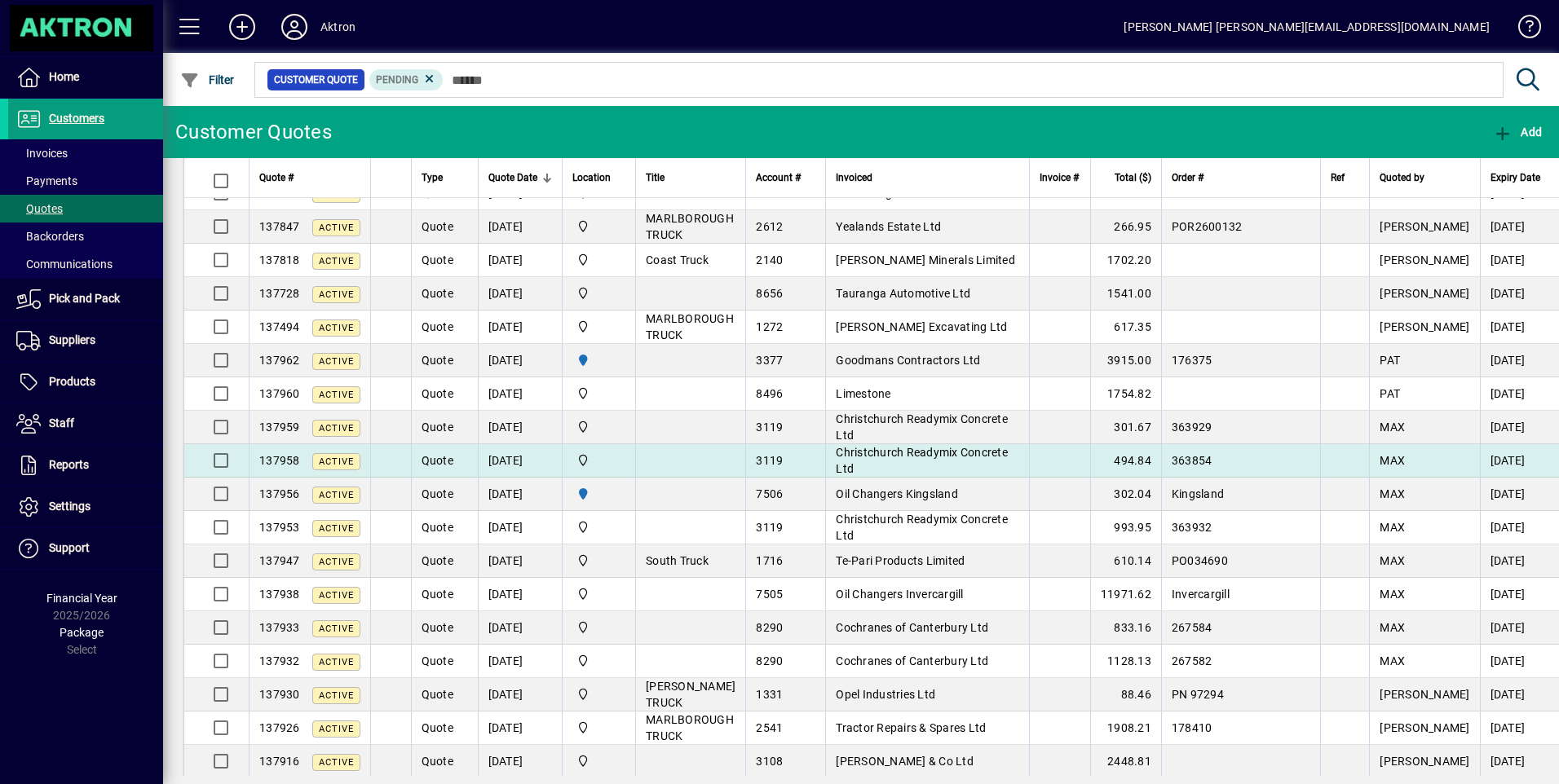 click on "Christchurch Readymix Concrete Ltd" at bounding box center [921, 460] 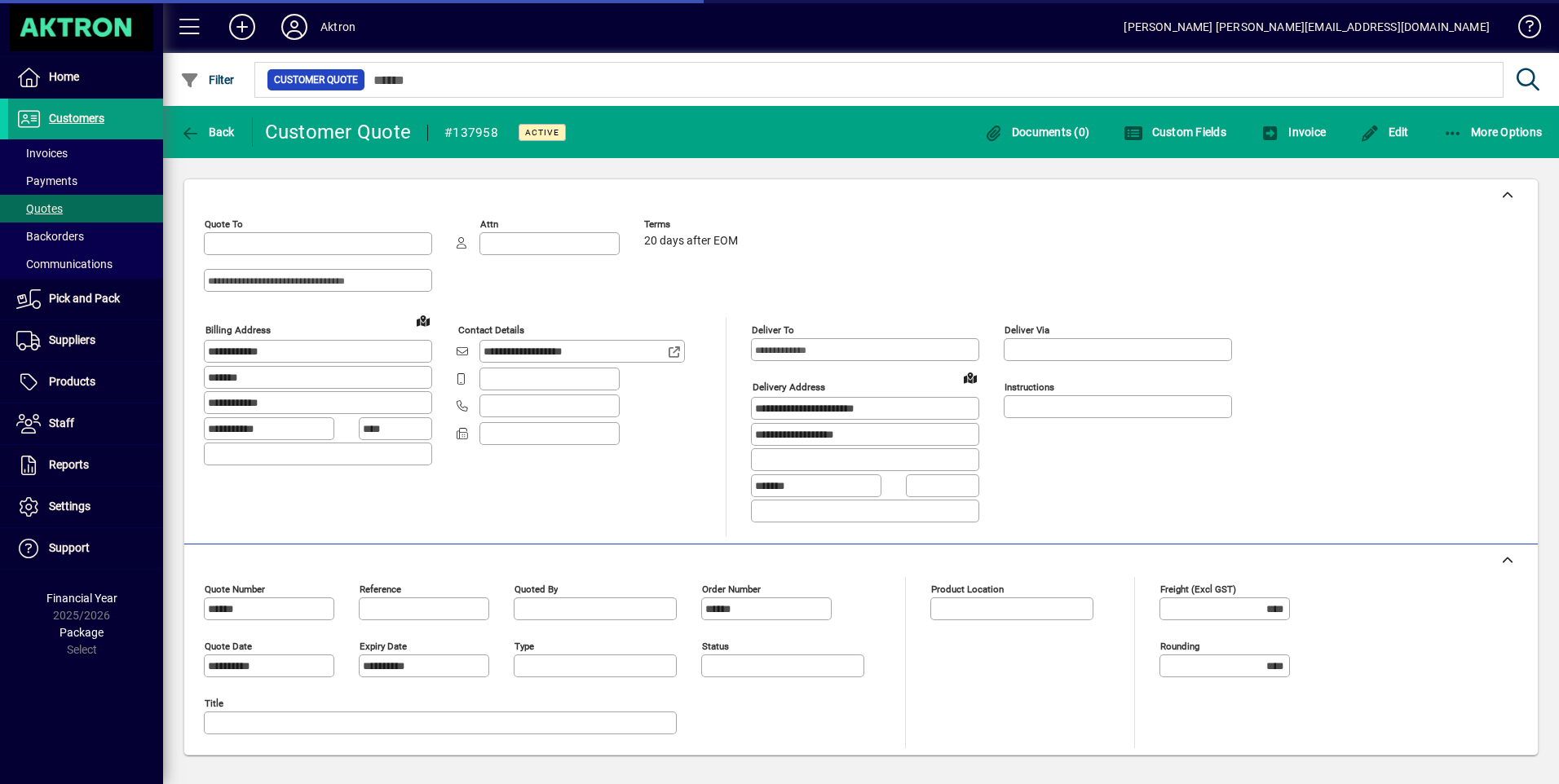 type on "**********" 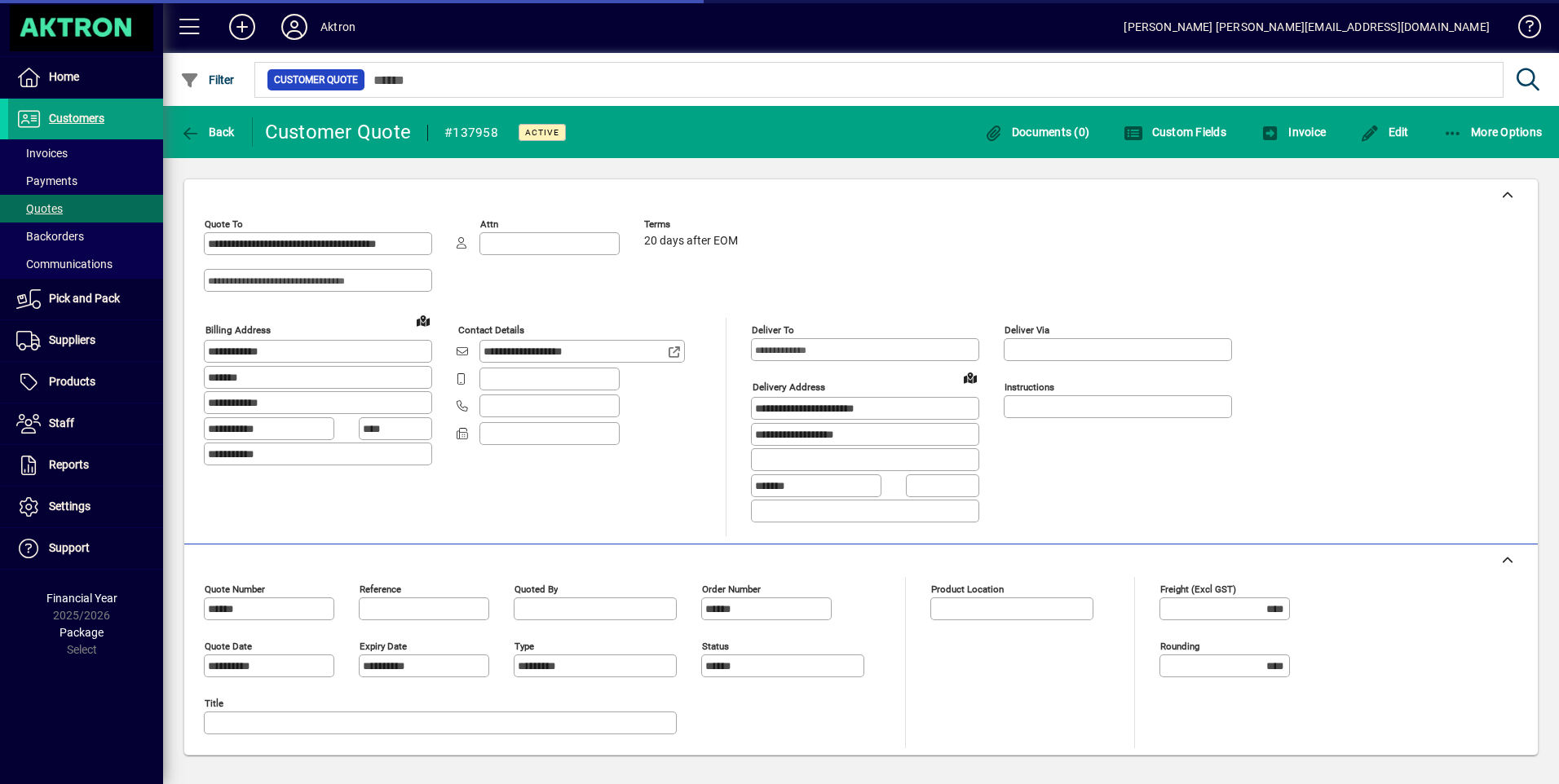 type on "**********" 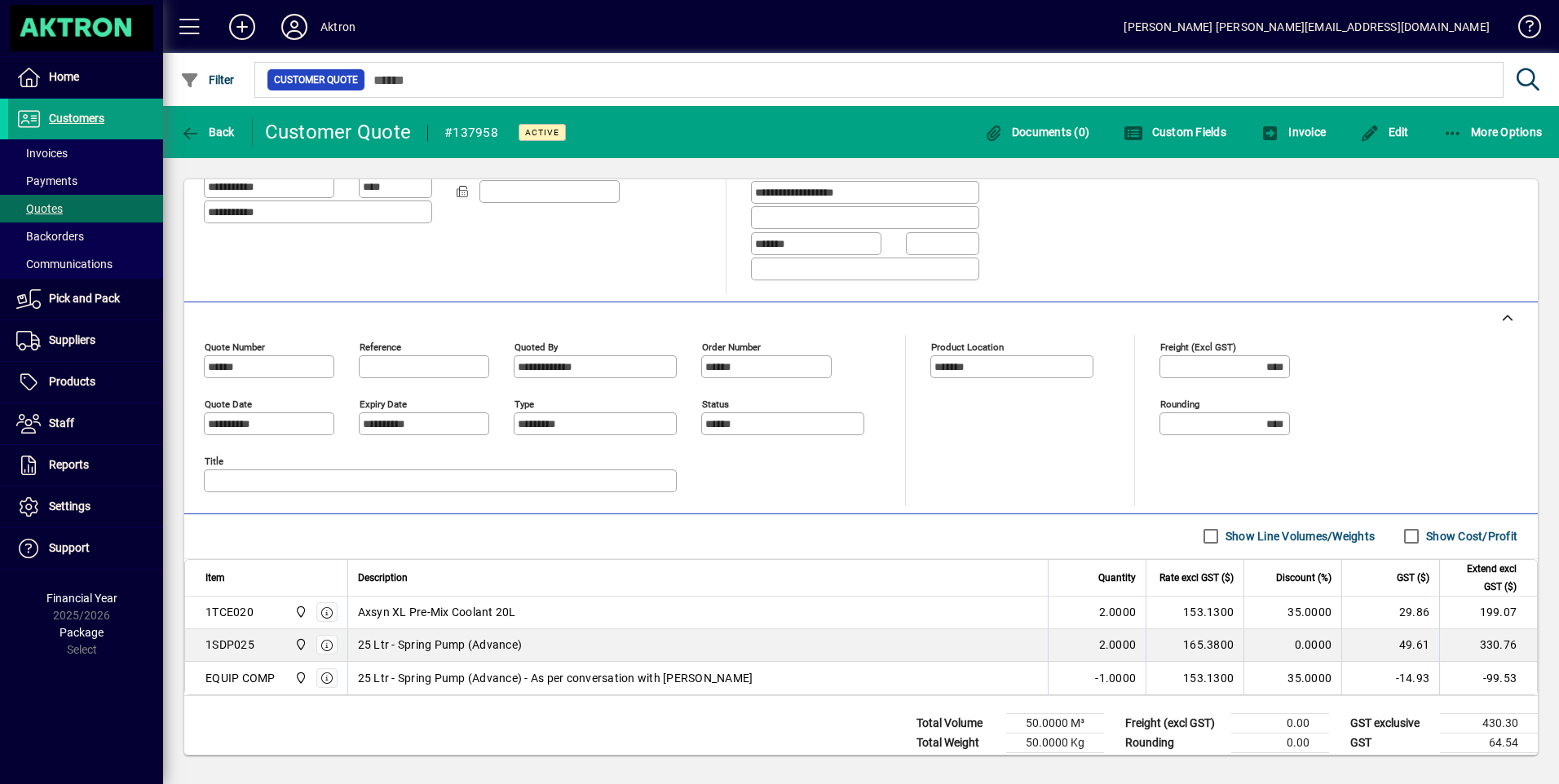 scroll, scrollTop: 244, scrollLeft: 0, axis: vertical 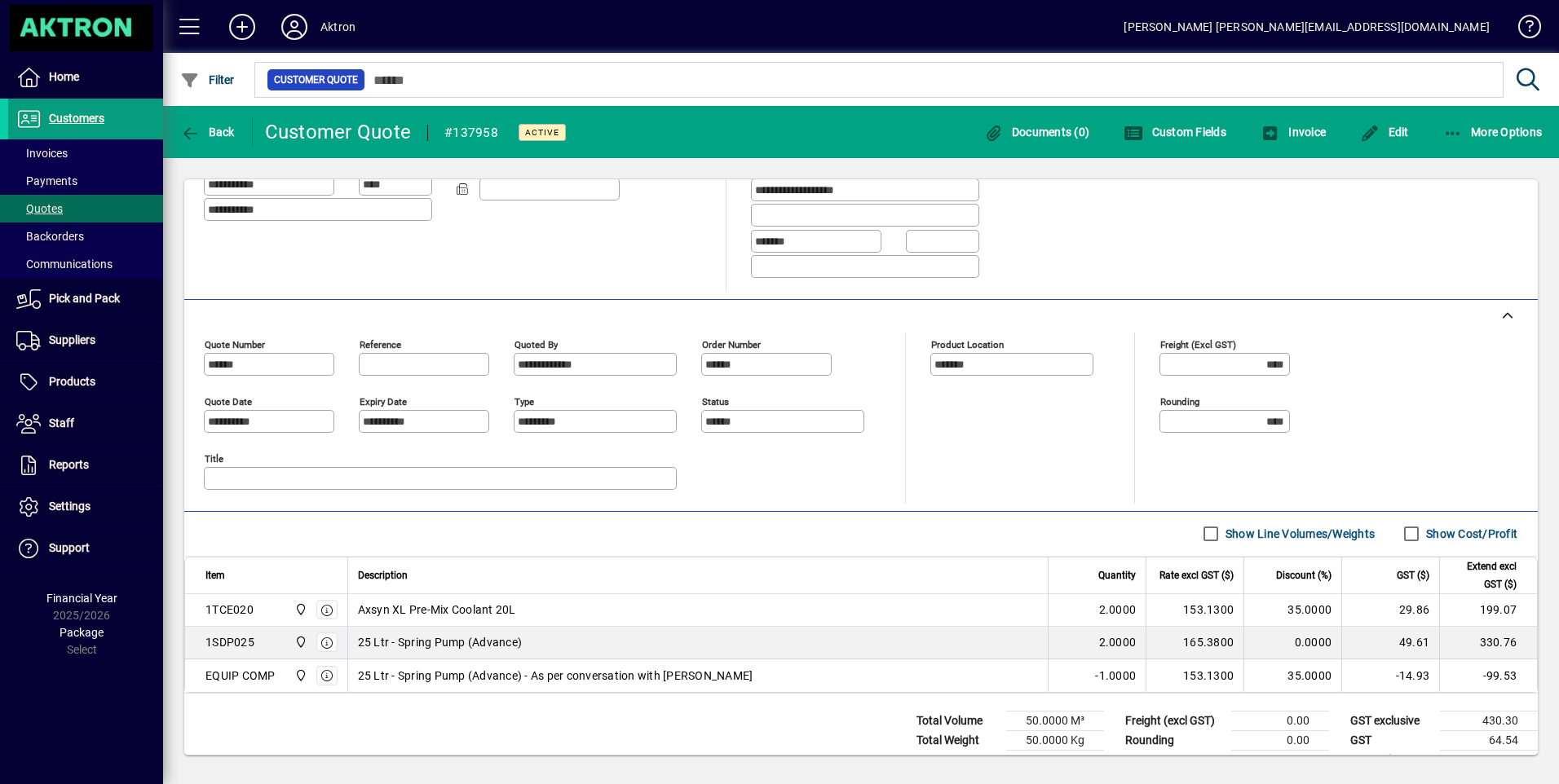 click on "Show Cost/Profit" at bounding box center [1470, 534] 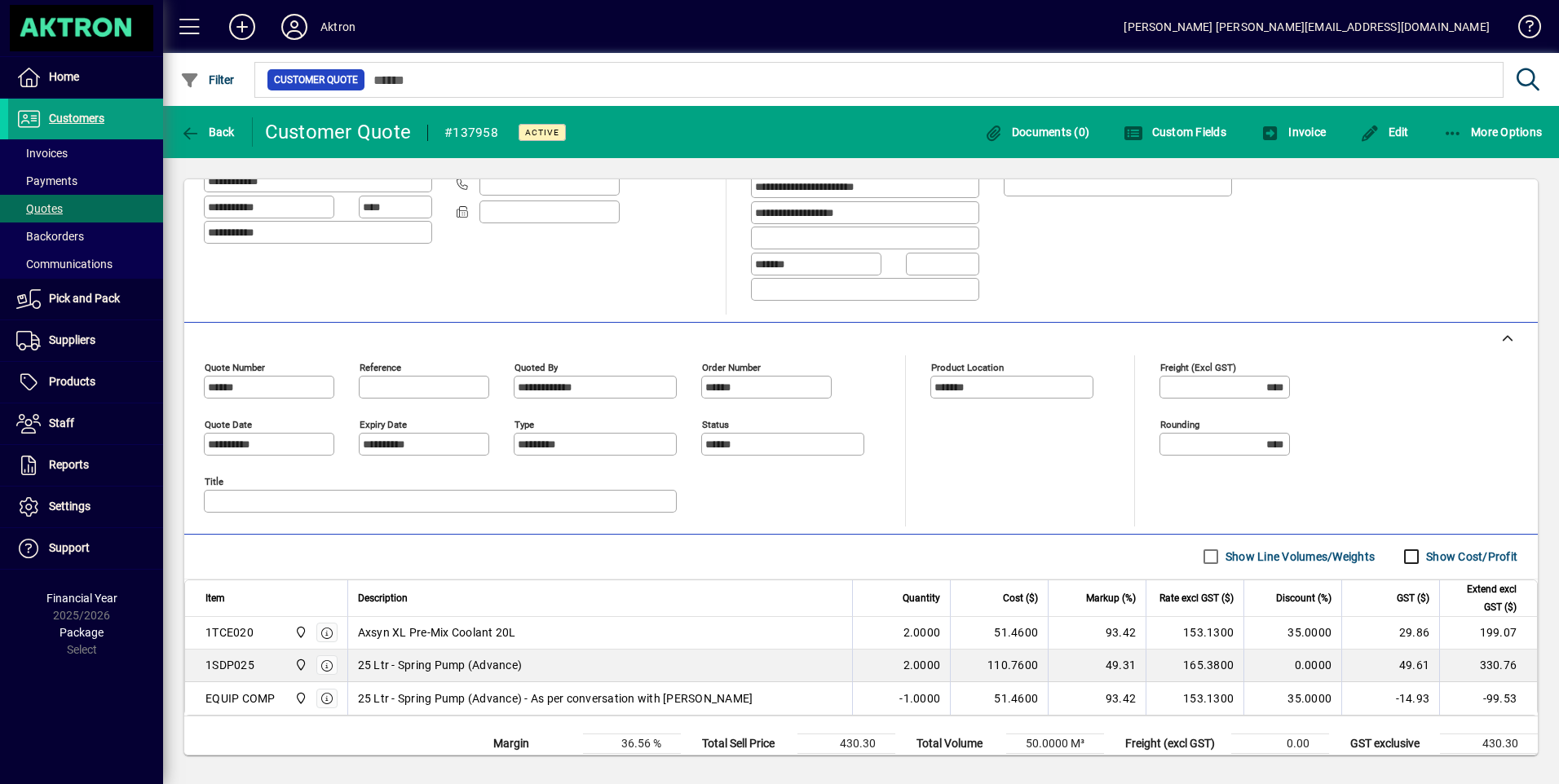 scroll, scrollTop: 244, scrollLeft: 0, axis: vertical 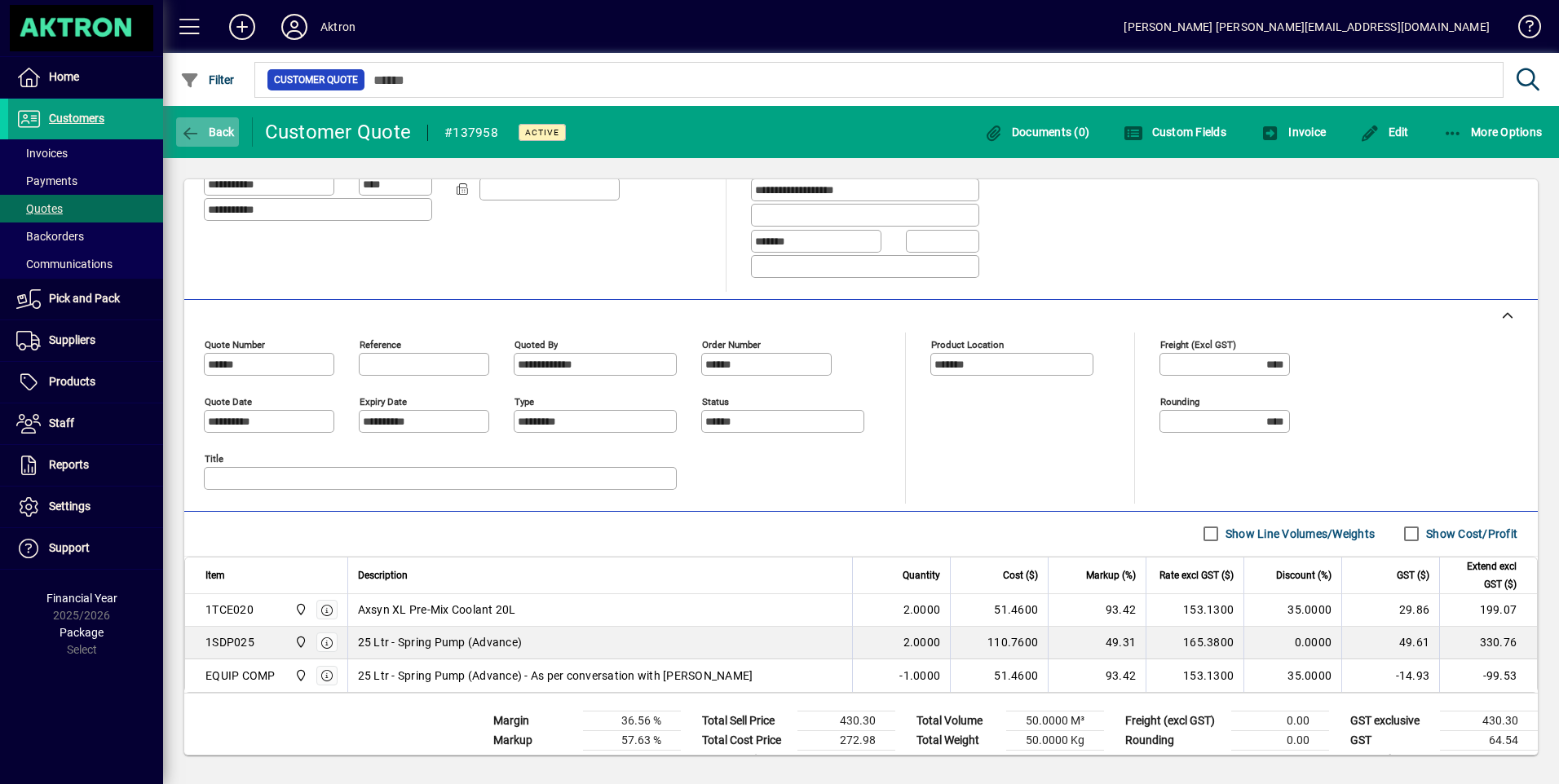 click on "Back" 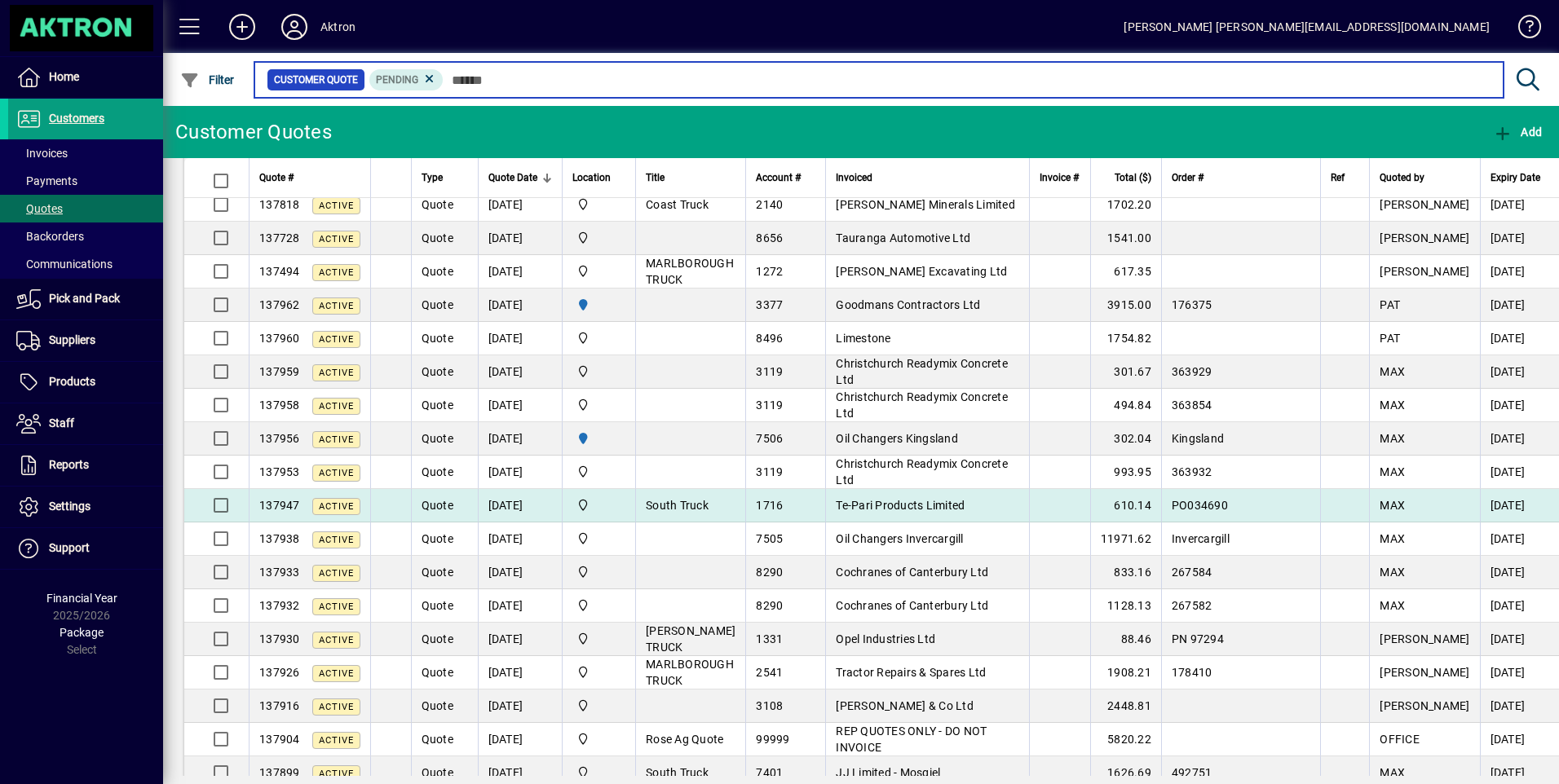 scroll, scrollTop: 407, scrollLeft: 0, axis: vertical 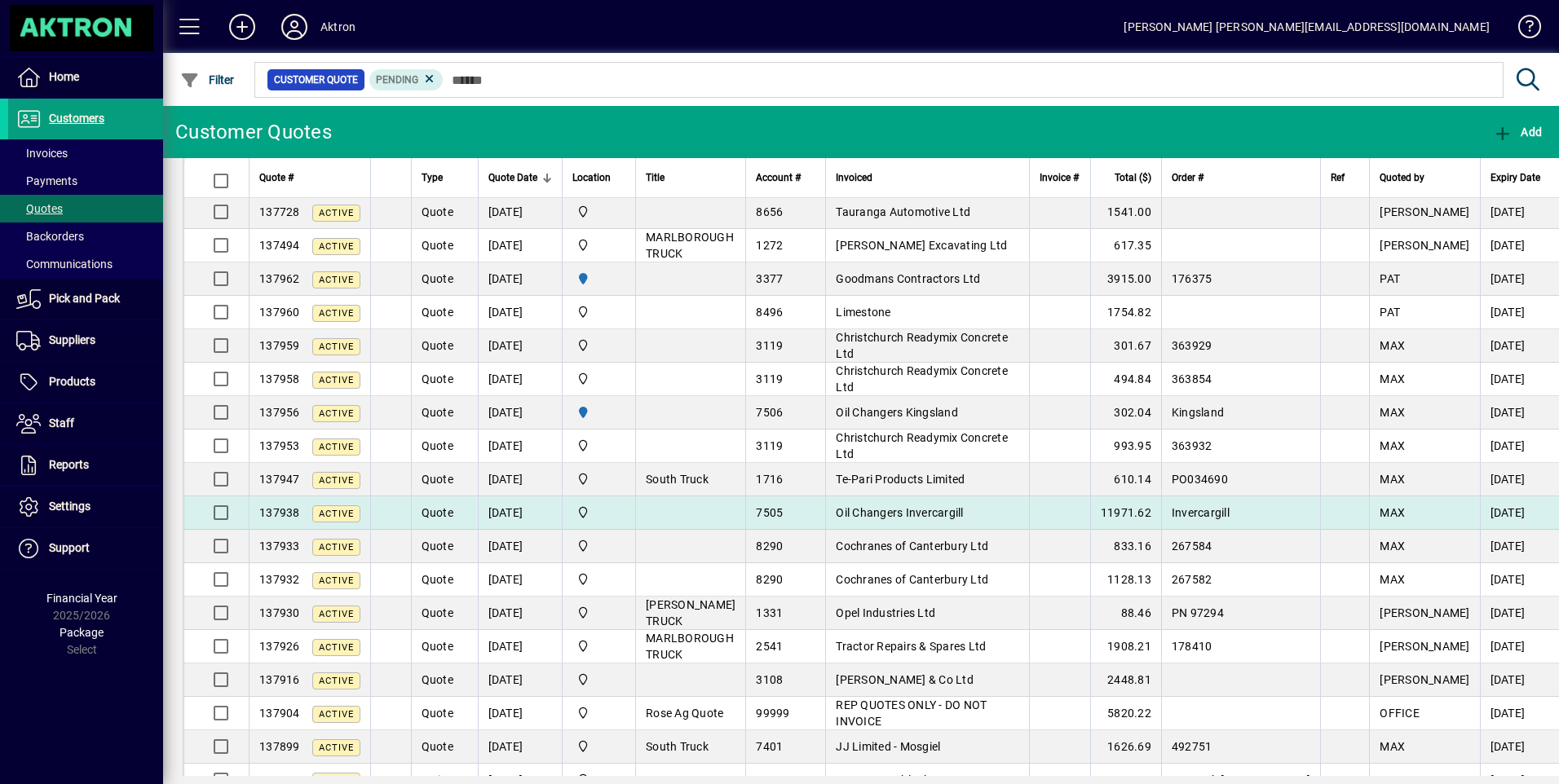 click on "Oil Changers Invercargill" at bounding box center [927, 513] 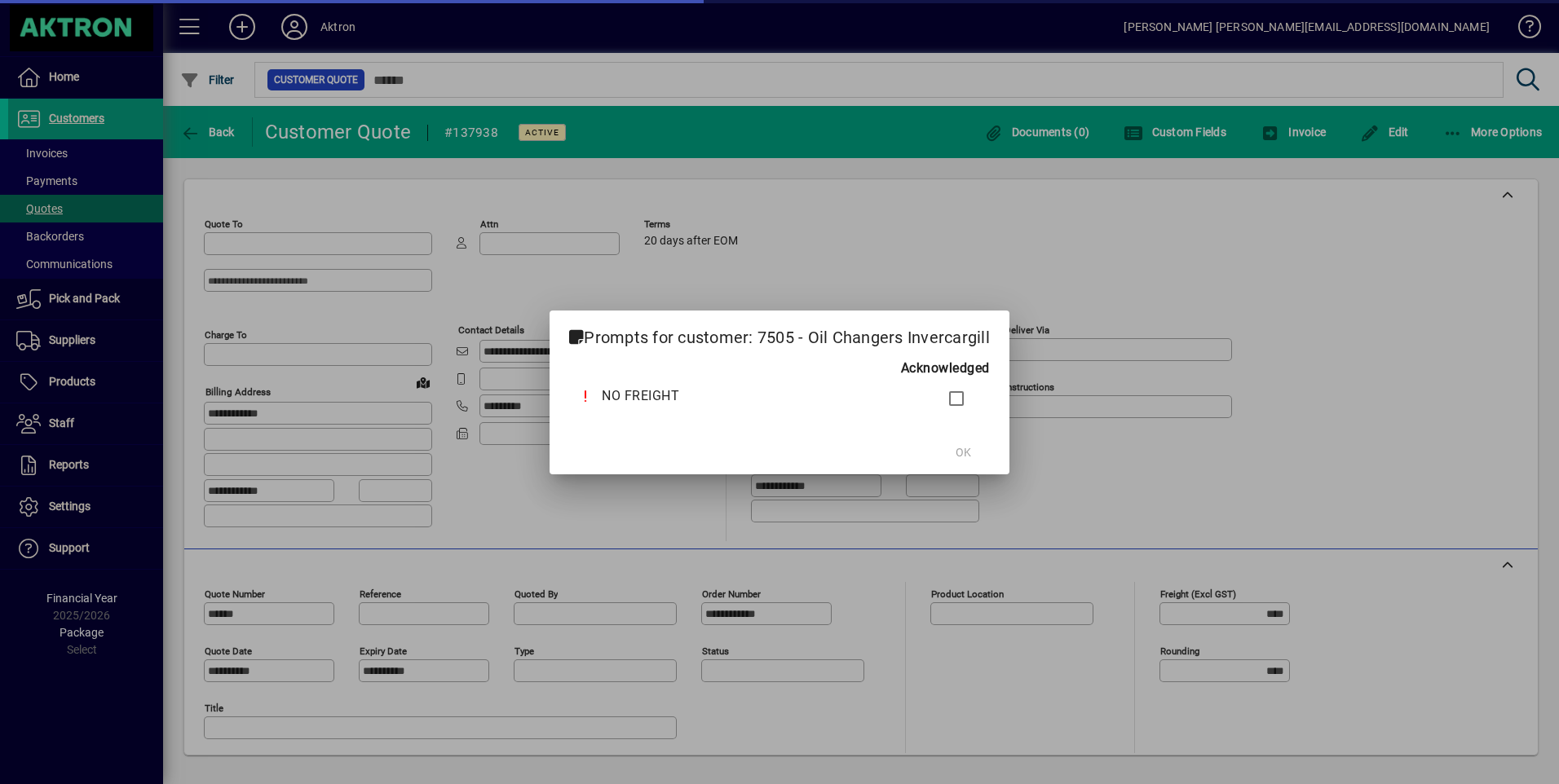 type on "**********" 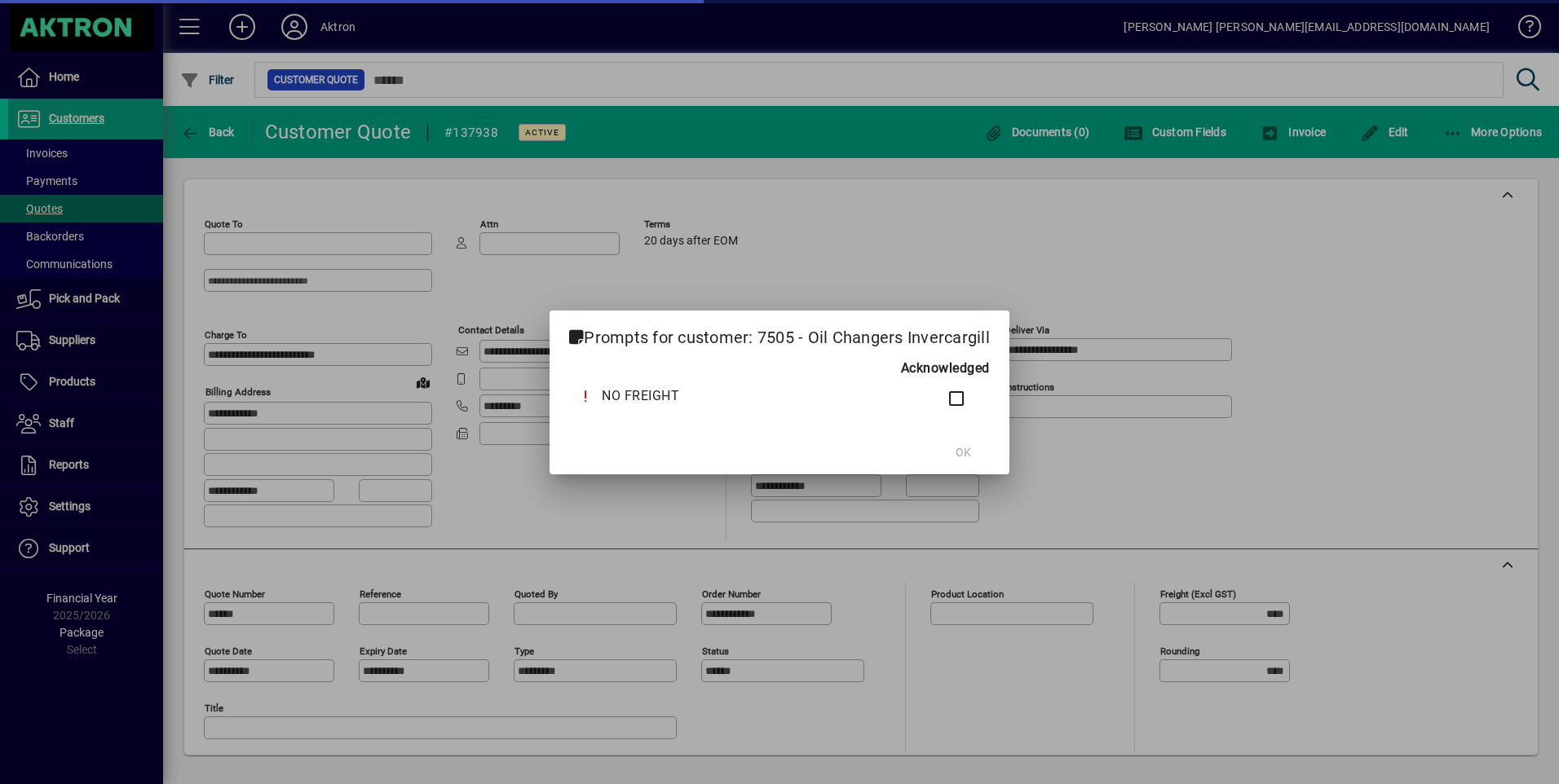 type on "**********" 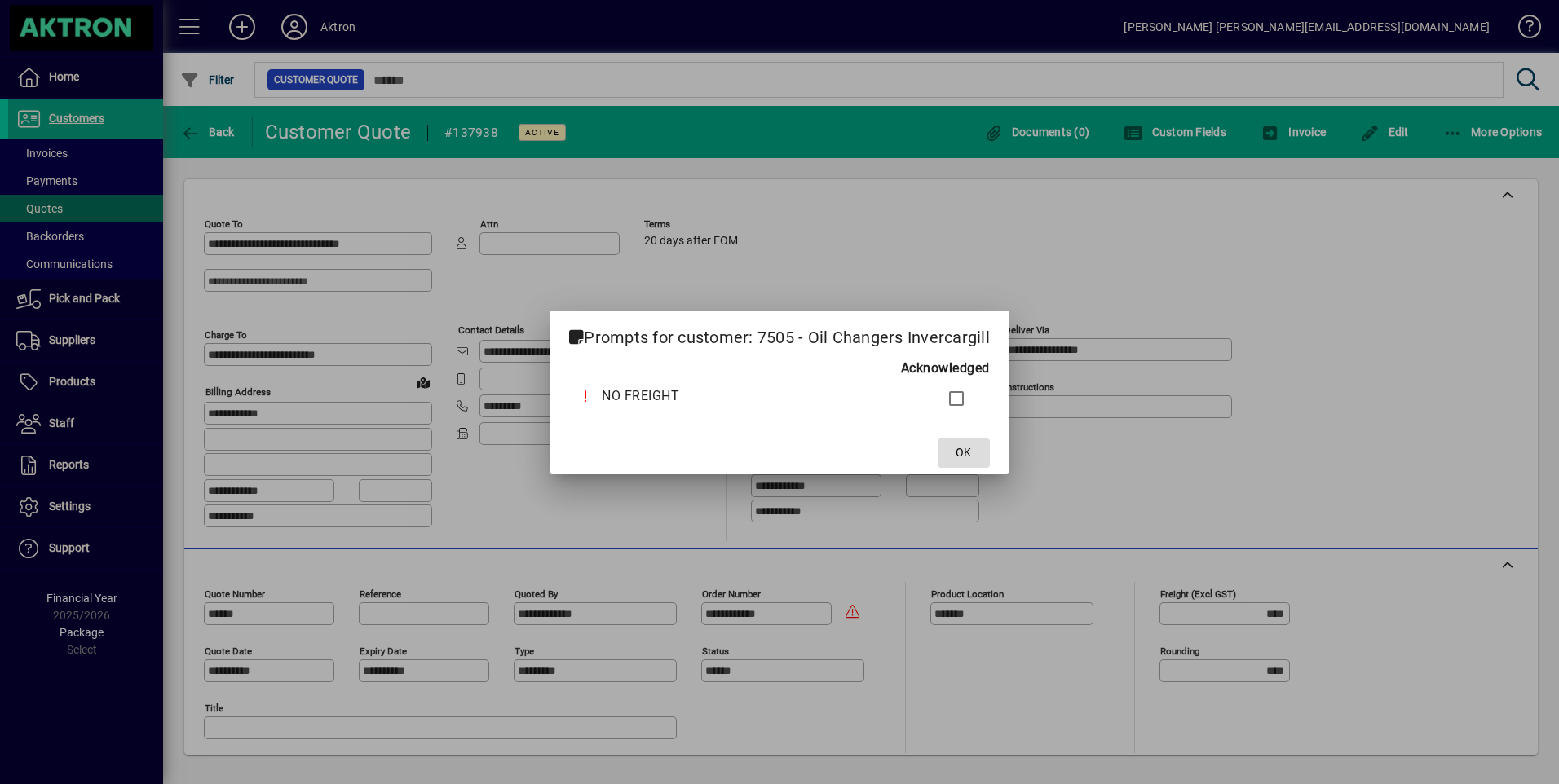 click on "OK" 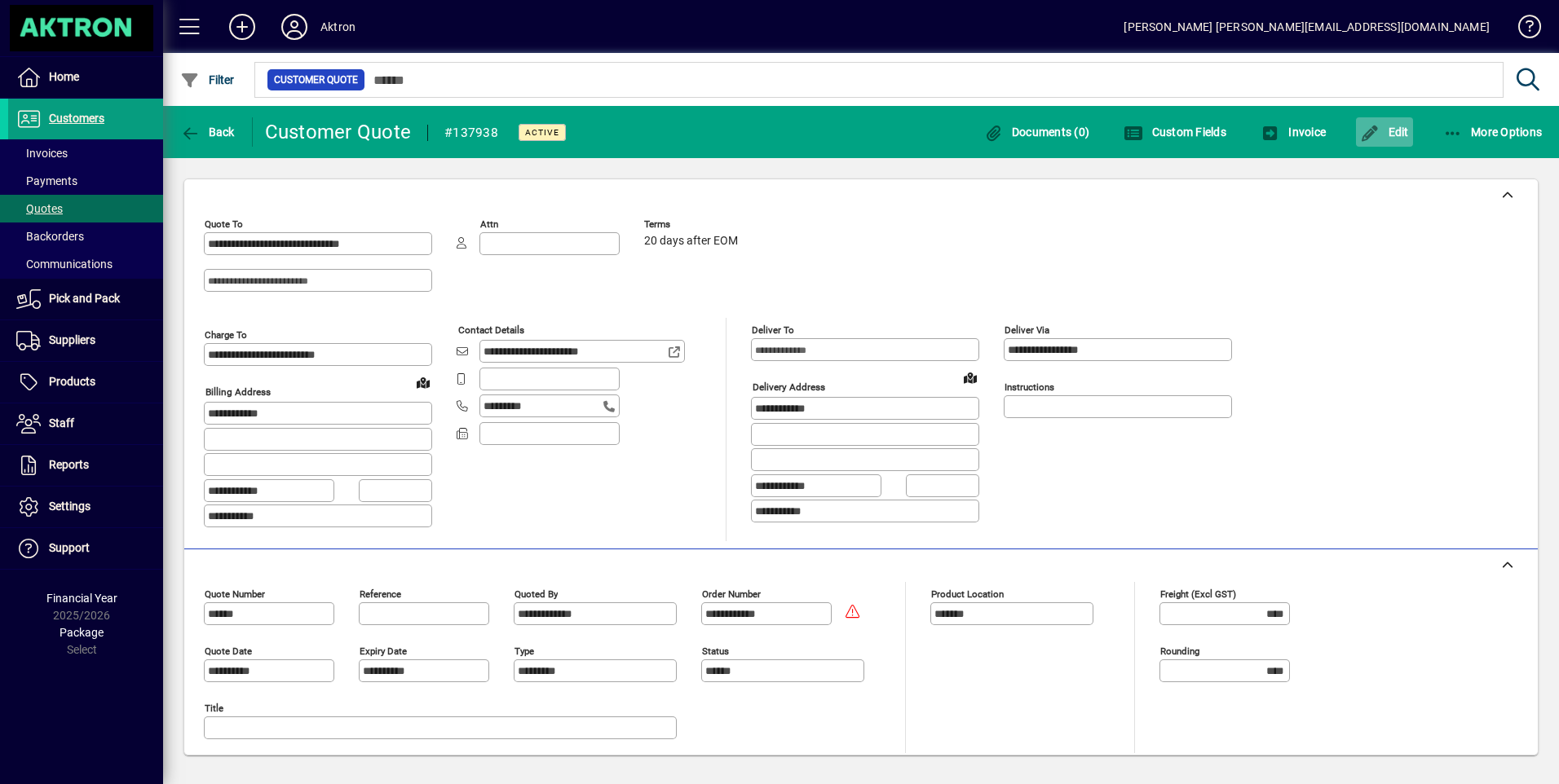 click on "Edit" 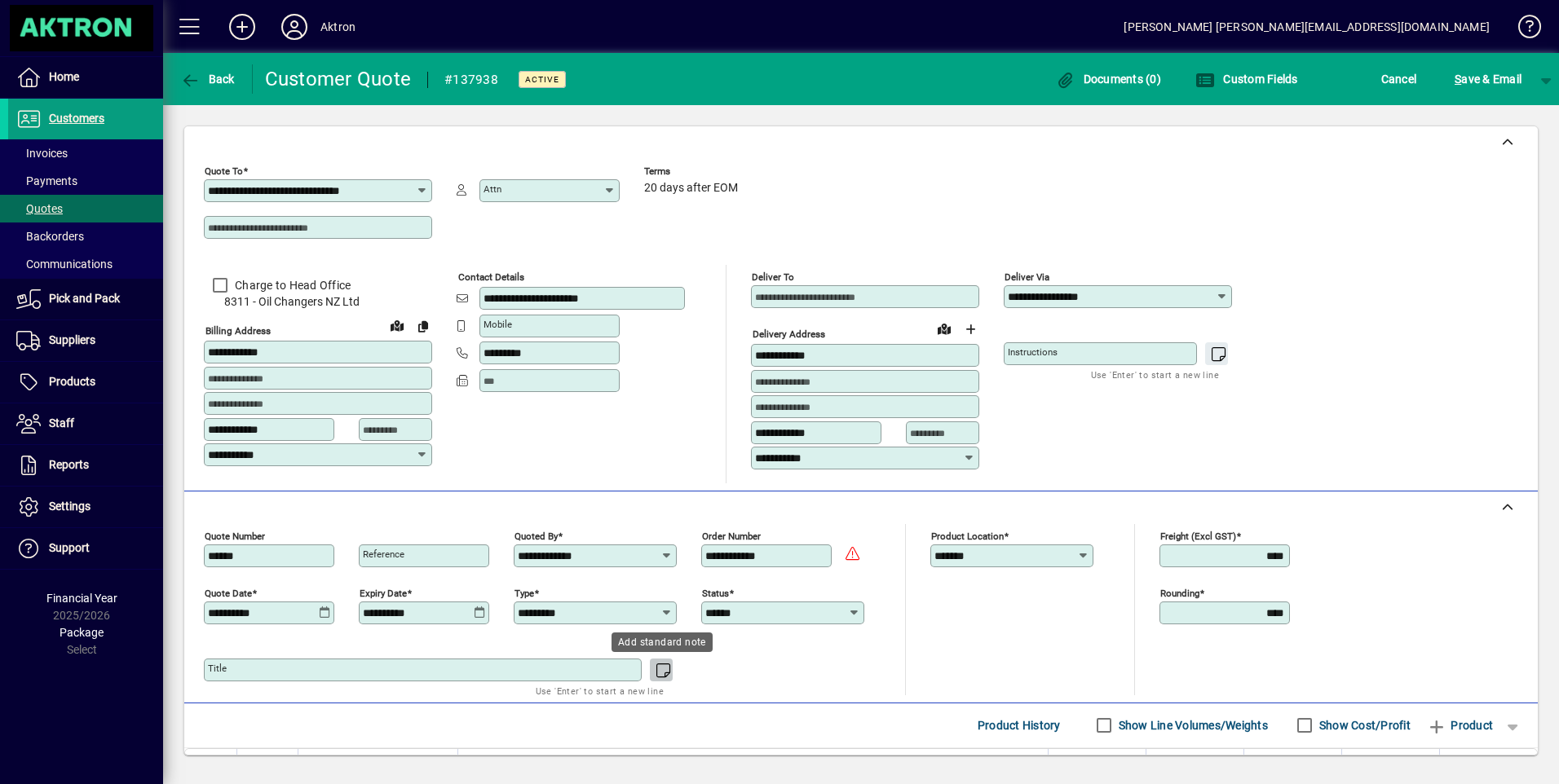 click 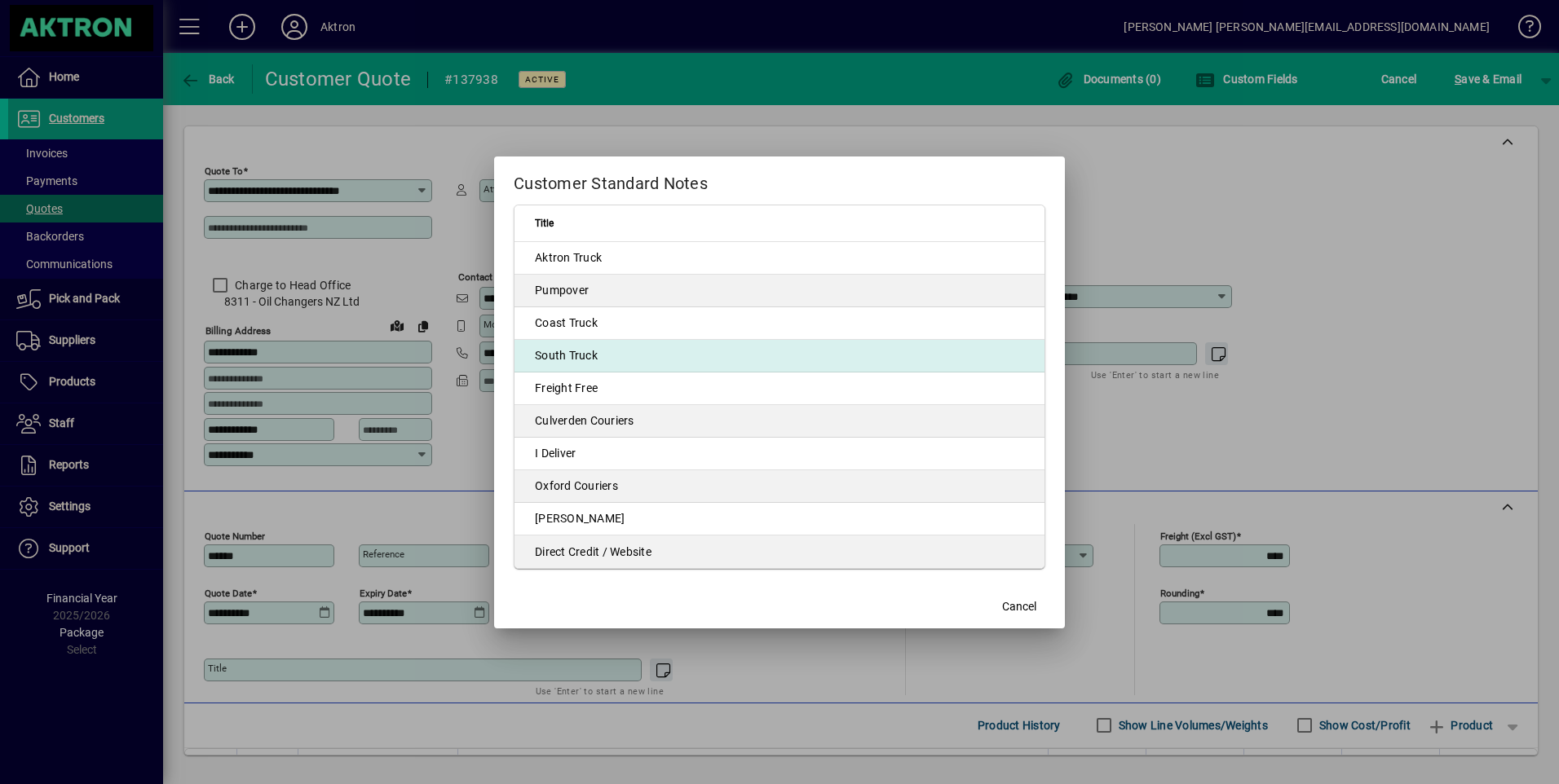 click on "South Truck" at bounding box center (780, 356) 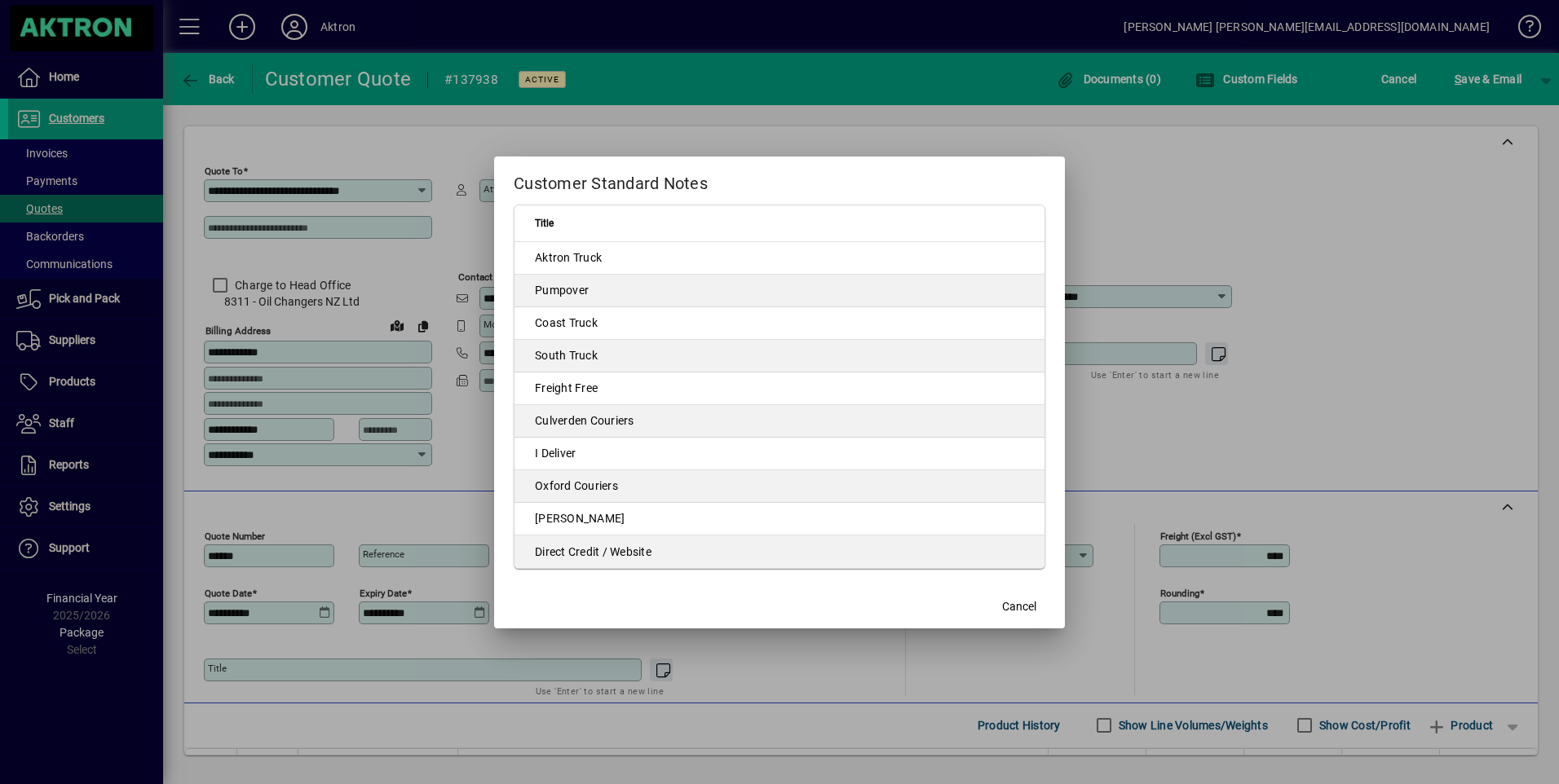 type on "**********" 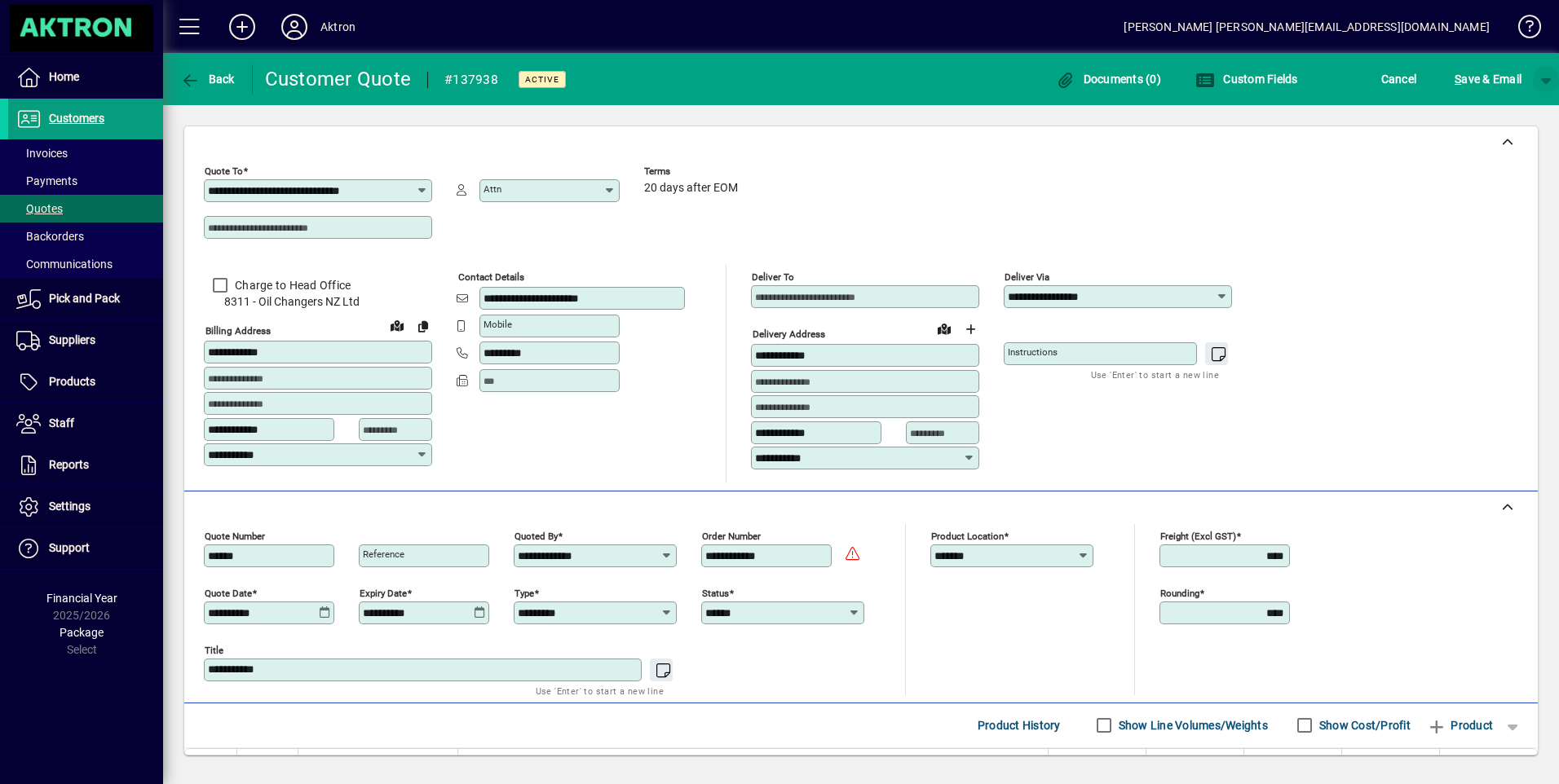 click 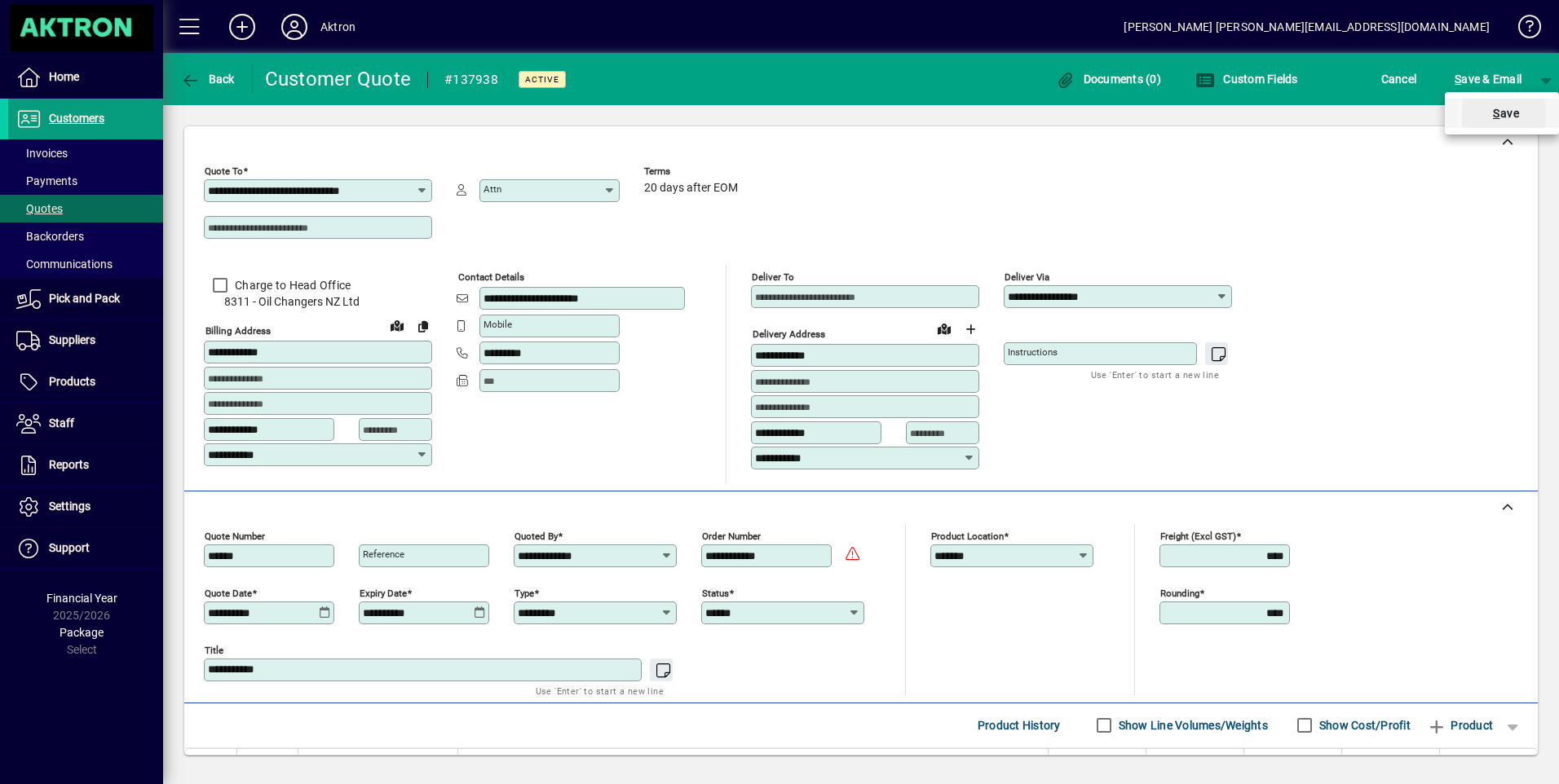 click on "S ave" at bounding box center [1504, 113] 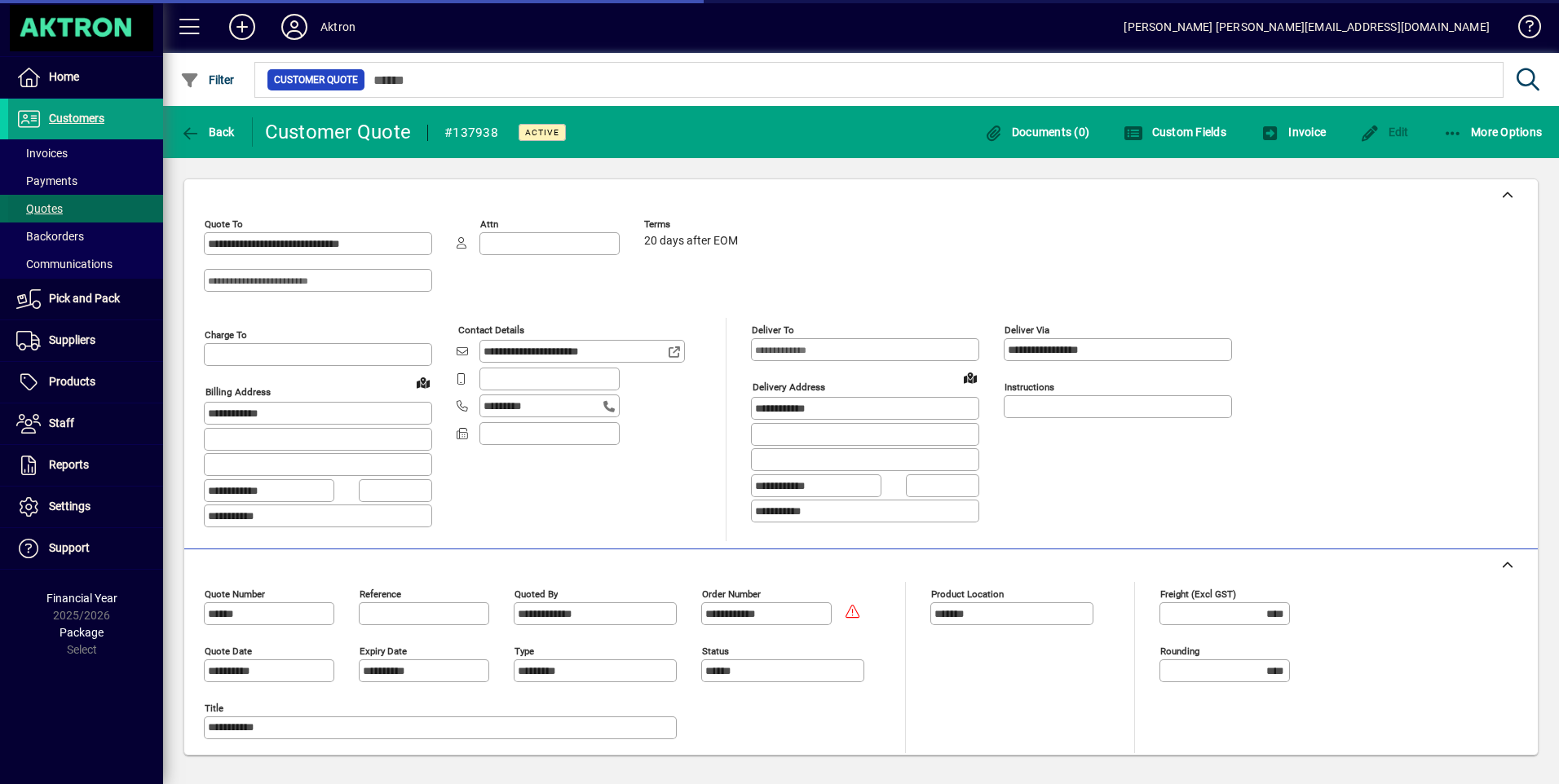 type on "**********" 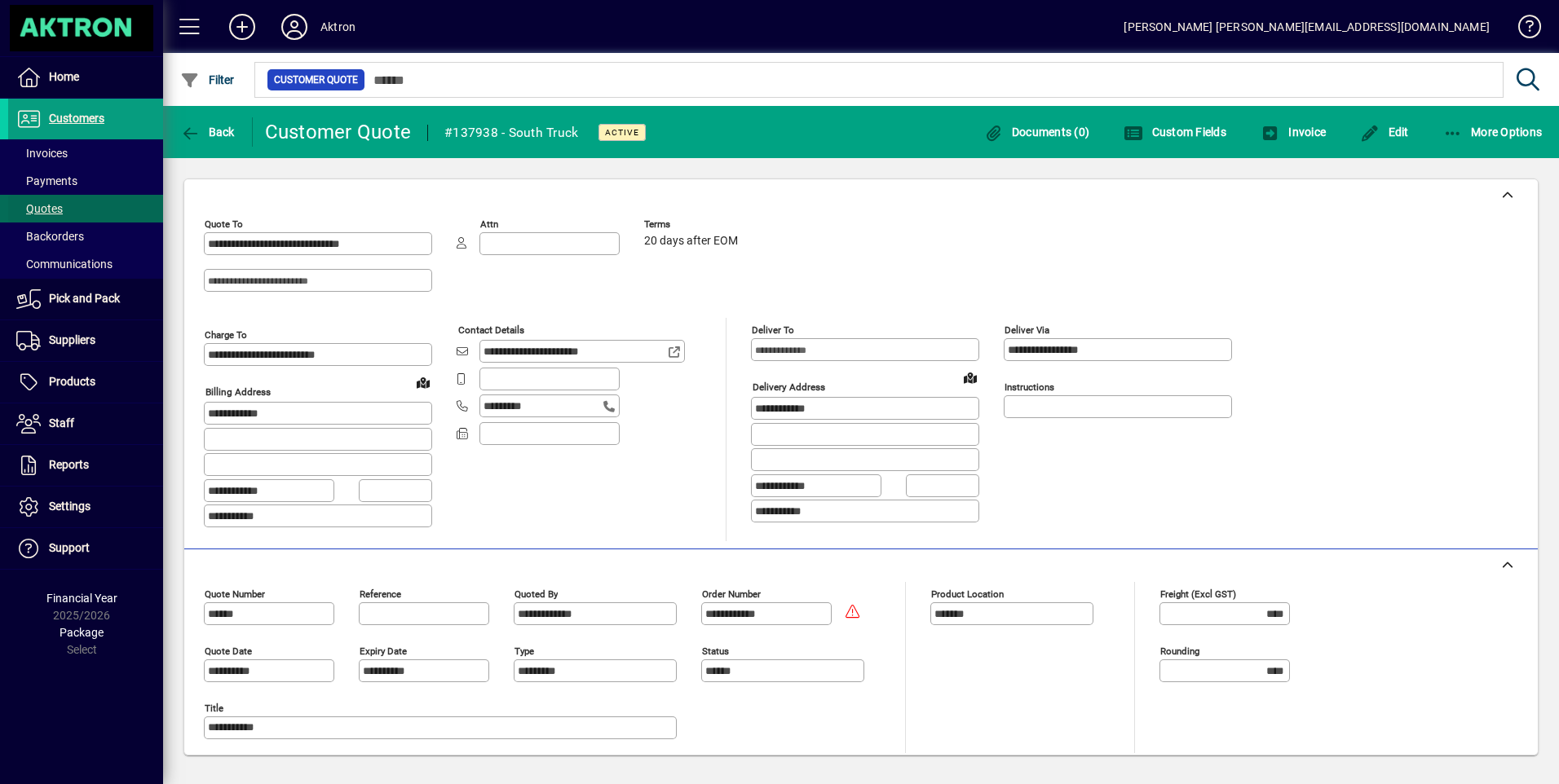 click on "Quotes" at bounding box center (39, 209) 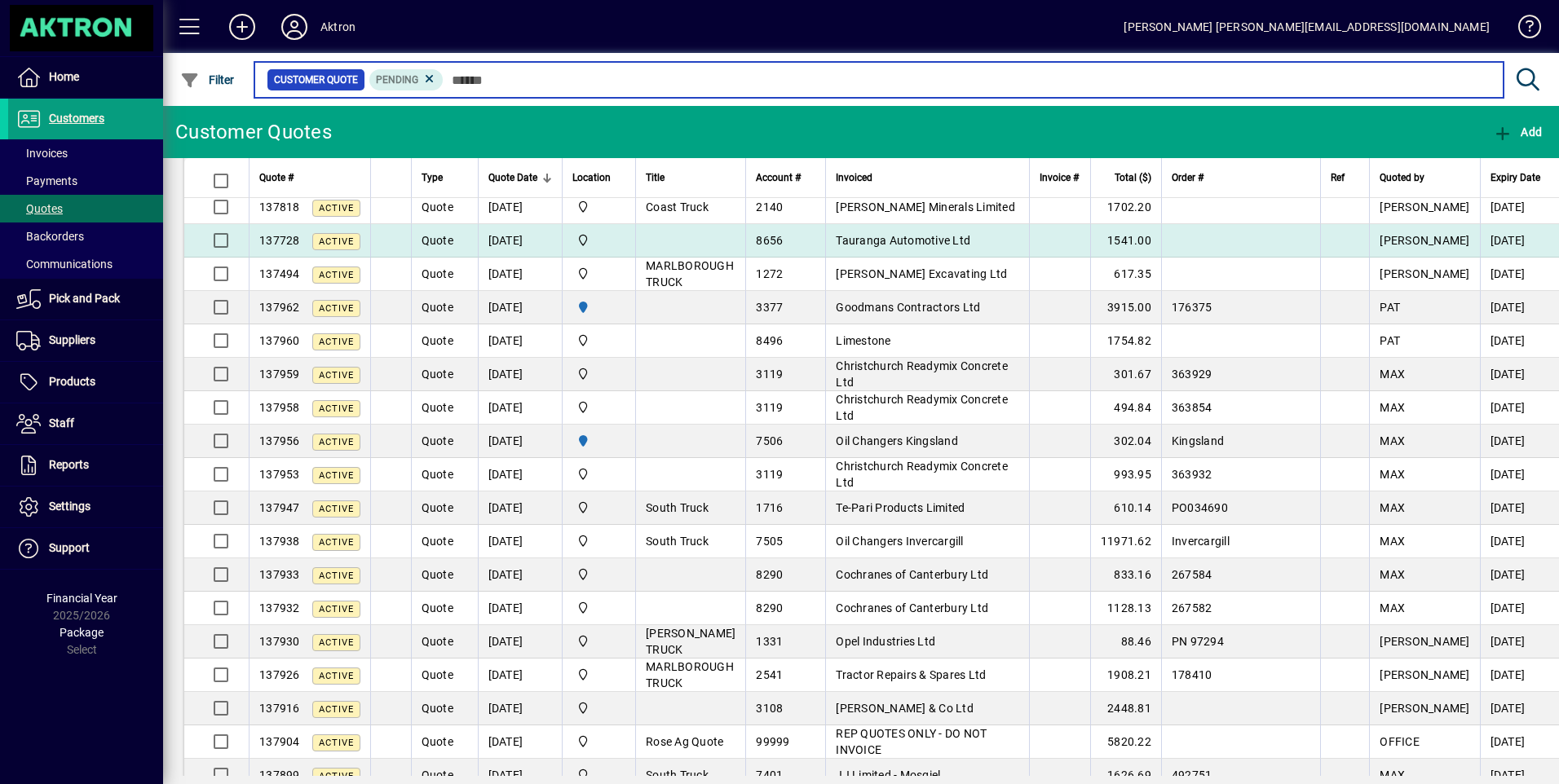 scroll, scrollTop: 407, scrollLeft: 0, axis: vertical 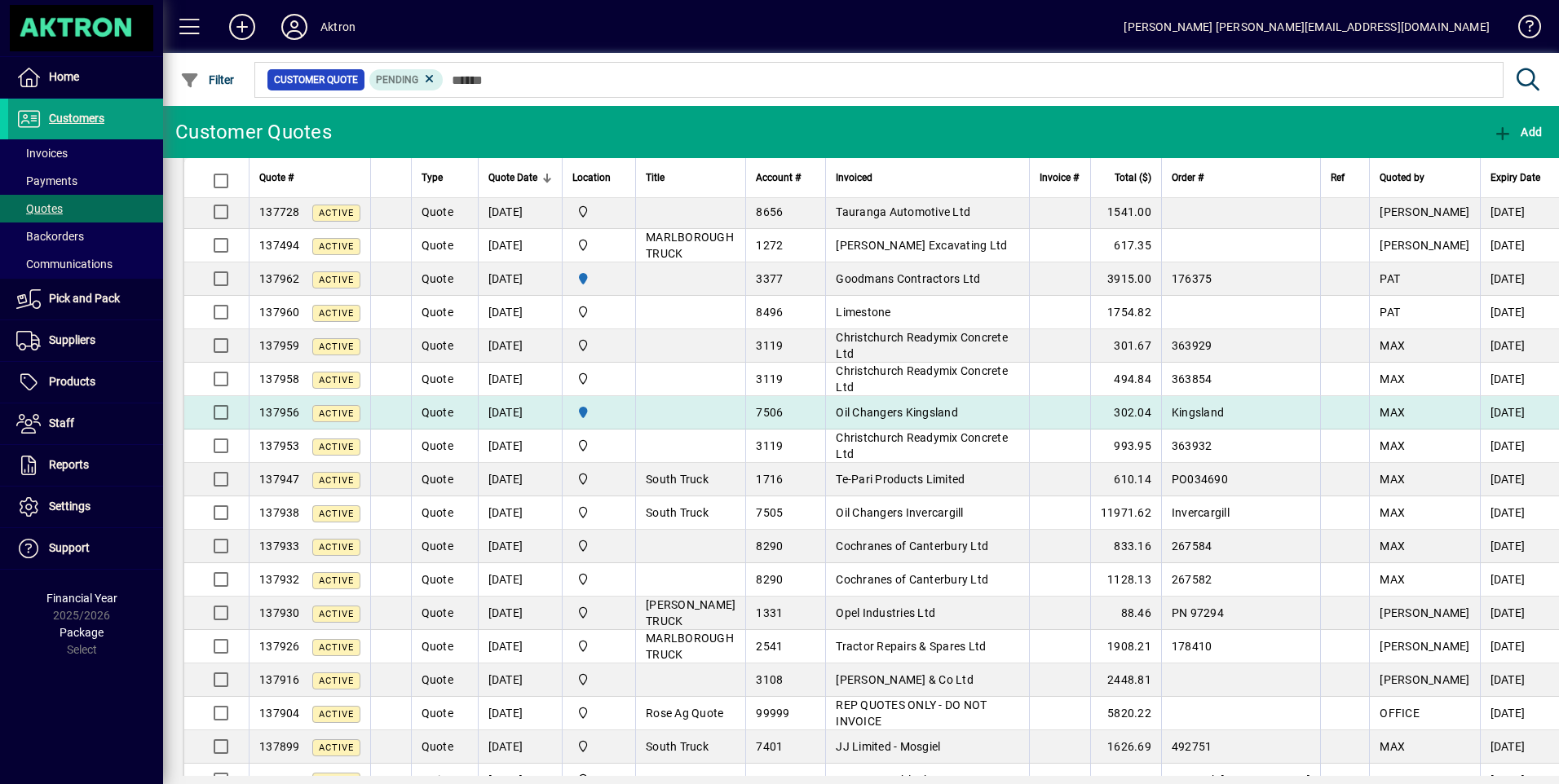 click on "Oil Changers Kingsland" at bounding box center (897, 412) 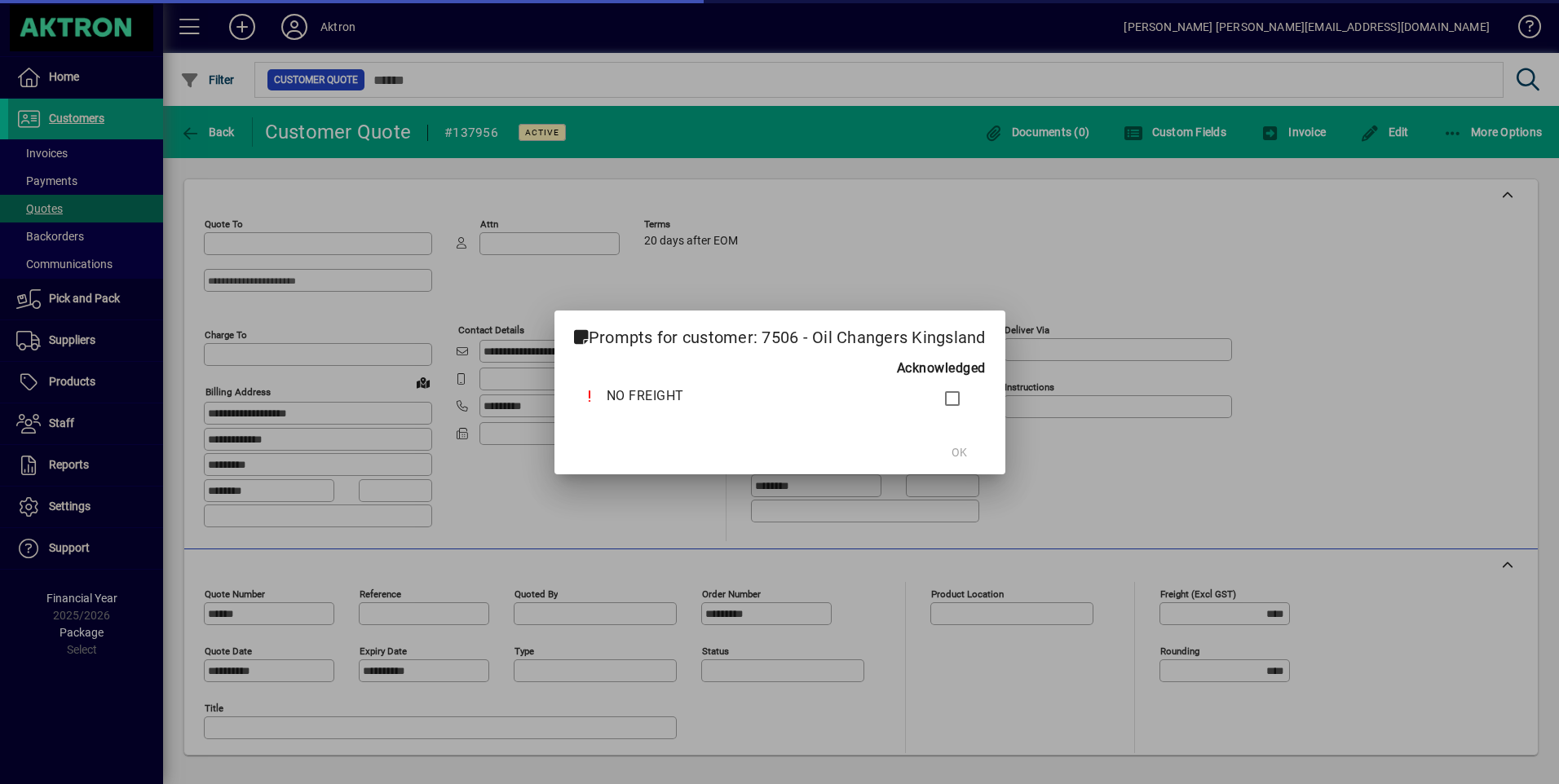 type on "**********" 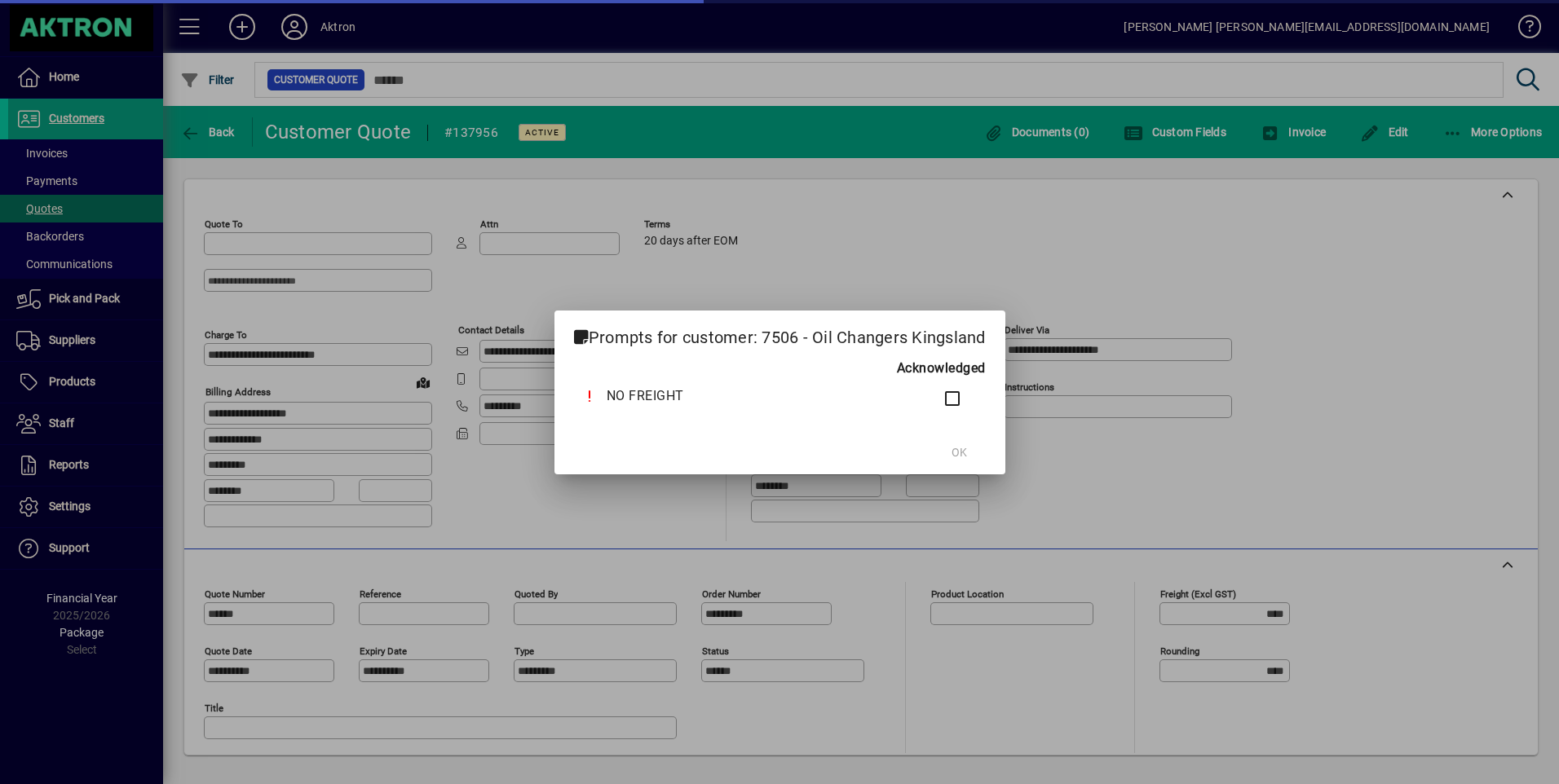 type on "**********" 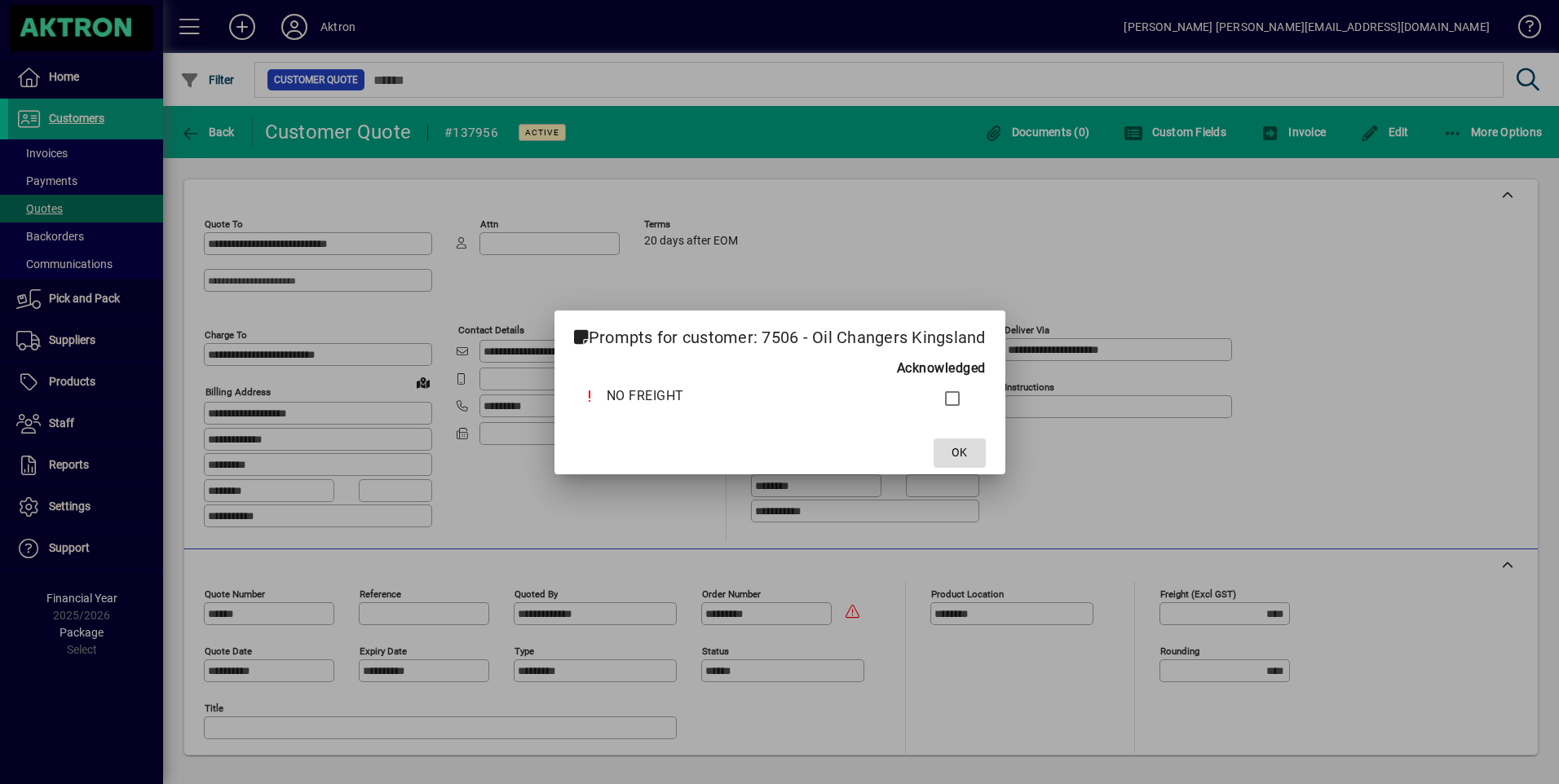 click on "OK" 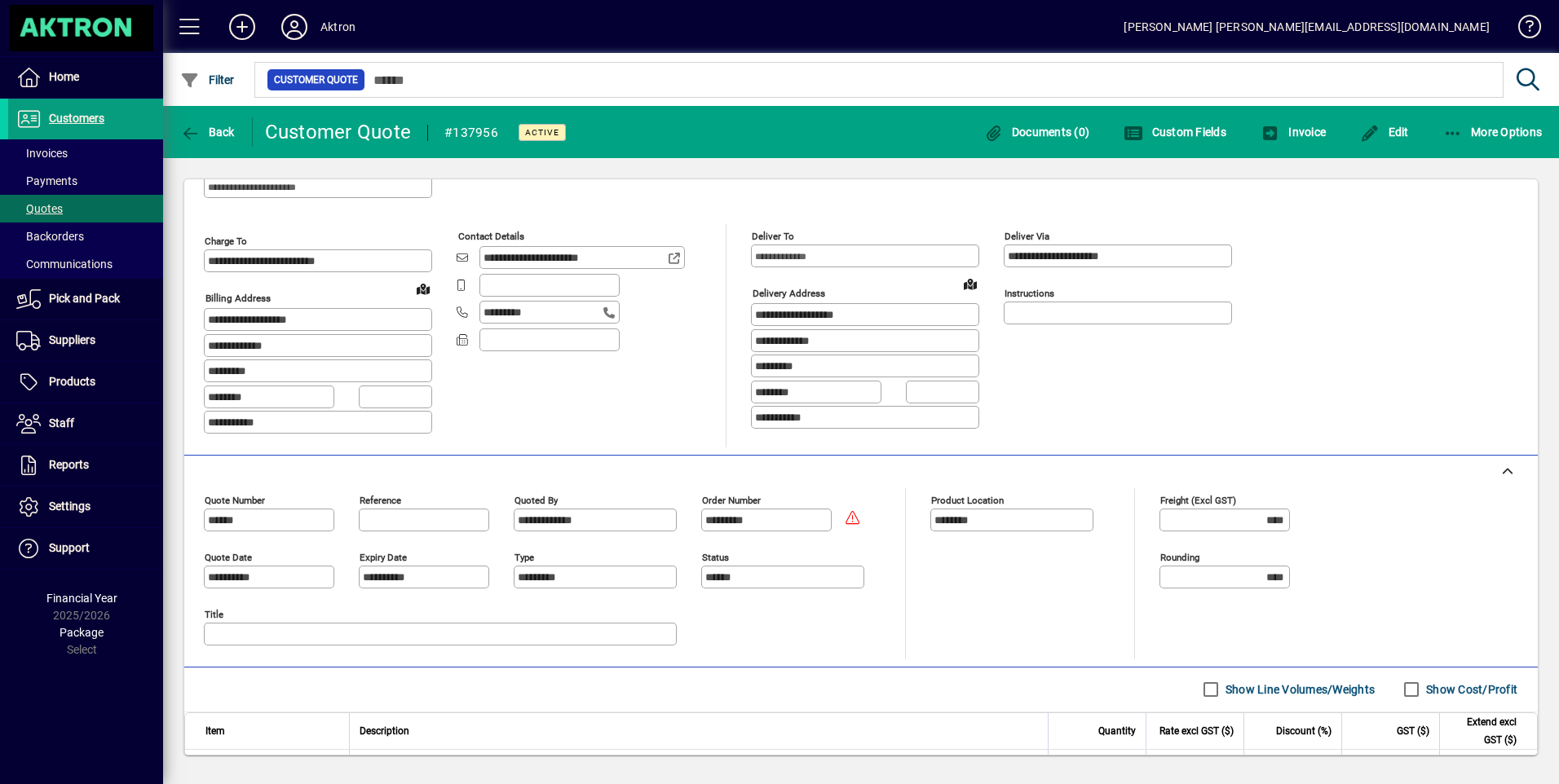 scroll, scrollTop: 214, scrollLeft: 0, axis: vertical 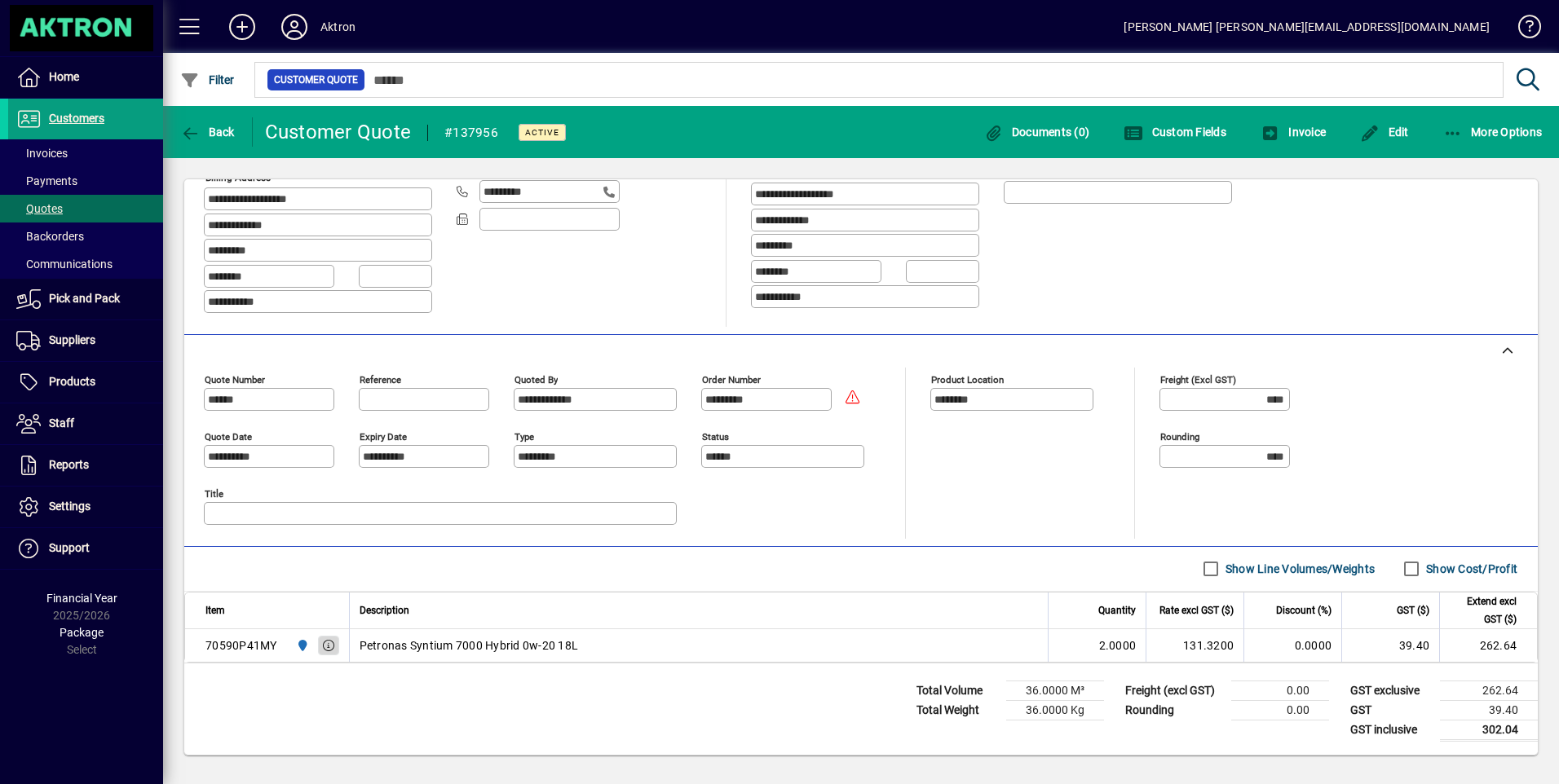 click 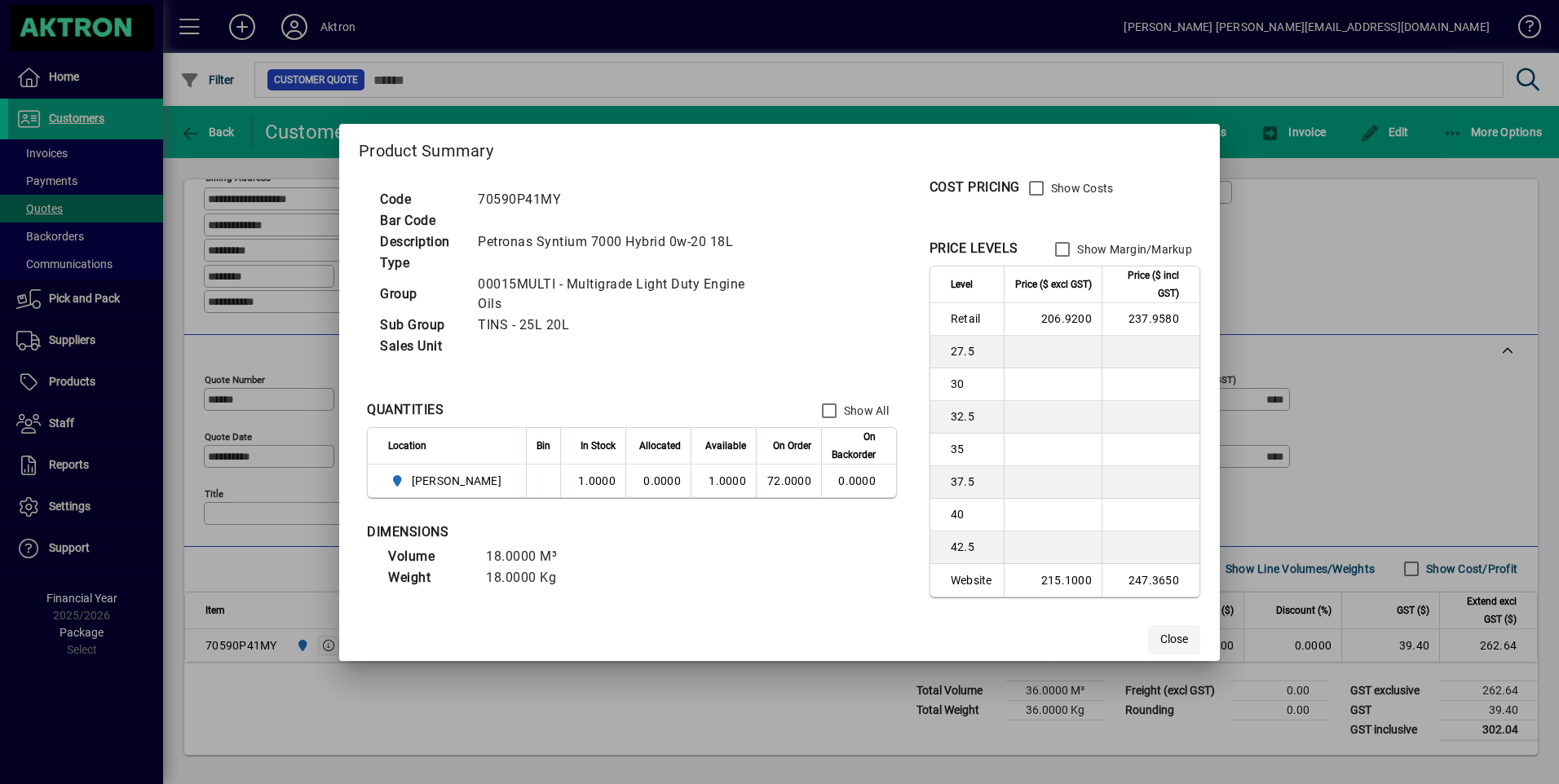 click on "Close" 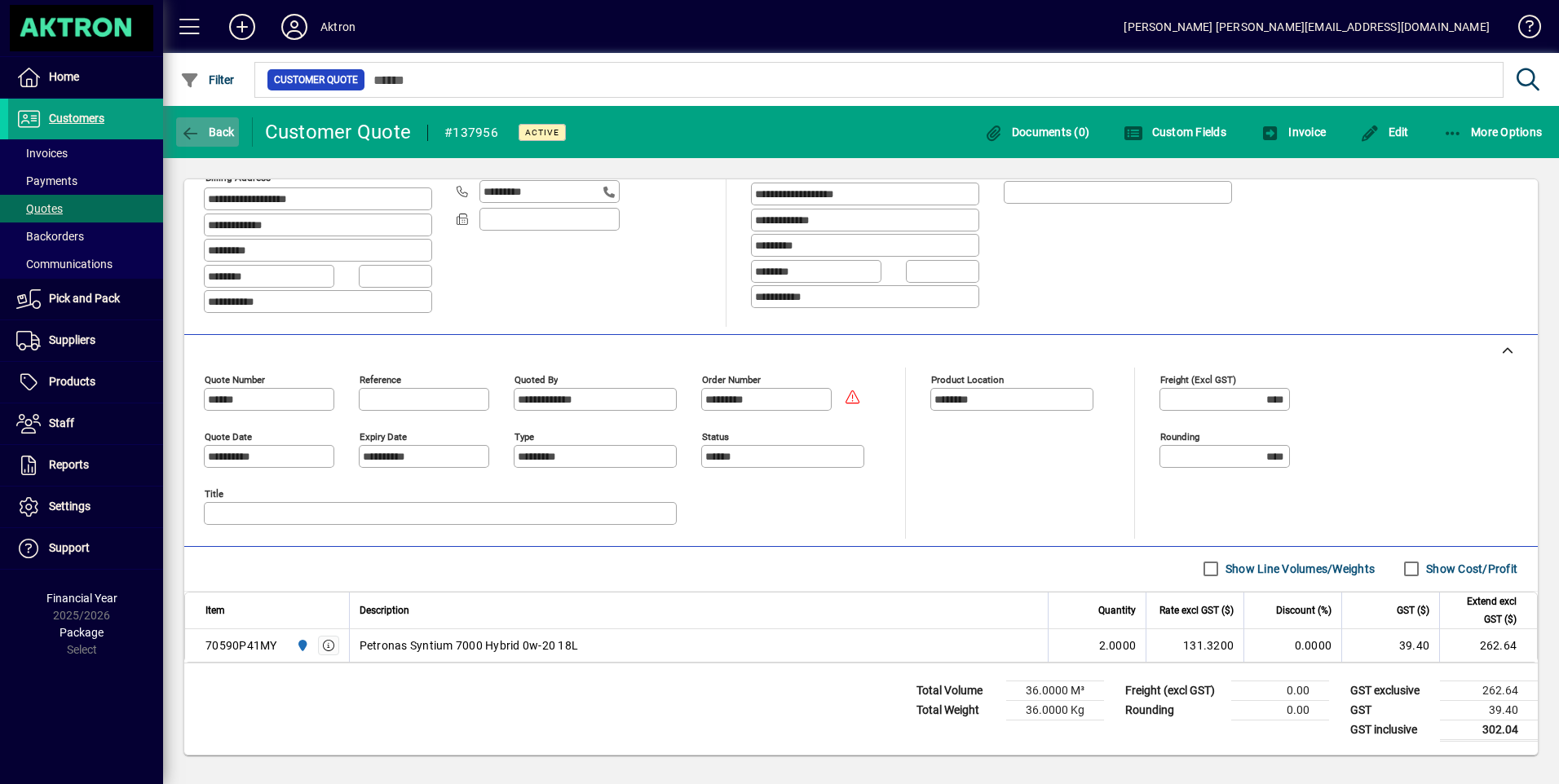 click on "Back" 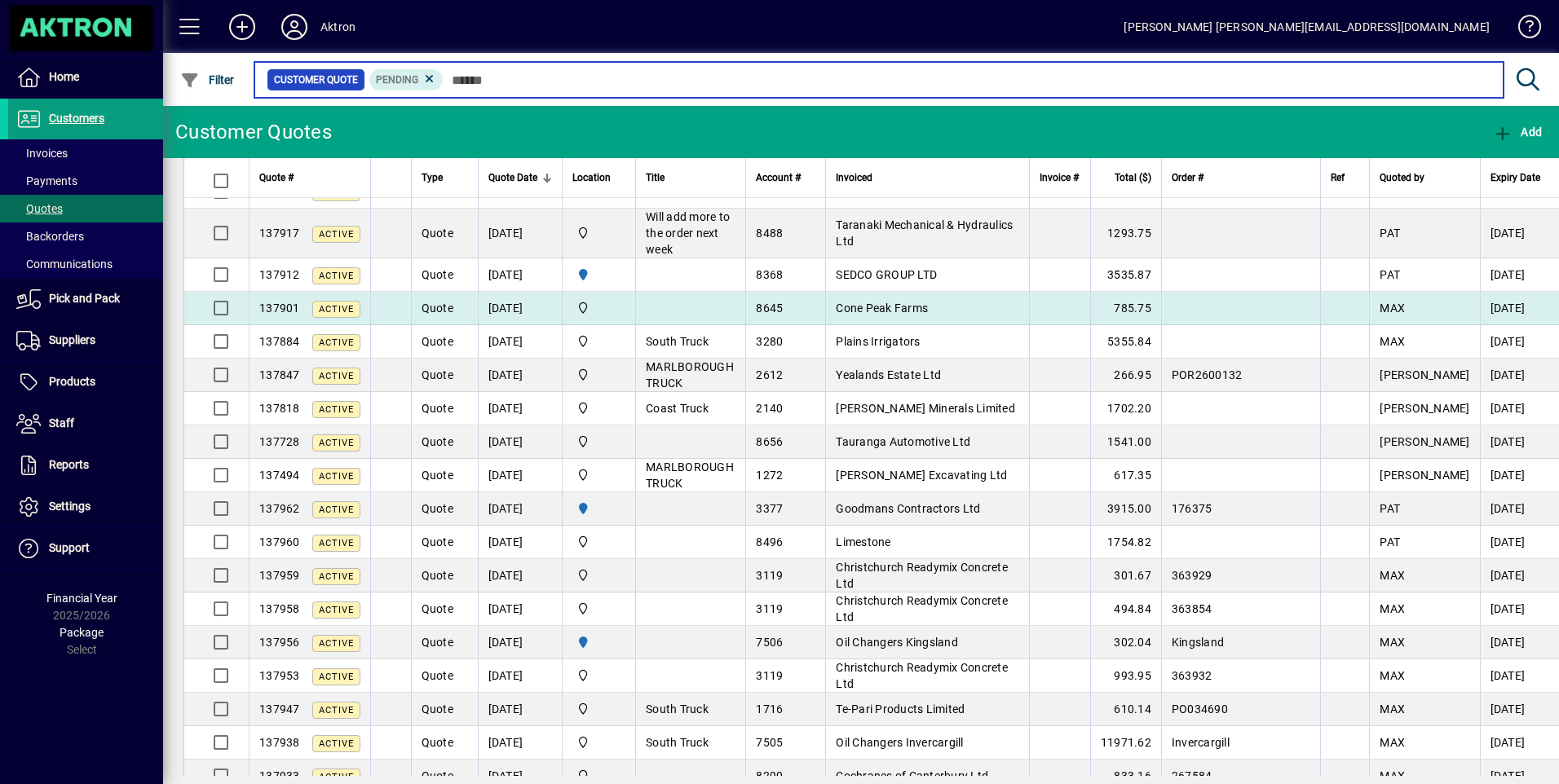 scroll, scrollTop: 81, scrollLeft: 0, axis: vertical 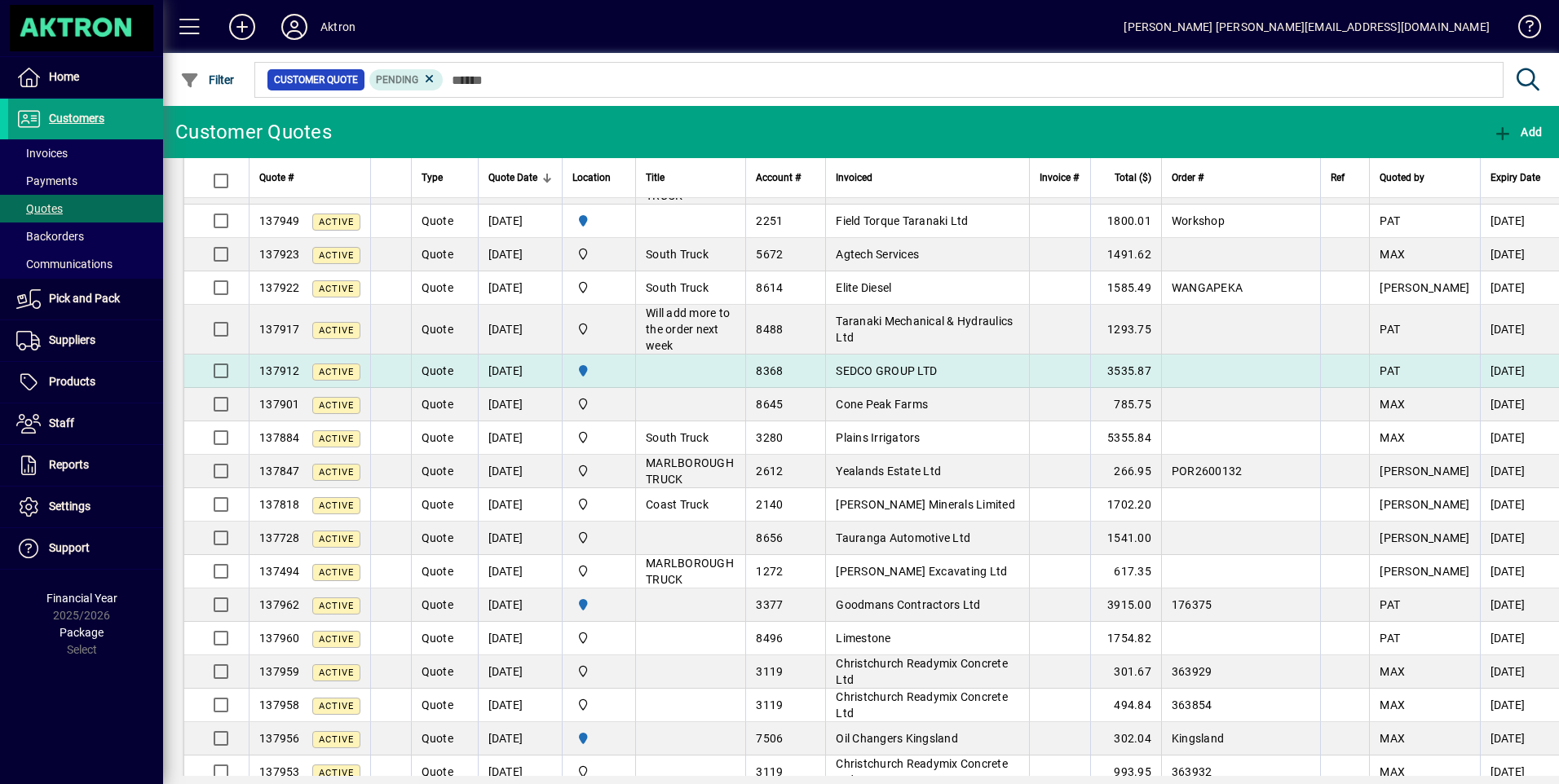click on "SEDCO GROUP LTD" at bounding box center (886, 371) 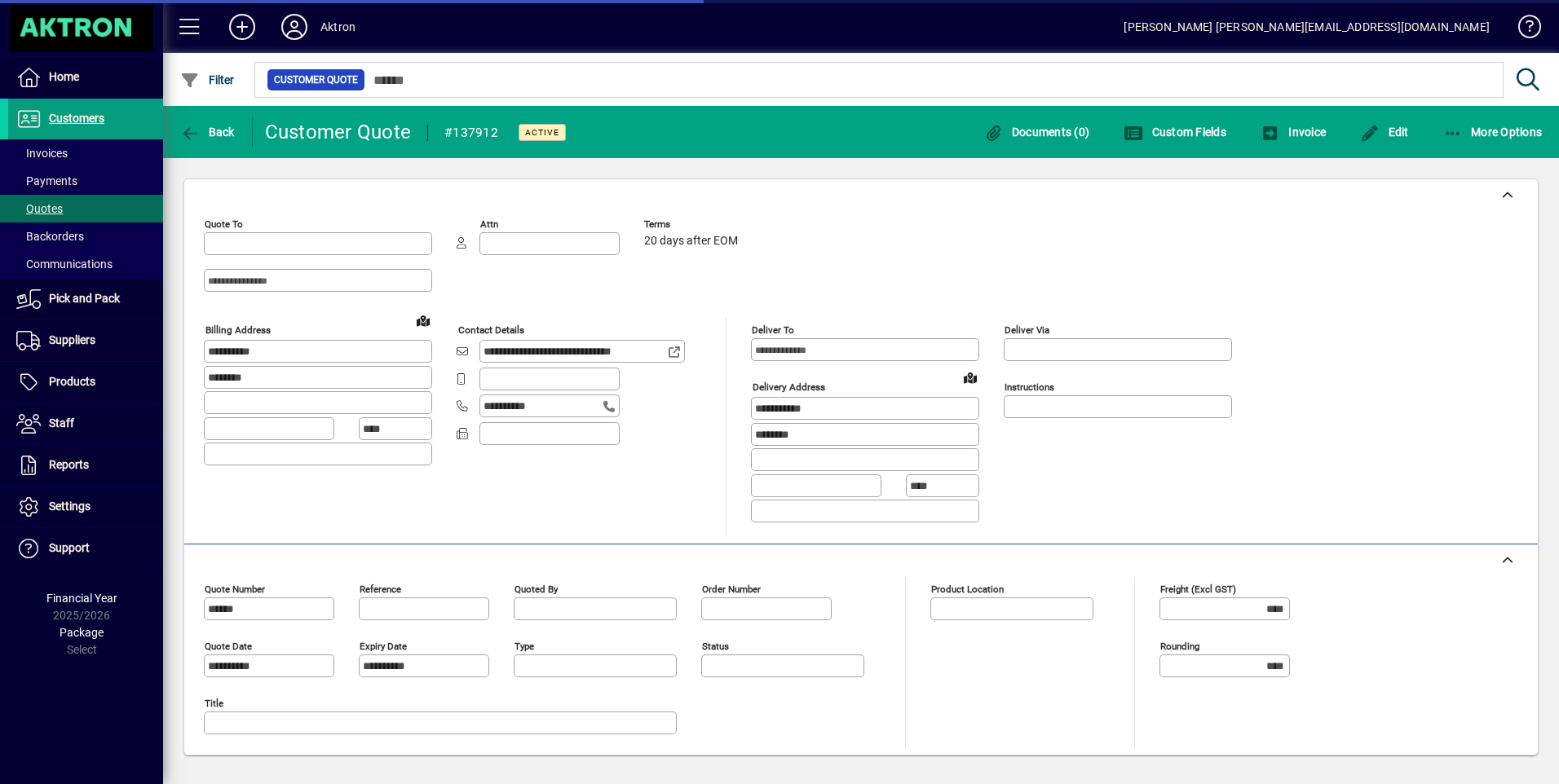 type on "*********" 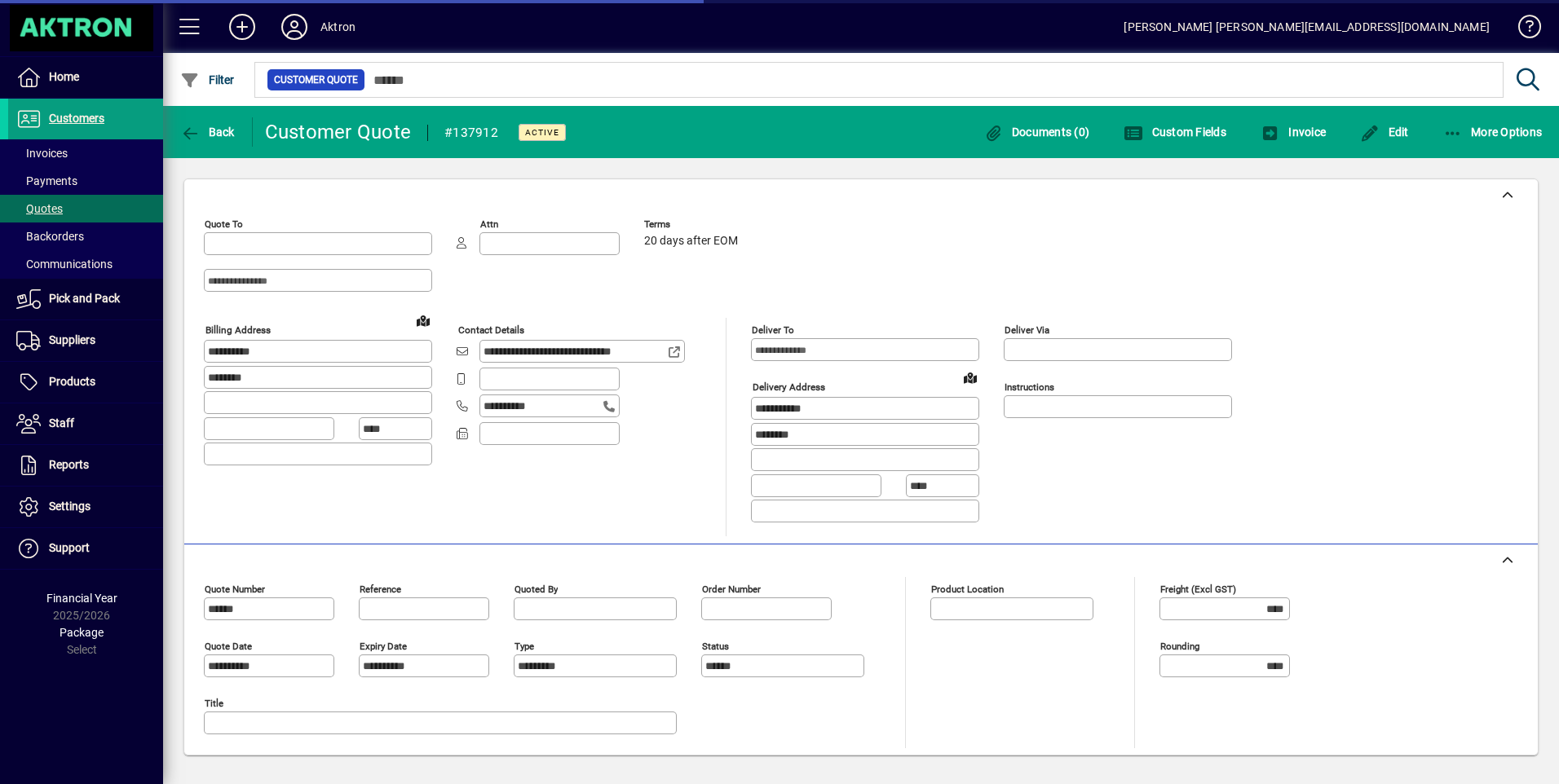 type on "**********" 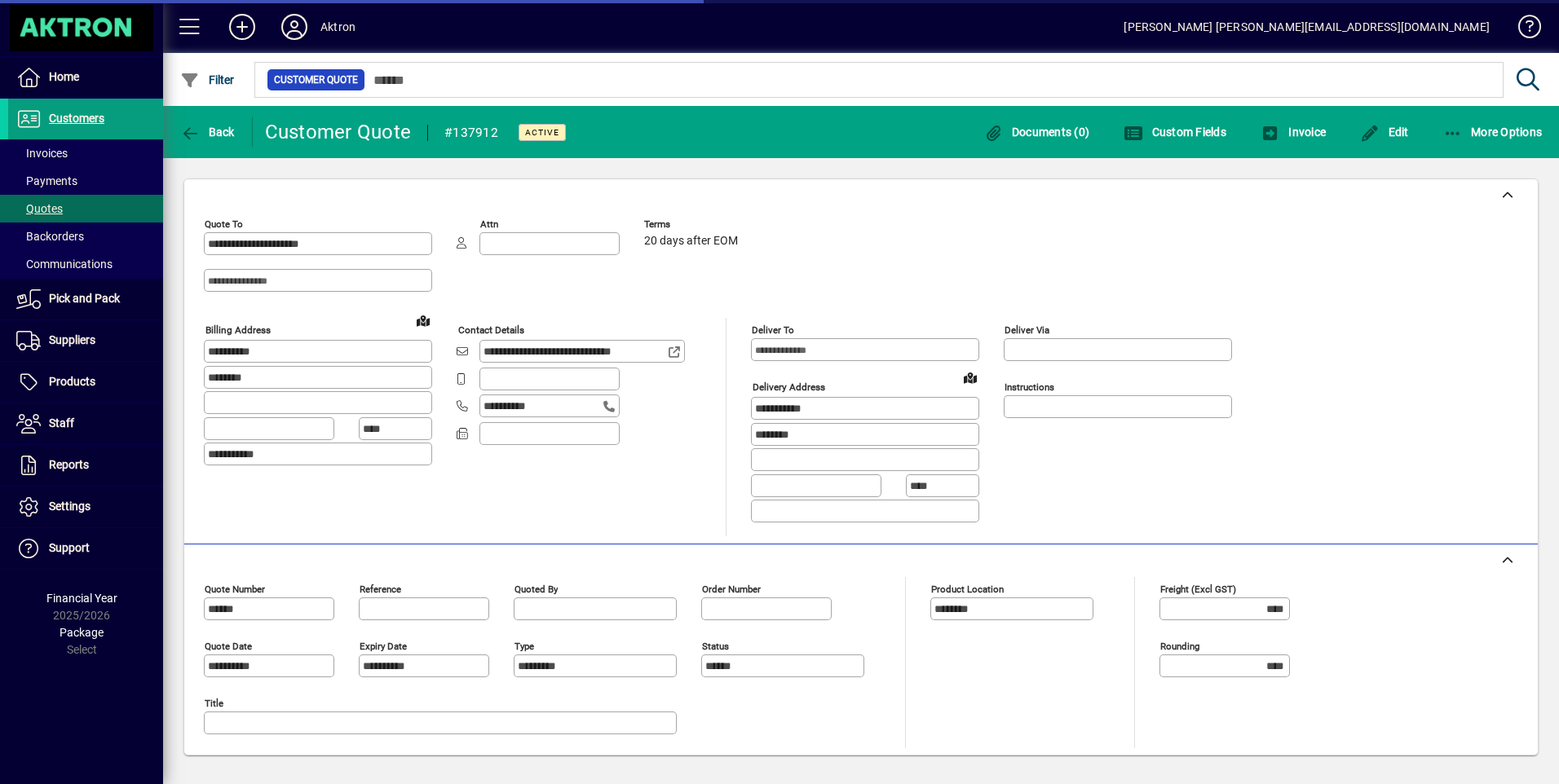 type on "**********" 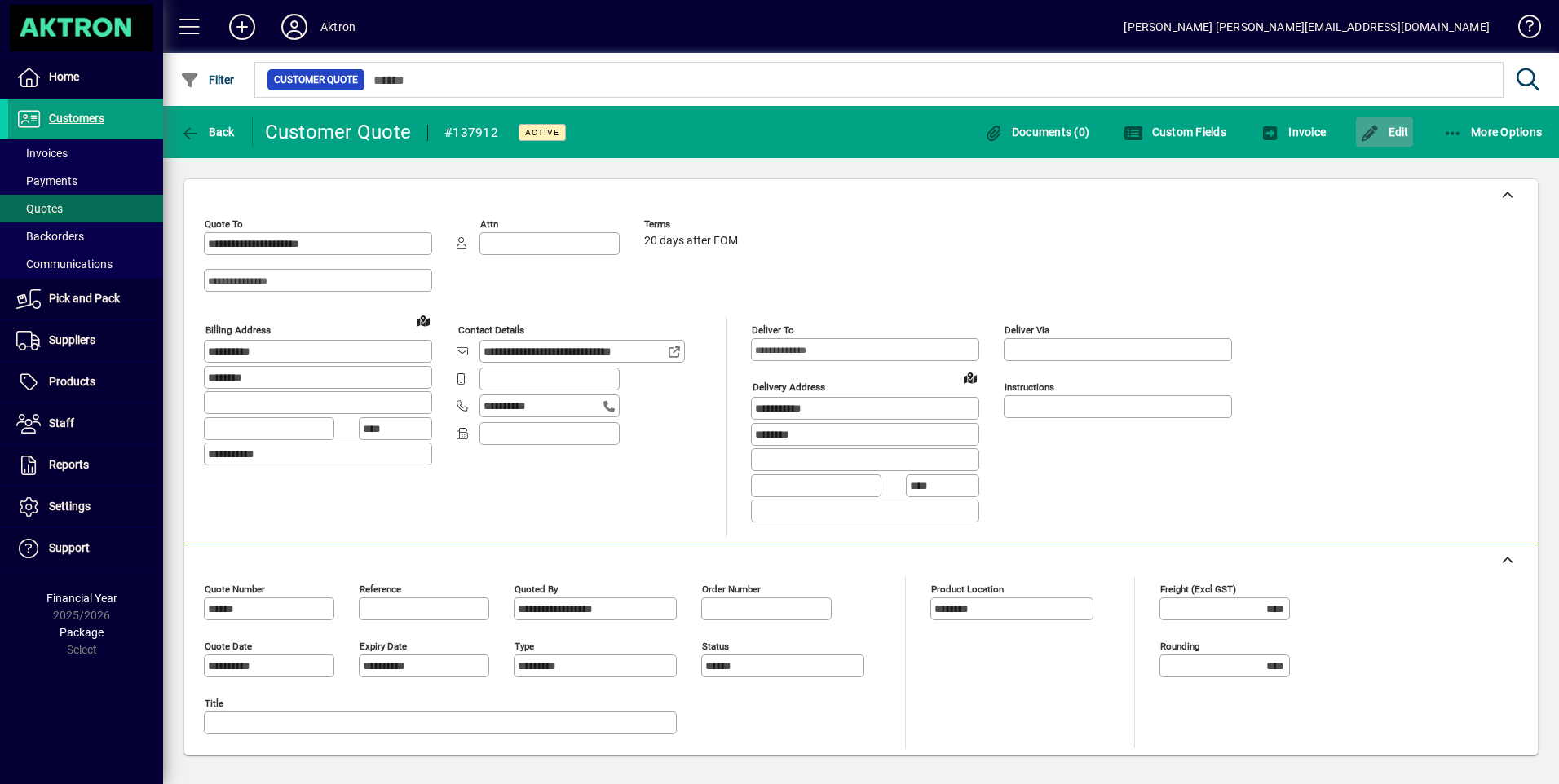 click 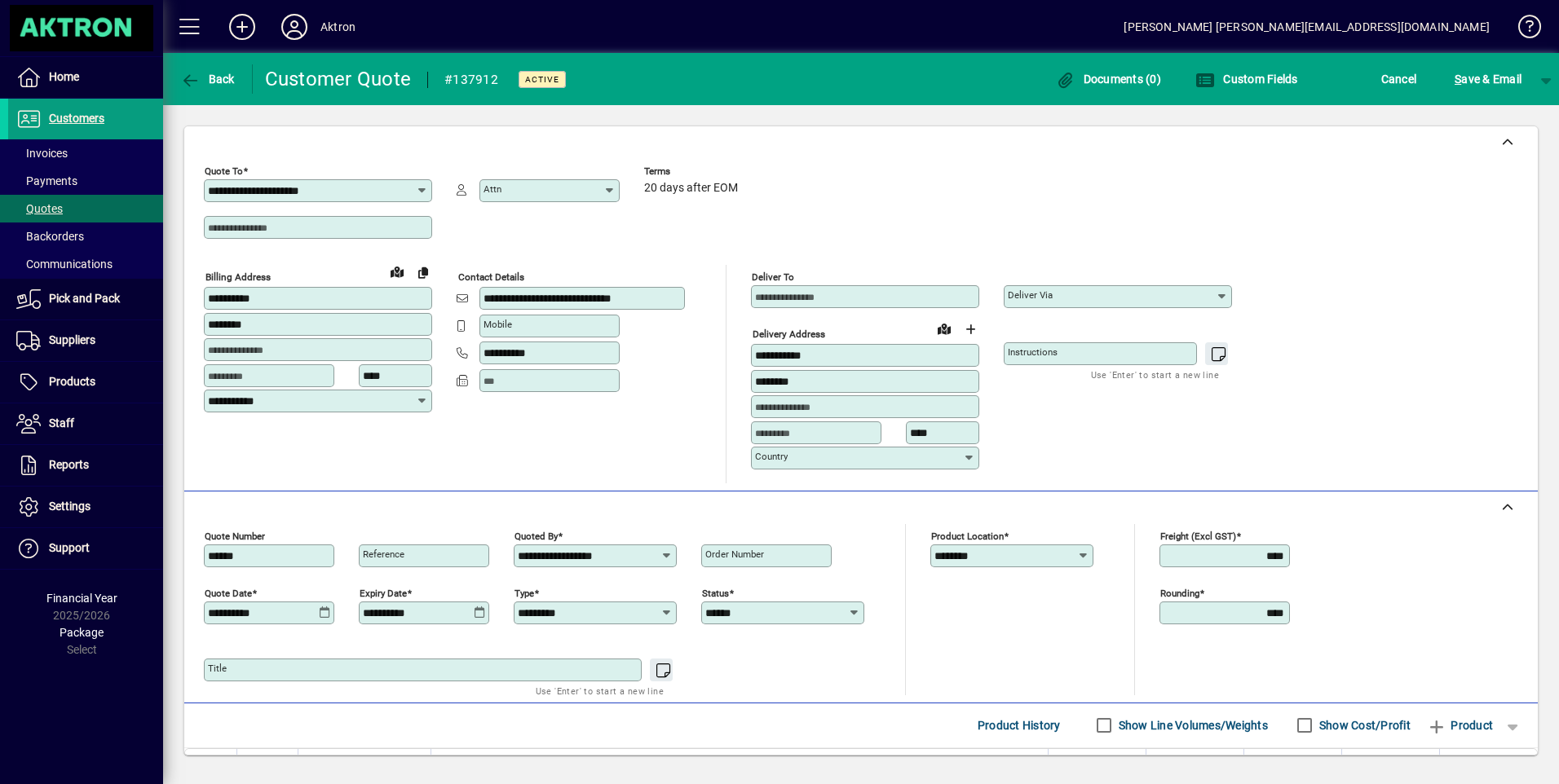 click 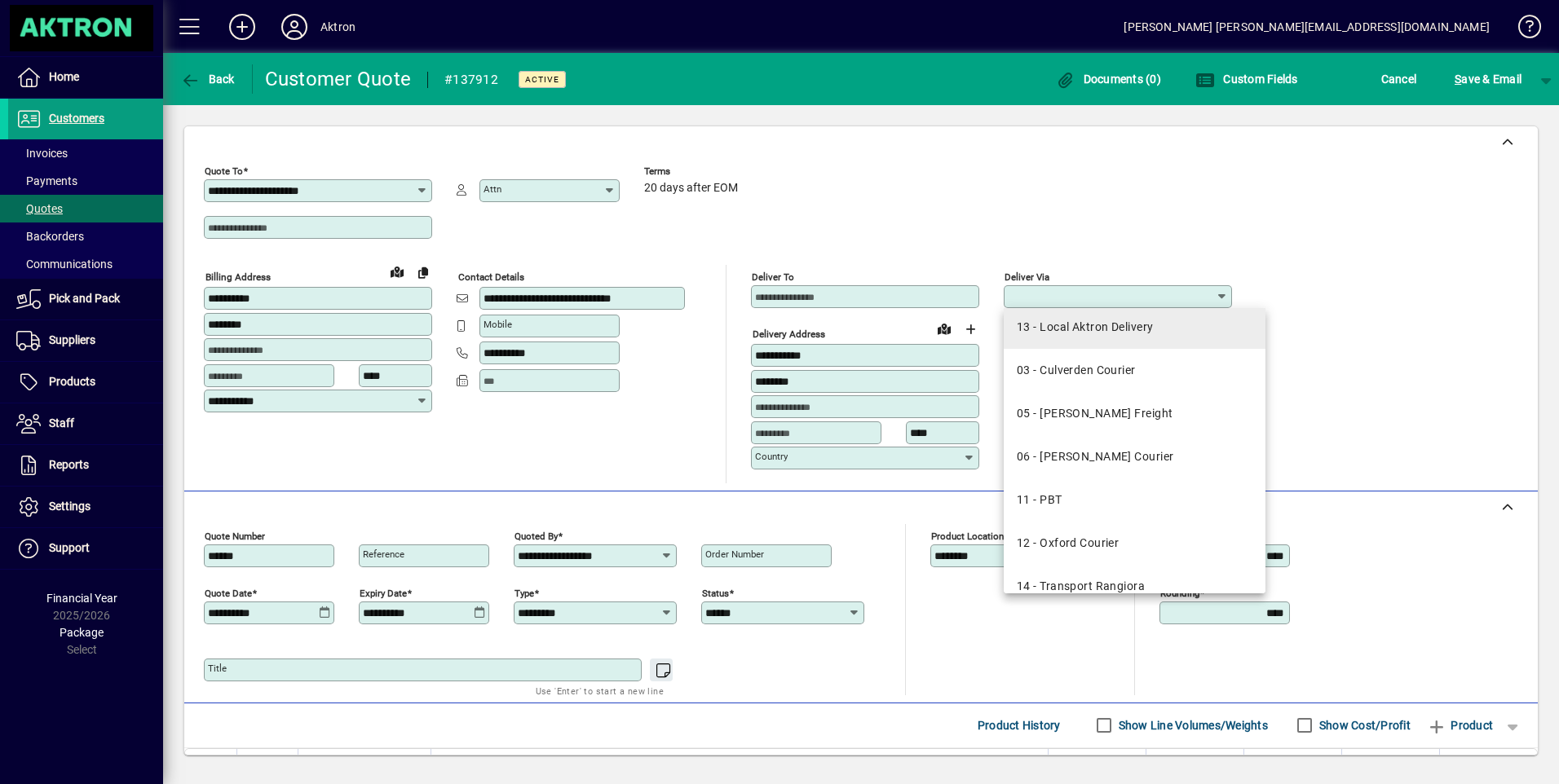 scroll, scrollTop: 489, scrollLeft: 0, axis: vertical 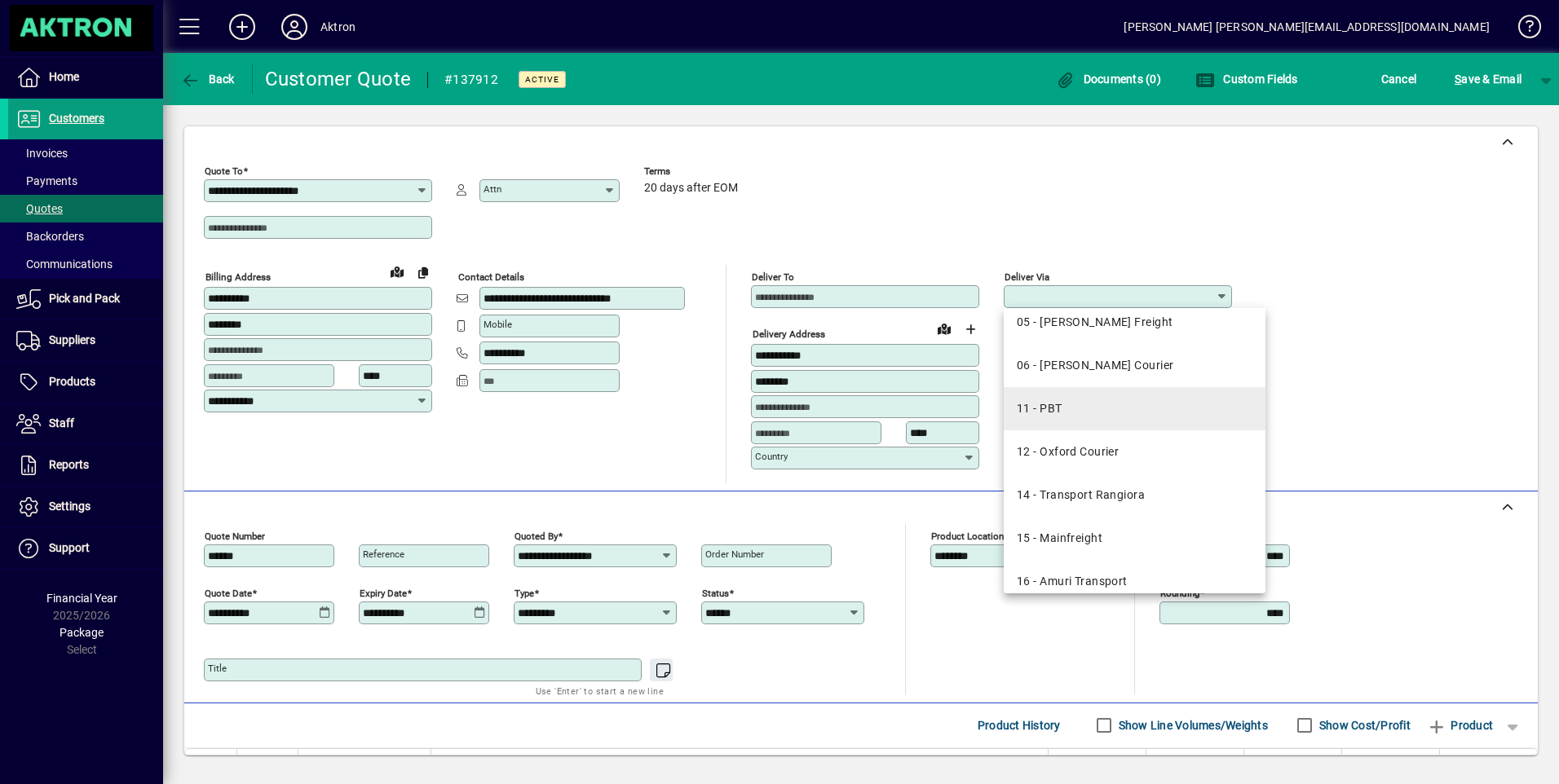 click on "11 - PBT" at bounding box center (1134, 408) 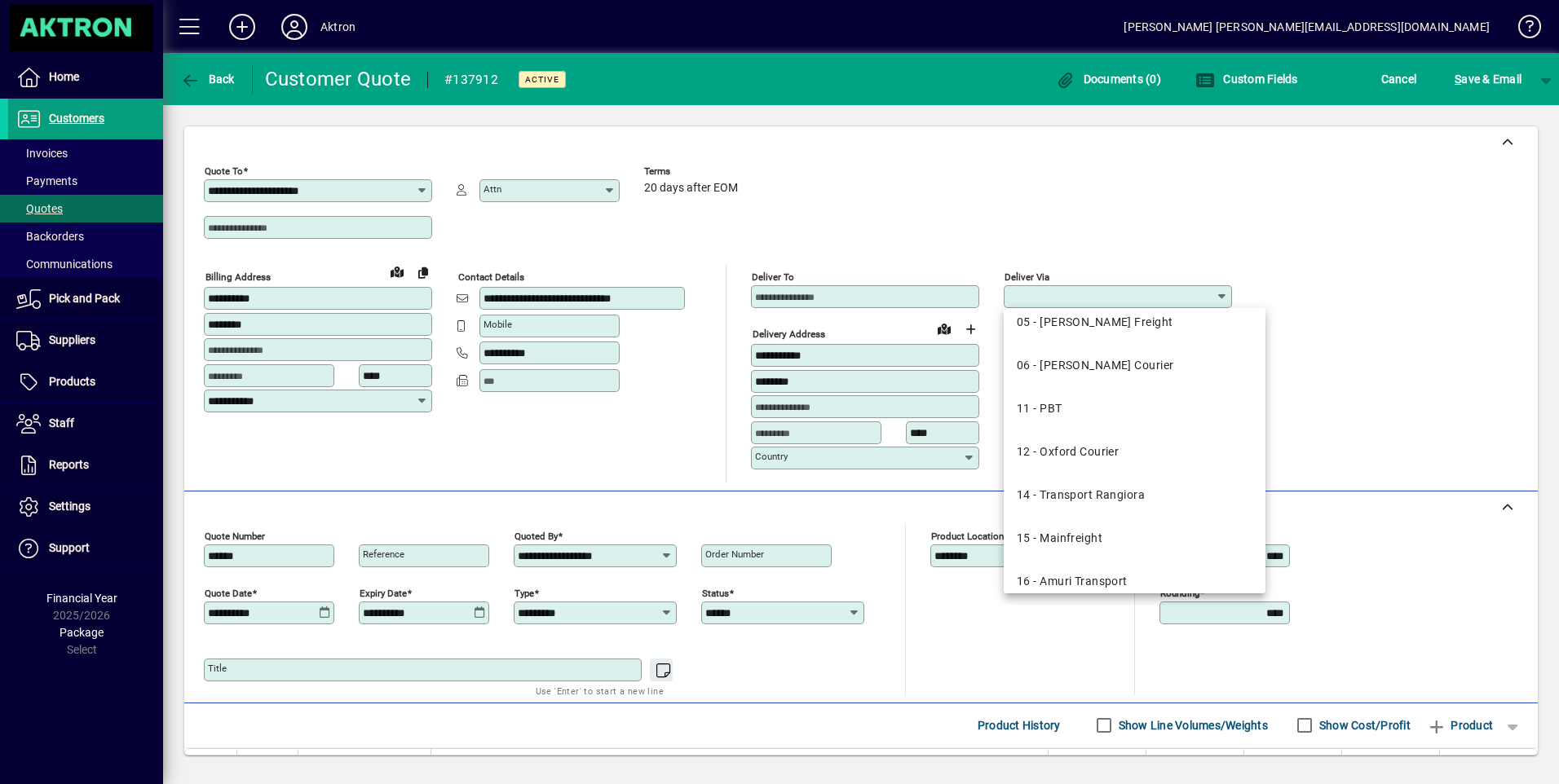 type on "********" 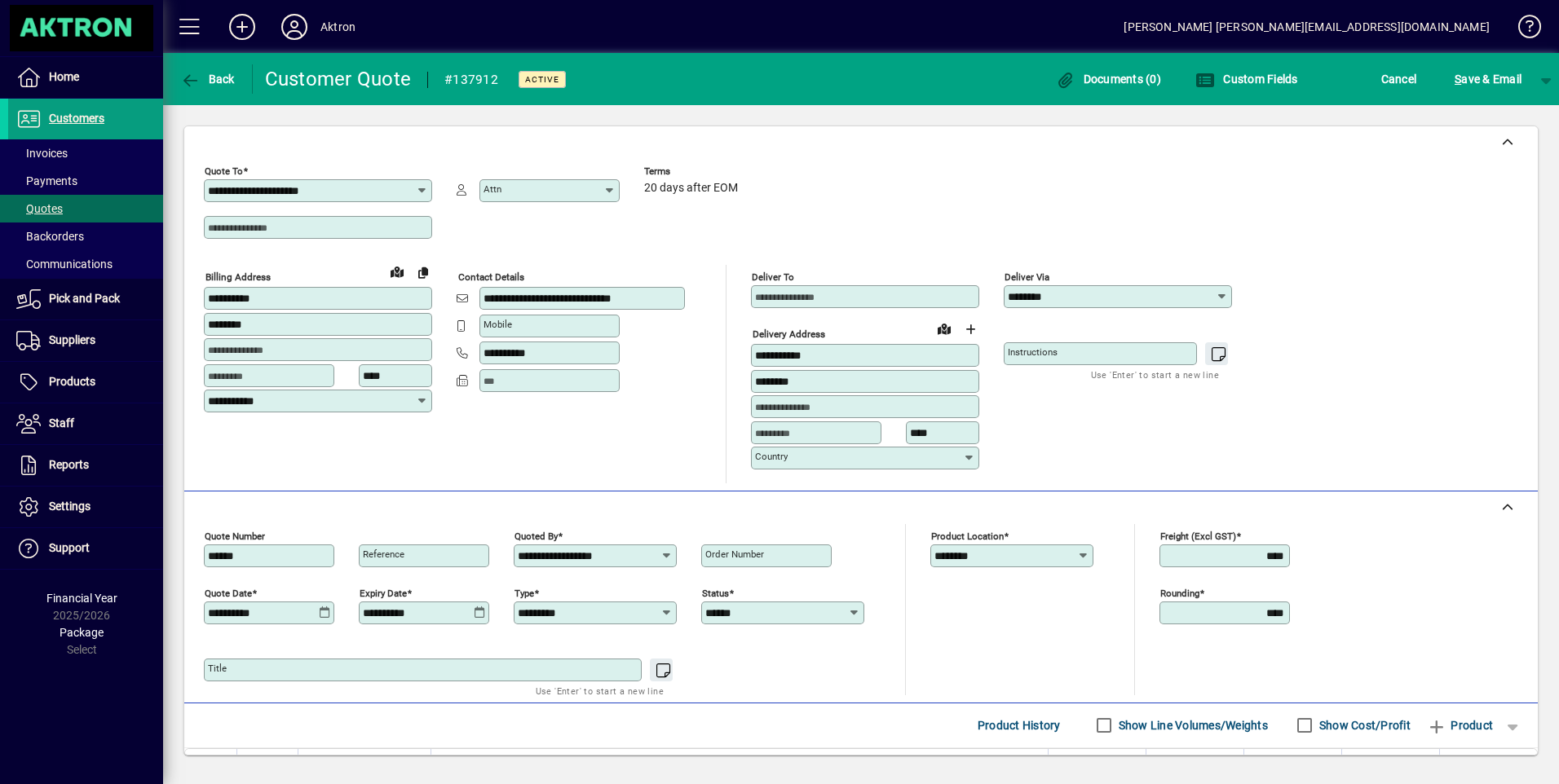 click on "********" at bounding box center (1005, 556) 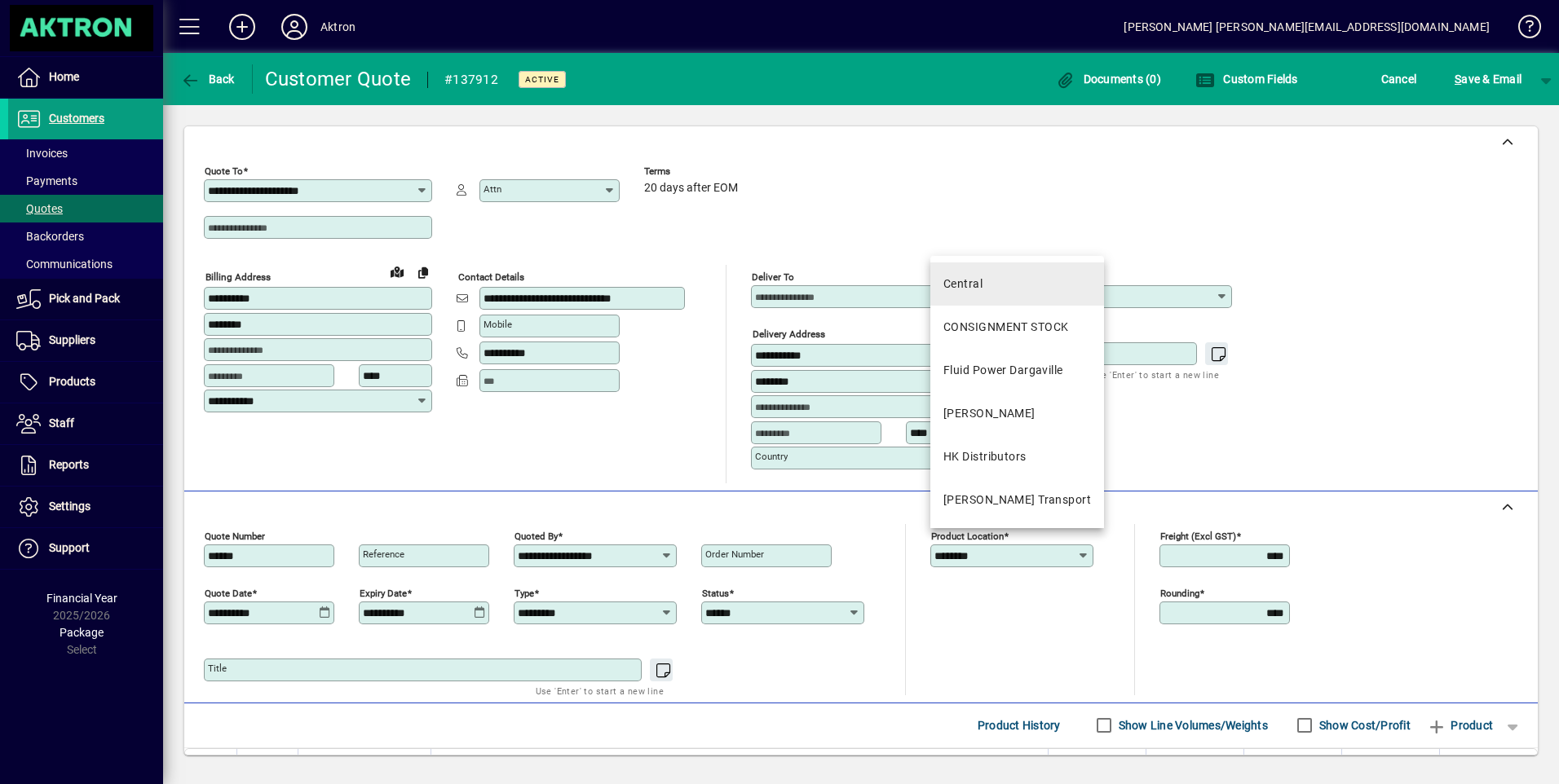 click on "Central" at bounding box center [963, 284] 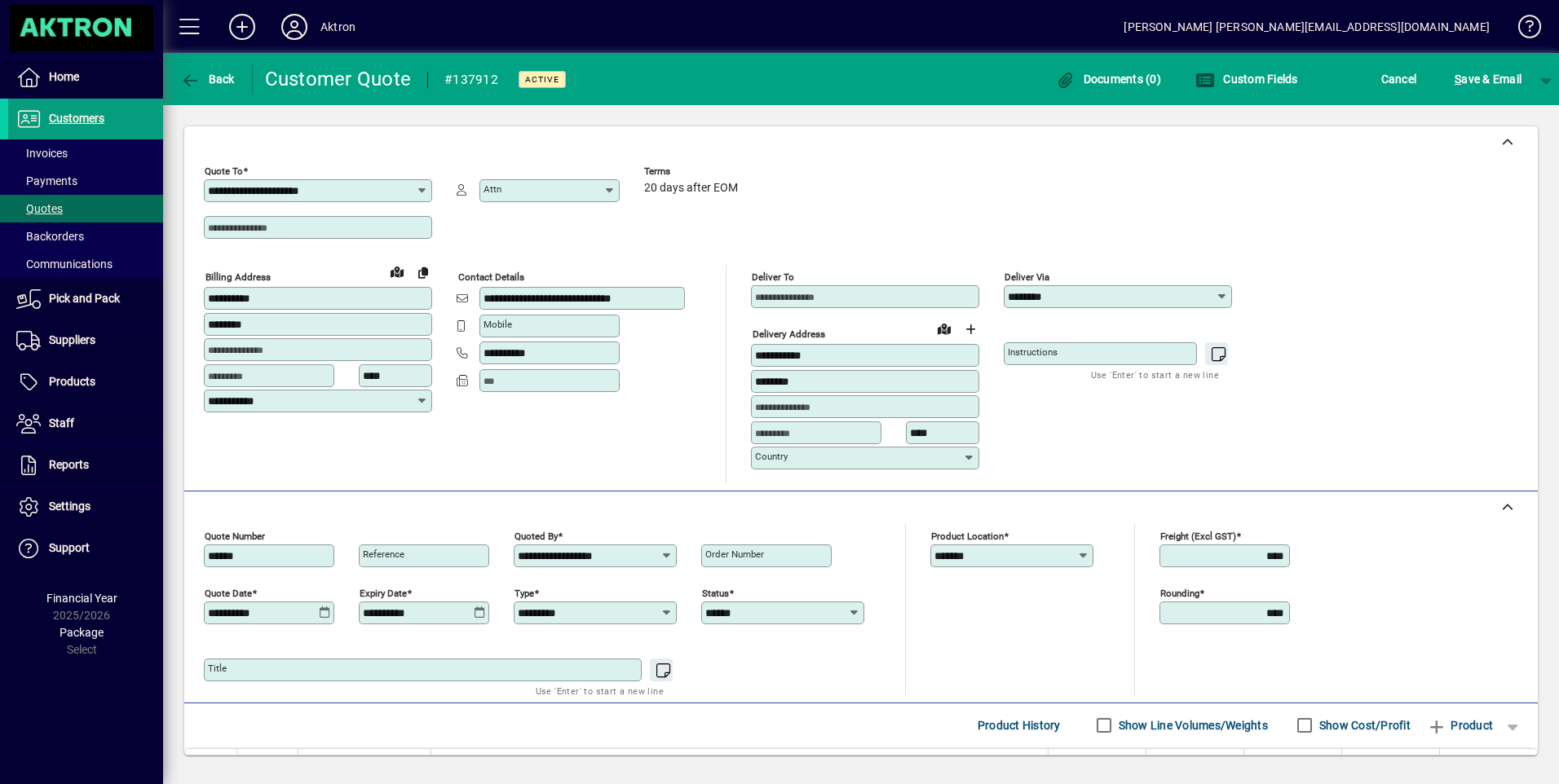 click on "*******" at bounding box center (1005, 556) 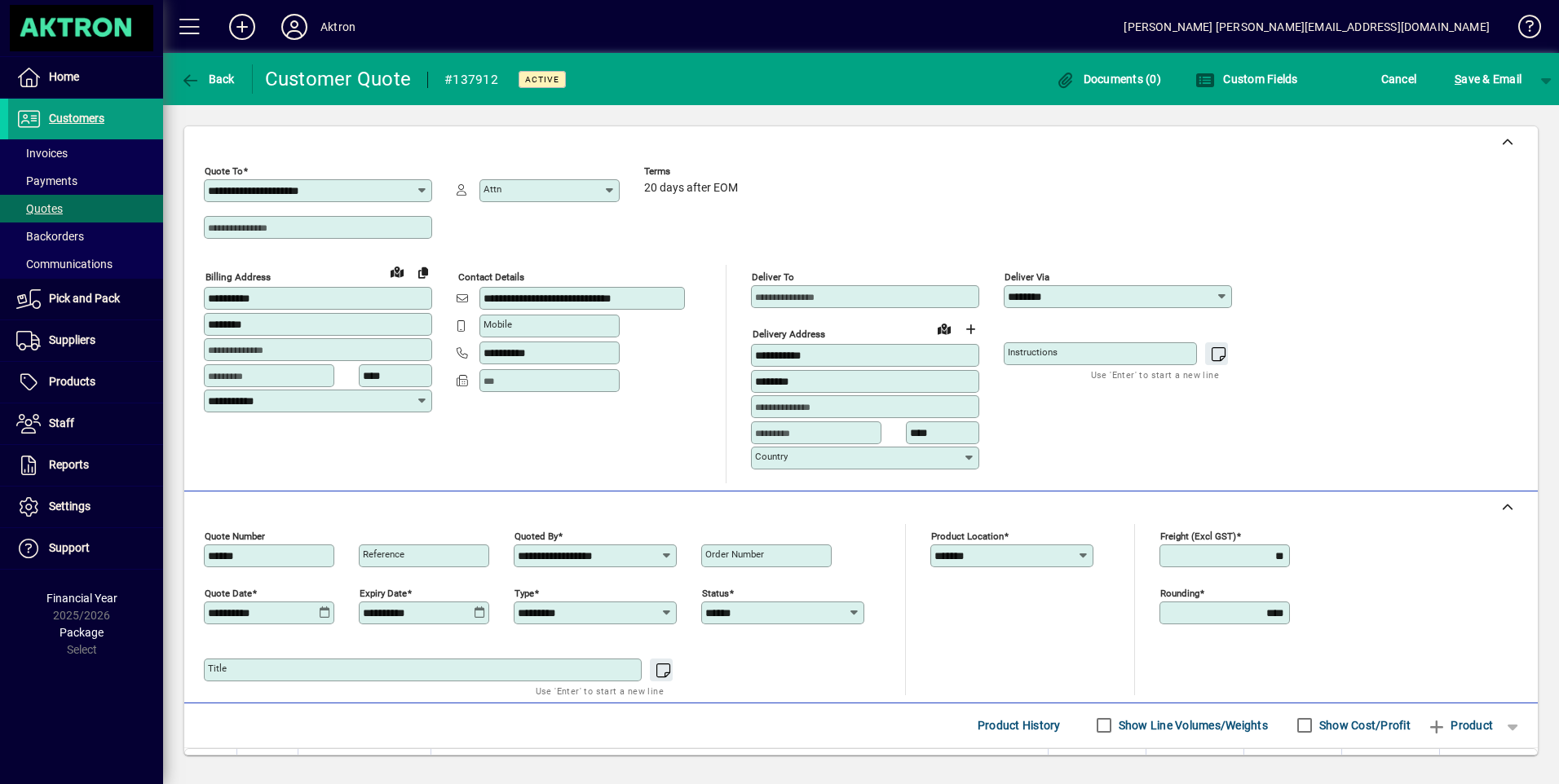 type on "*****" 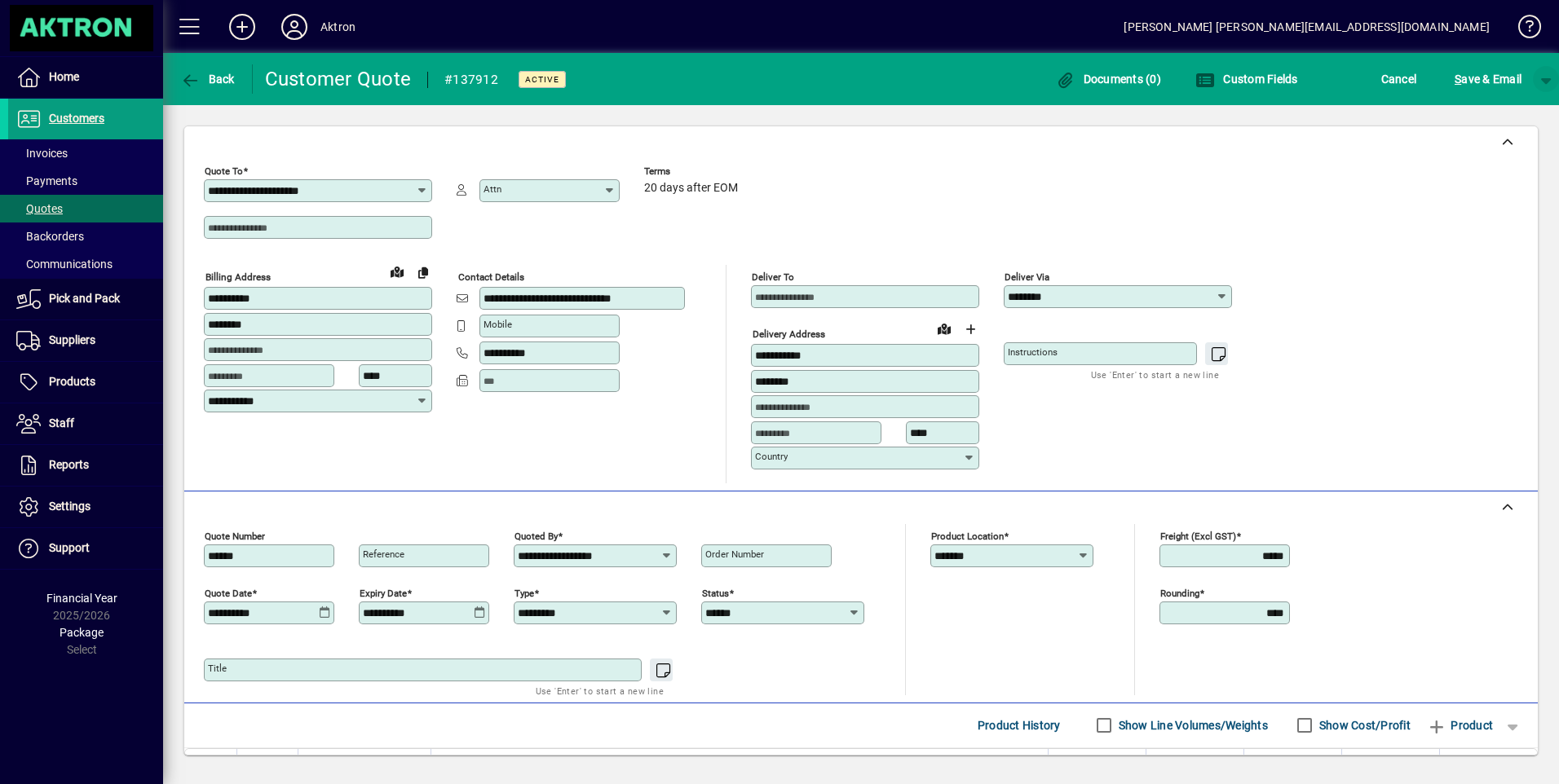 click 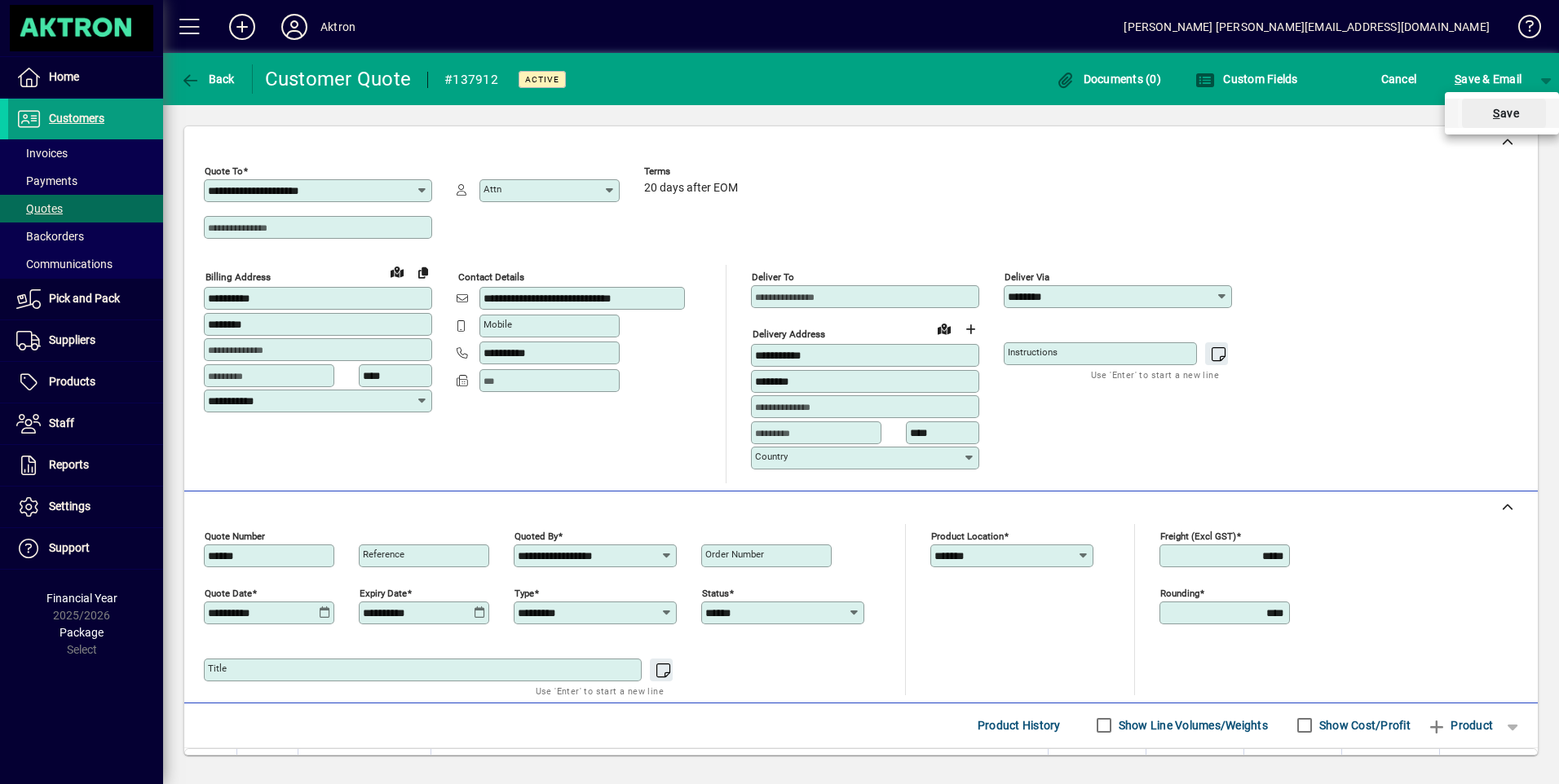click on "S ave" at bounding box center (1504, 113) 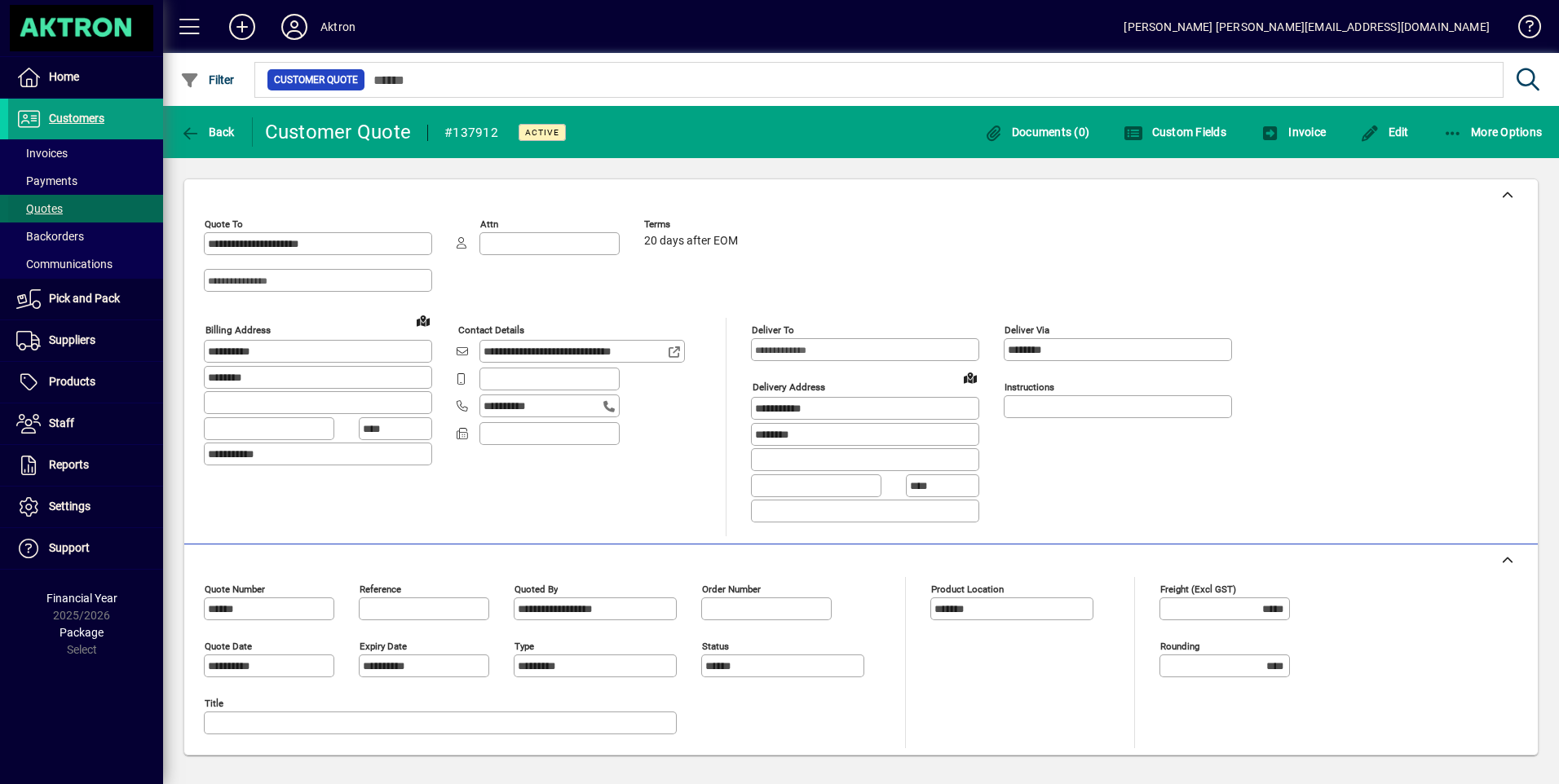 click on "Quotes" at bounding box center [39, 209] 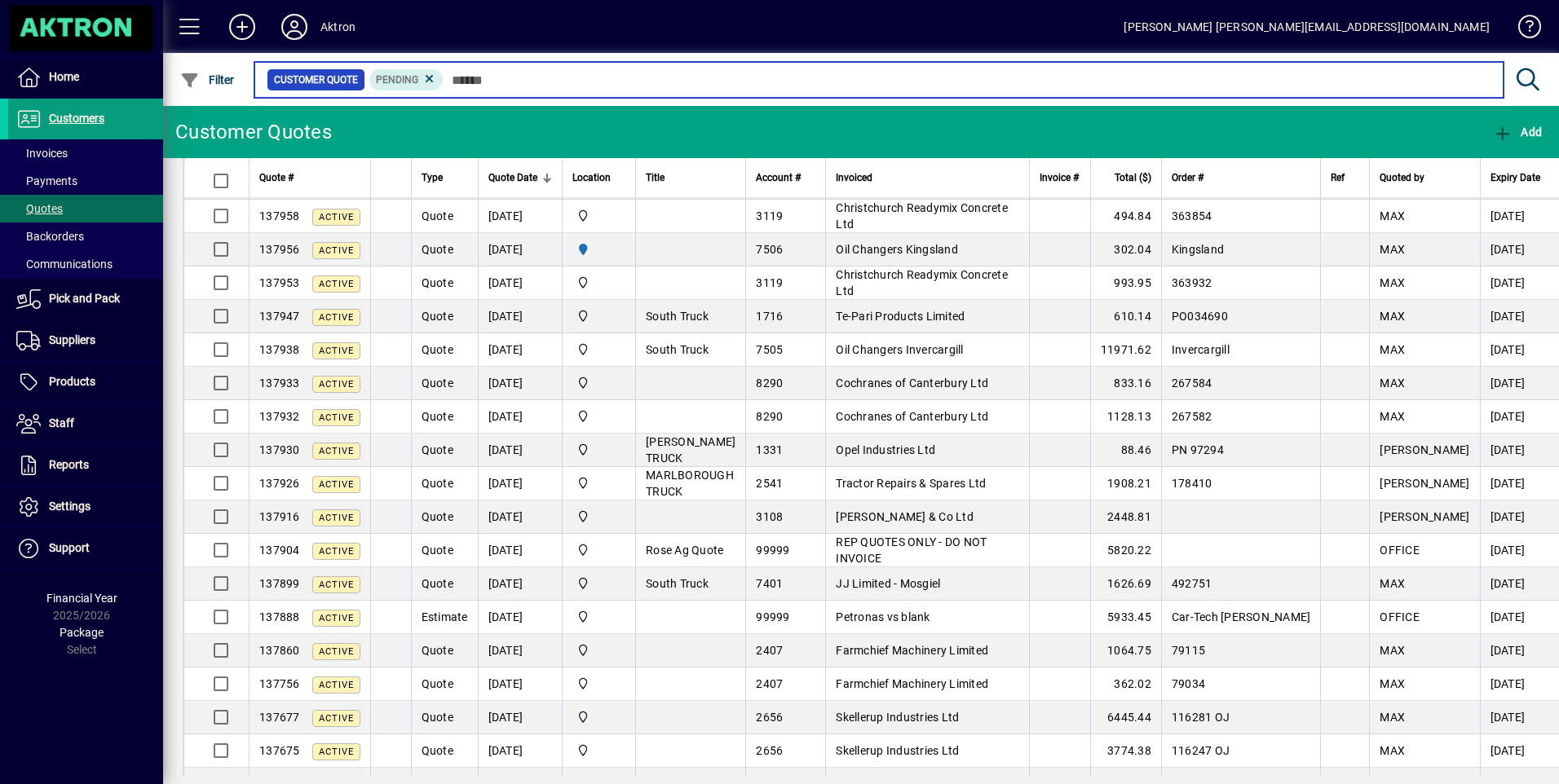 scroll, scrollTop: 652, scrollLeft: 0, axis: vertical 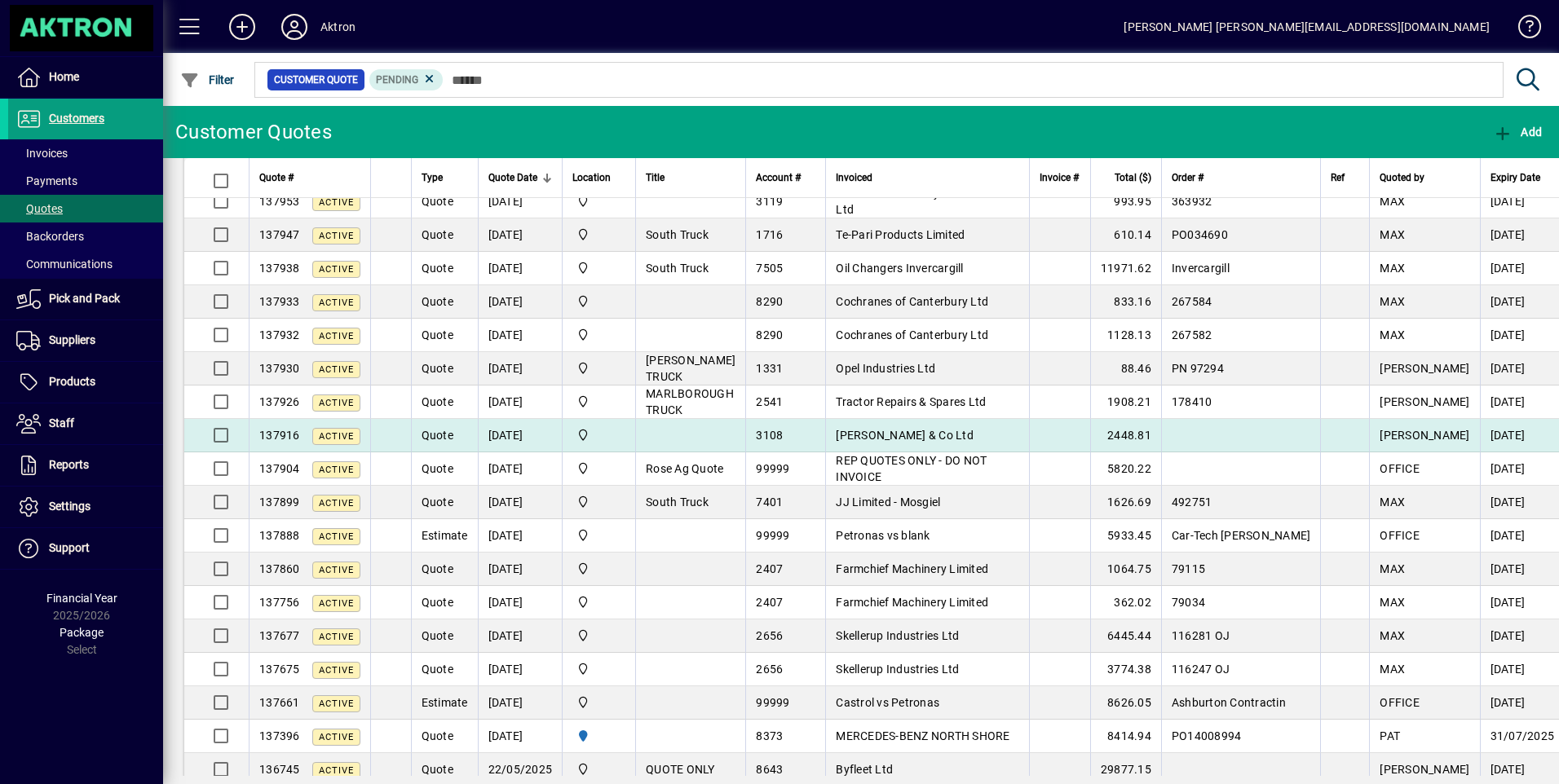 click on "[PERSON_NAME] & Co Ltd" at bounding box center [927, 435] 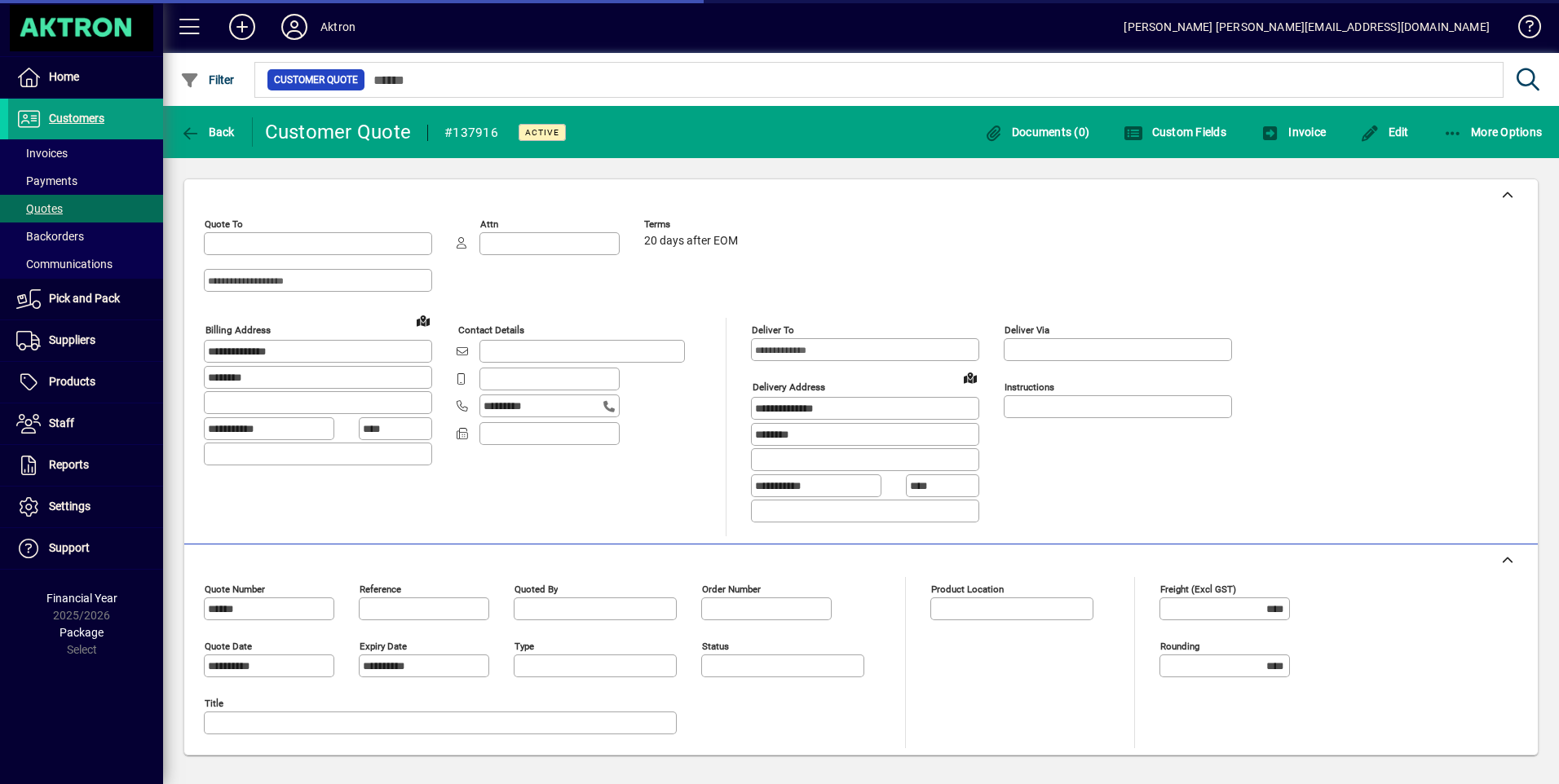 type on "**********" 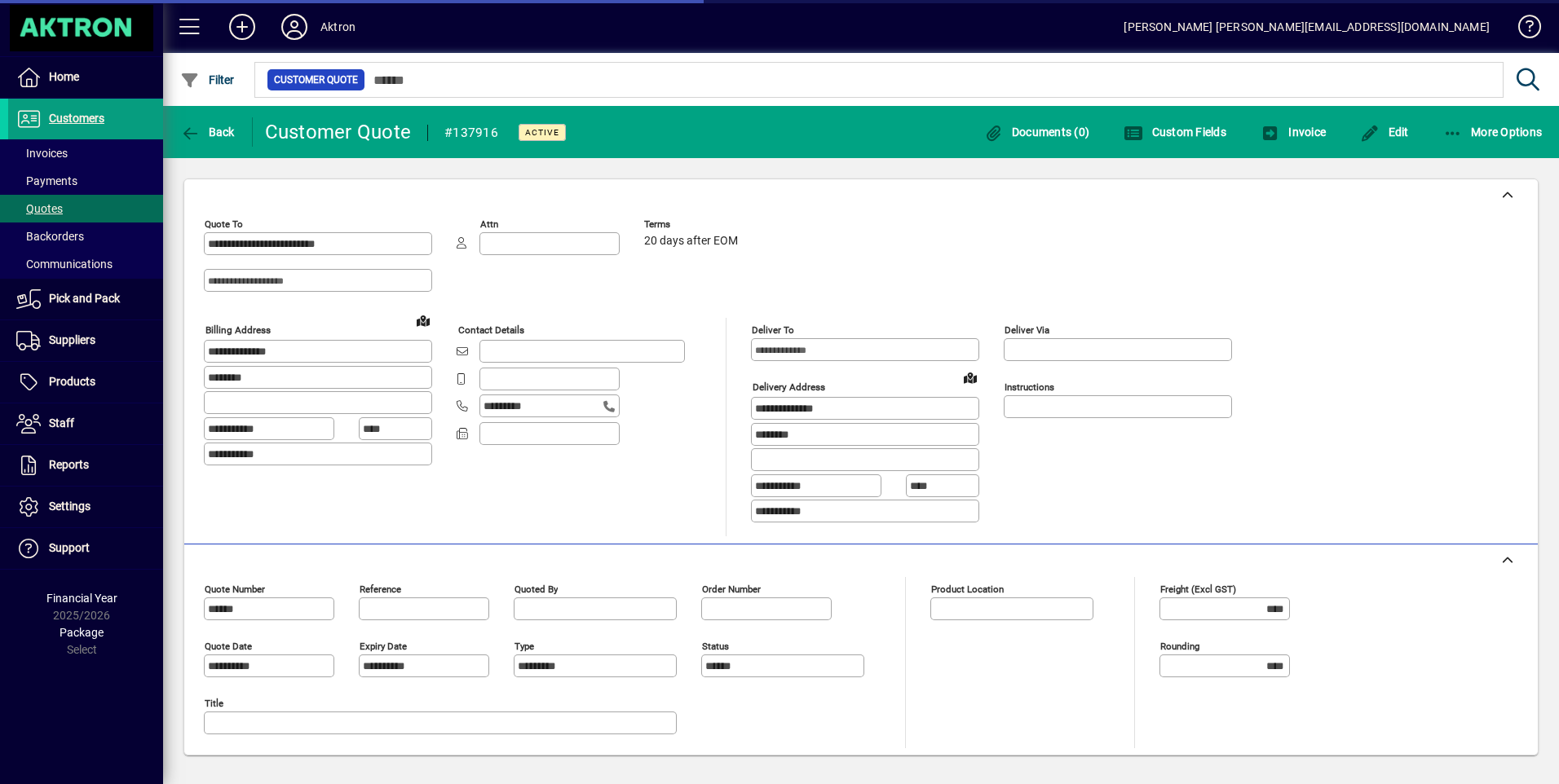 type on "**********" 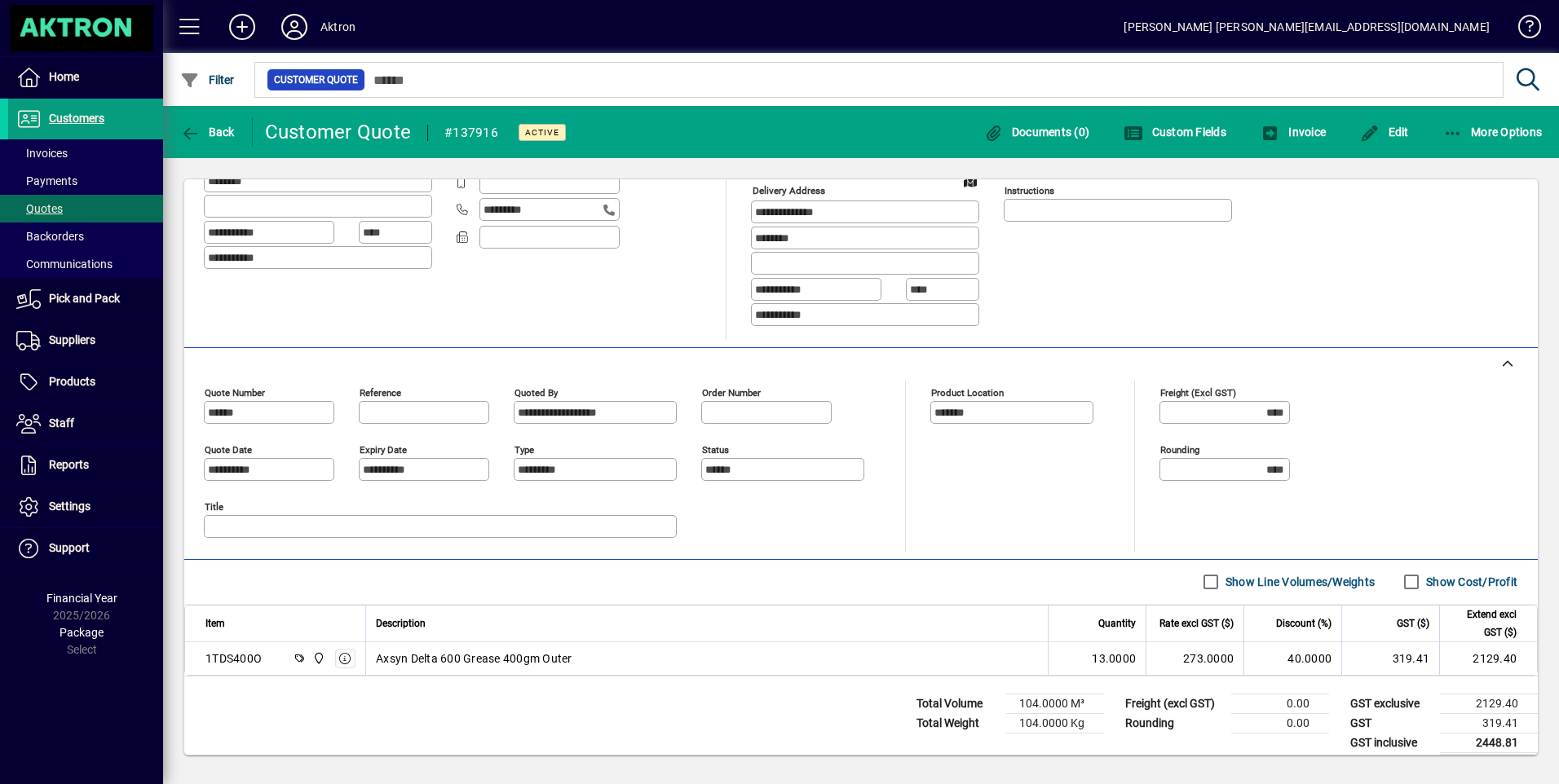 scroll, scrollTop: 209, scrollLeft: 0, axis: vertical 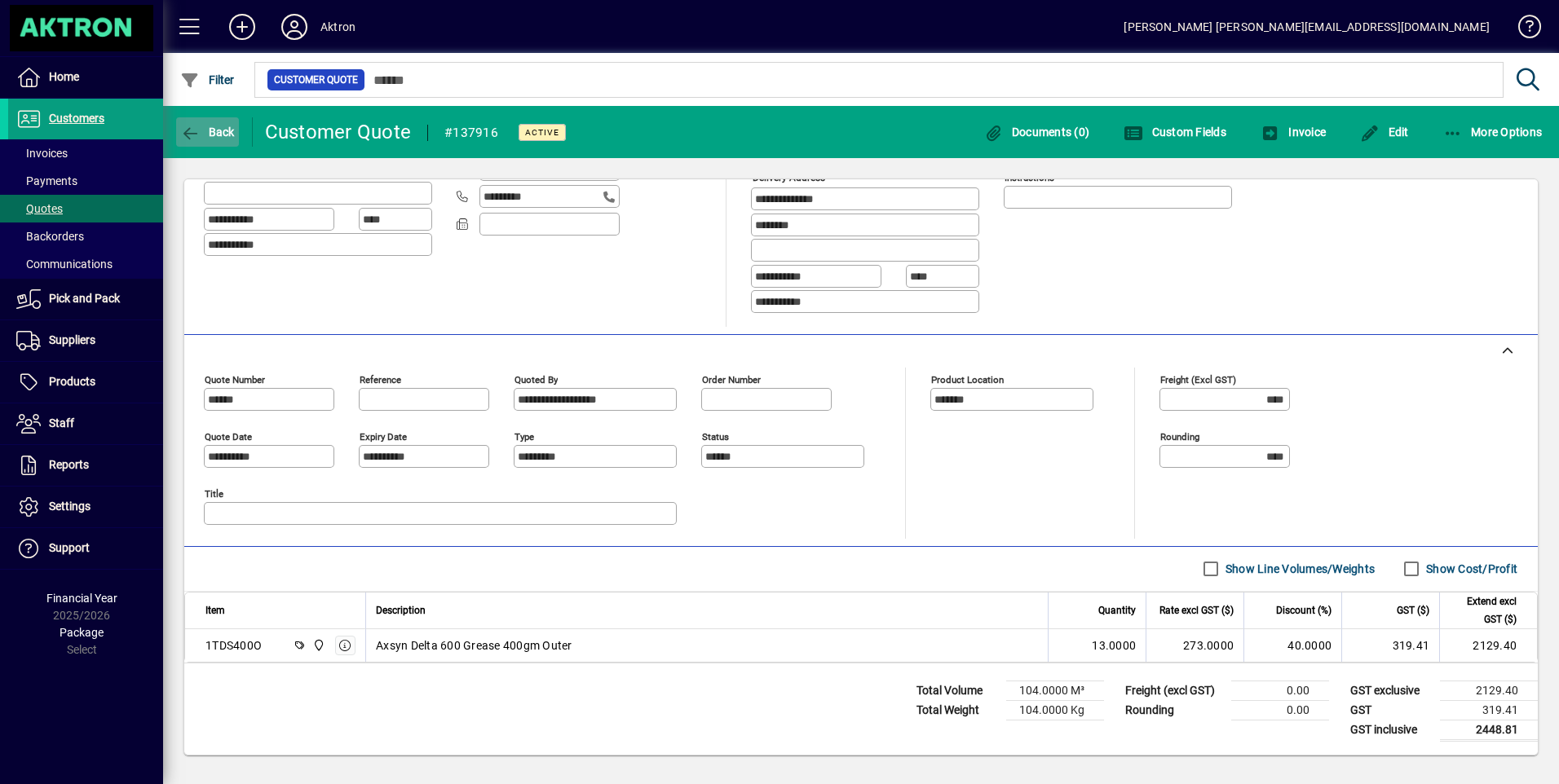 click on "Back" 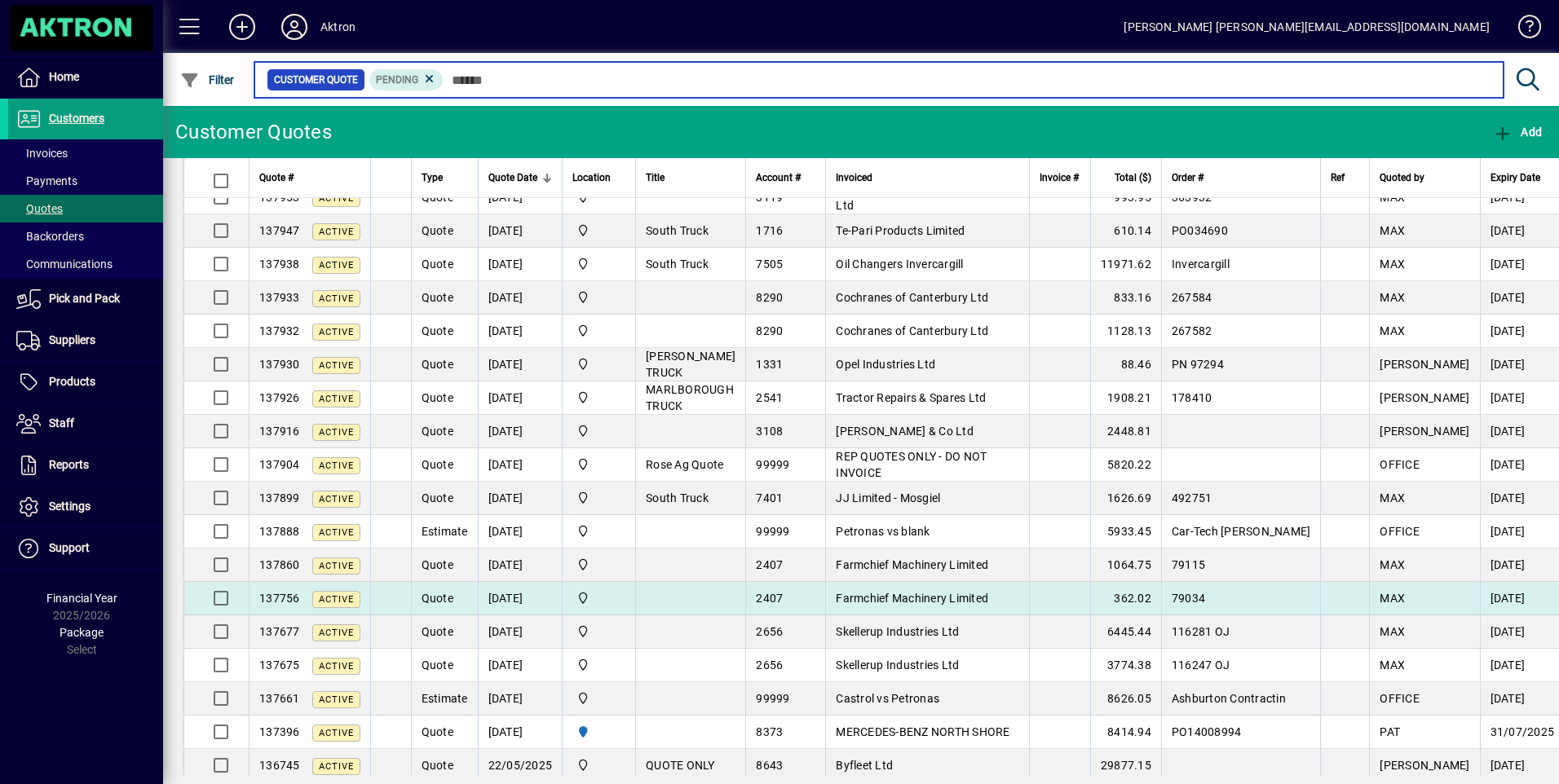 scroll, scrollTop: 668, scrollLeft: 0, axis: vertical 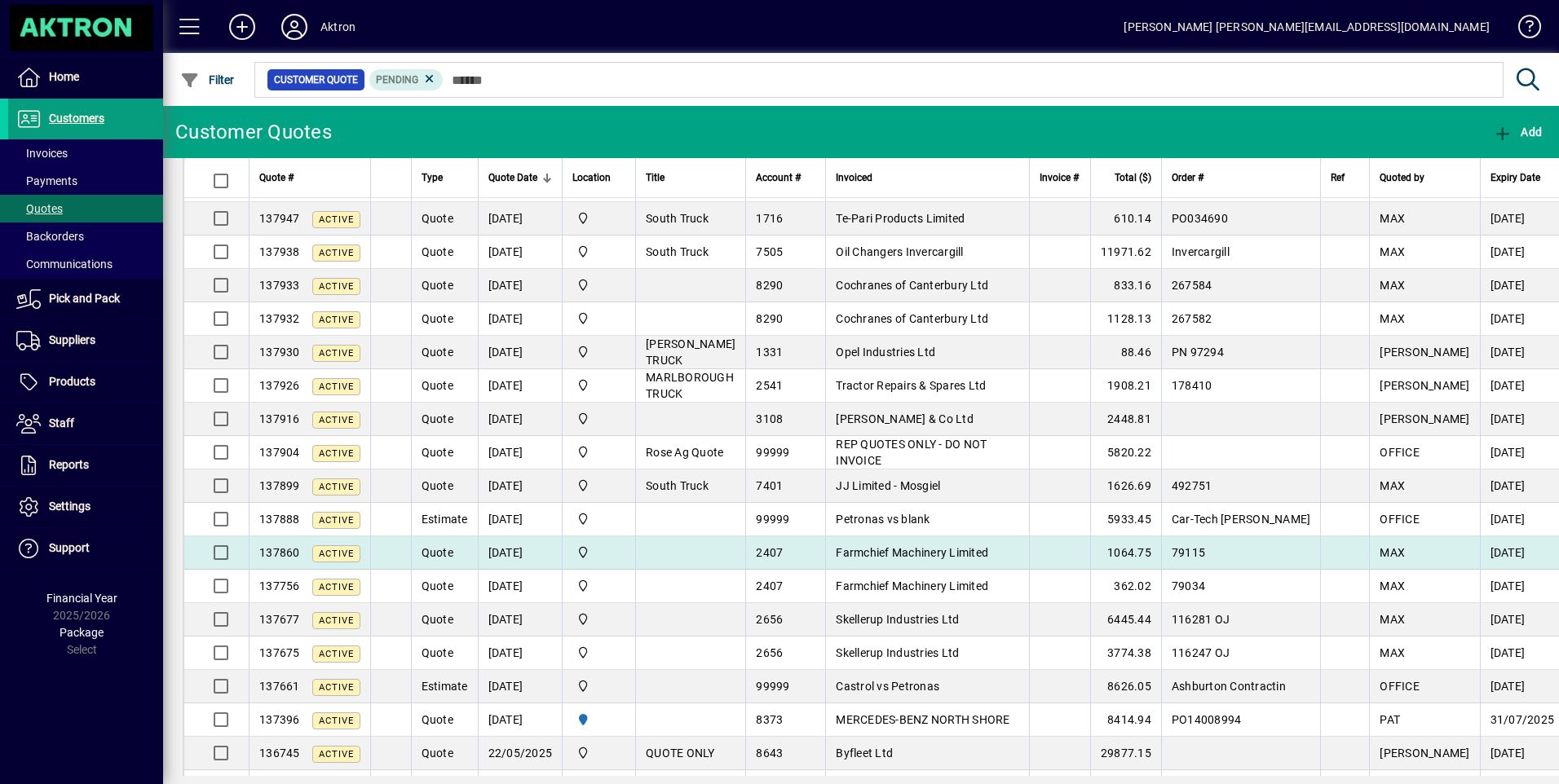 click on "Farmchief Machinery Limited" at bounding box center [912, 553] 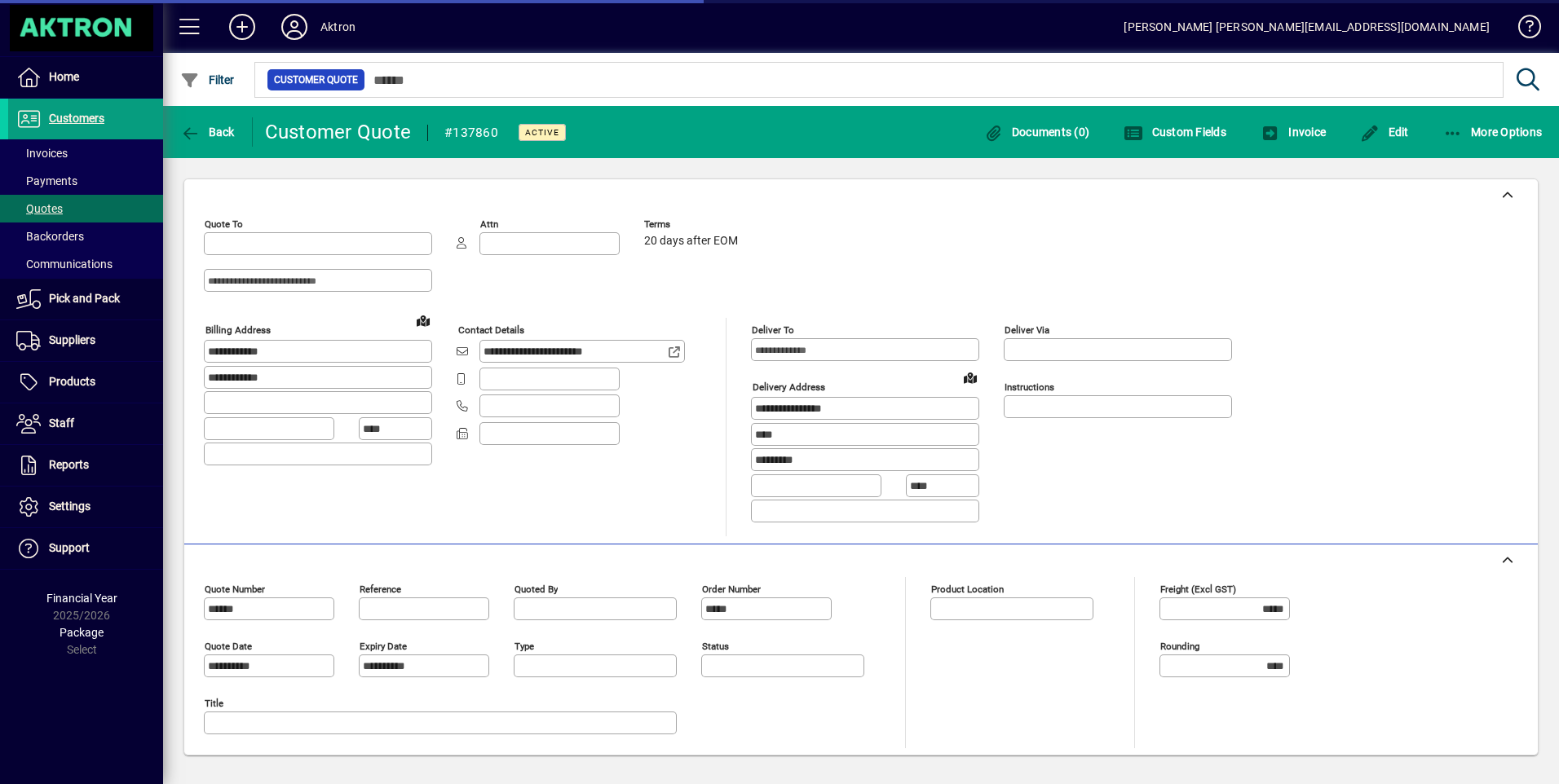 type on "*********" 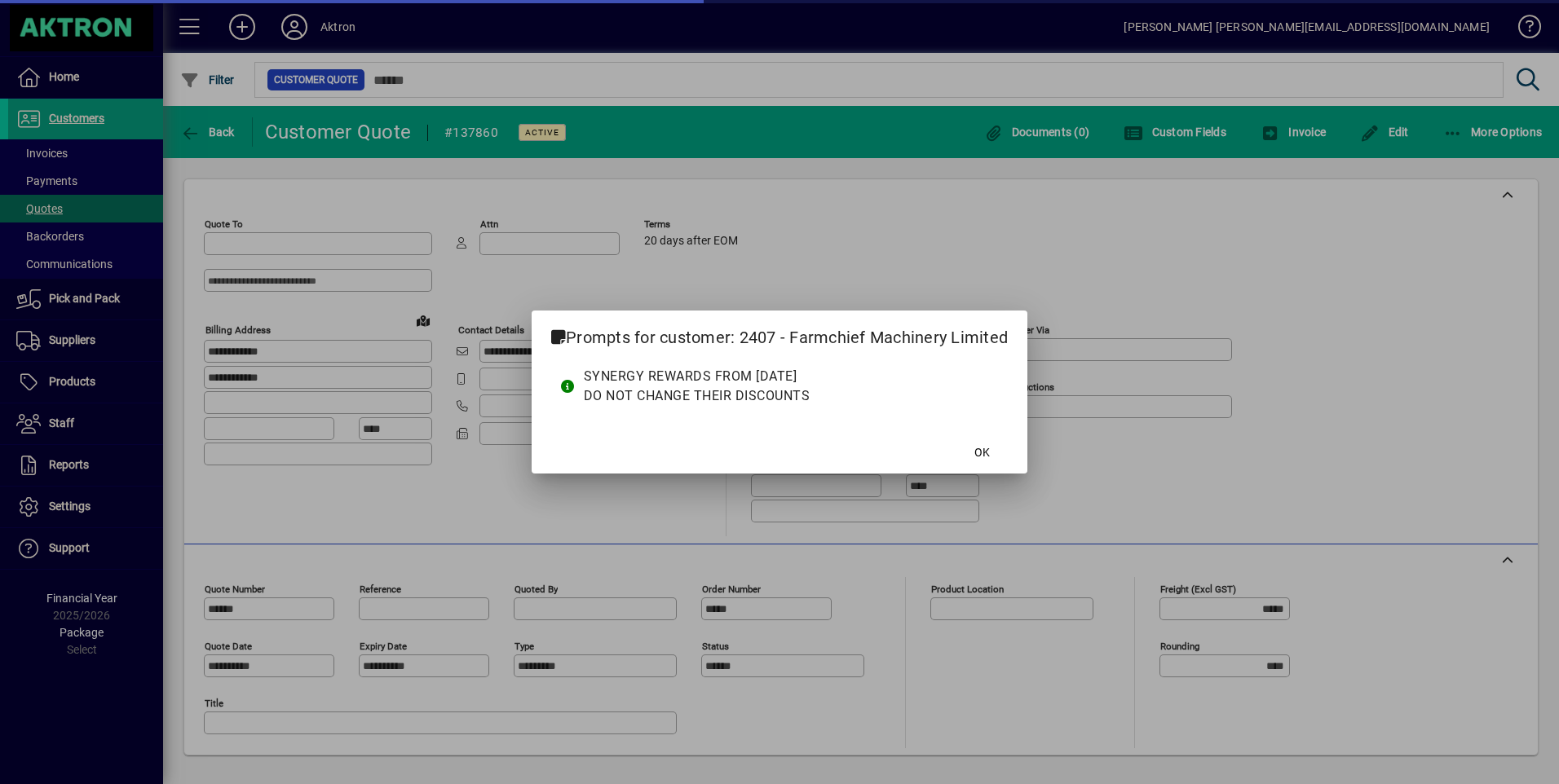 type on "**********" 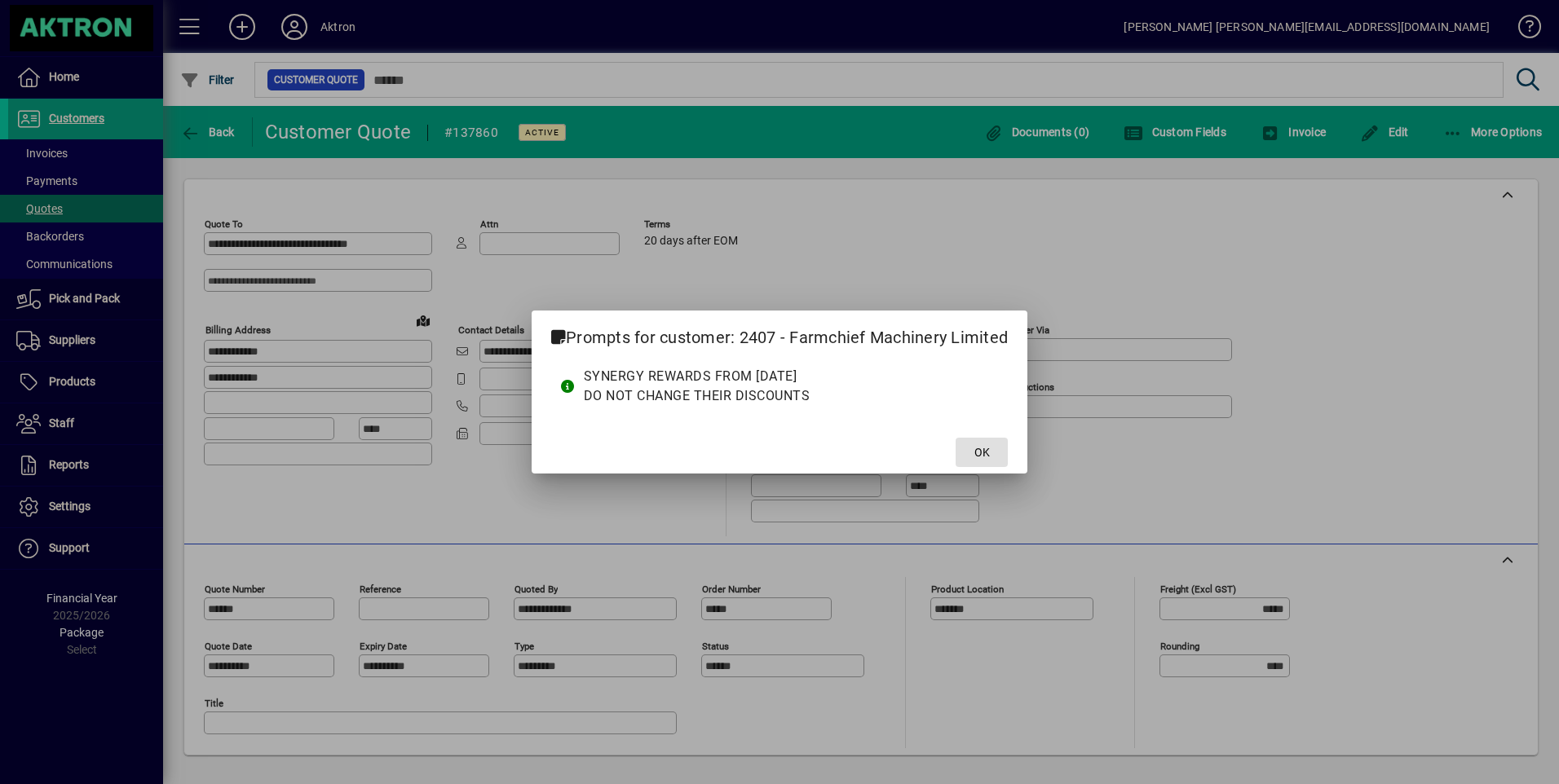 click 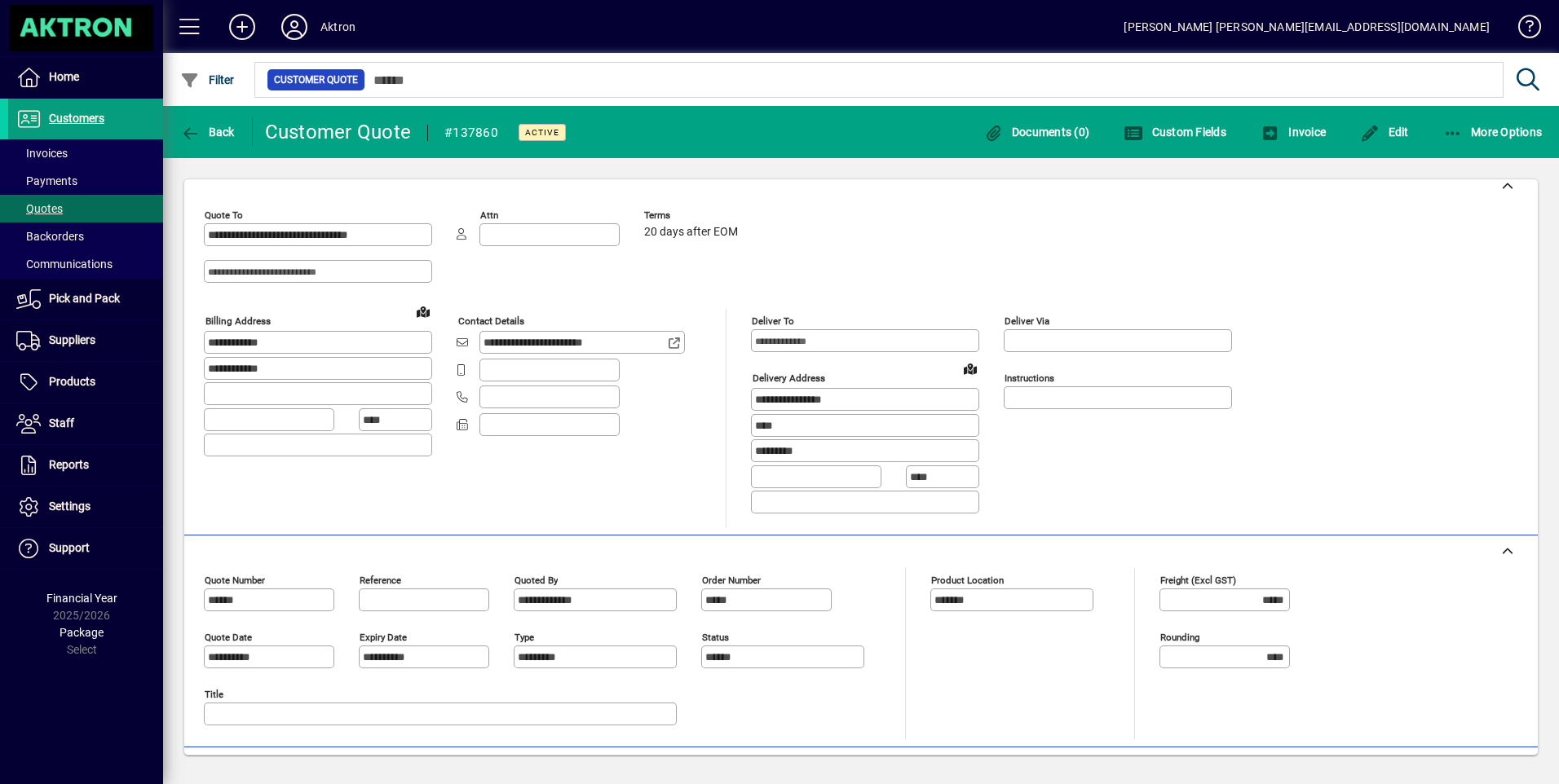scroll, scrollTop: 0, scrollLeft: 0, axis: both 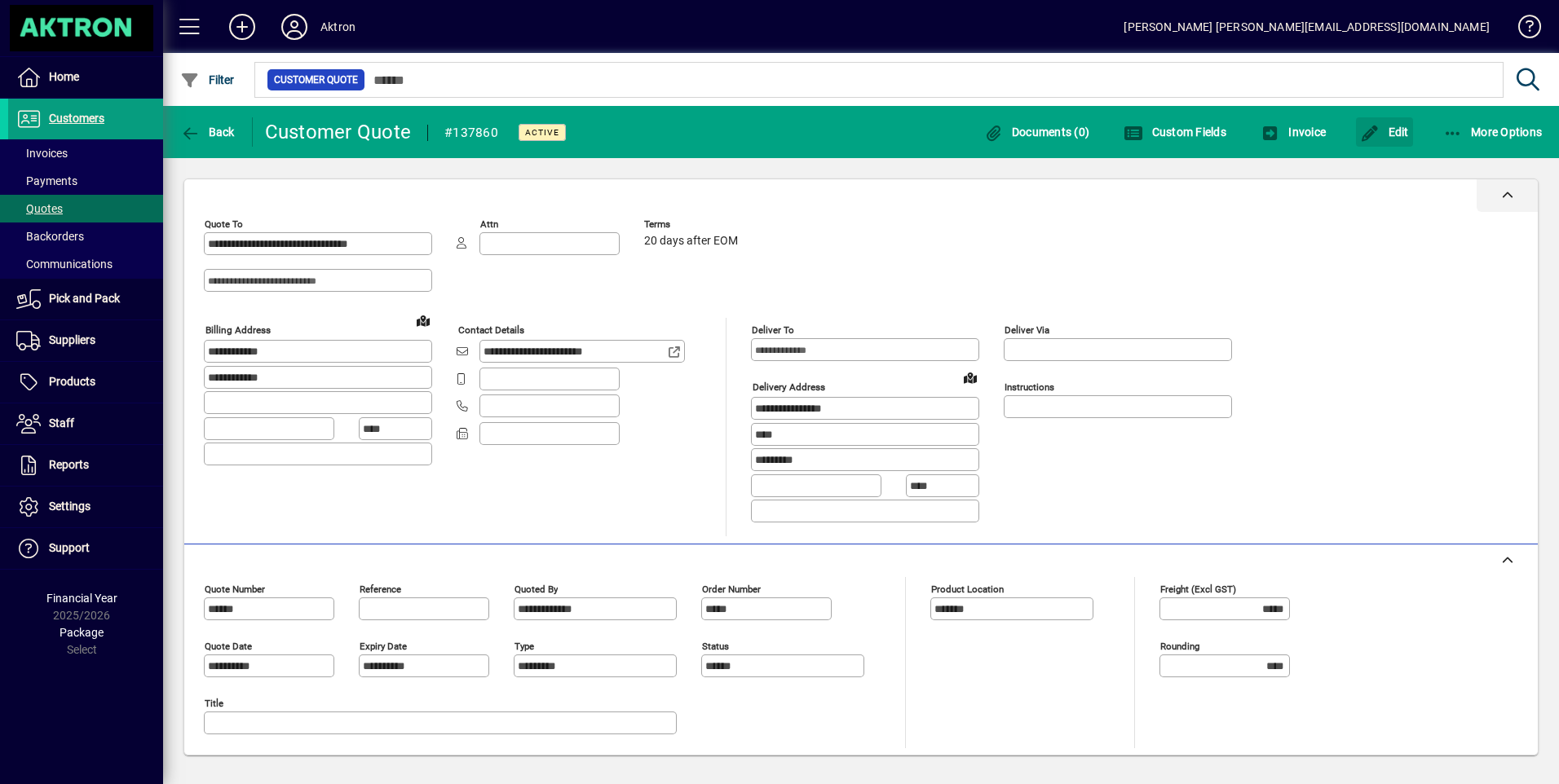 drag, startPoint x: 1394, startPoint y: 143, endPoint x: 1320, endPoint y: 207, distance: 97.8366 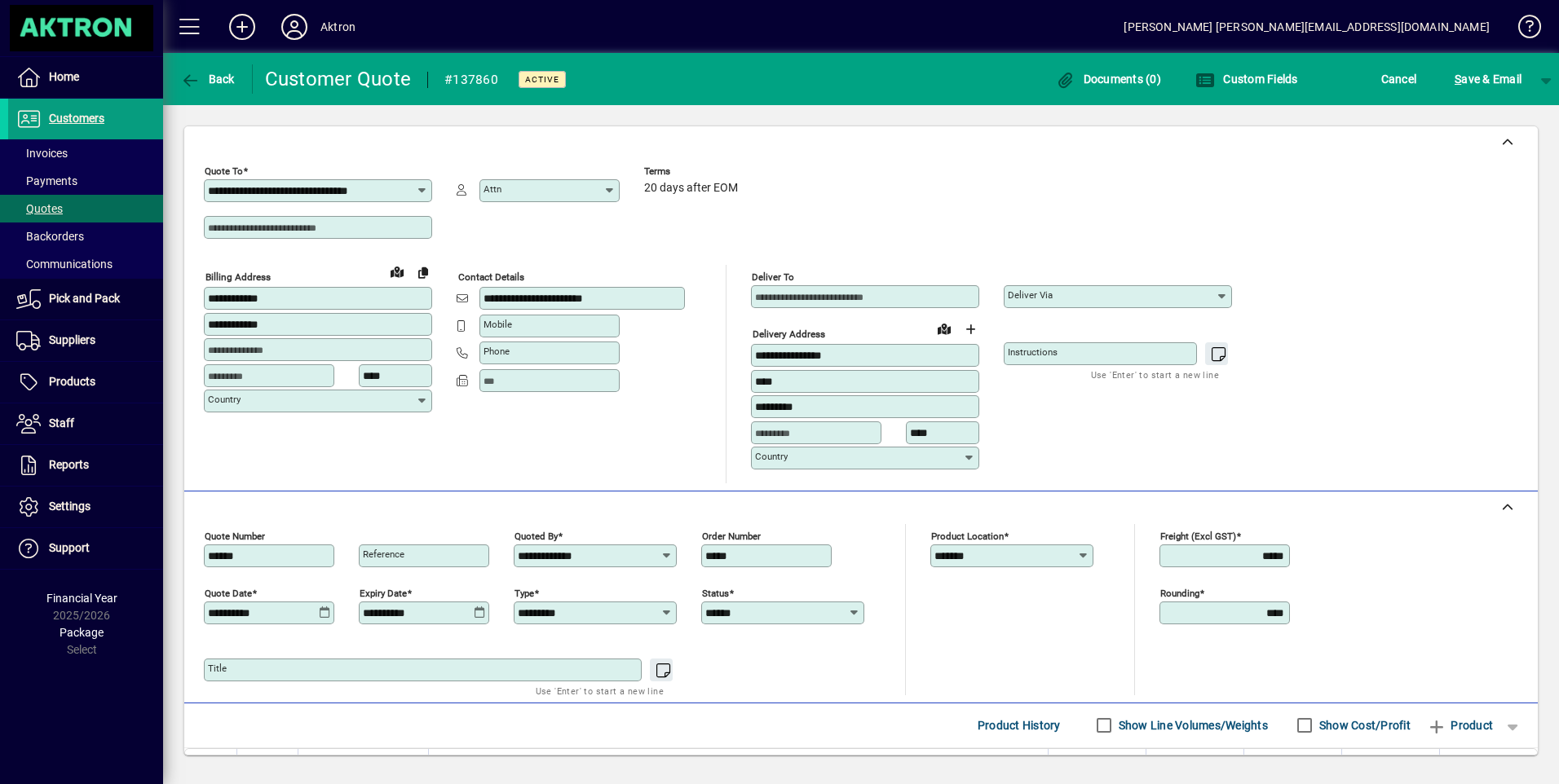 click 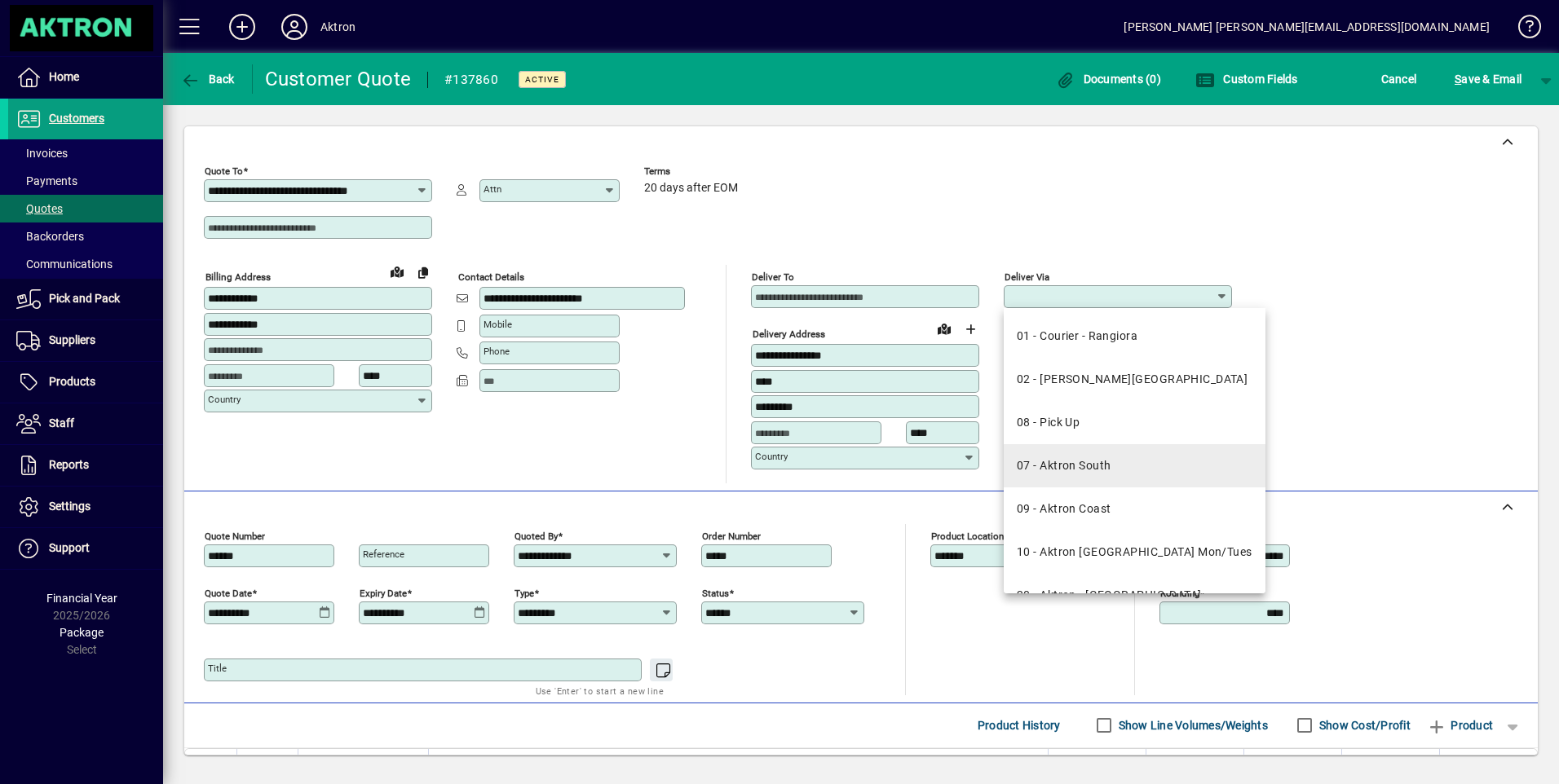 click on "07 - Aktron South" at bounding box center (1134, 465) 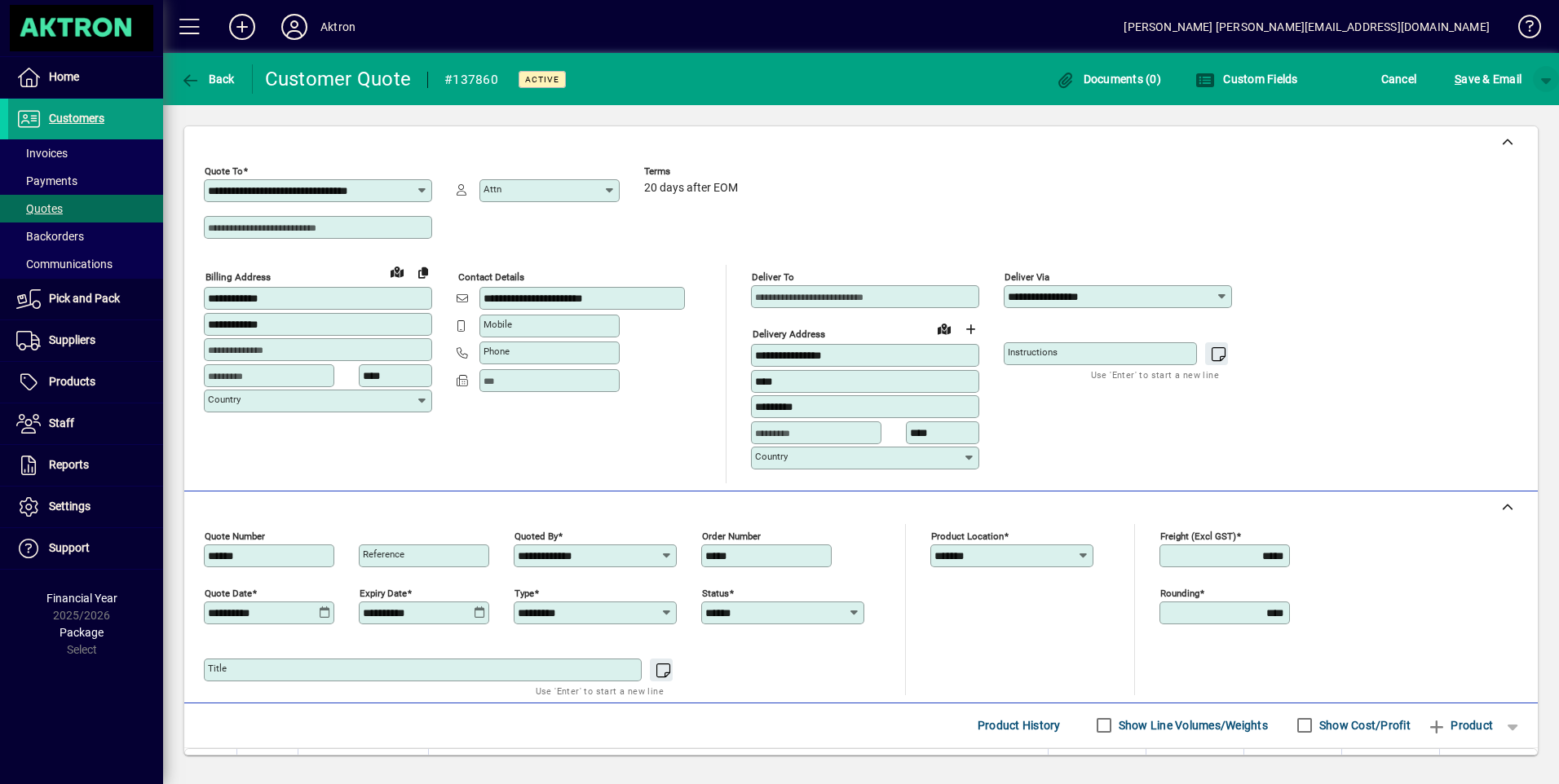 drag, startPoint x: 1548, startPoint y: 81, endPoint x: 1538, endPoint y: 87, distance: 11.661904 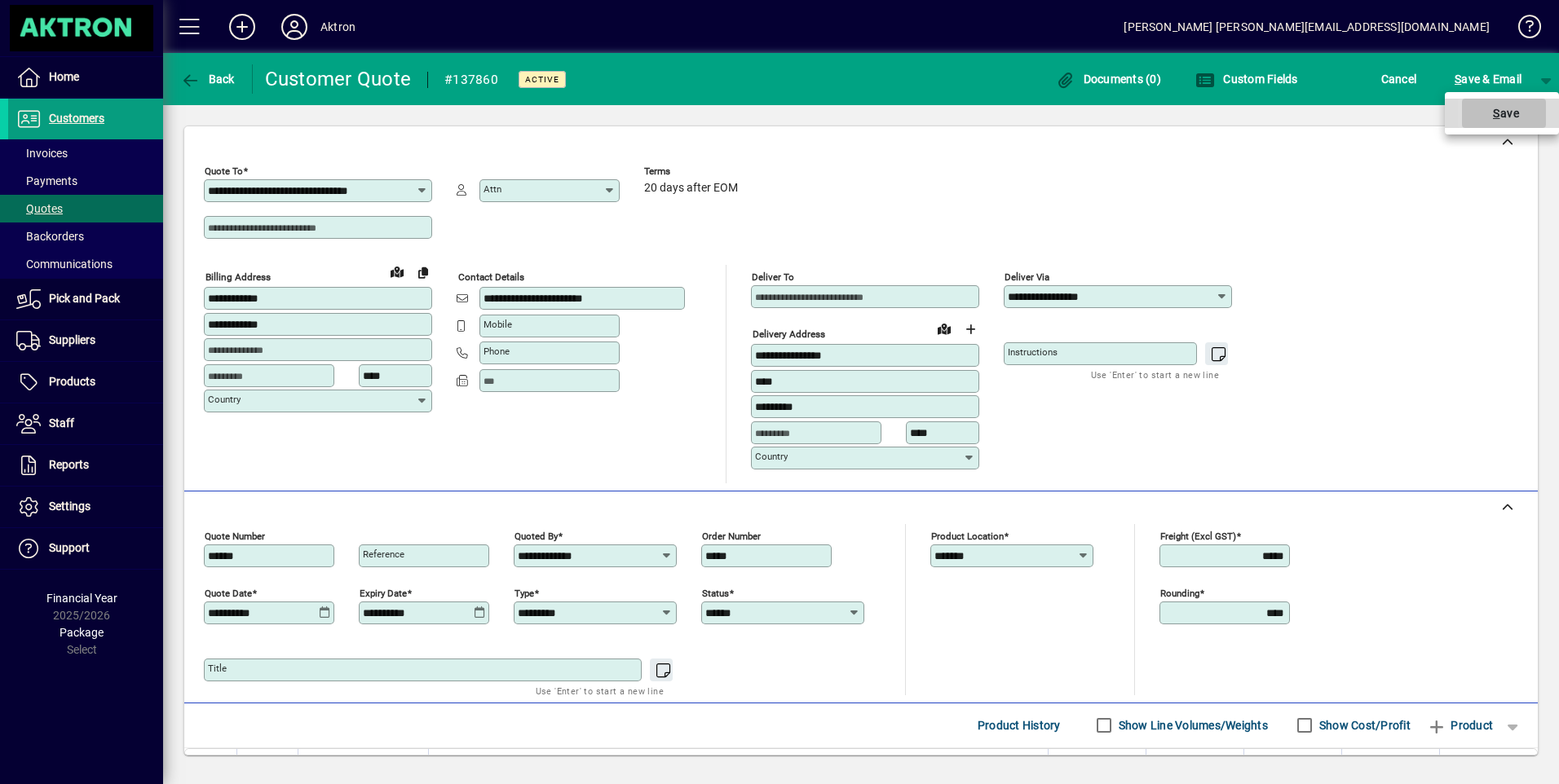click on "S ave" at bounding box center [1504, 113] 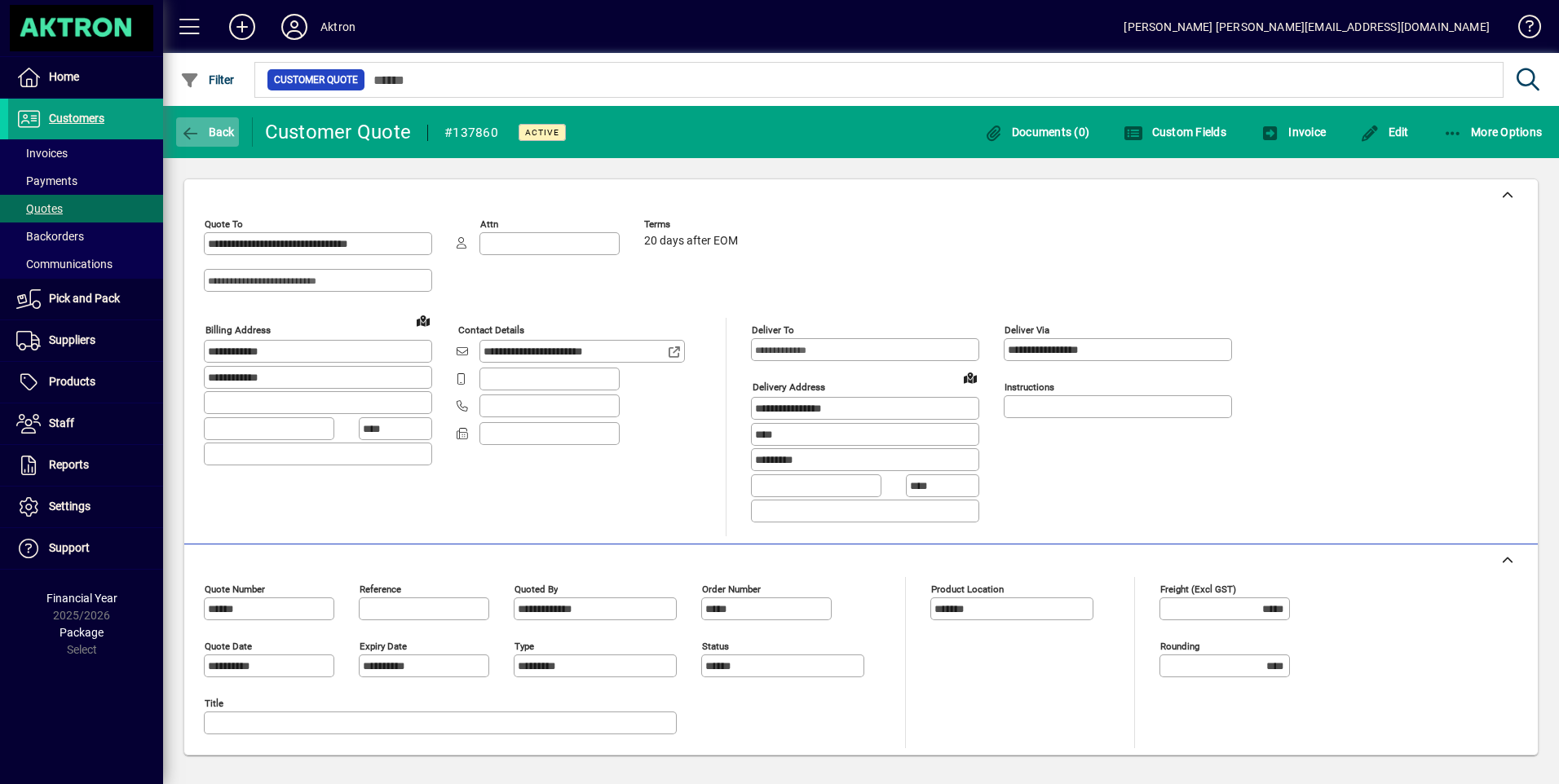 click 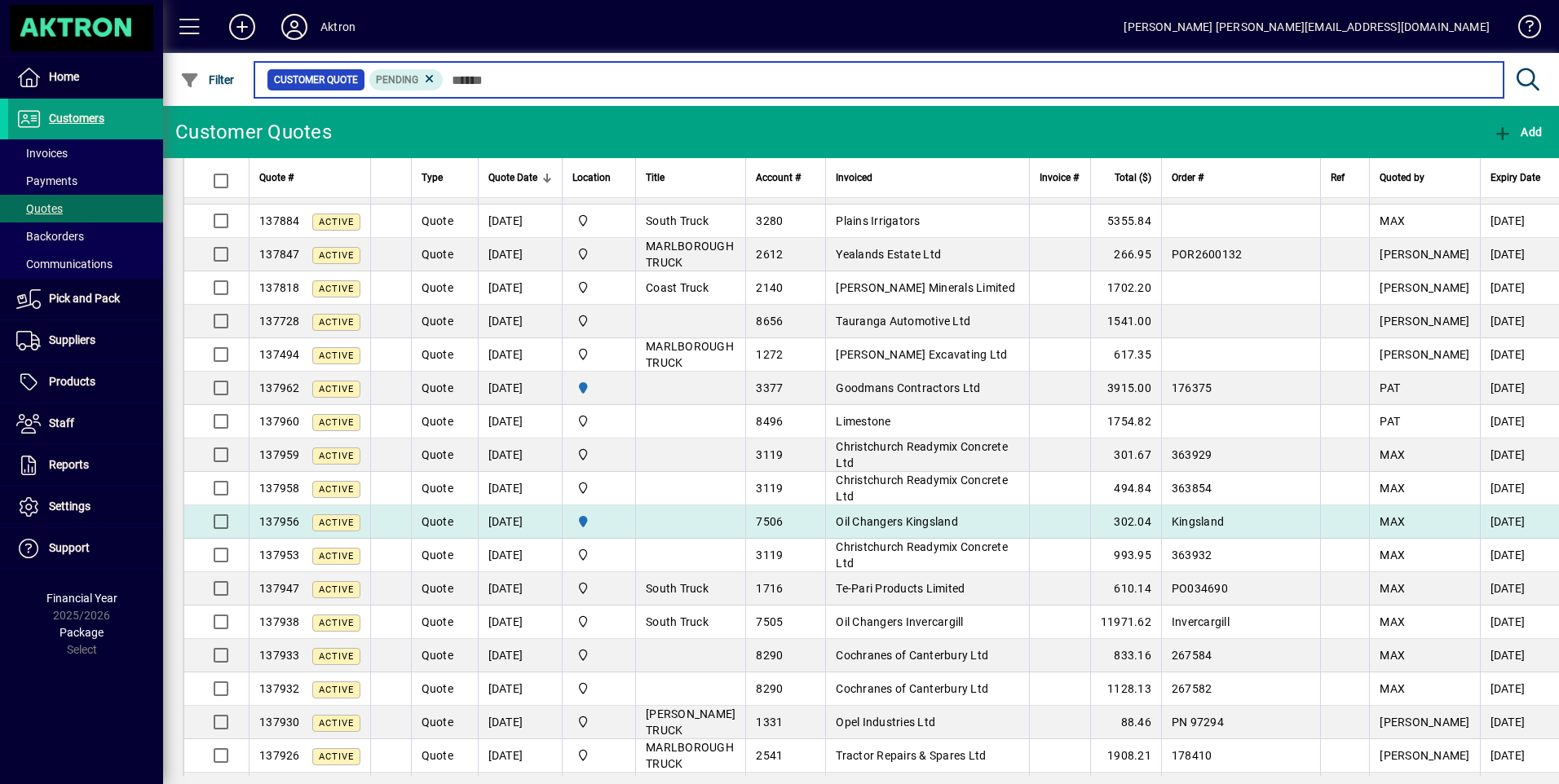 scroll, scrollTop: 326, scrollLeft: 0, axis: vertical 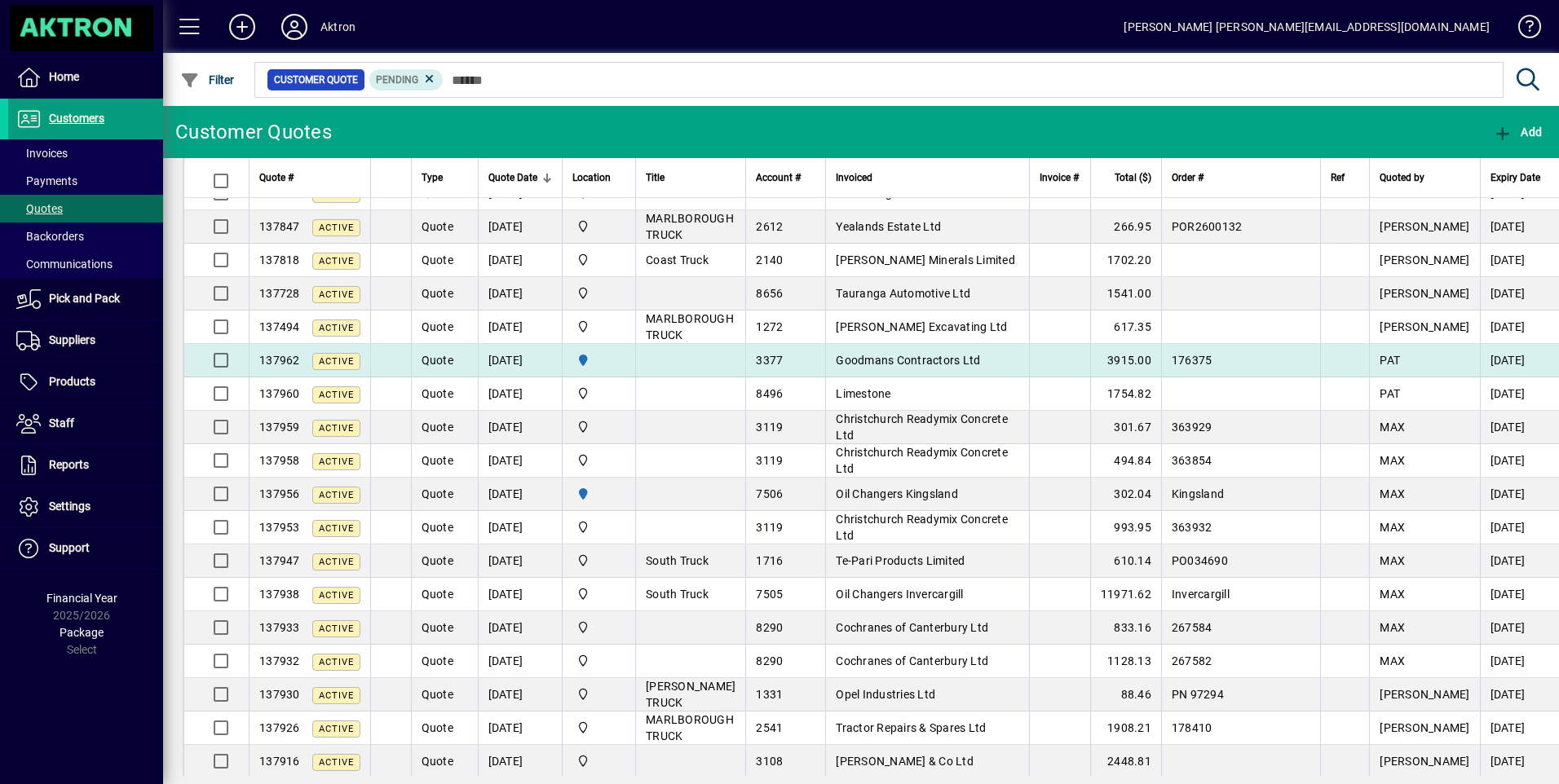 click on "Goodmans Contractors Ltd" at bounding box center [908, 360] 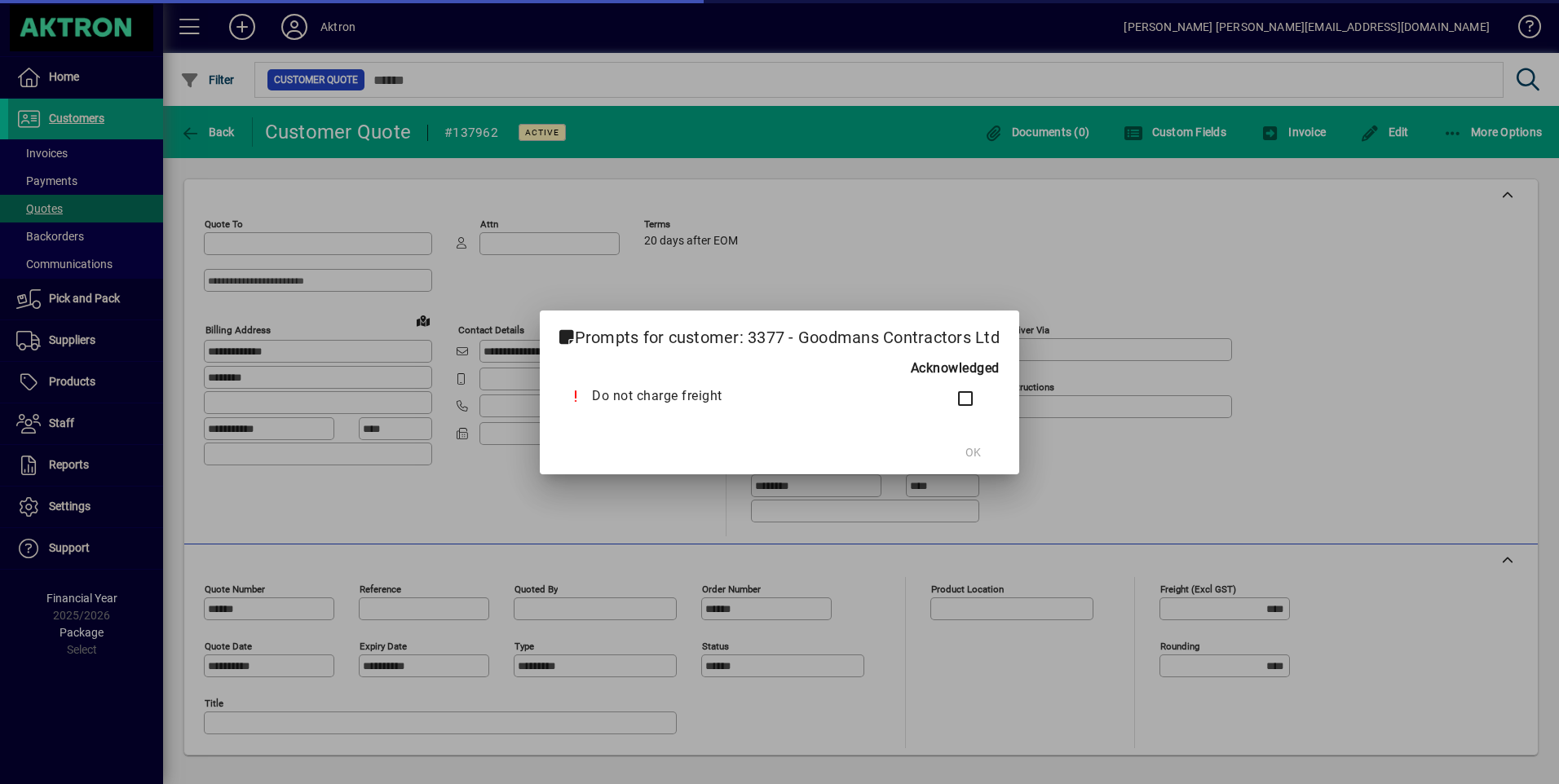 type on "**********" 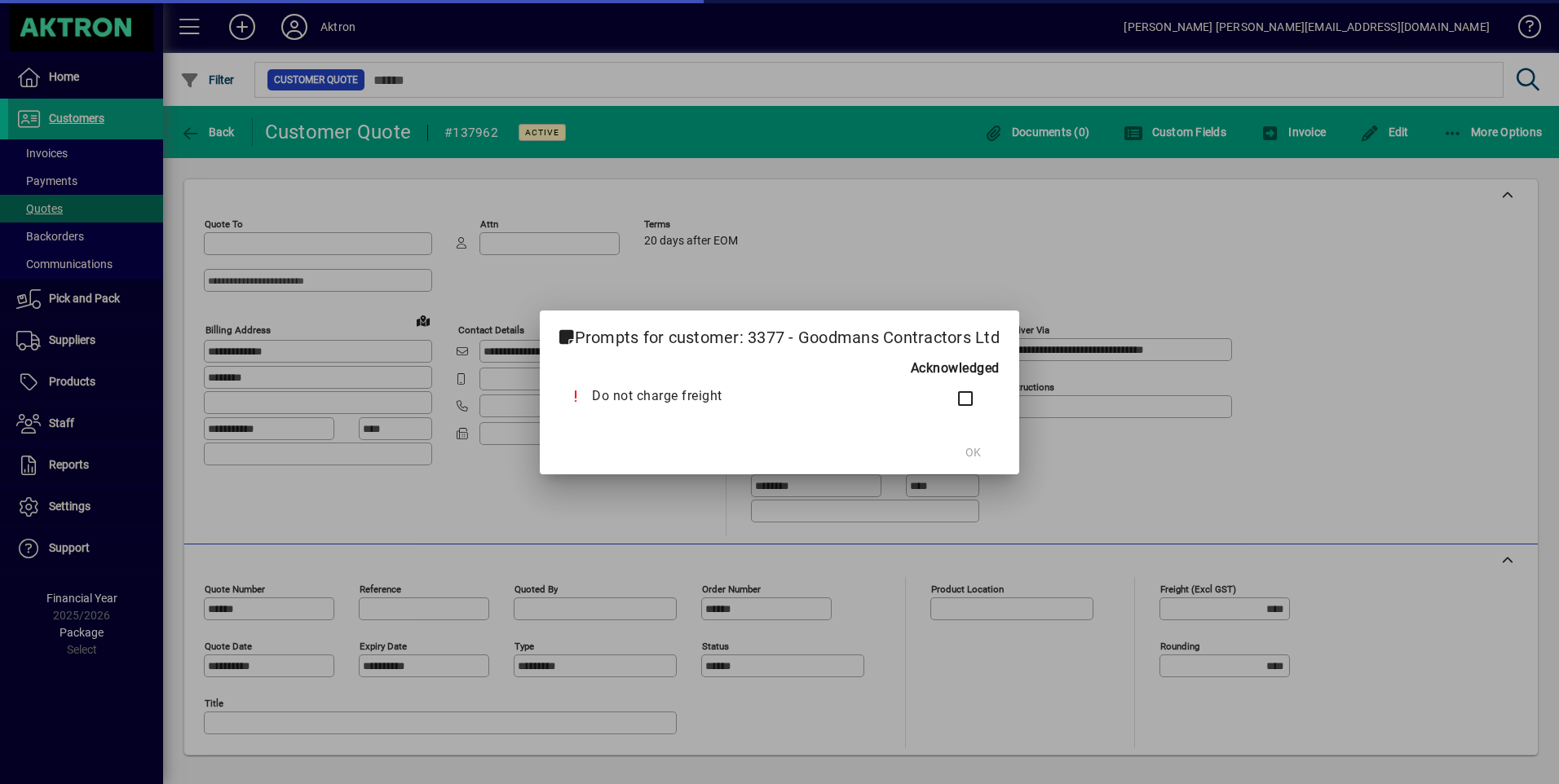 type on "**********" 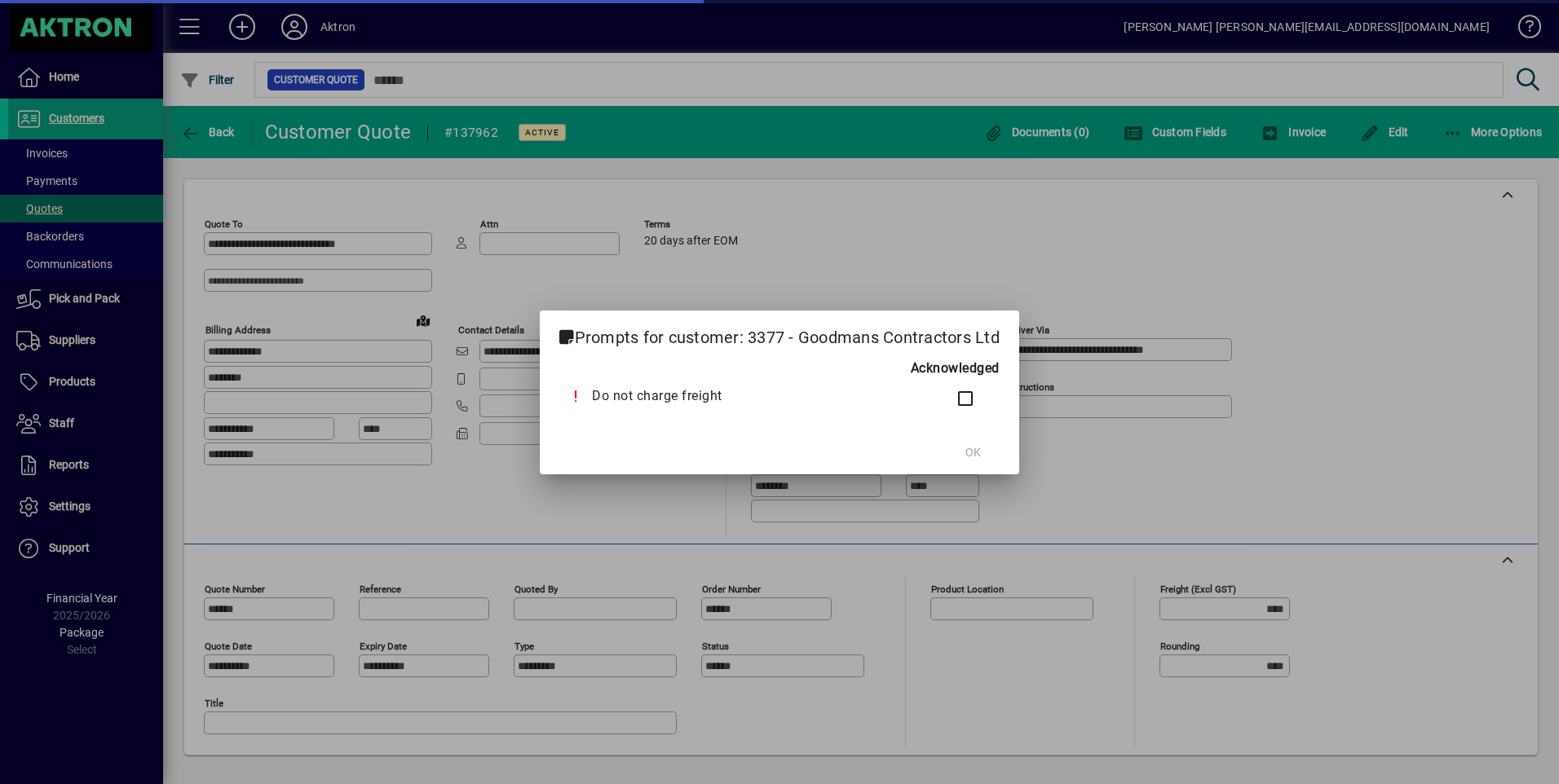 type on "**********" 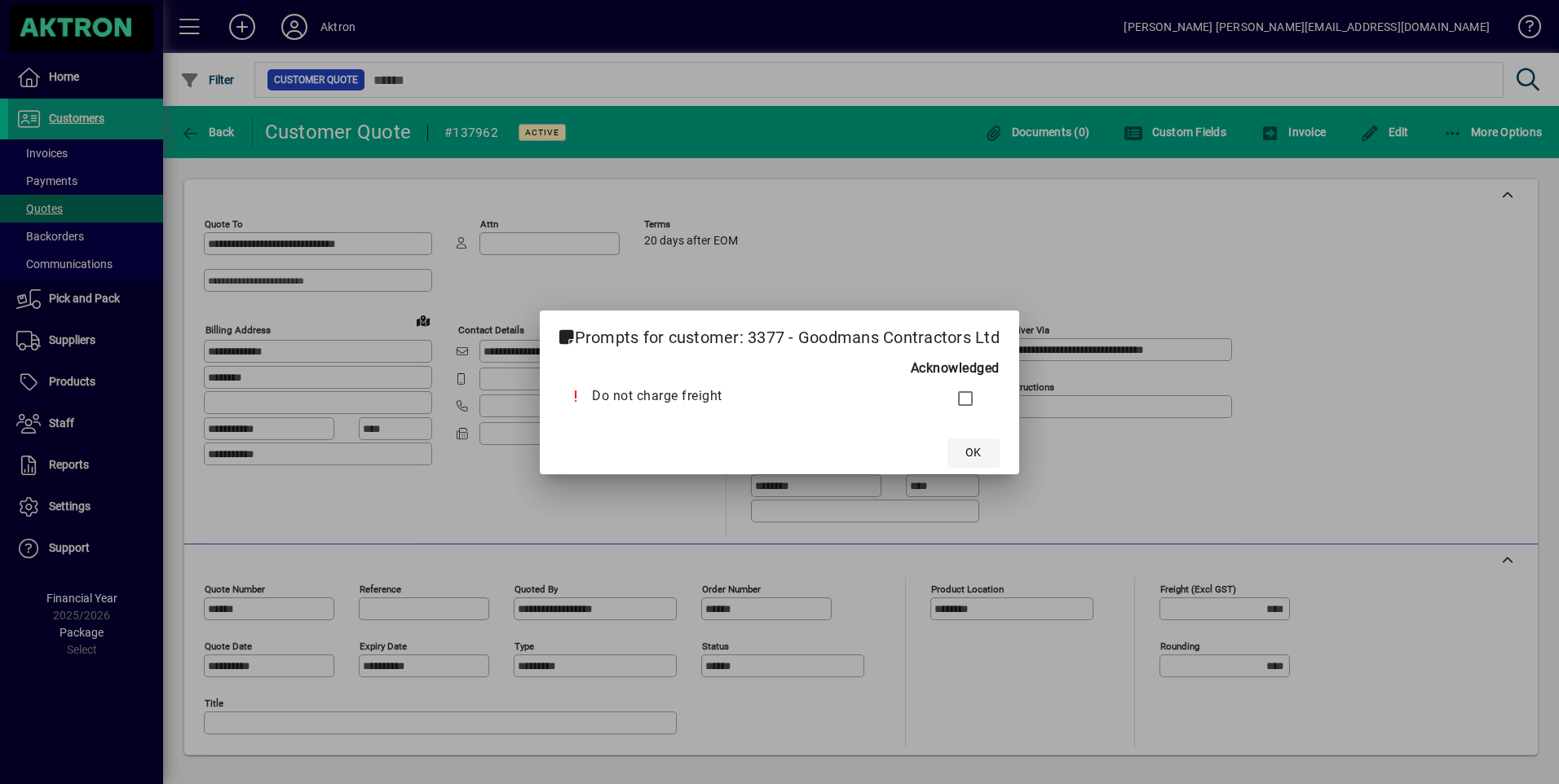 click on "OK" 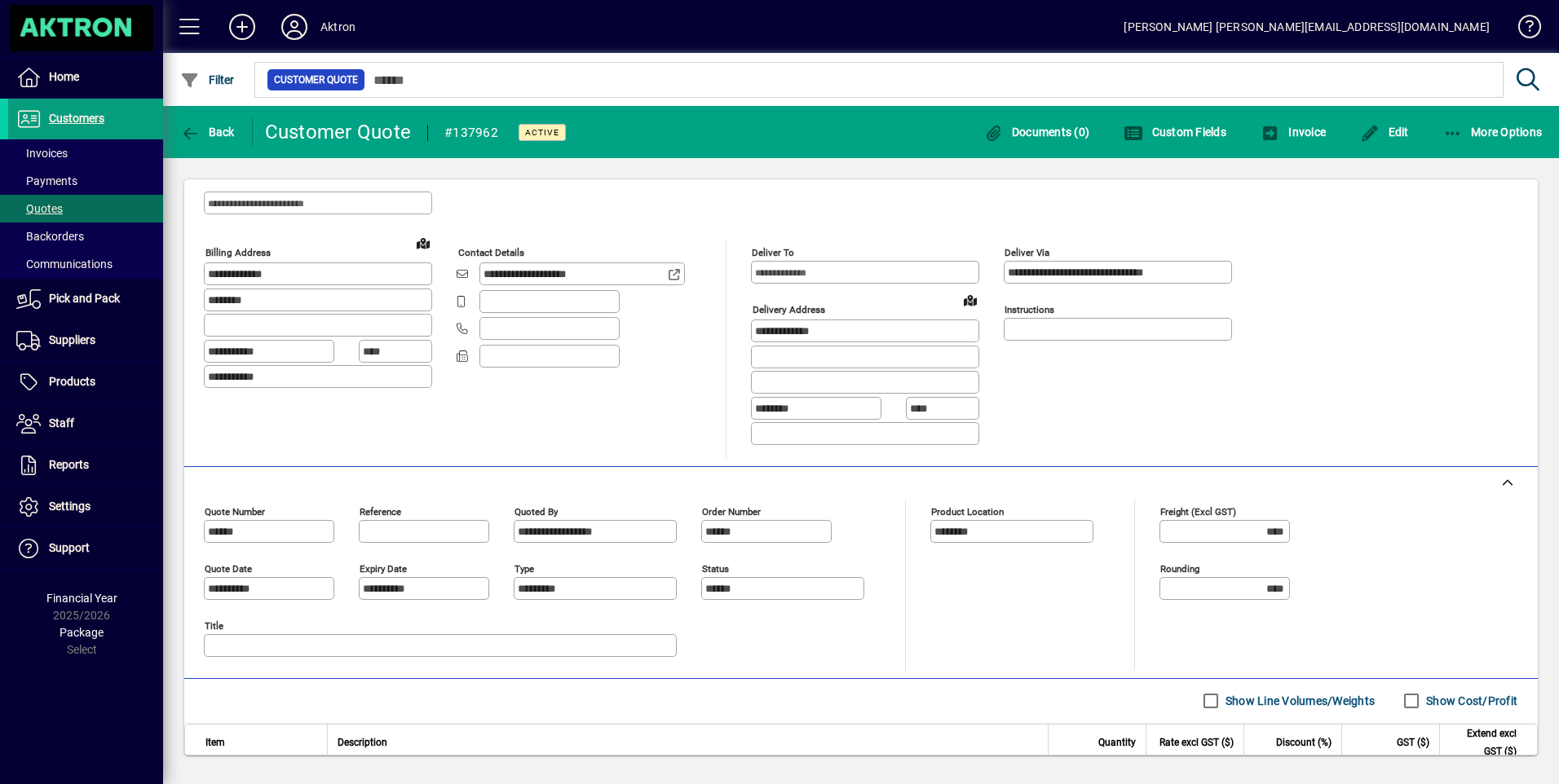 scroll, scrollTop: 244, scrollLeft: 0, axis: vertical 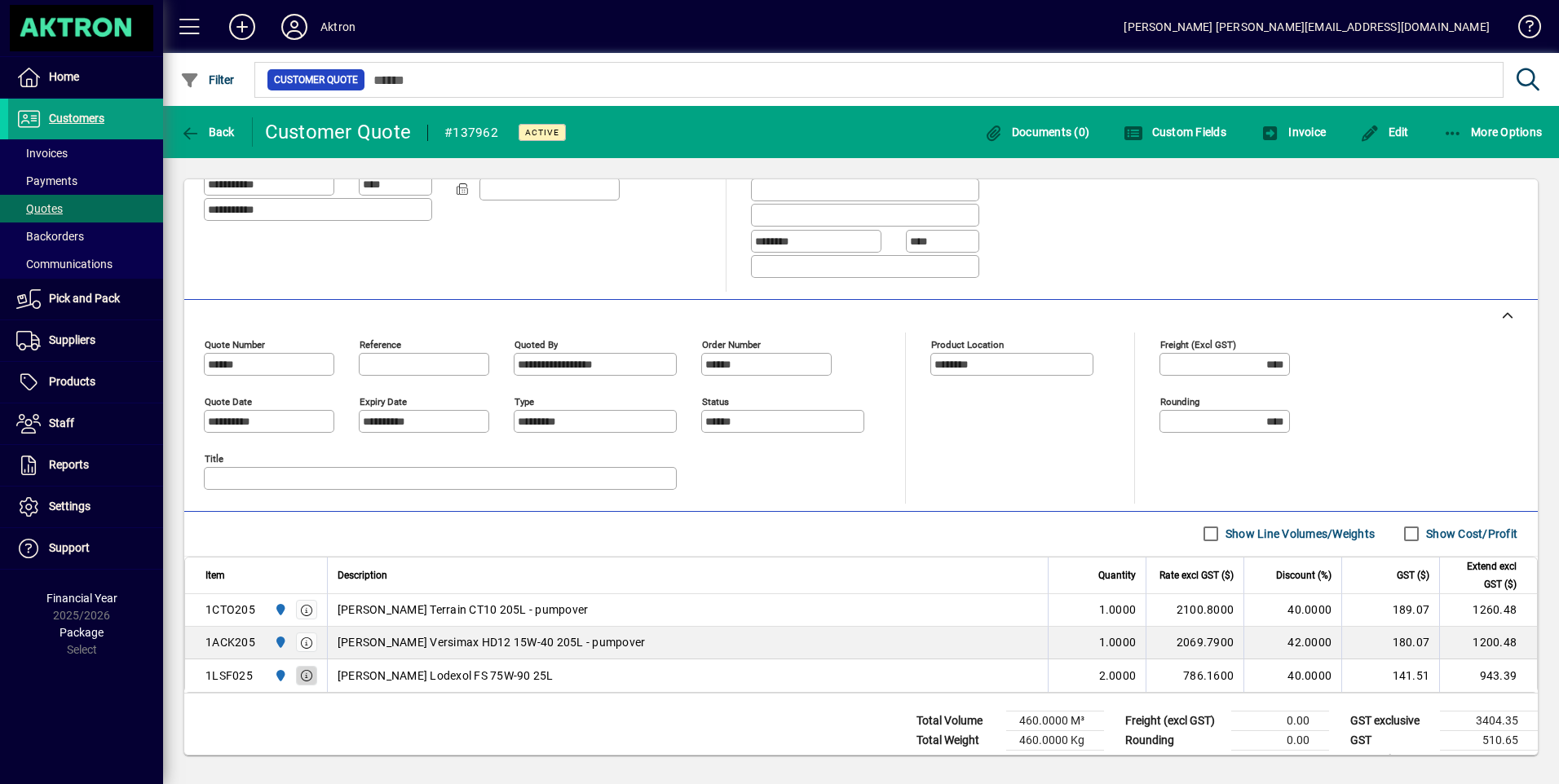click 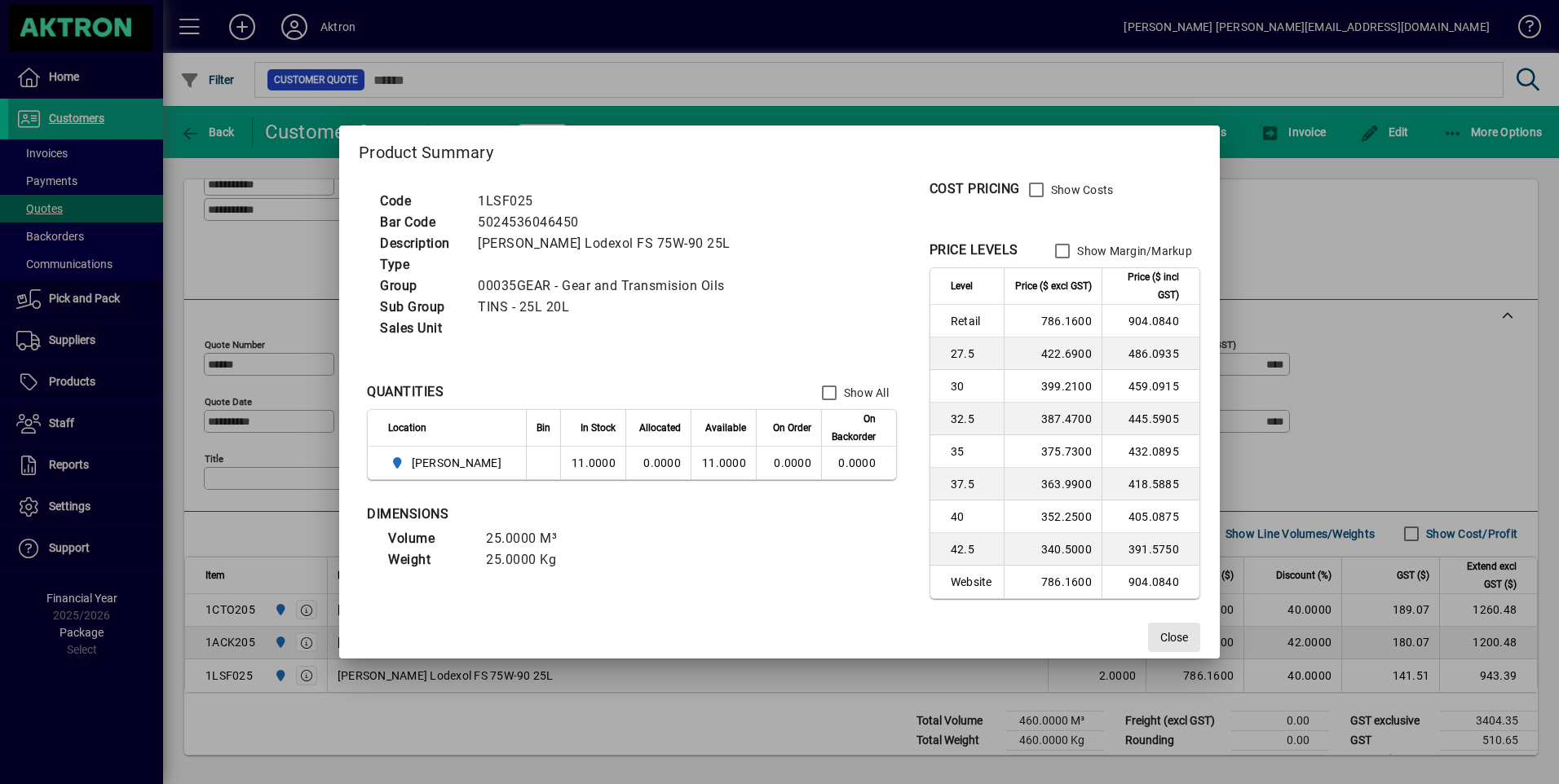 drag, startPoint x: 1156, startPoint y: 639, endPoint x: 1124, endPoint y: 633, distance: 32.55764 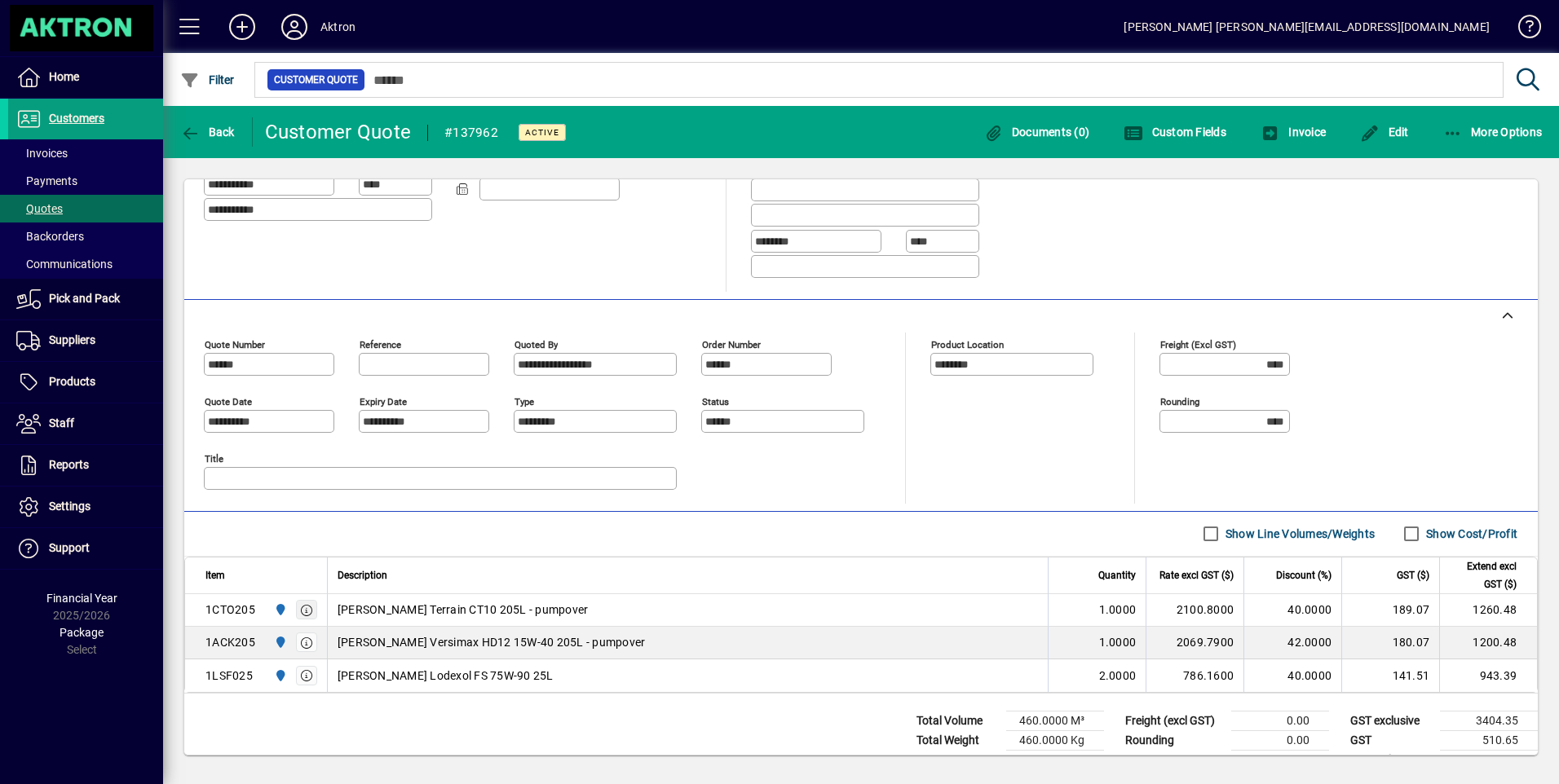 click 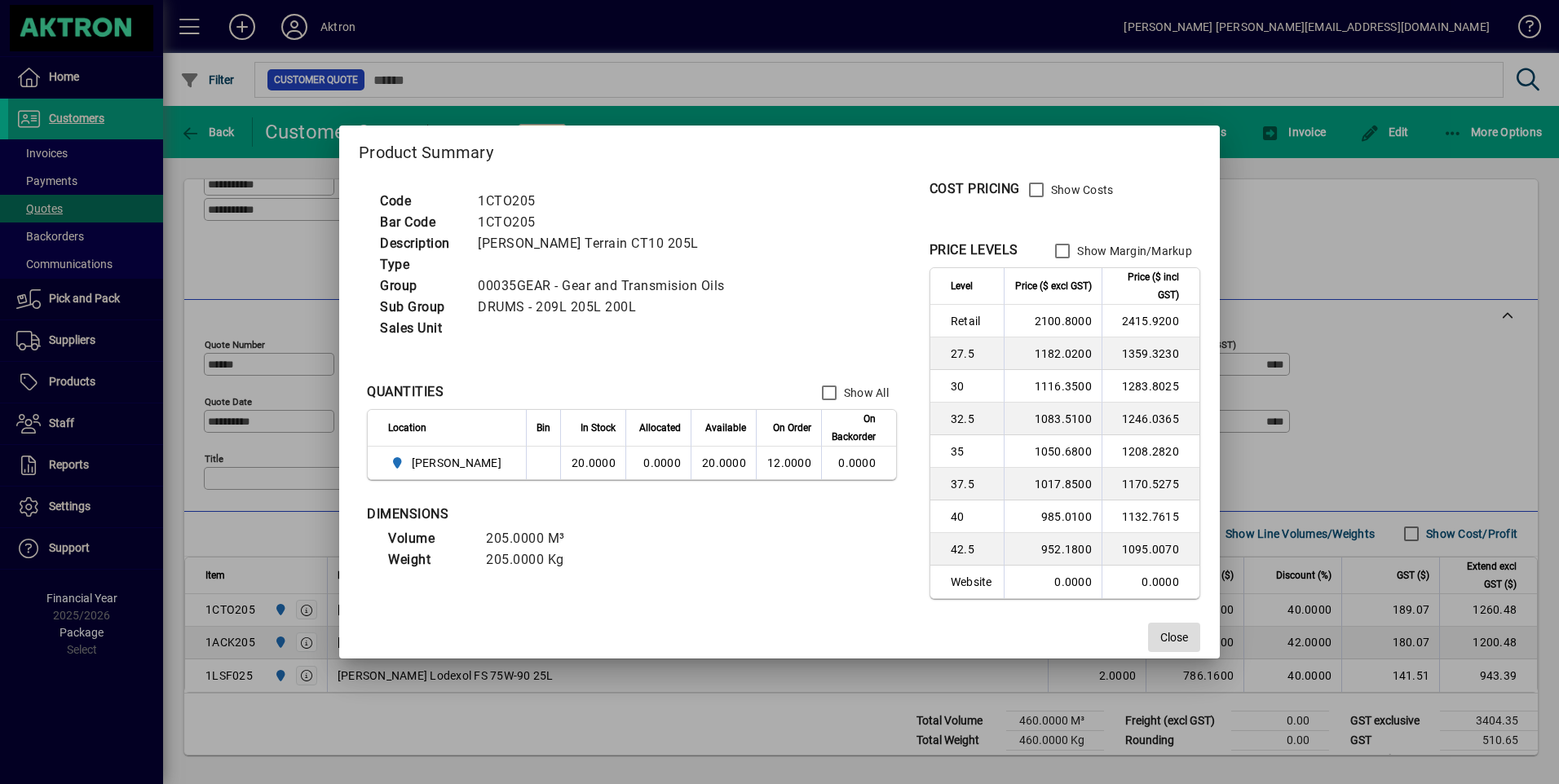 click on "Close" 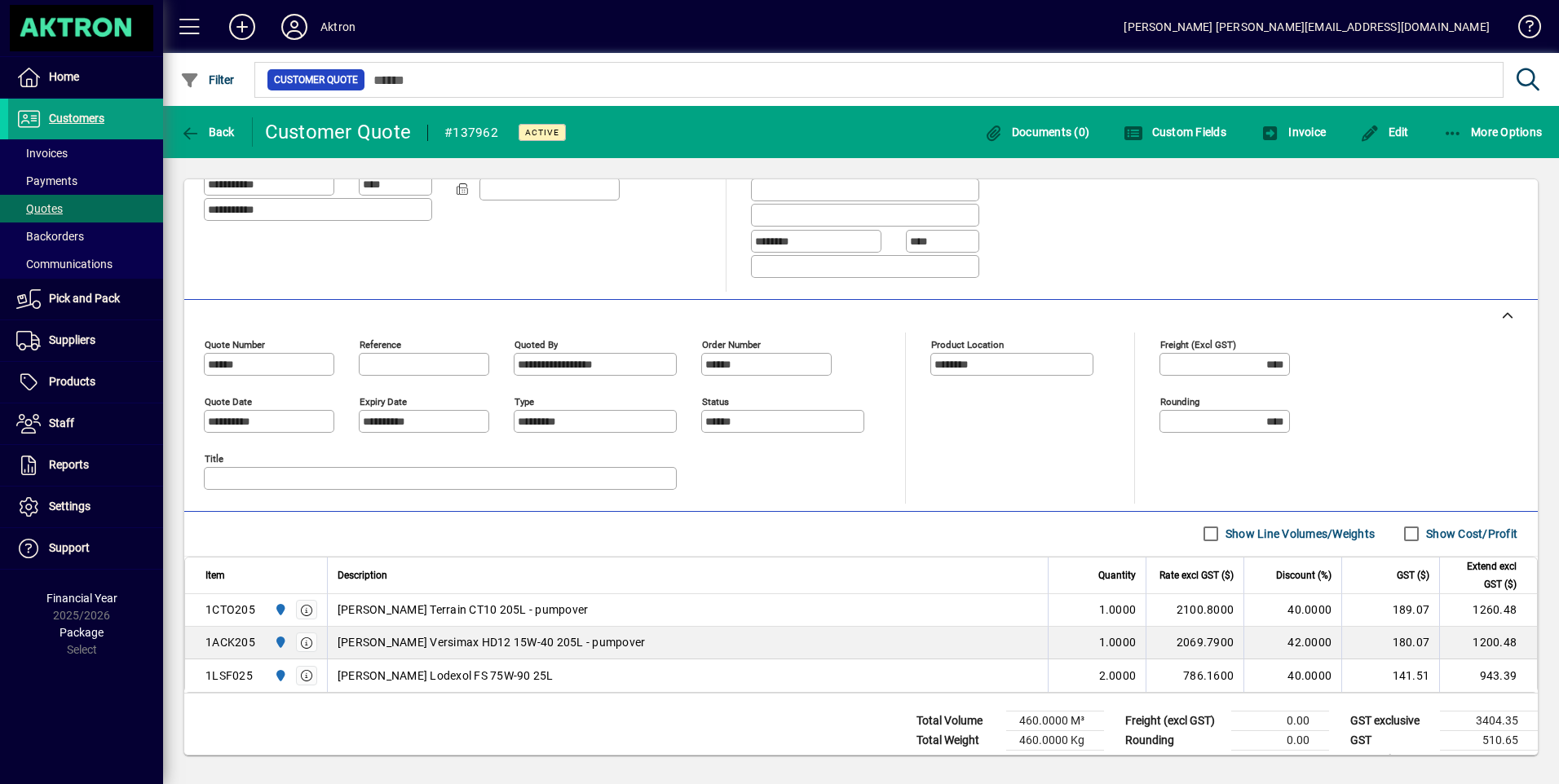 scroll, scrollTop: 0, scrollLeft: 0, axis: both 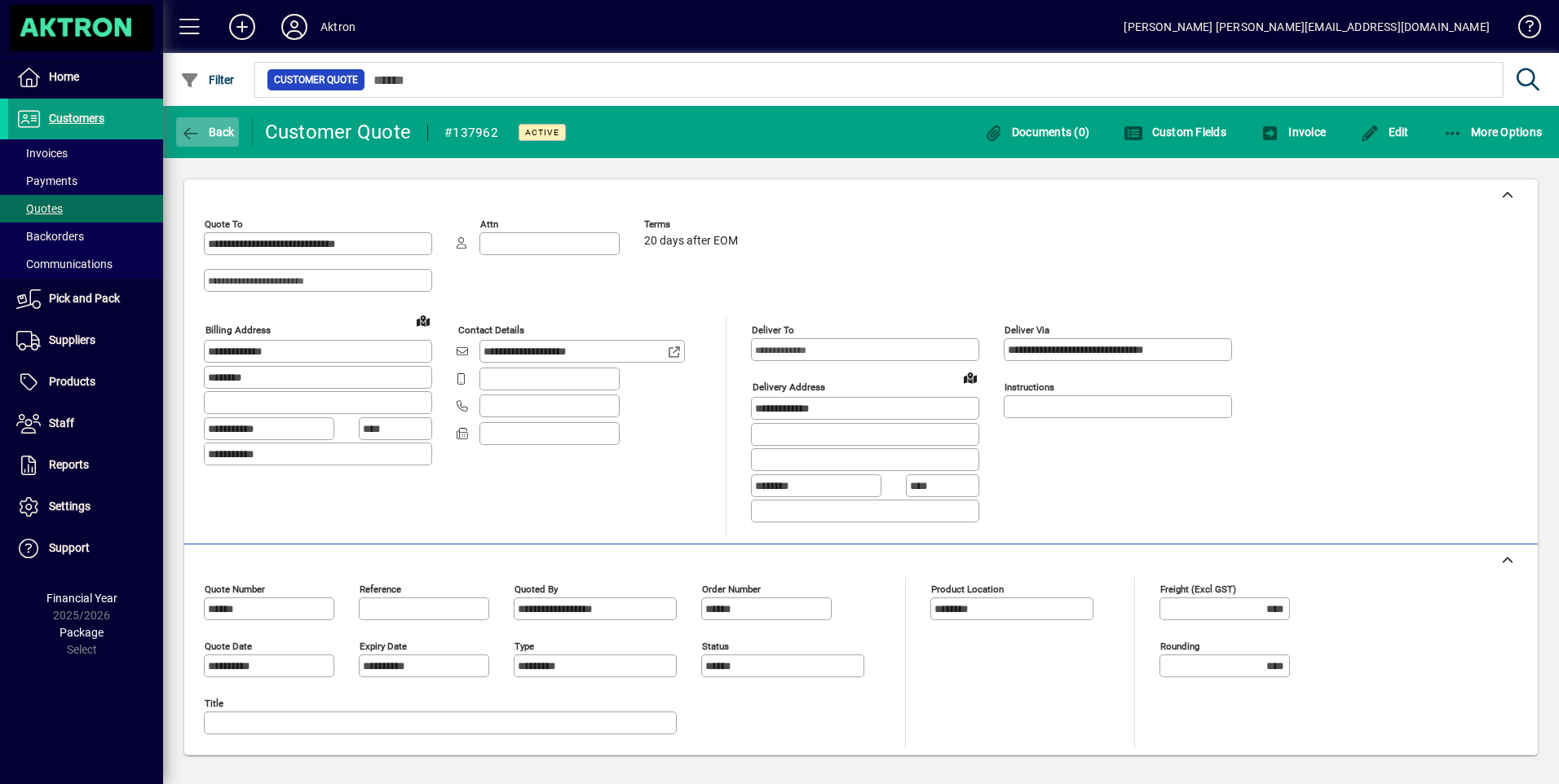 click 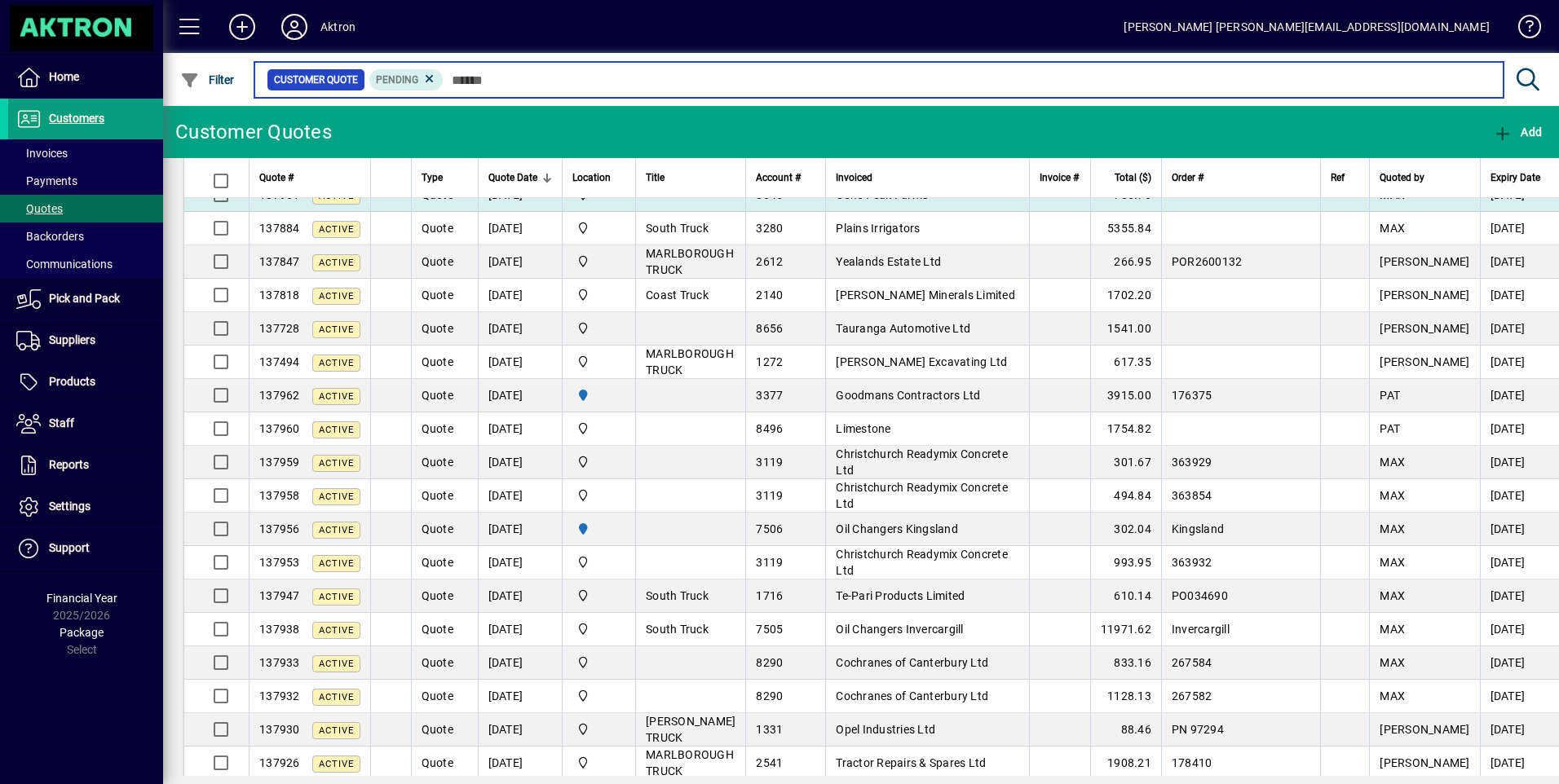 scroll, scrollTop: 326, scrollLeft: 0, axis: vertical 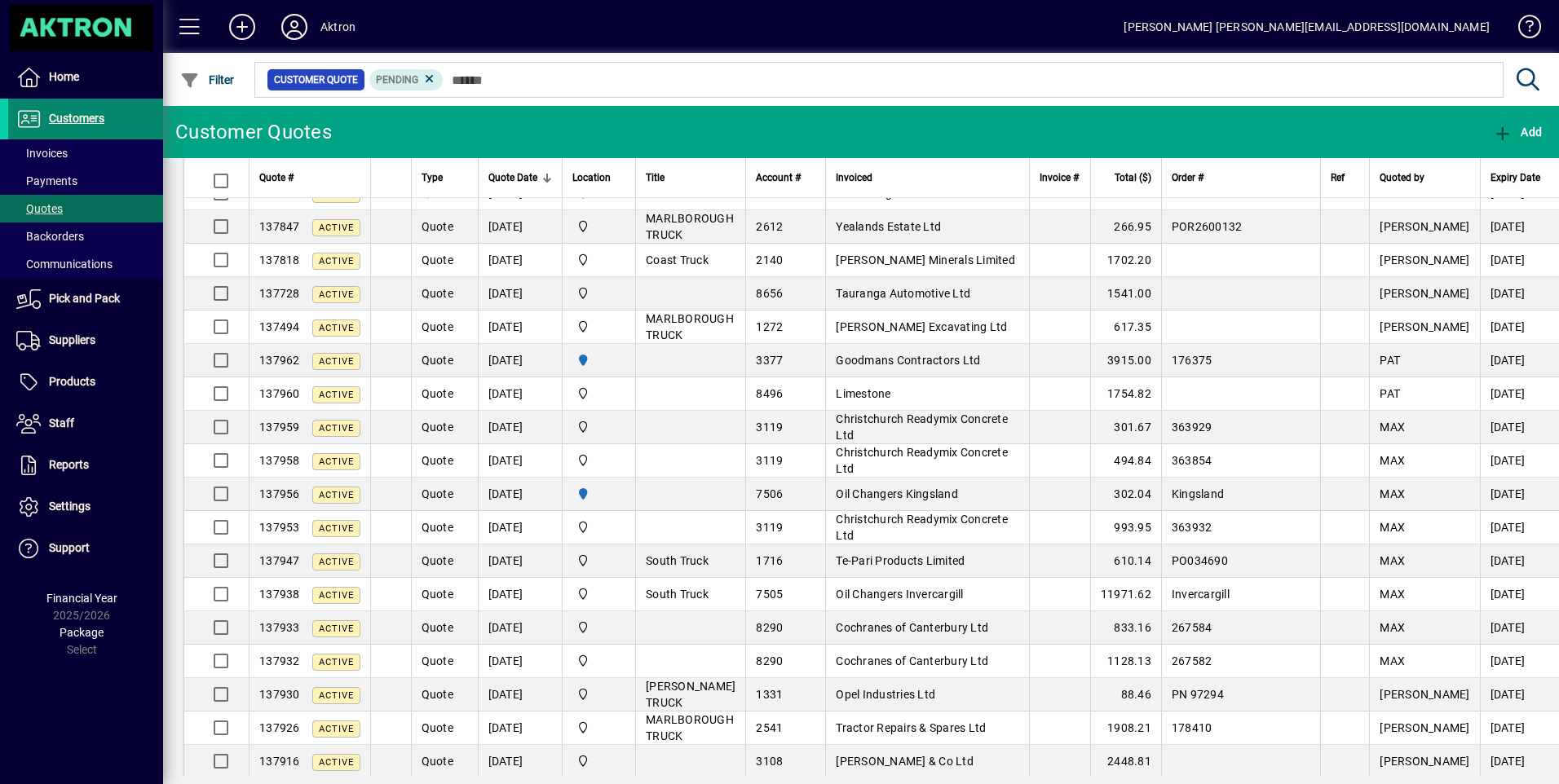click on "Customers" at bounding box center (77, 118) 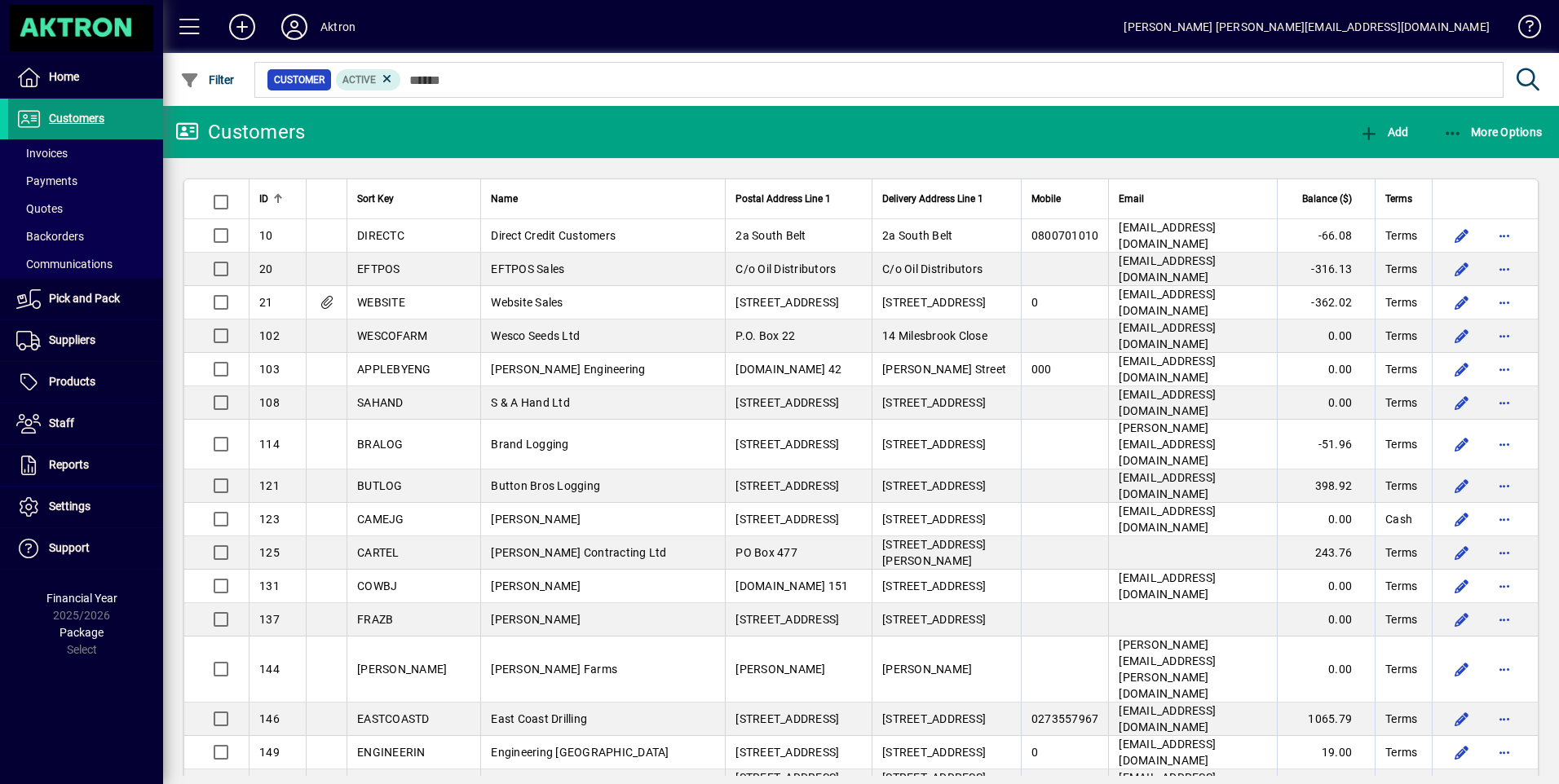 click on "Customers" at bounding box center [77, 118] 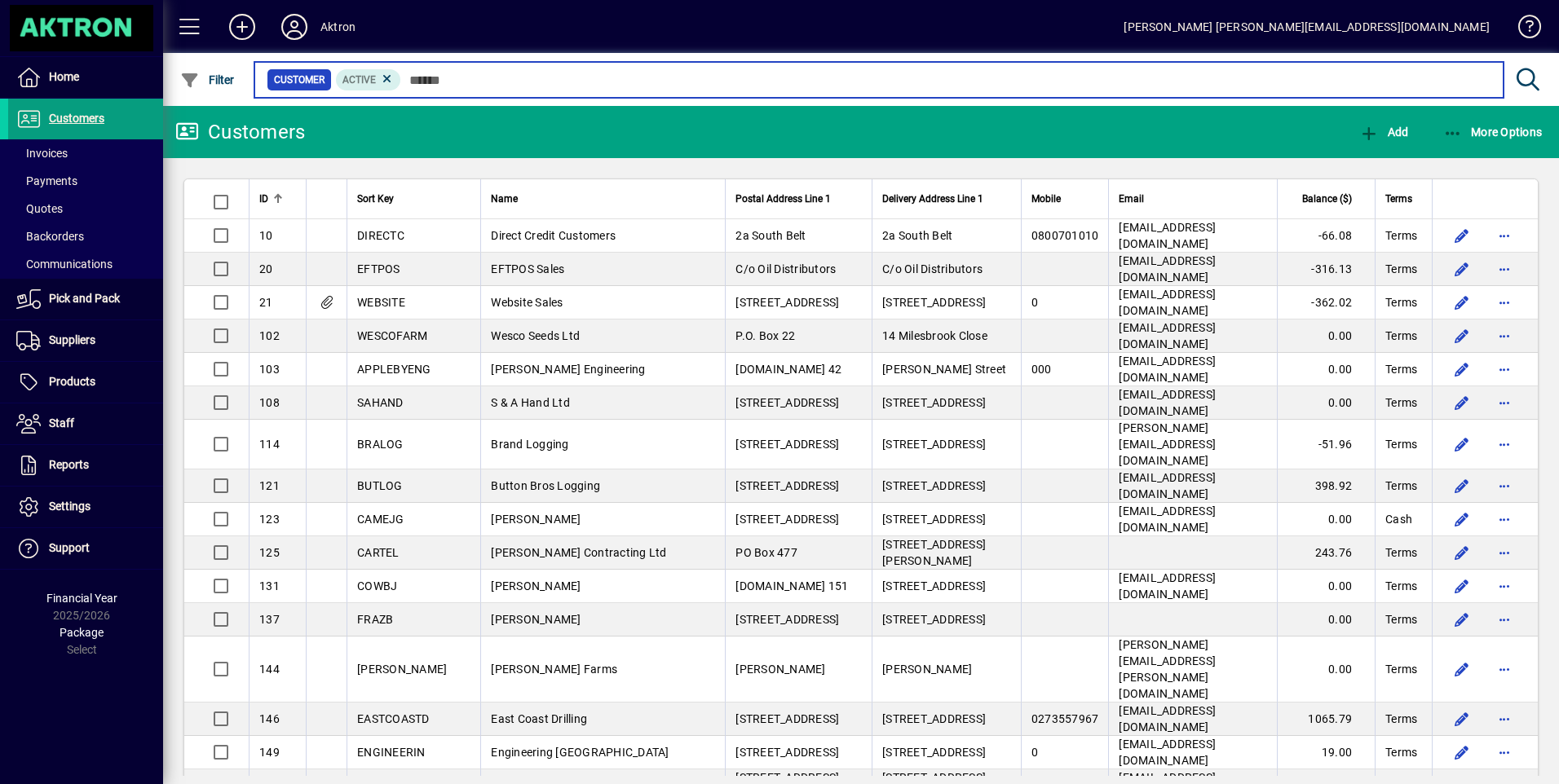 click at bounding box center [946, 80] 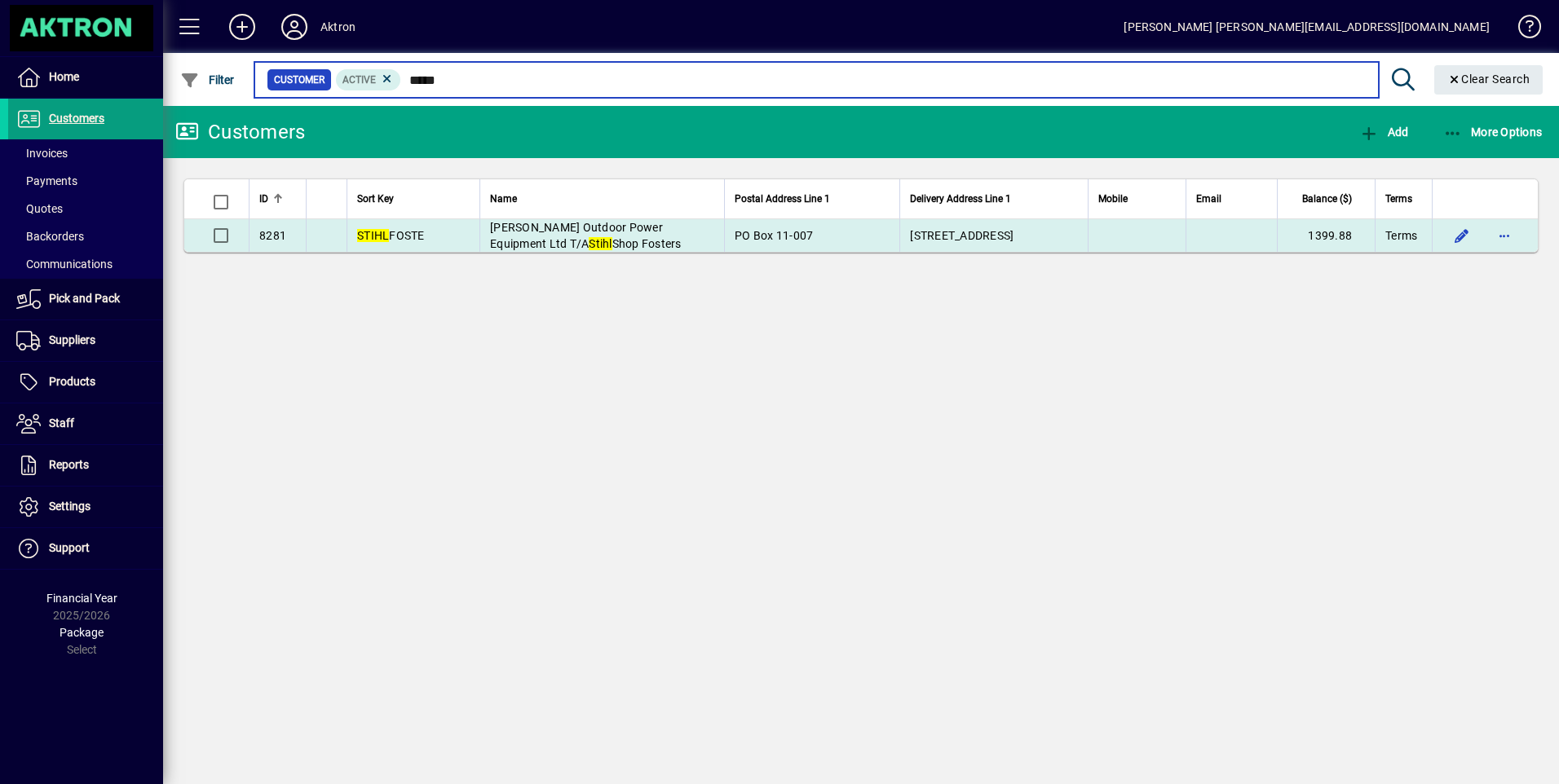 type on "*****" 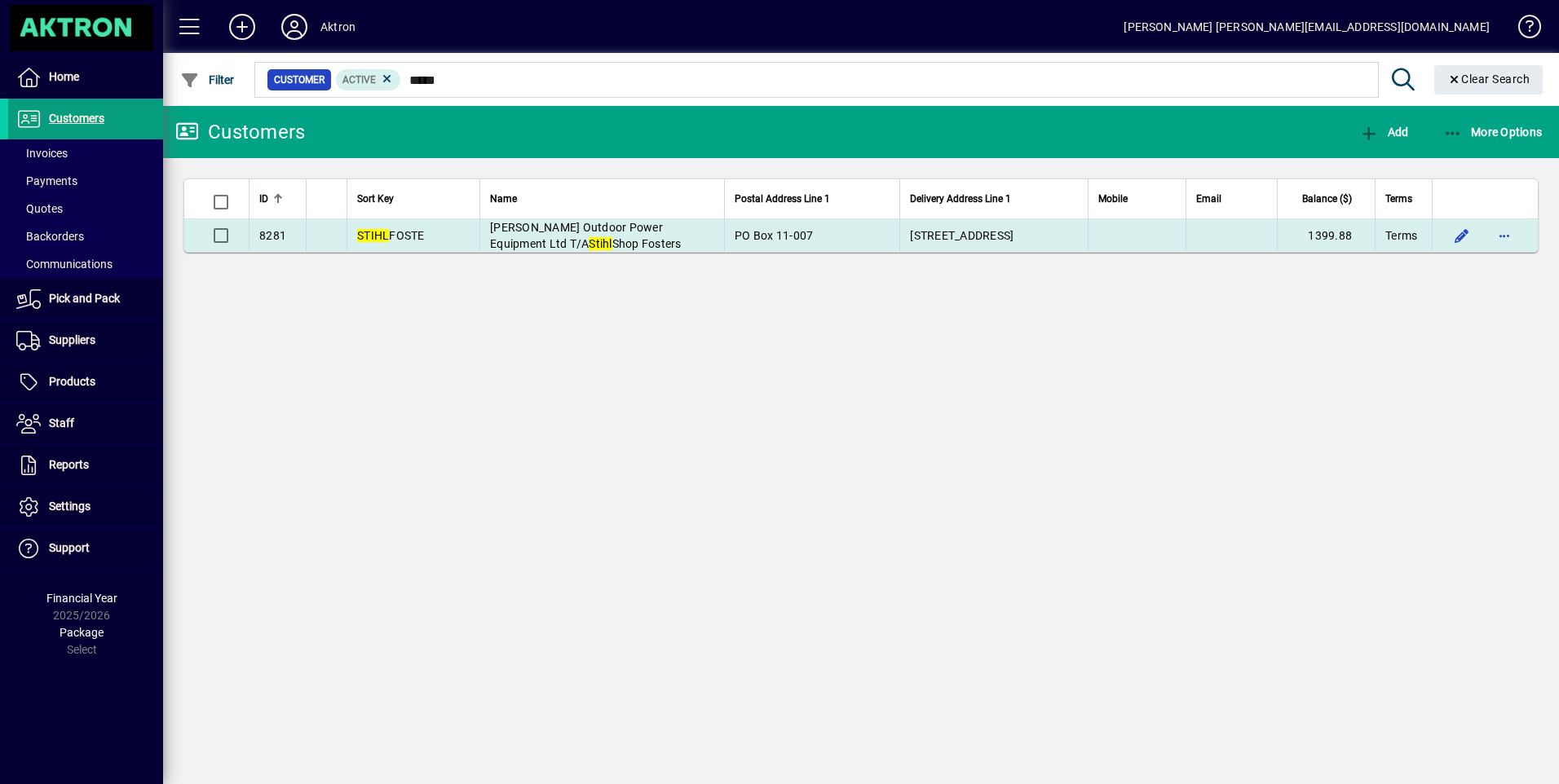 click on "[PERSON_NAME] Outdoor Power Equipment Ltd T/A  Stihl  Shop Fosters" at bounding box center [602, 236] 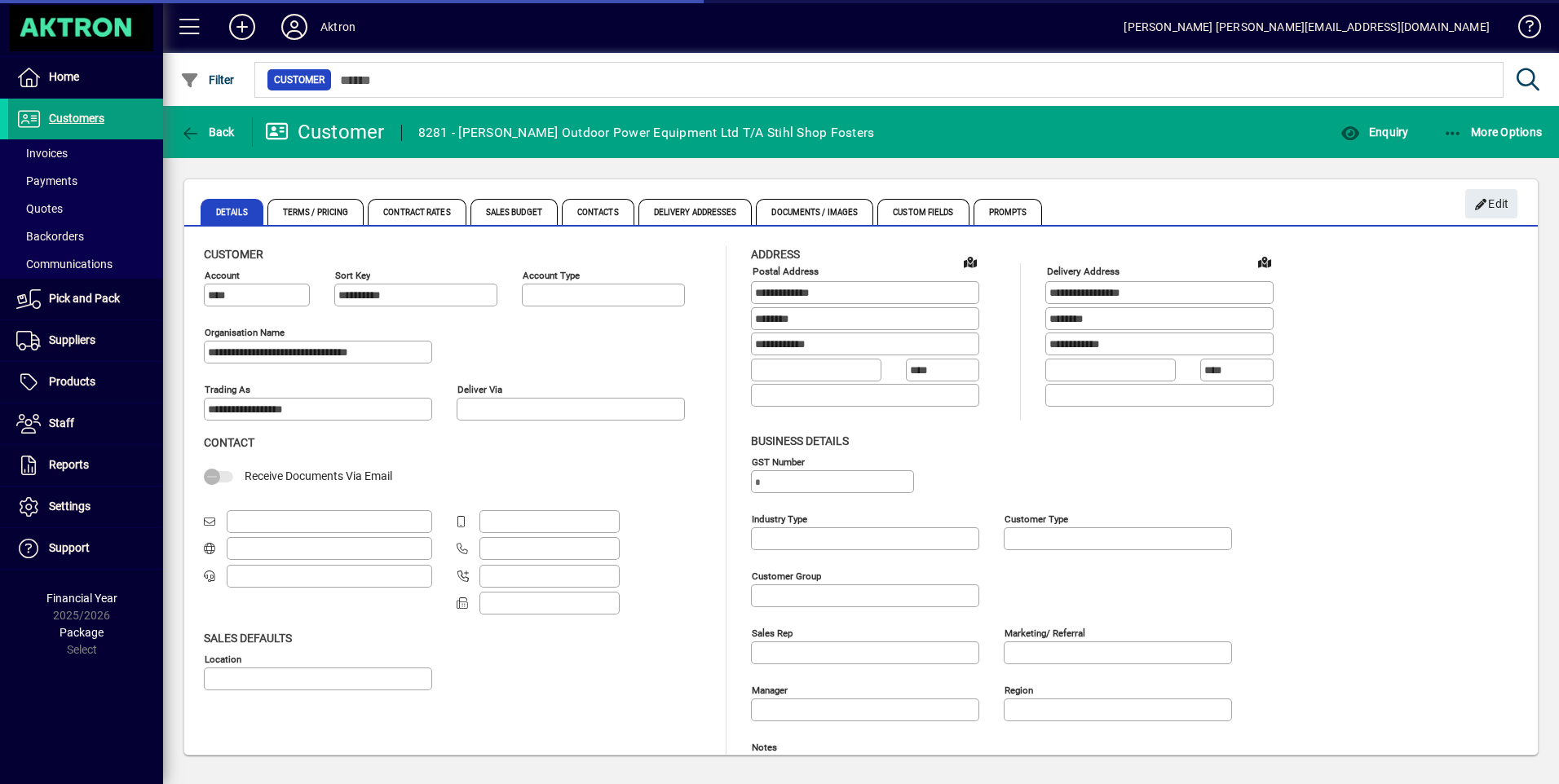 type on "**********" 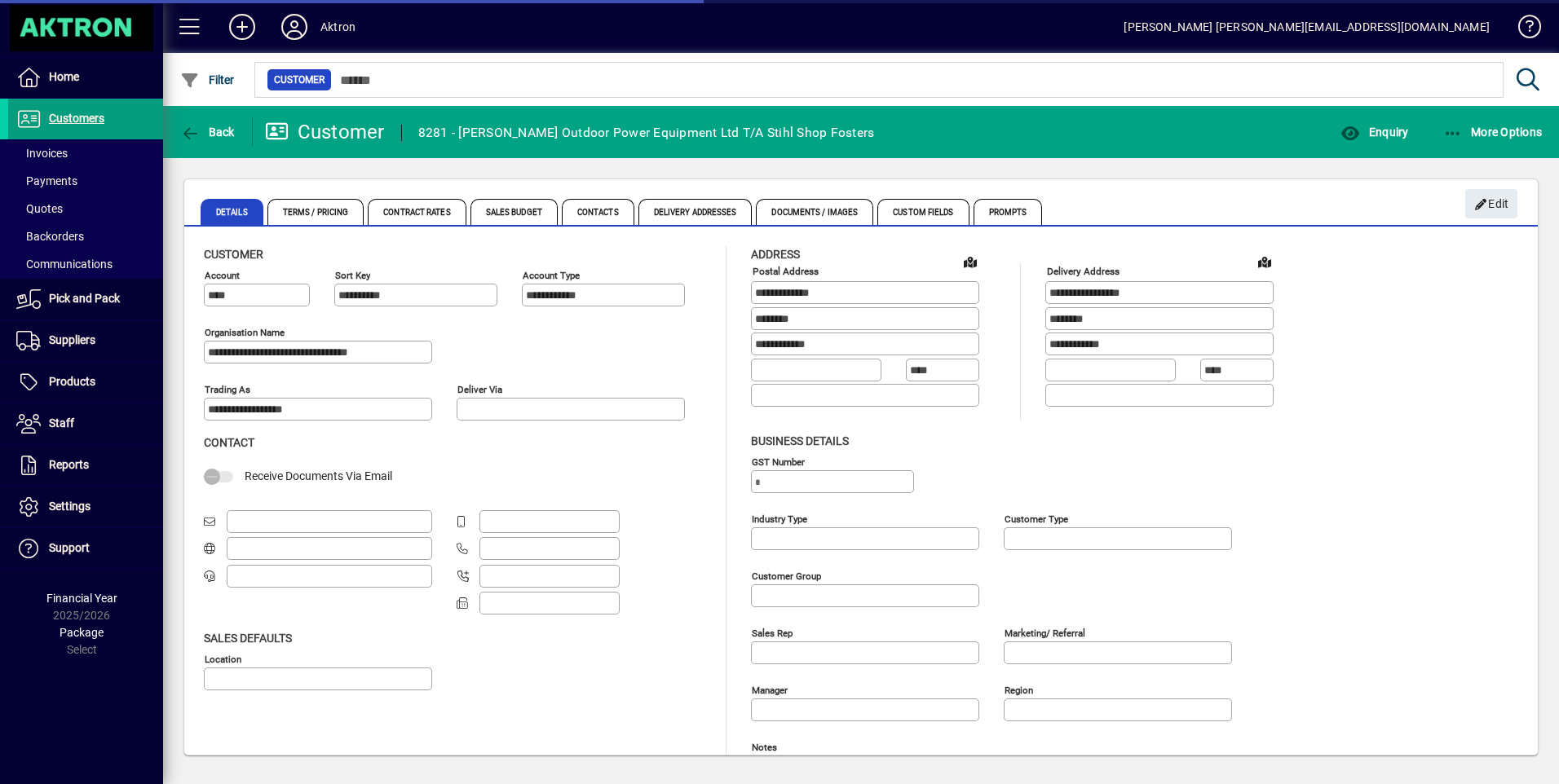 type on "**********" 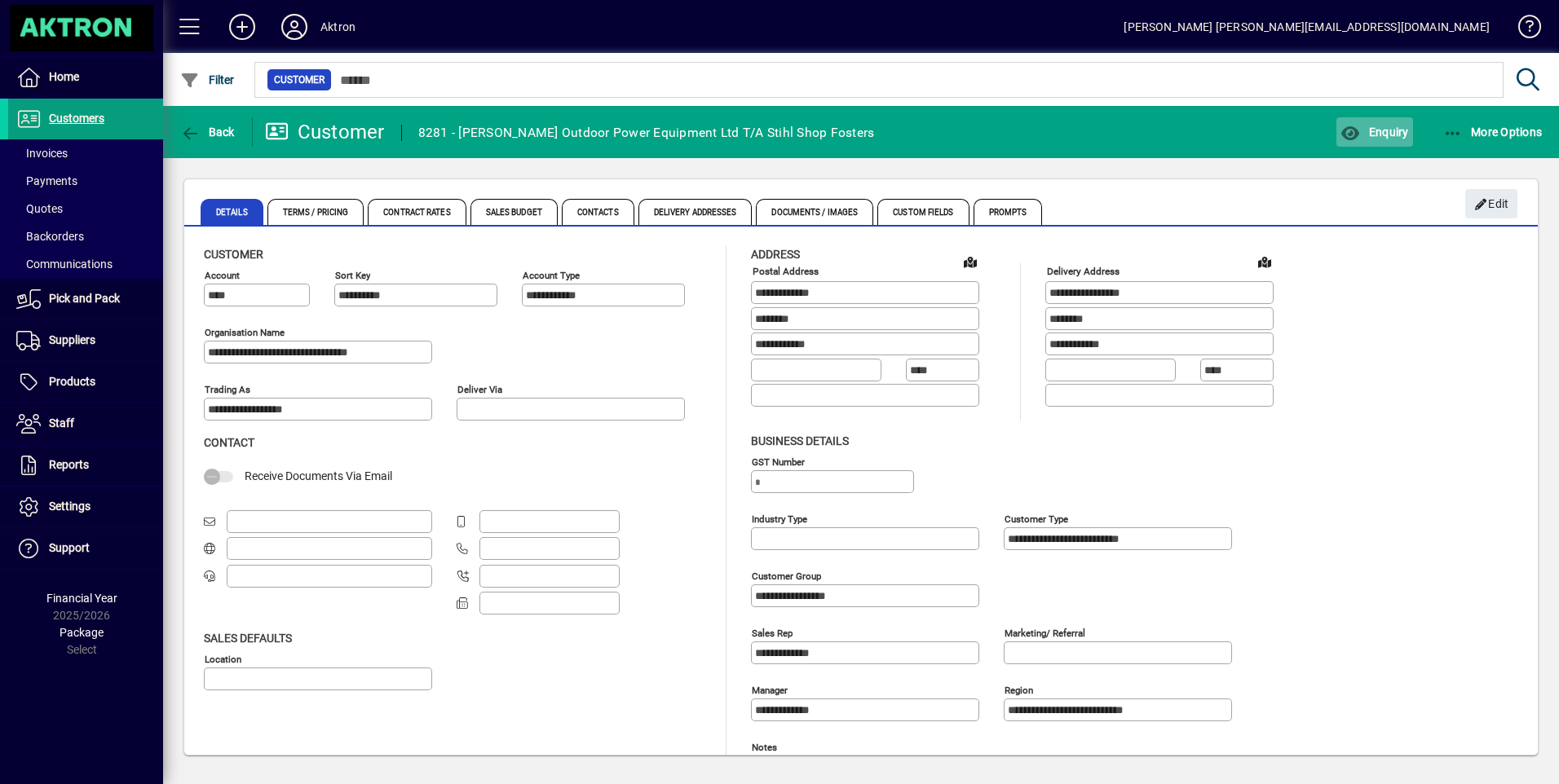 click on "Enquiry" 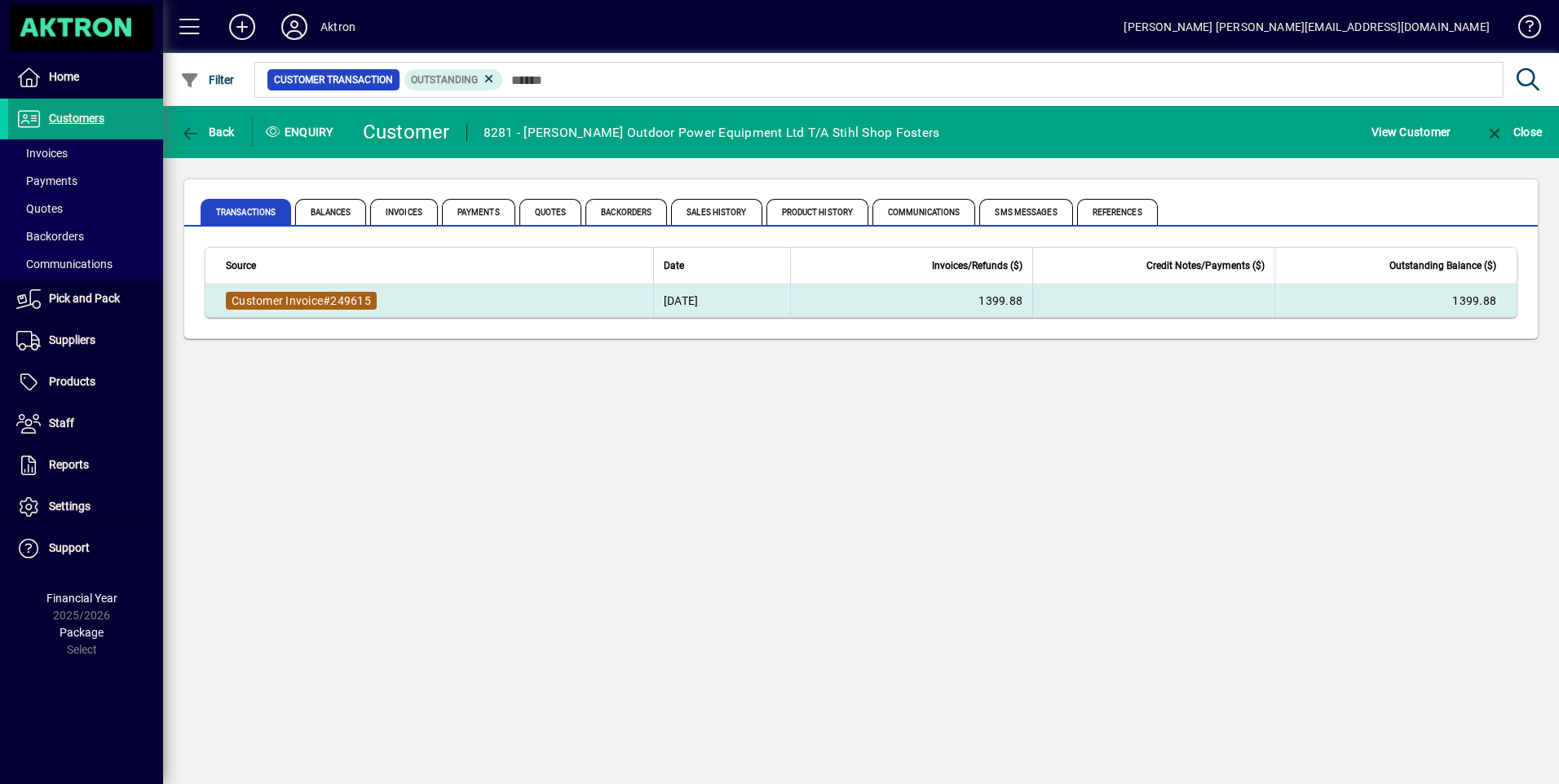 click on "#" at bounding box center (326, 301) 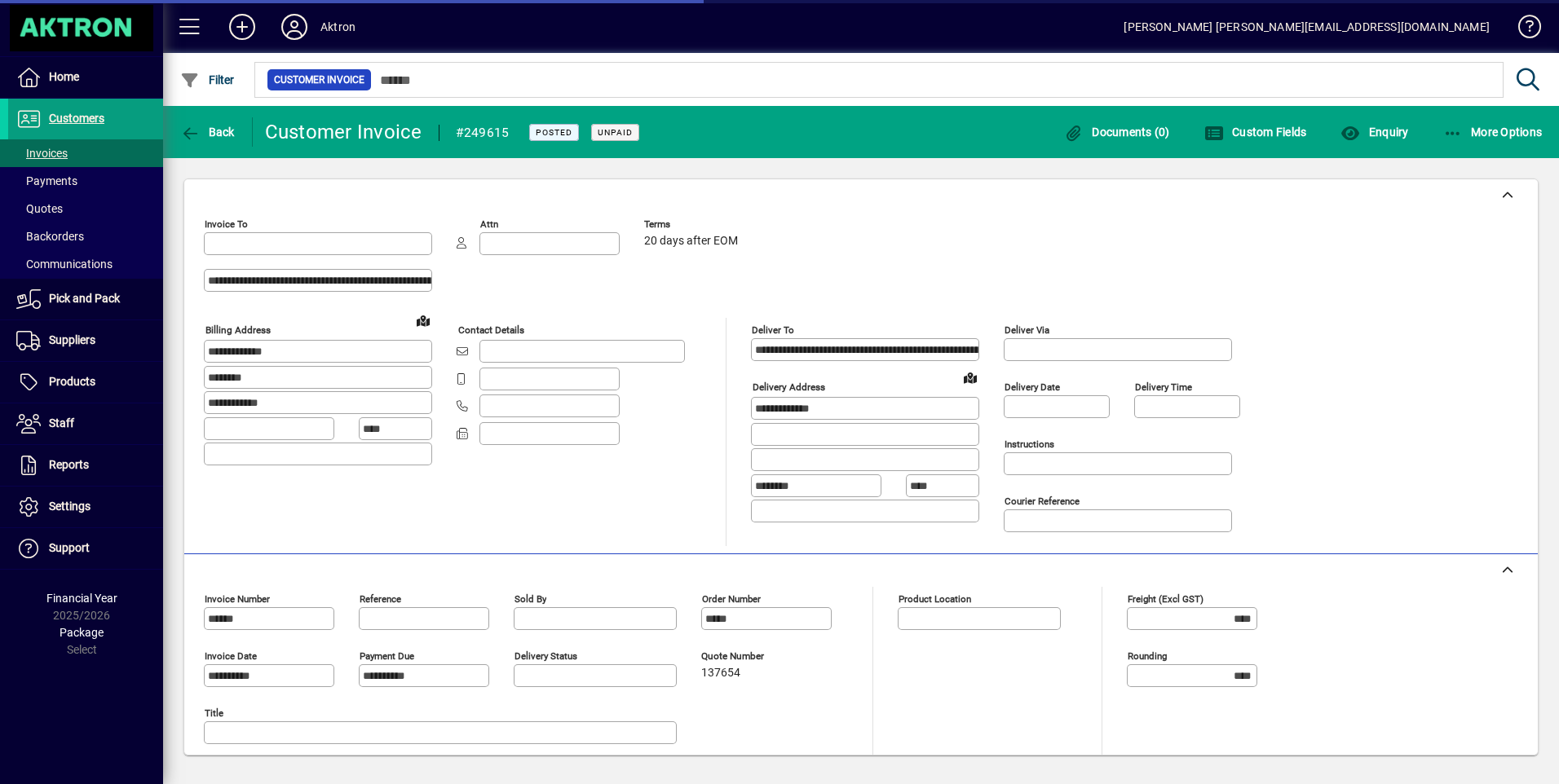 type on "**********" 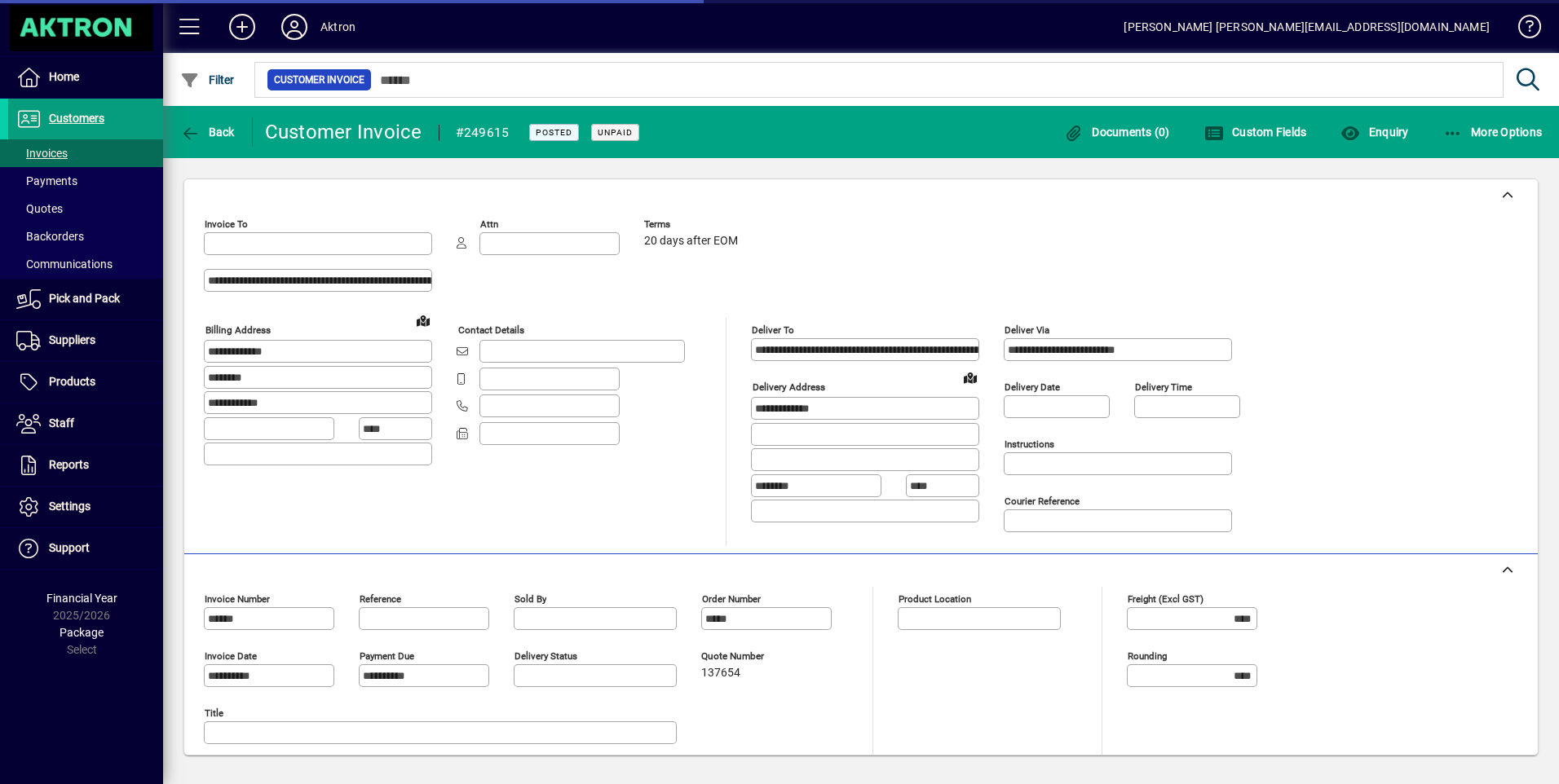 type on "**********" 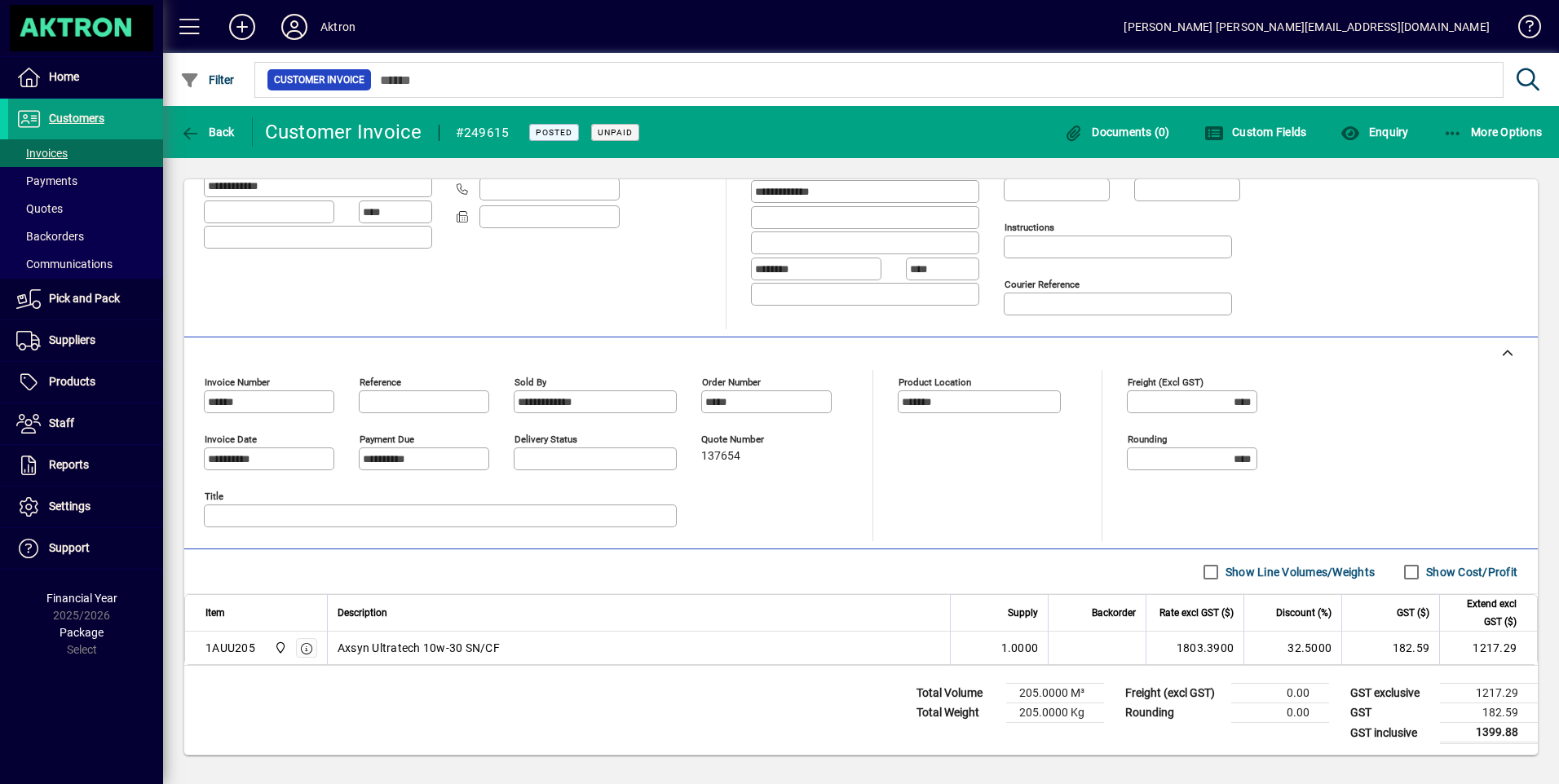 scroll, scrollTop: 219, scrollLeft: 0, axis: vertical 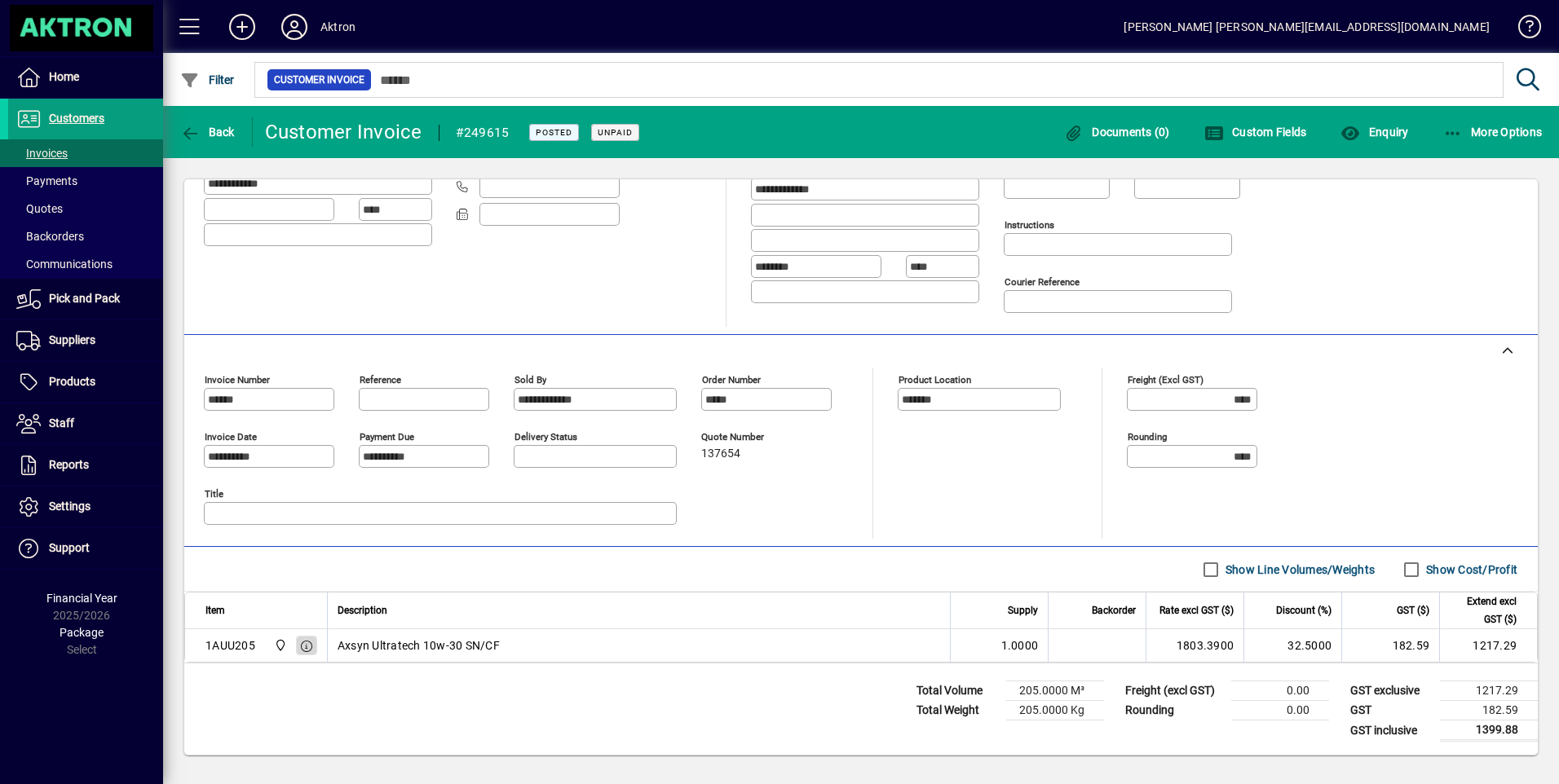 click 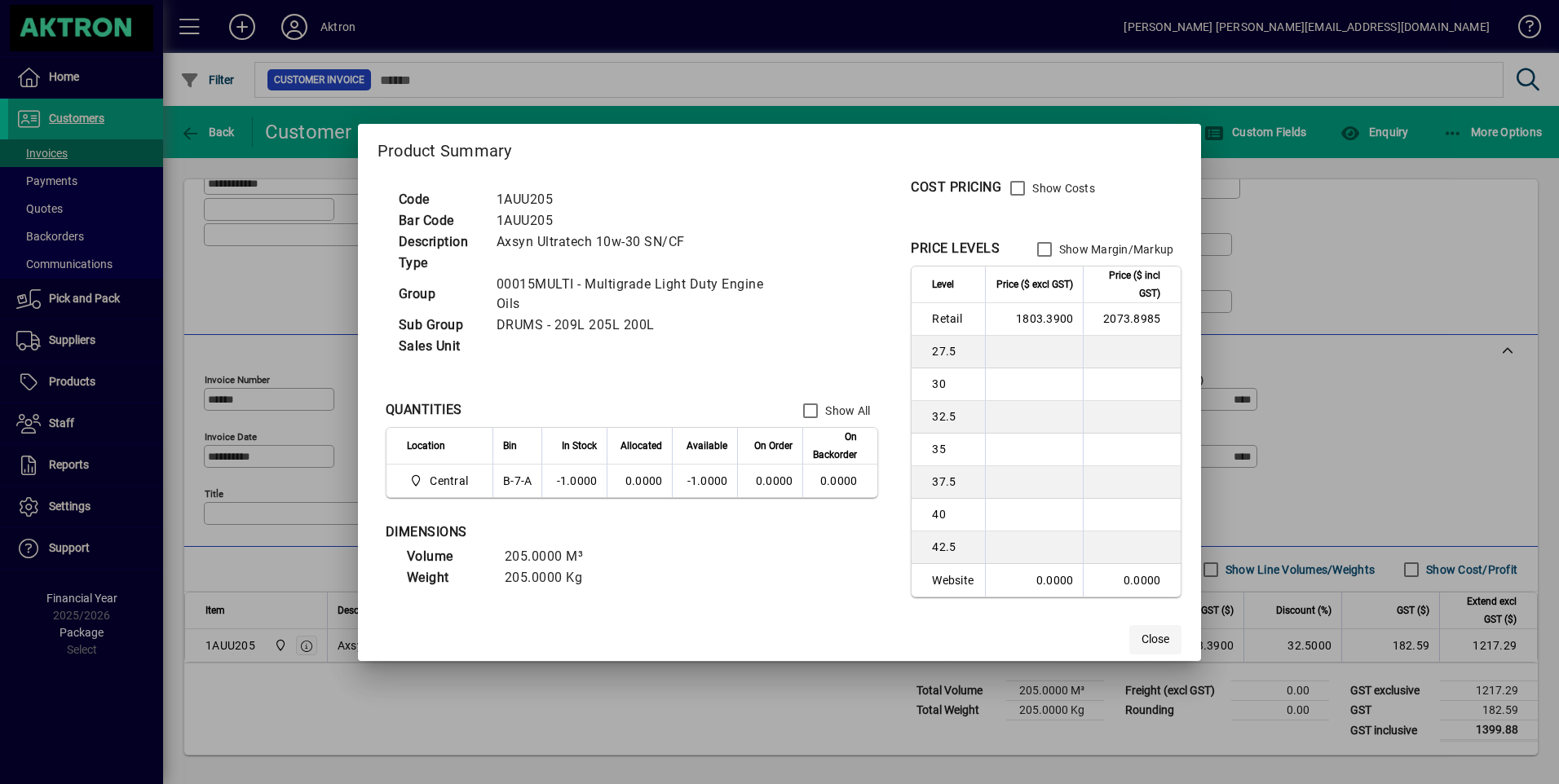 click on "Close" 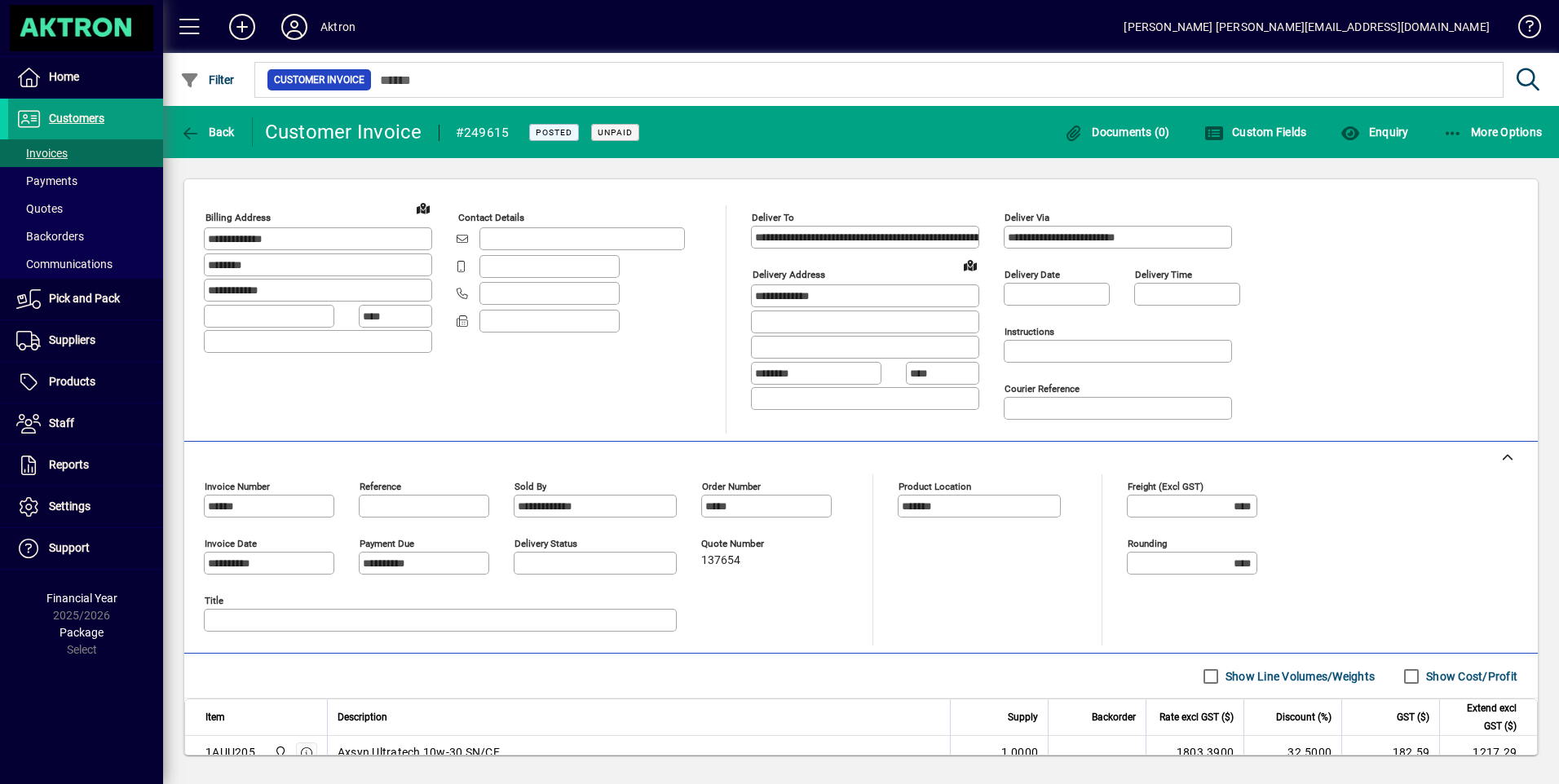 scroll, scrollTop: 219, scrollLeft: 0, axis: vertical 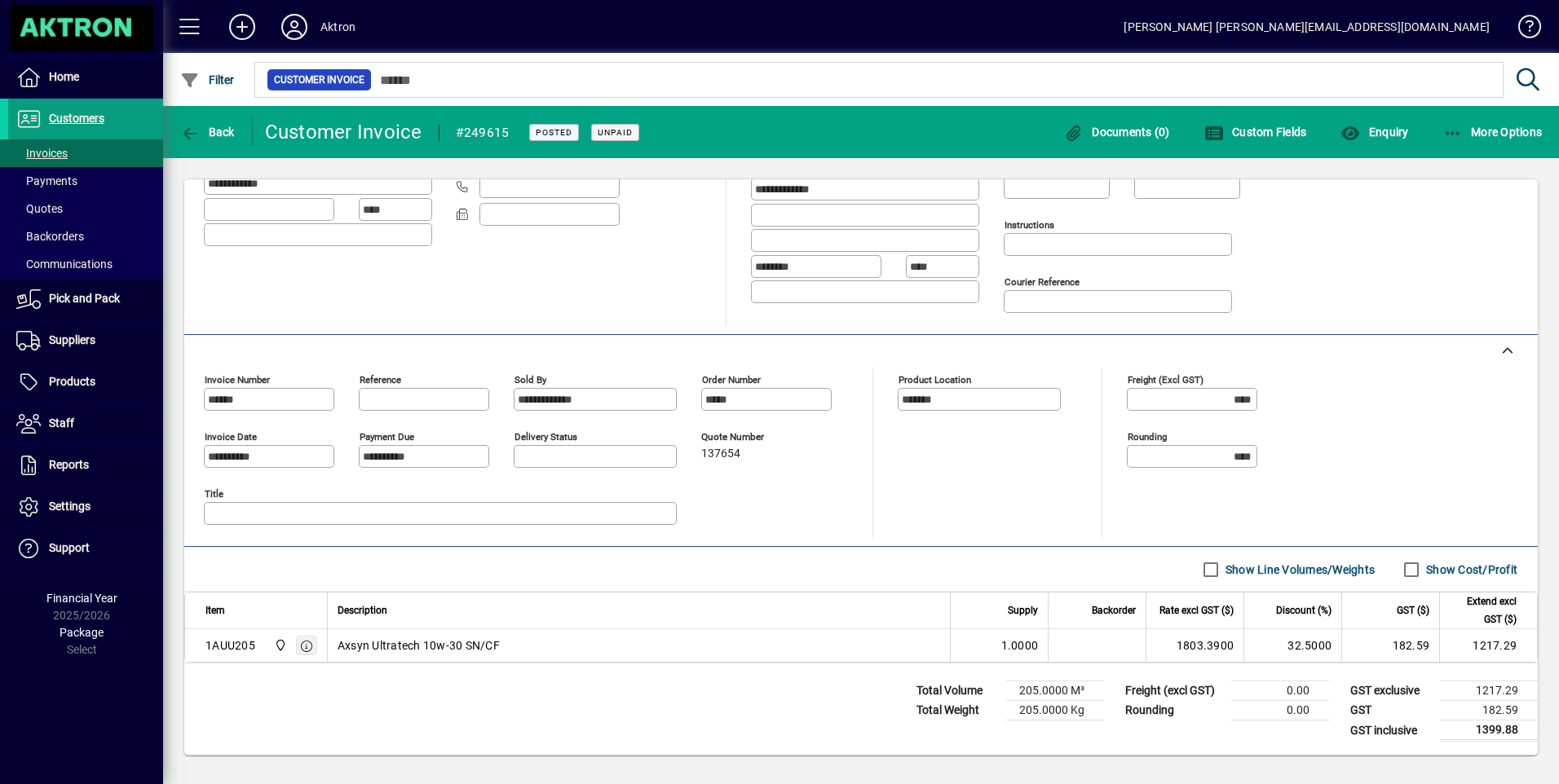 click 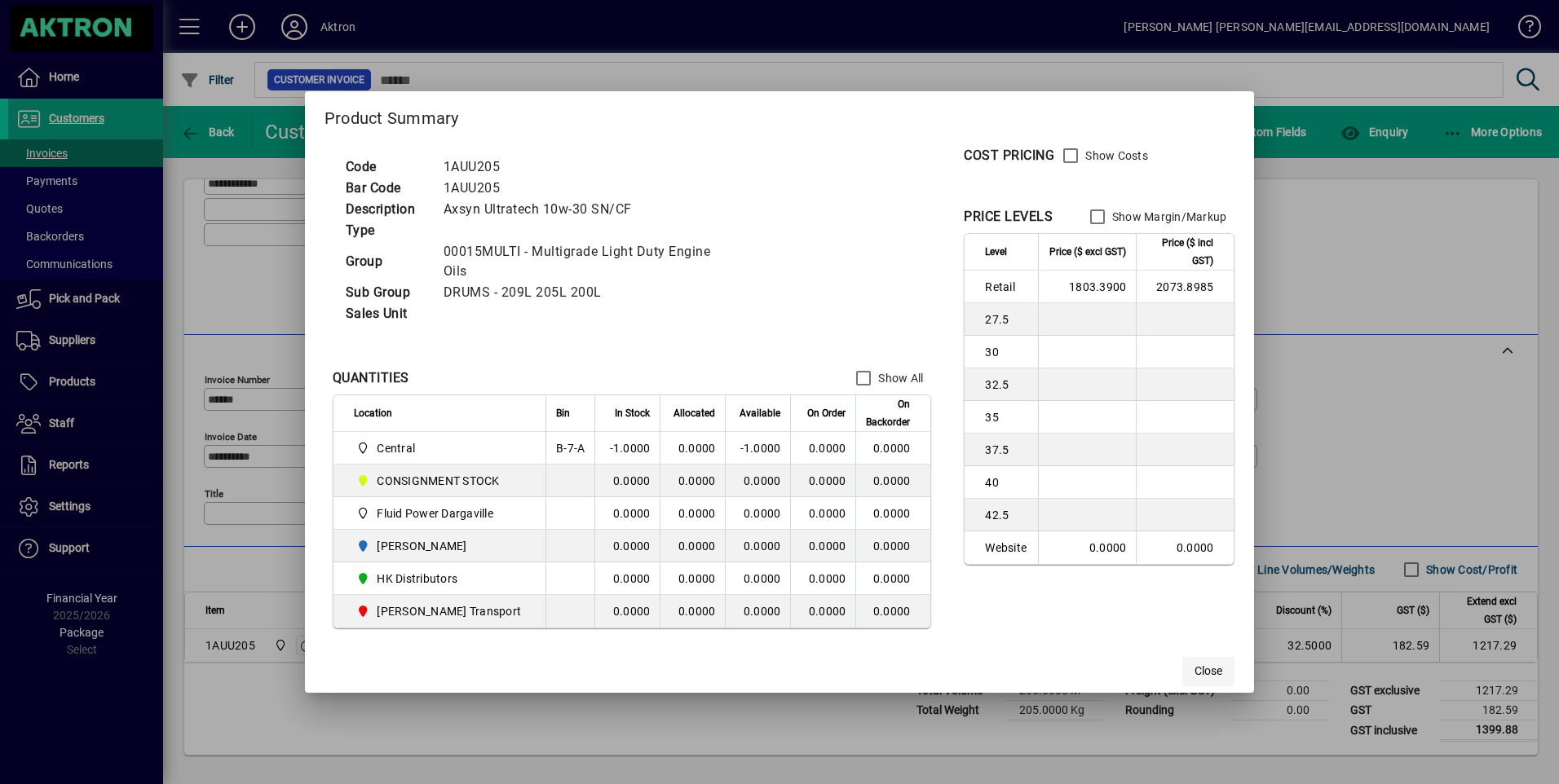 click on "Close" 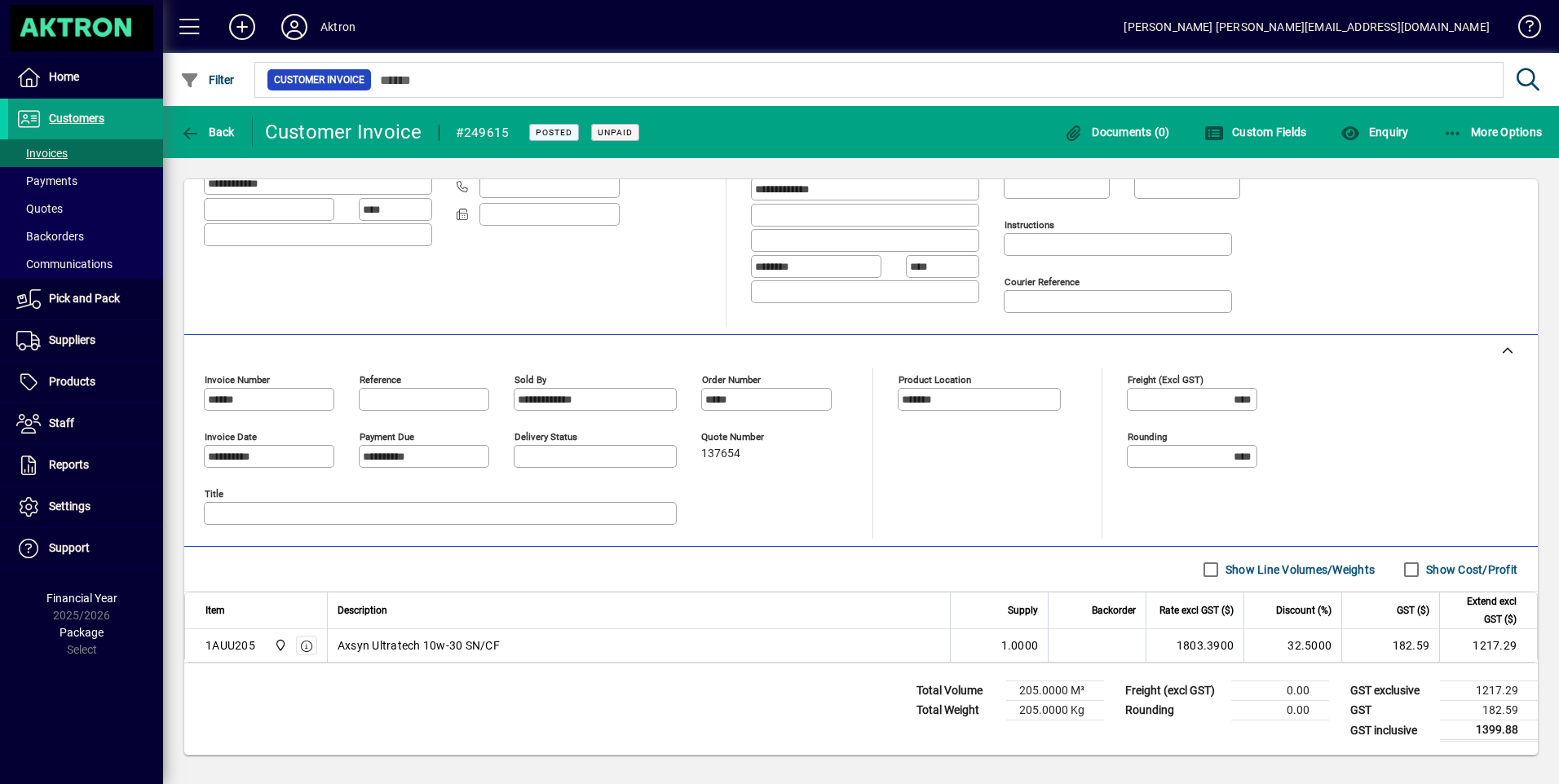 drag, startPoint x: 33, startPoint y: 210, endPoint x: 640, endPoint y: 762, distance: 820.45902 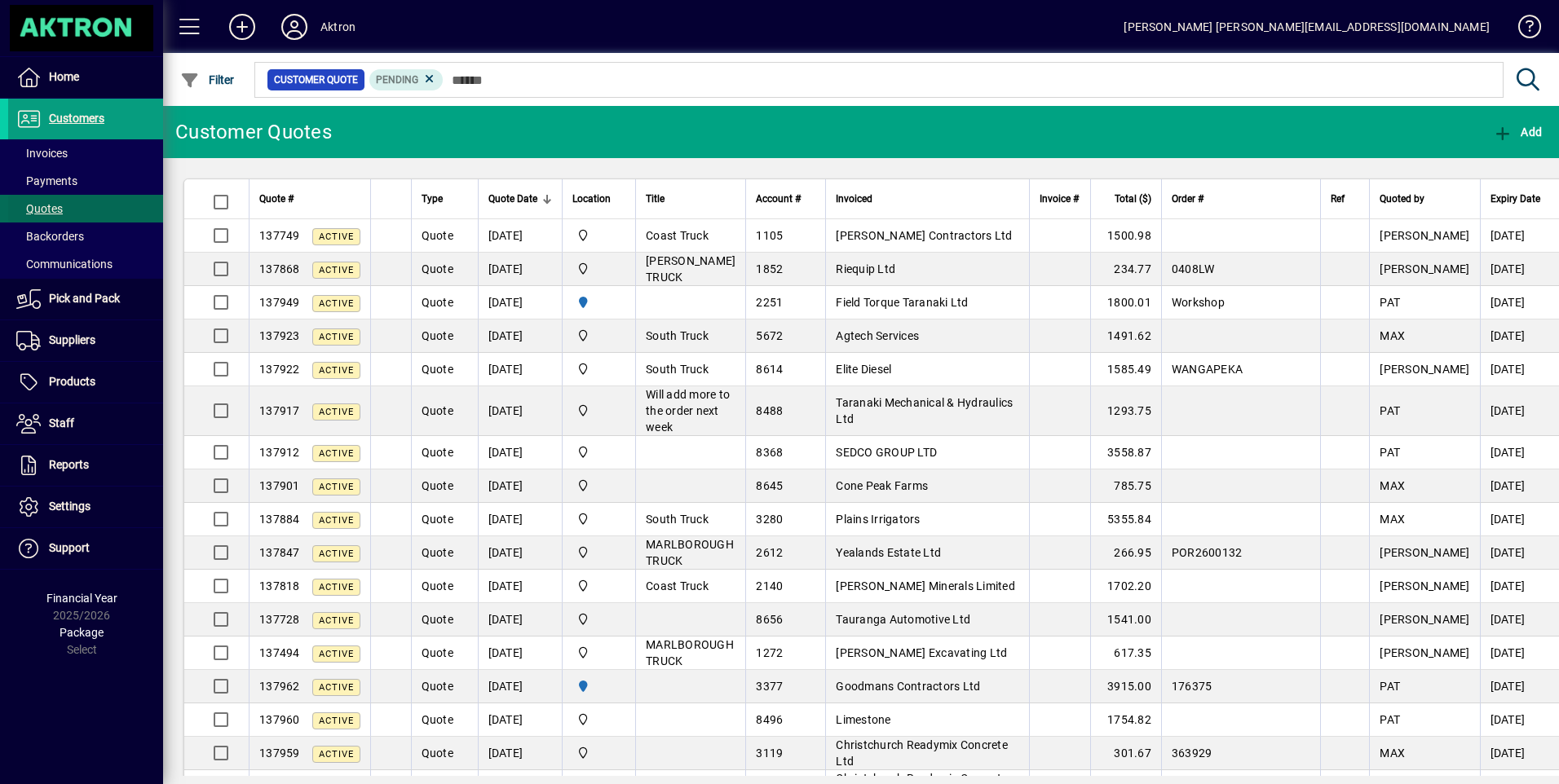 click on "Quotes" at bounding box center [39, 209] 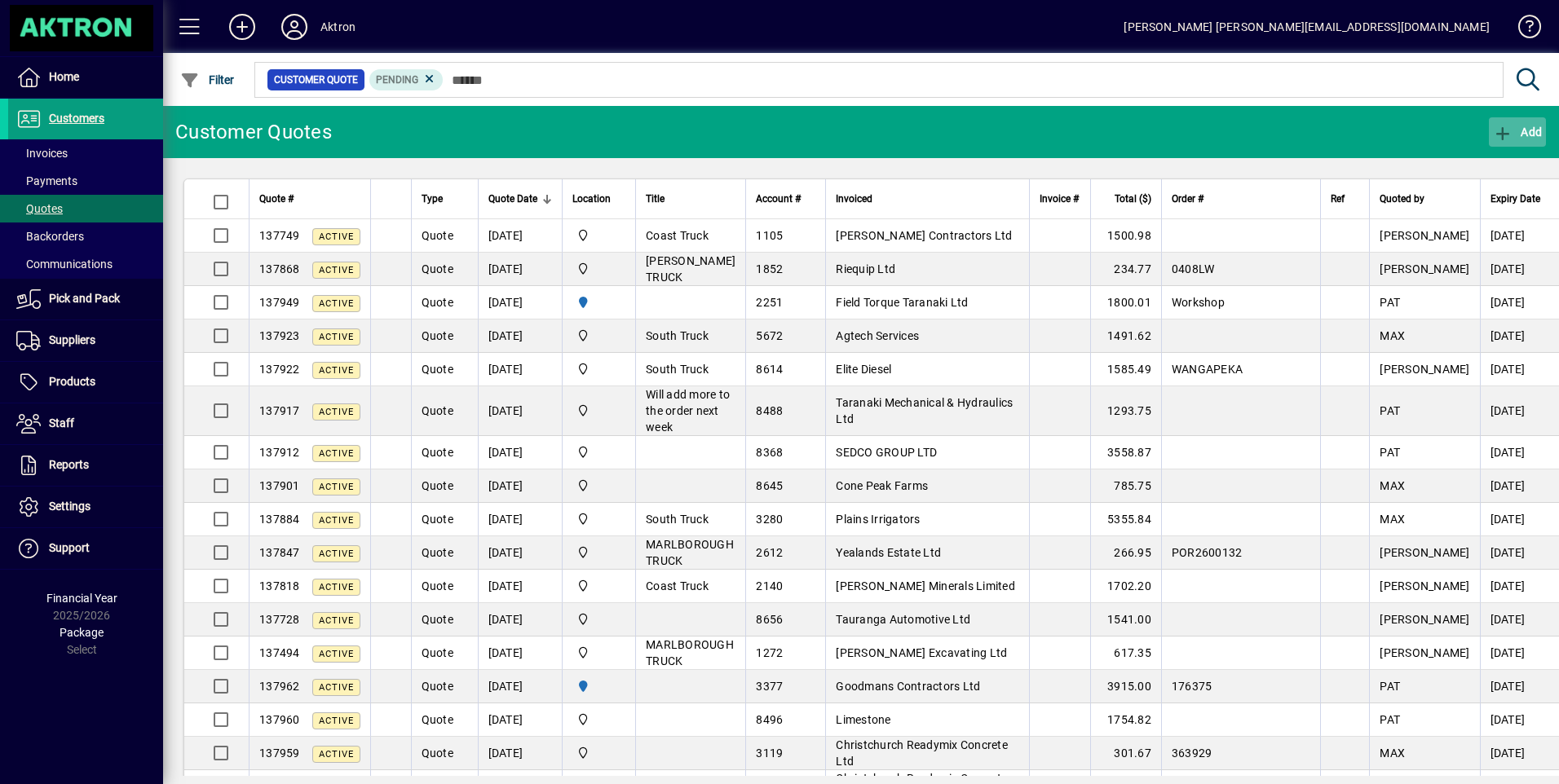 click 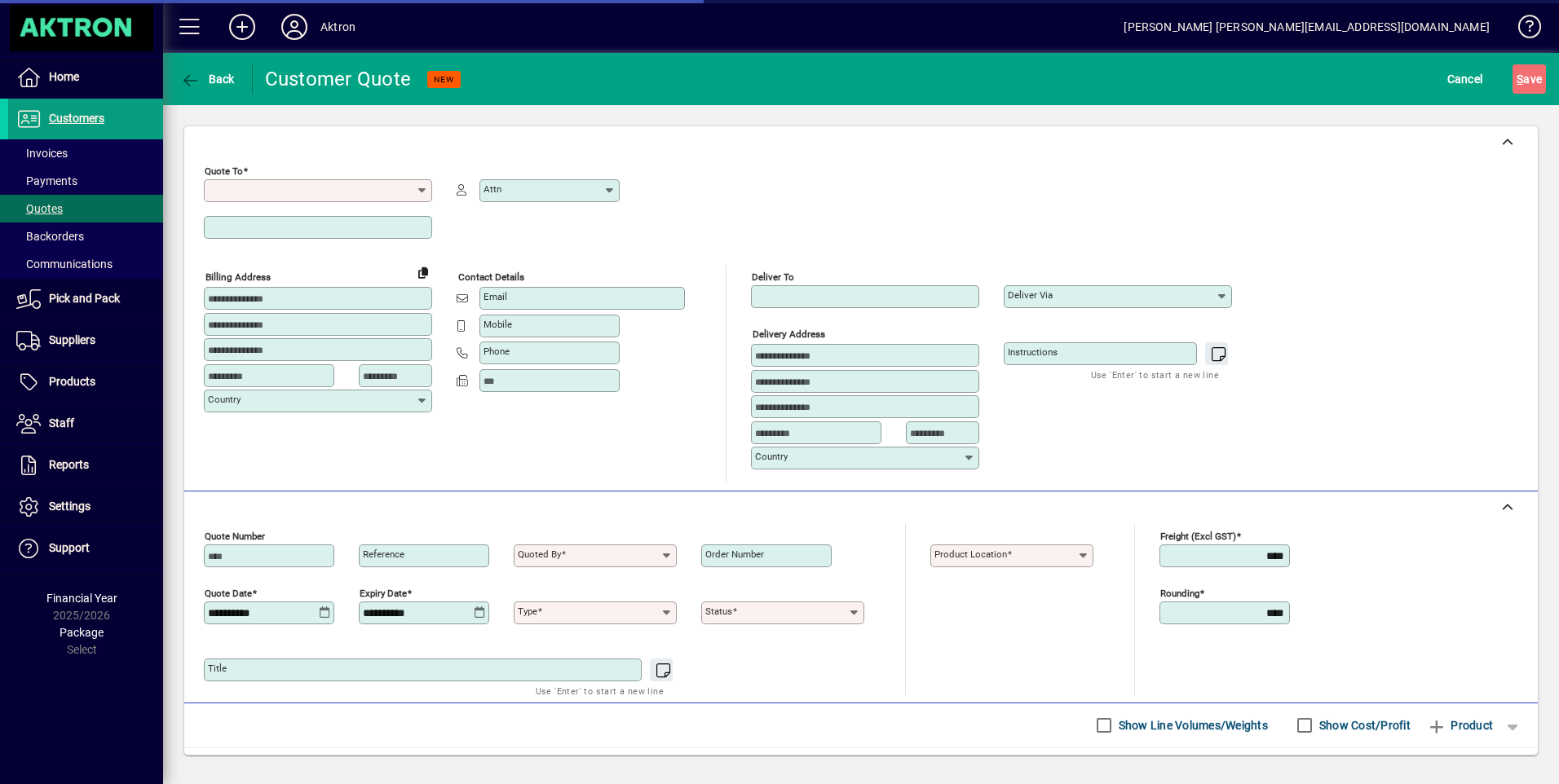 type on "*********" 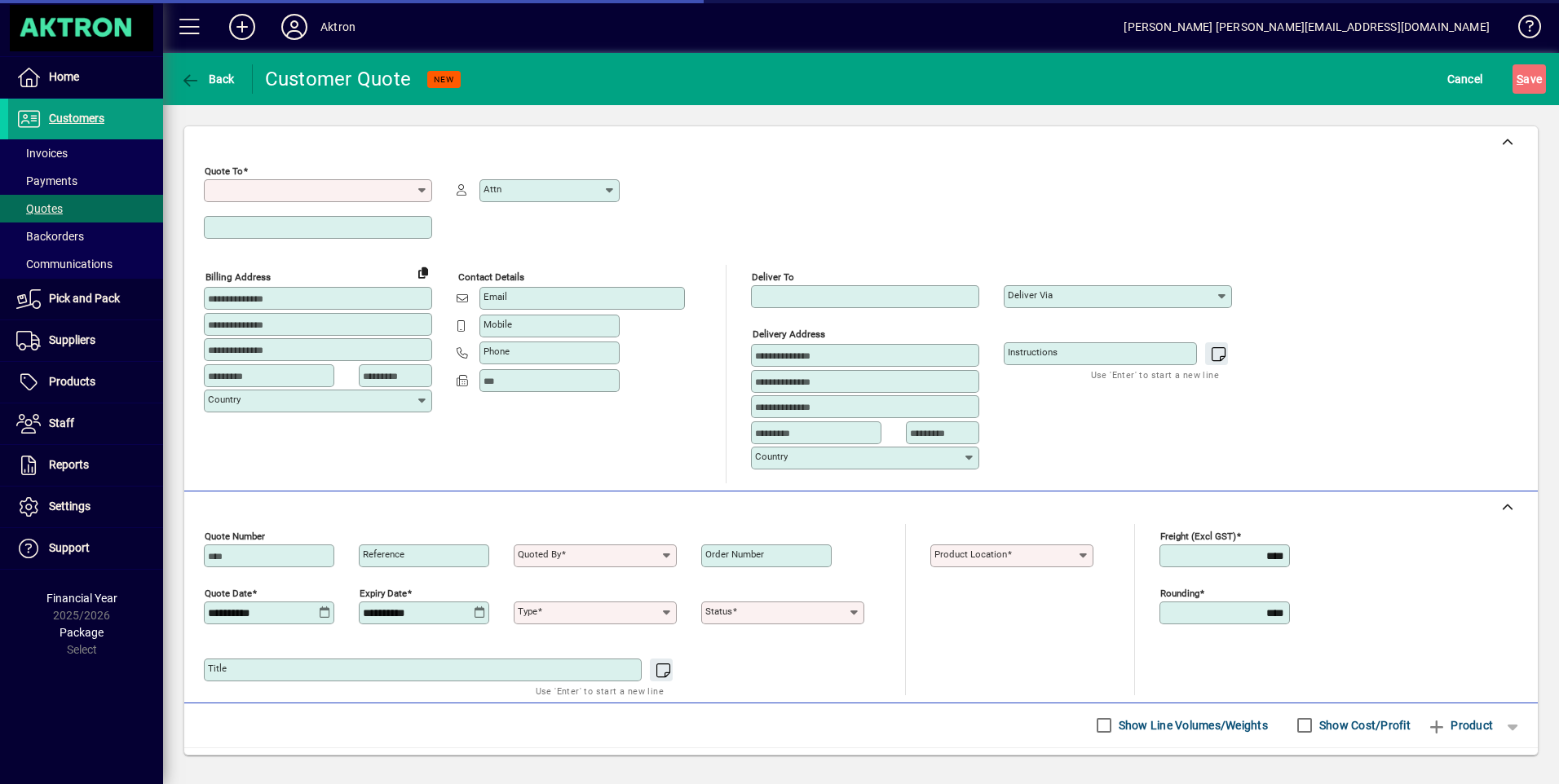 type on "******" 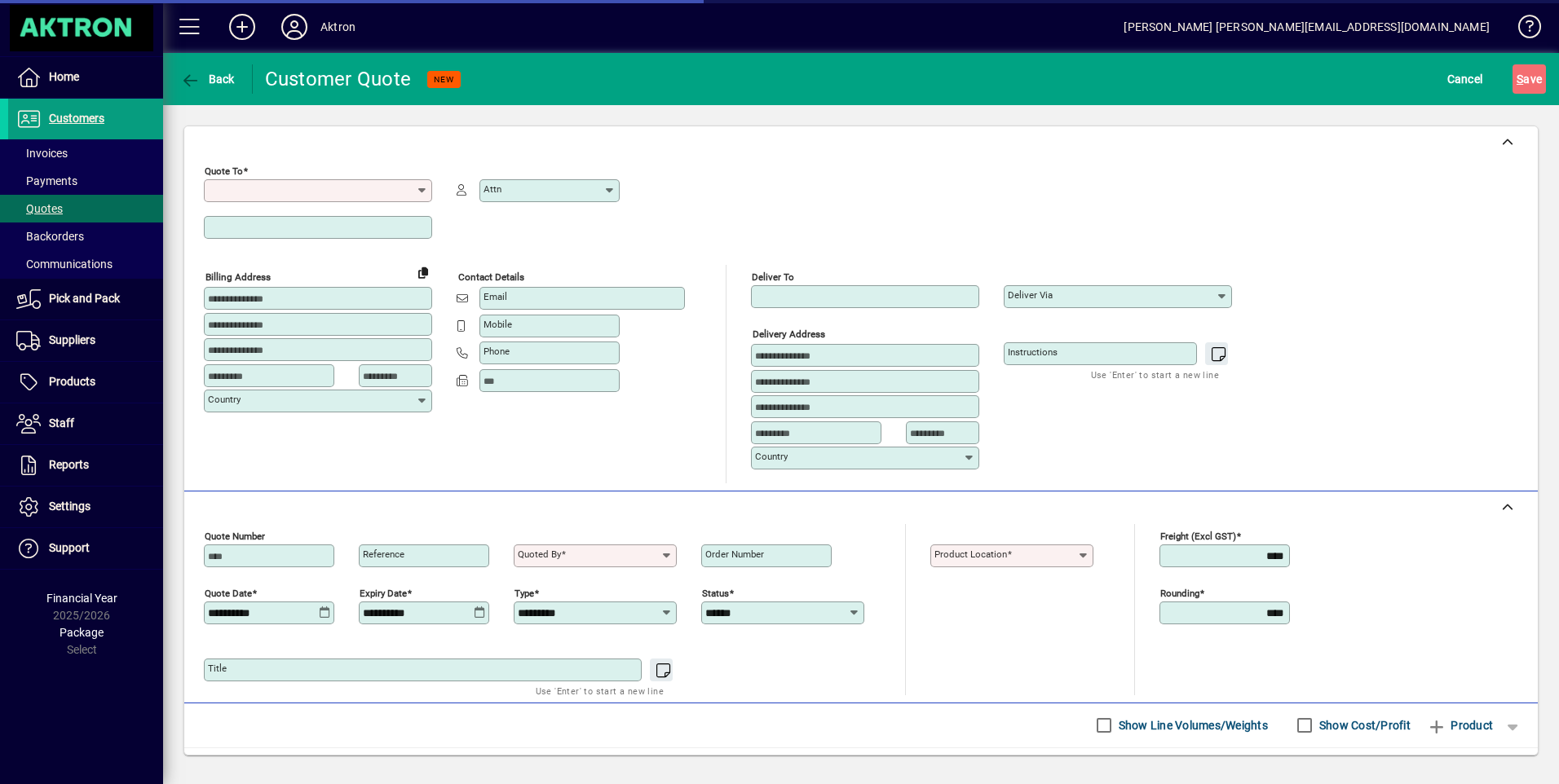 click on "Quote To" 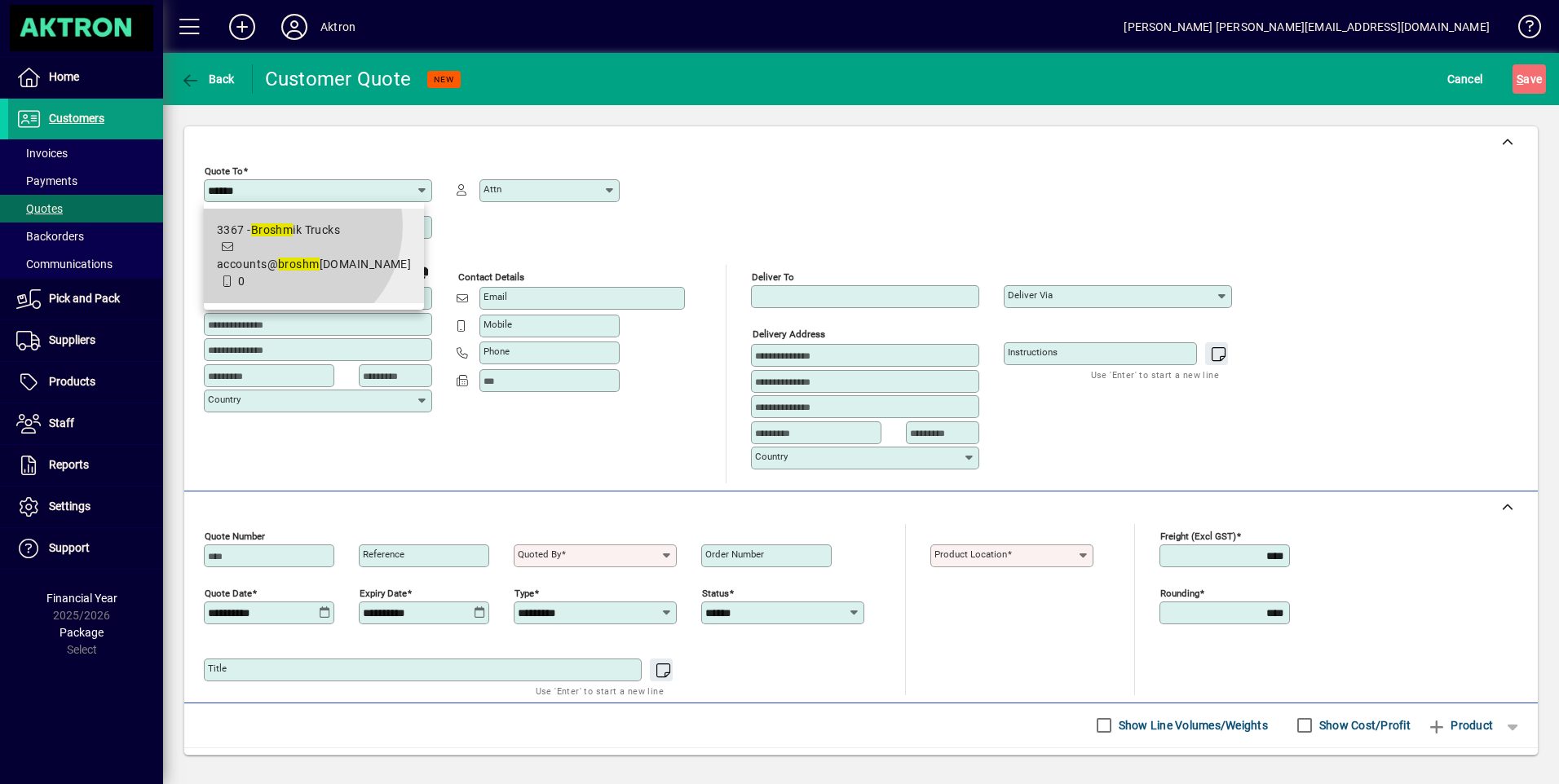 click on "Broshm" at bounding box center (272, 230) 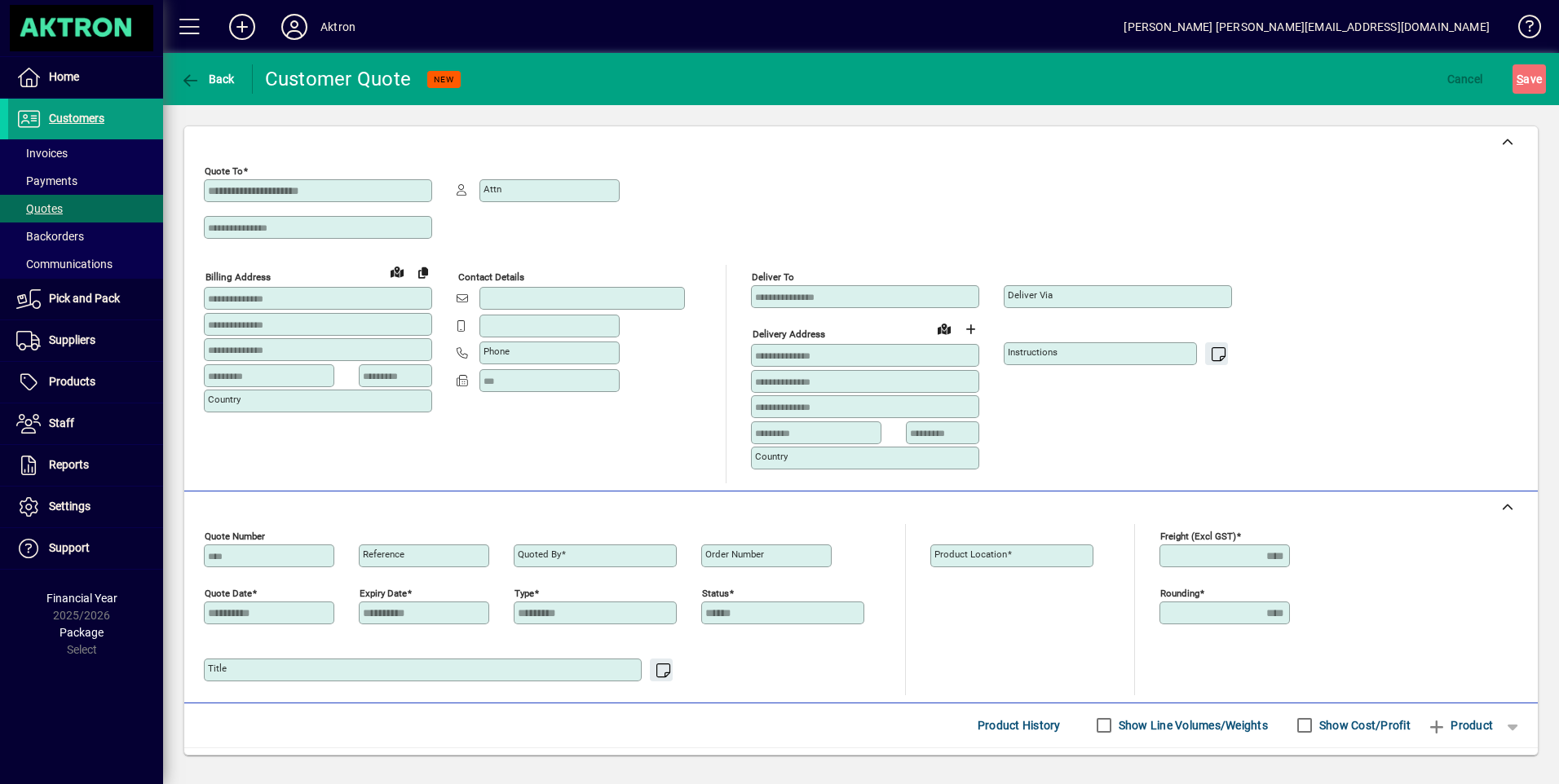 type on "**********" 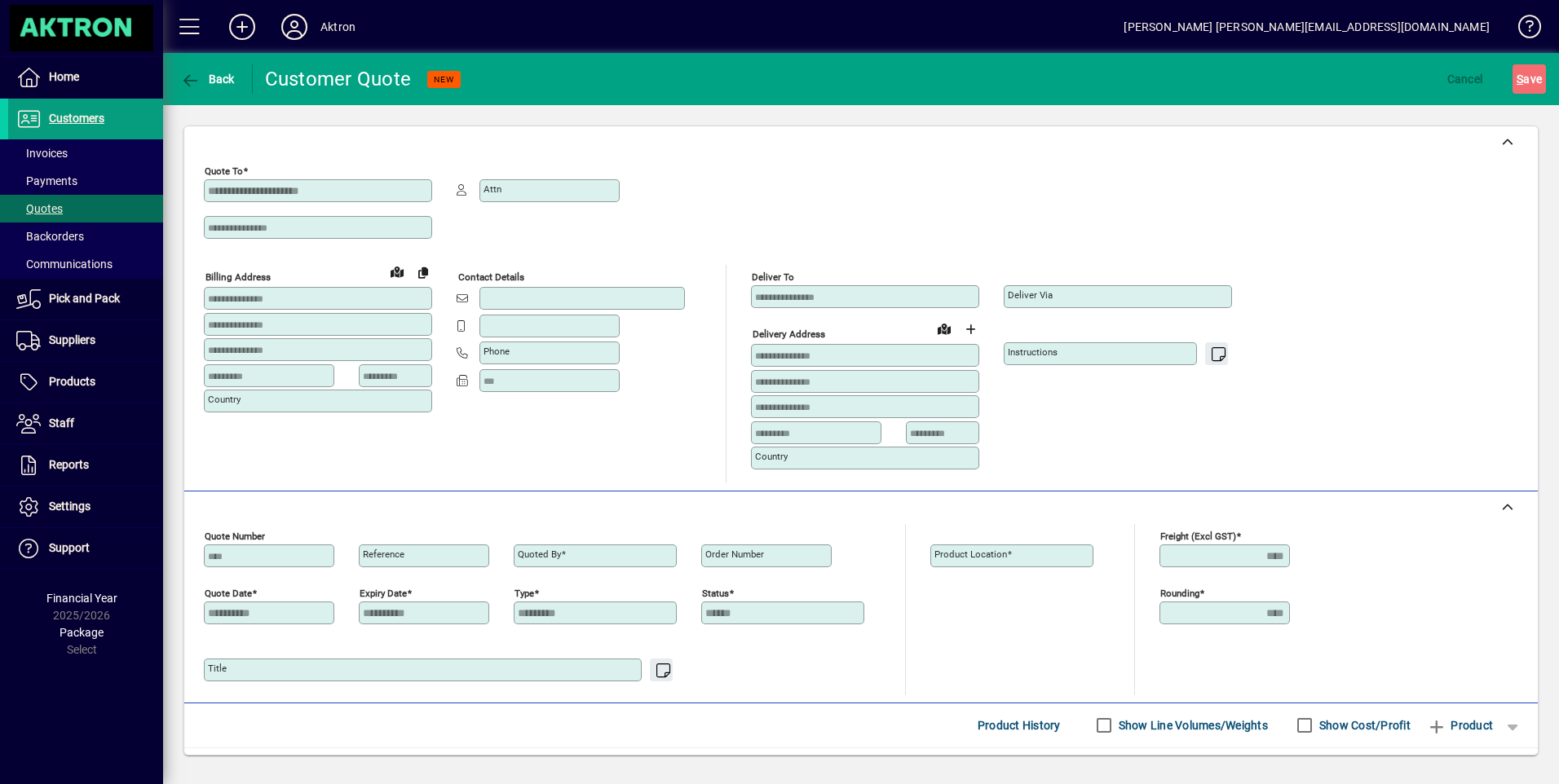 type on "*****" 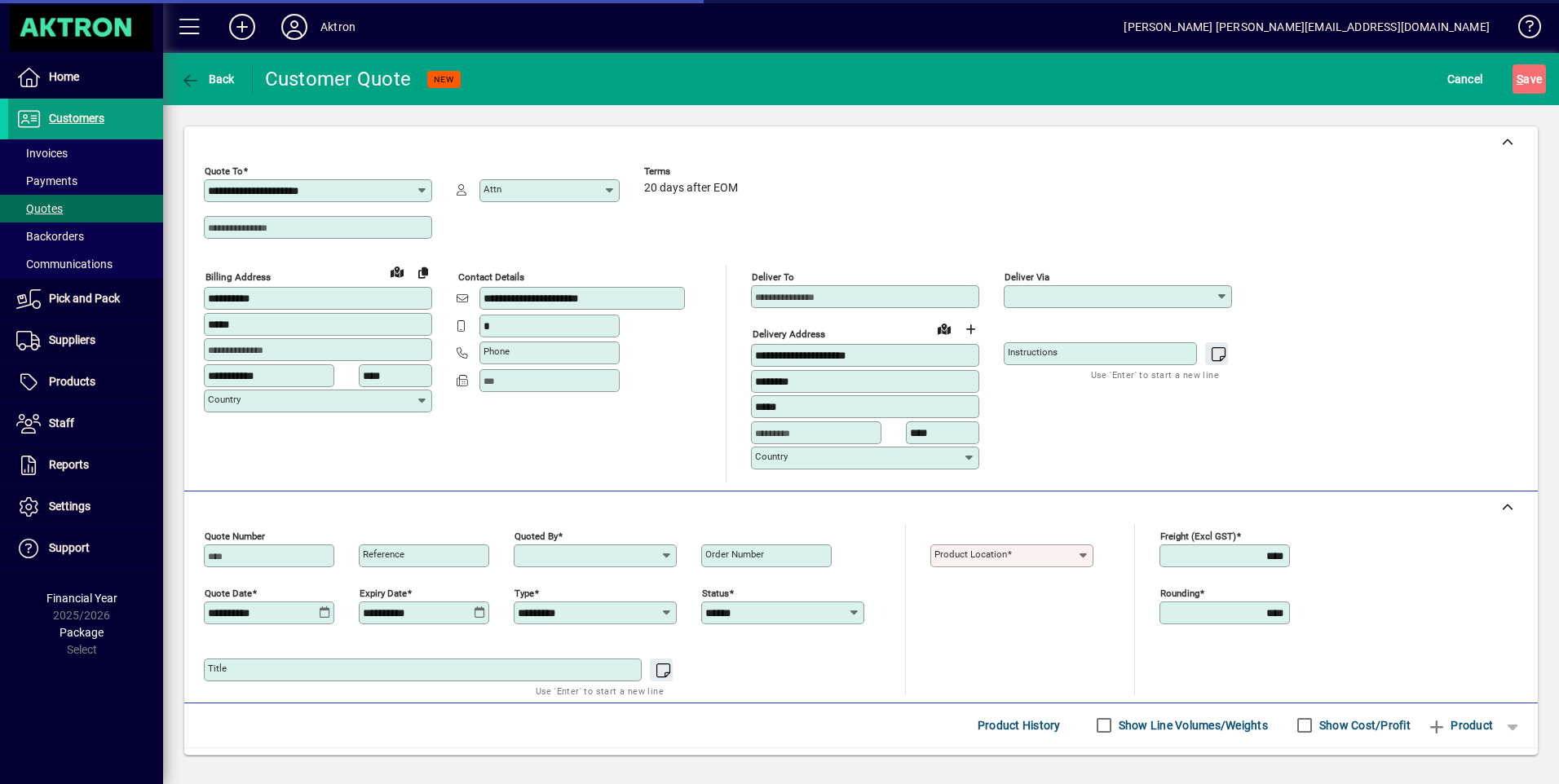 type on "**********" 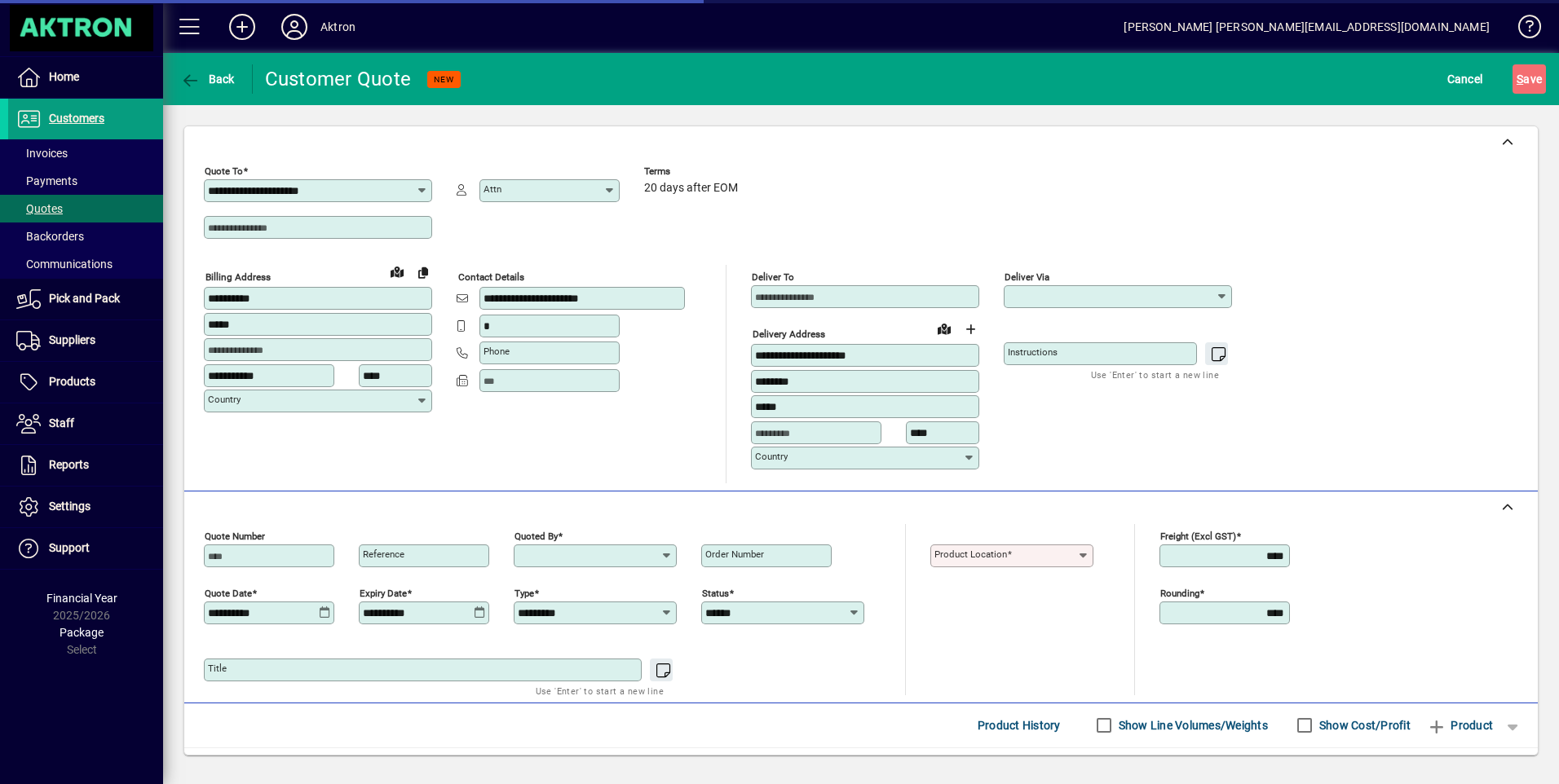 type on "**********" 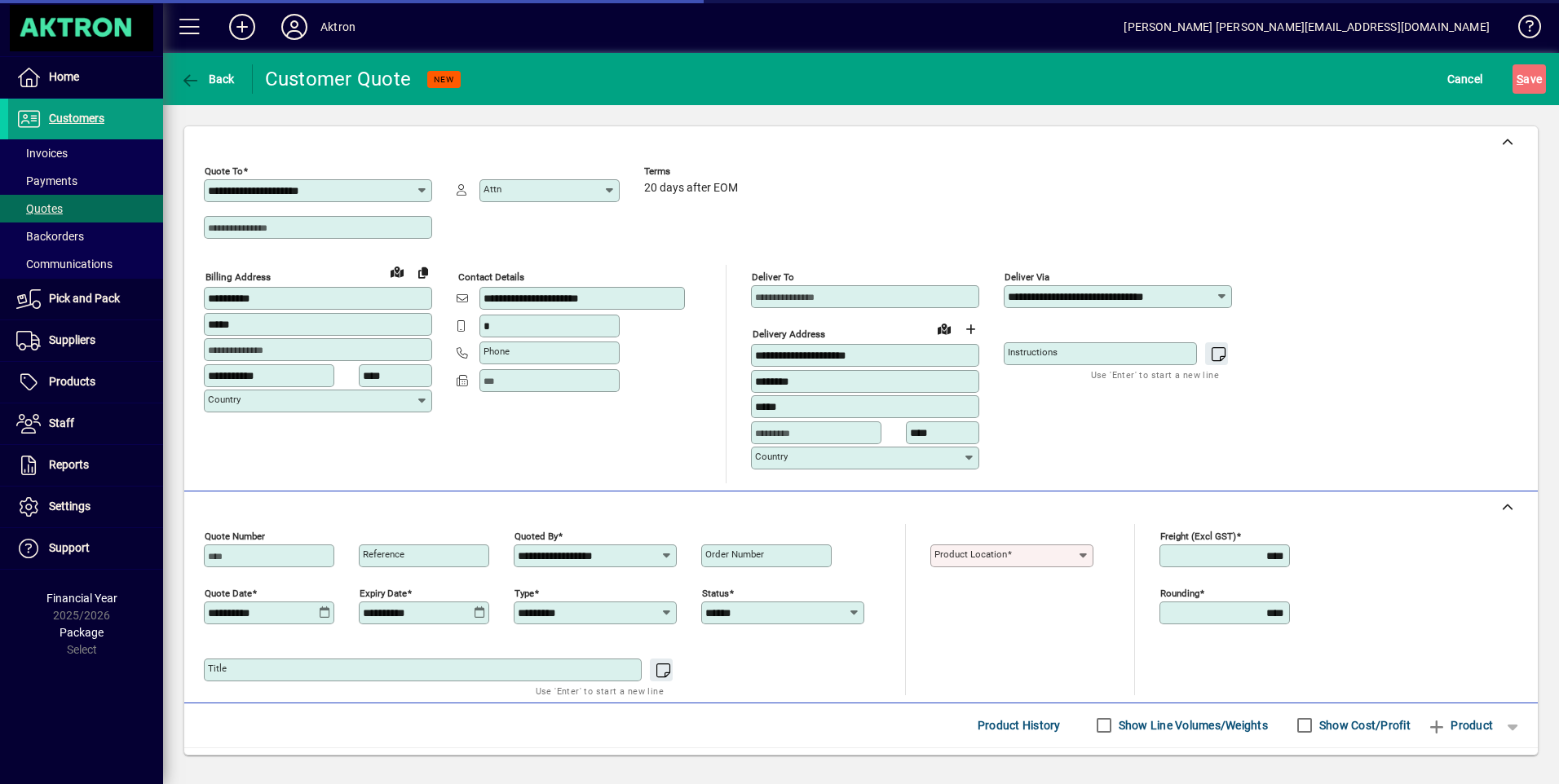 type on "**********" 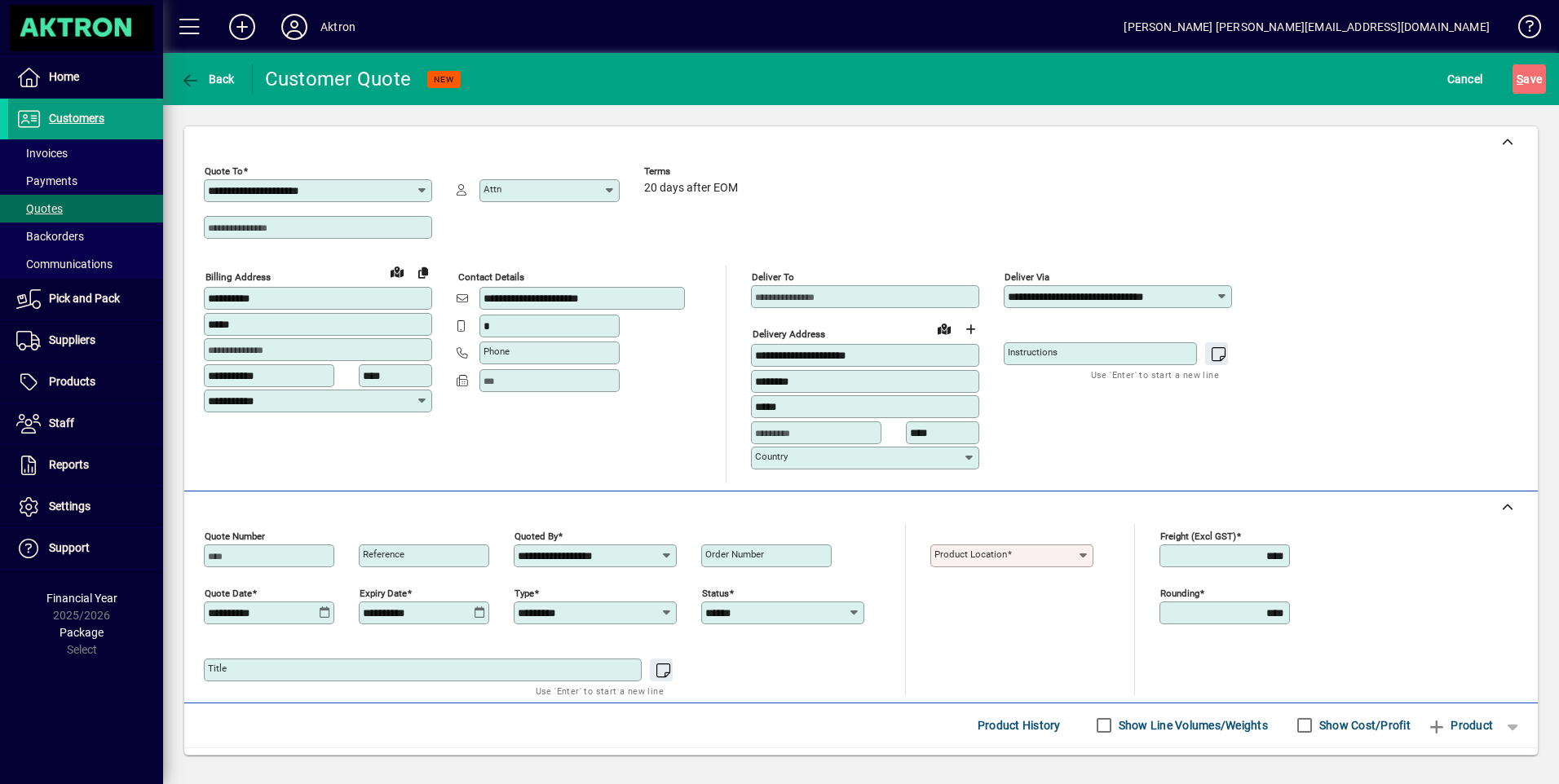 click 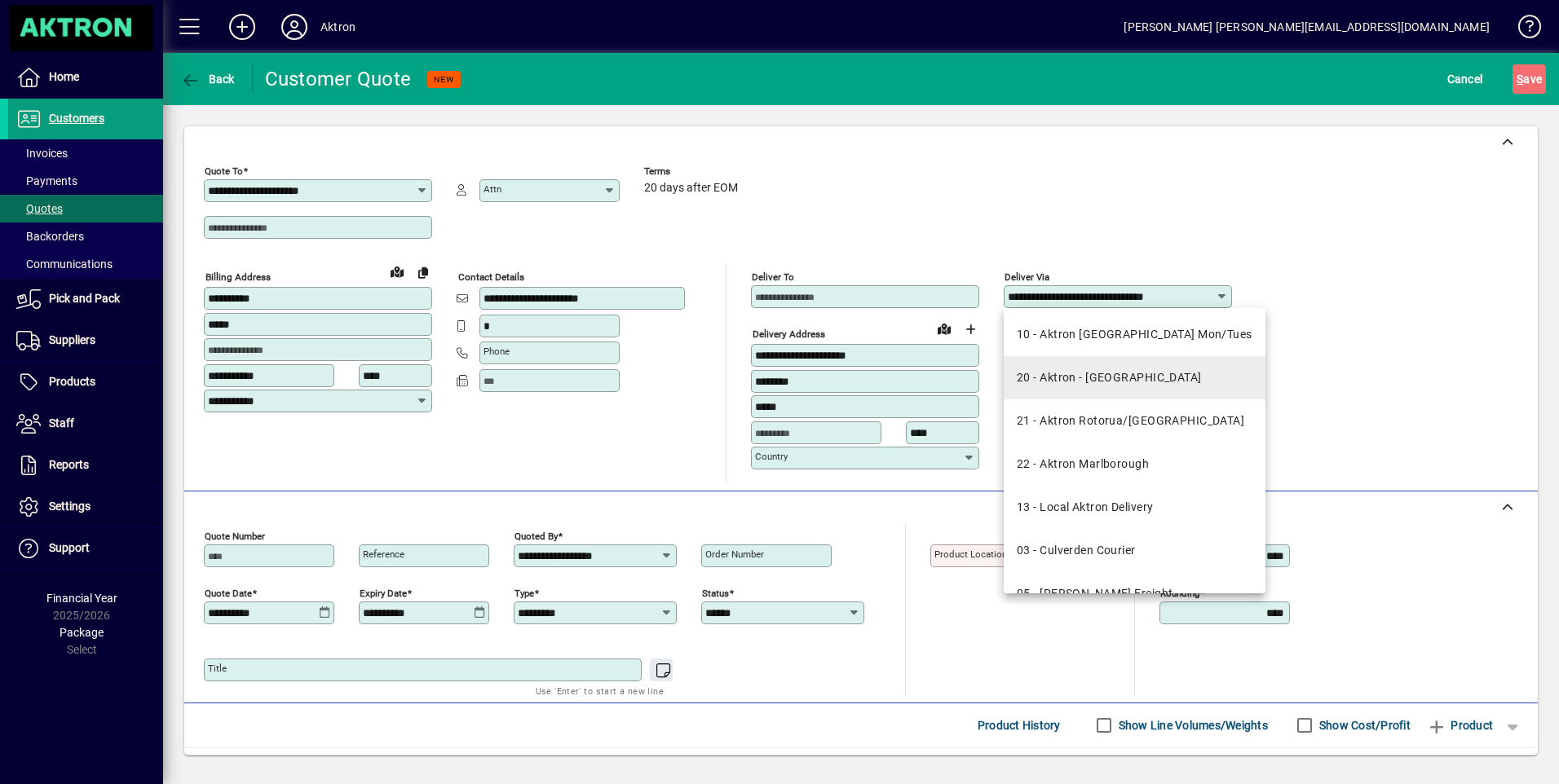 scroll, scrollTop: 244, scrollLeft: 0, axis: vertical 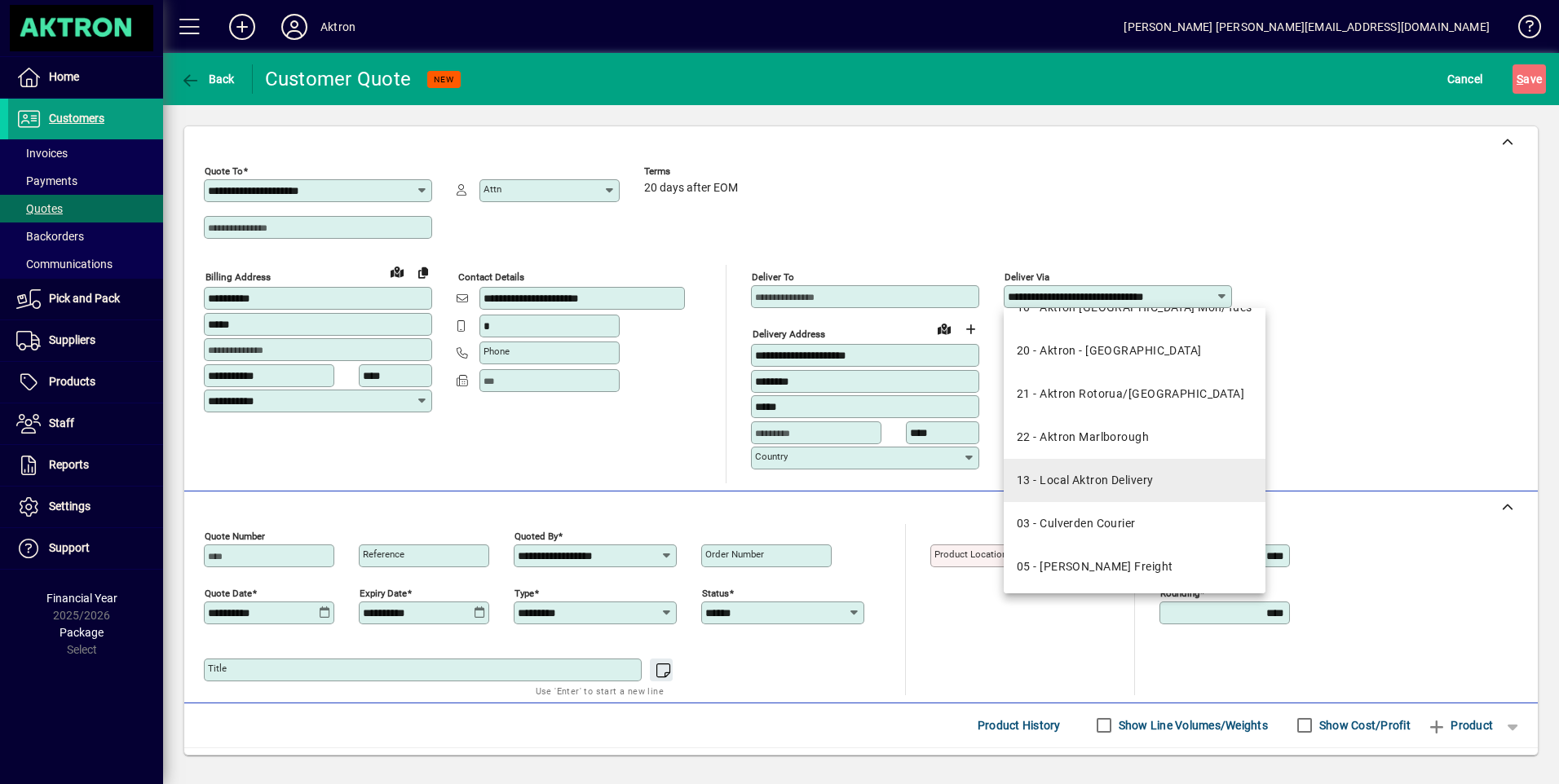 click on "13 - Local Aktron Delivery" at bounding box center (1084, 480) 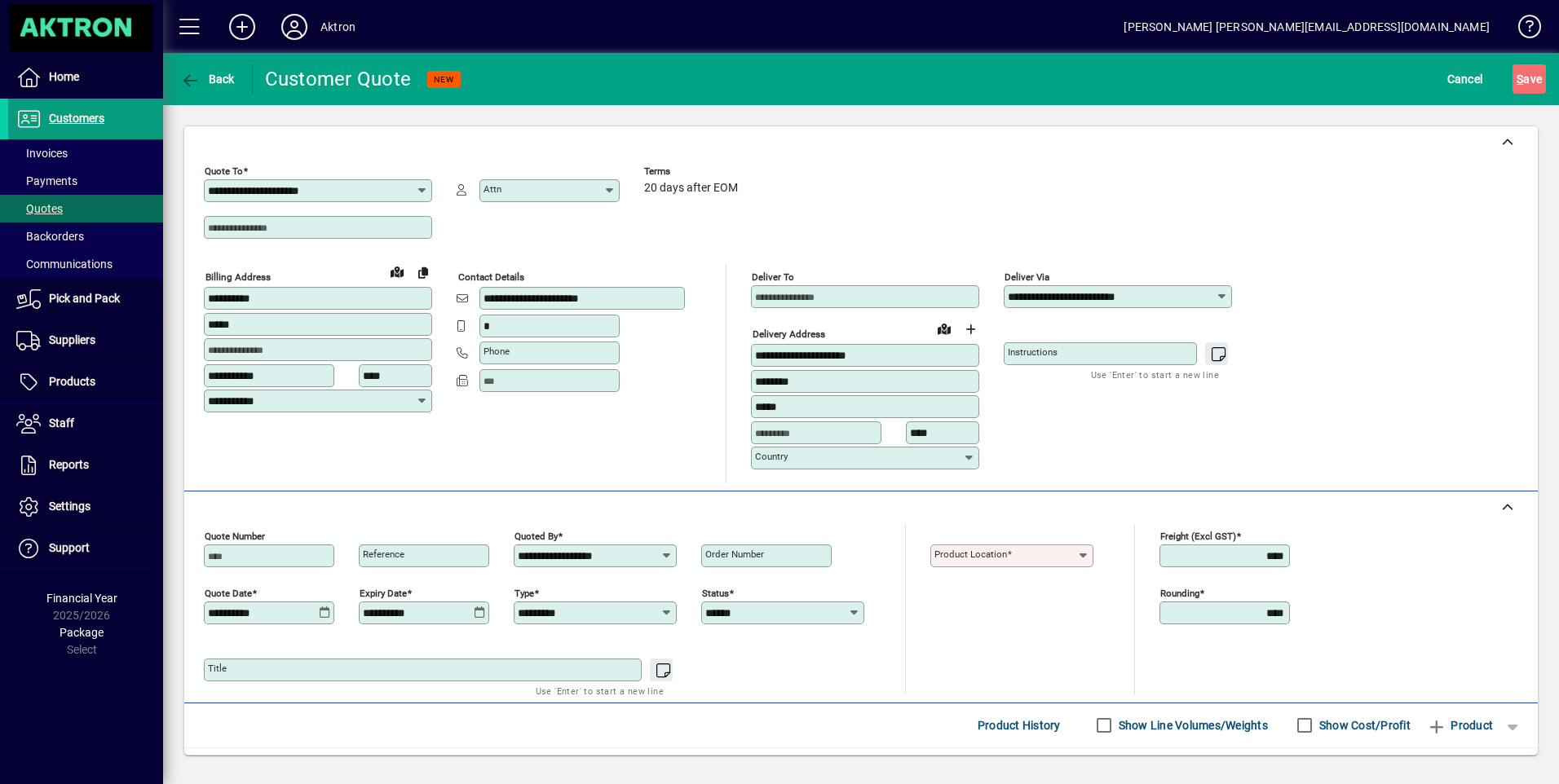 click on "Product location" at bounding box center (1005, 556) 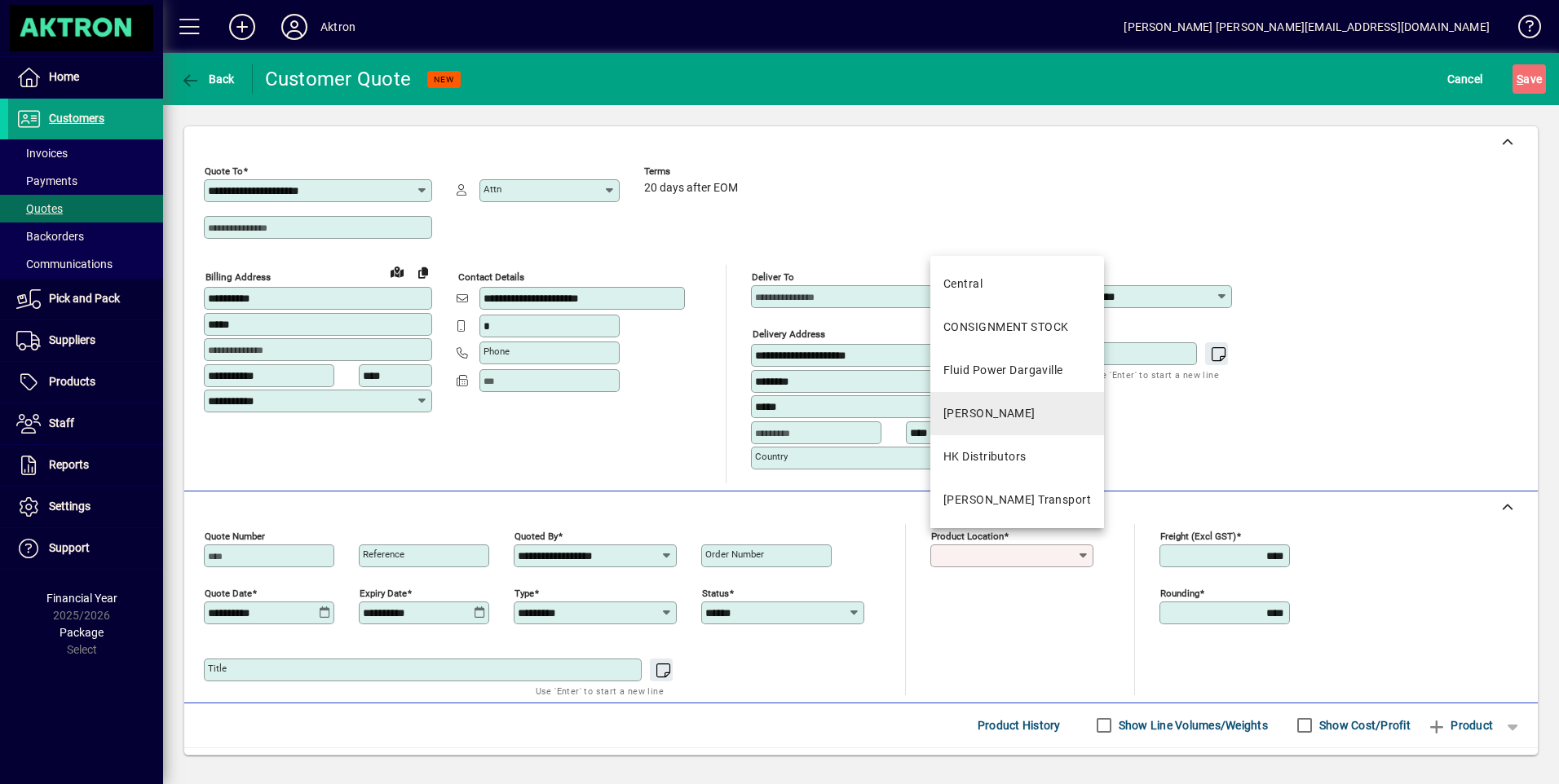 click on "[PERSON_NAME]" at bounding box center [1017, 413] 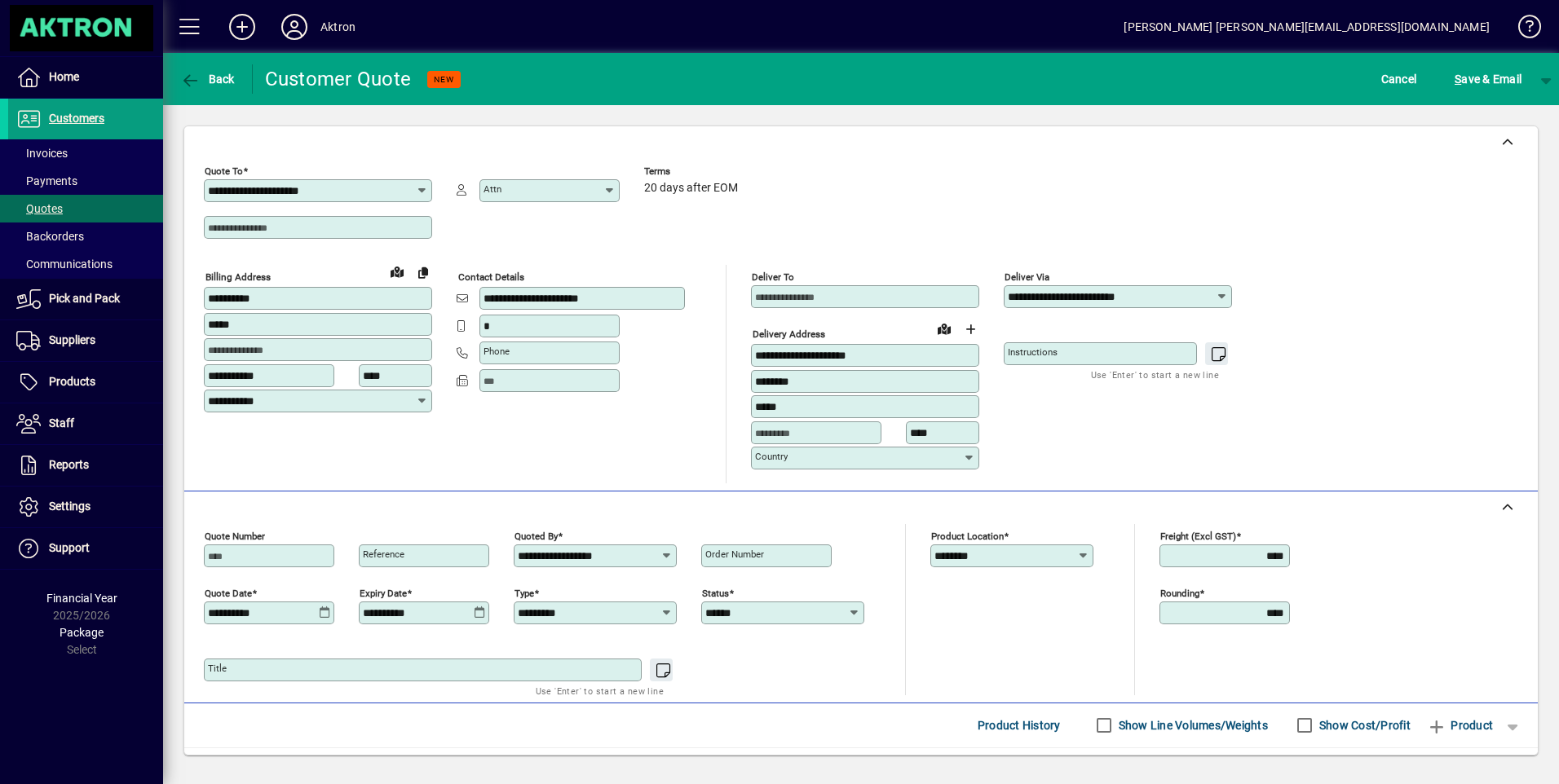click on "Order number" at bounding box center [735, 554] 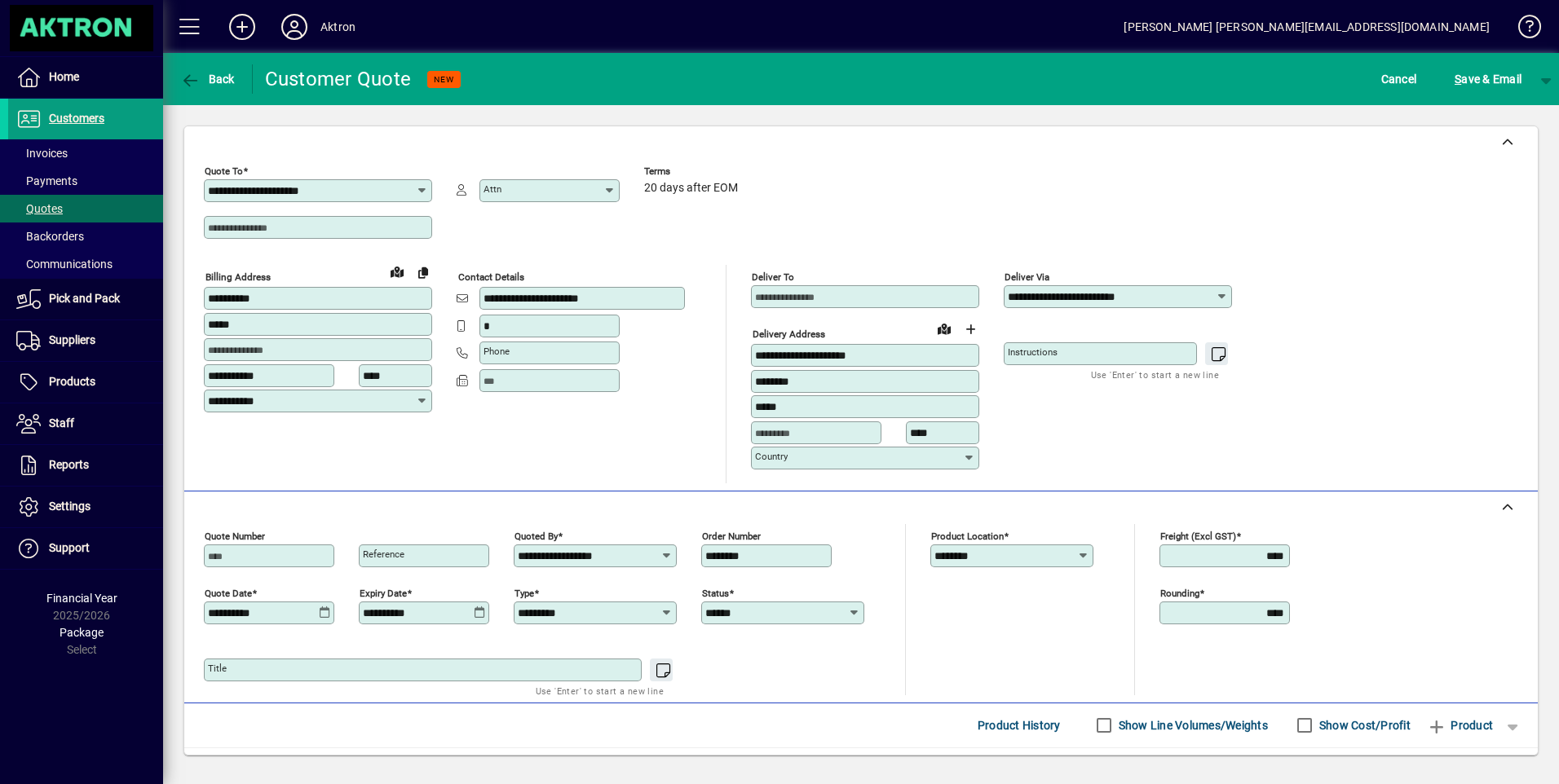 scroll, scrollTop: 81, scrollLeft: 0, axis: vertical 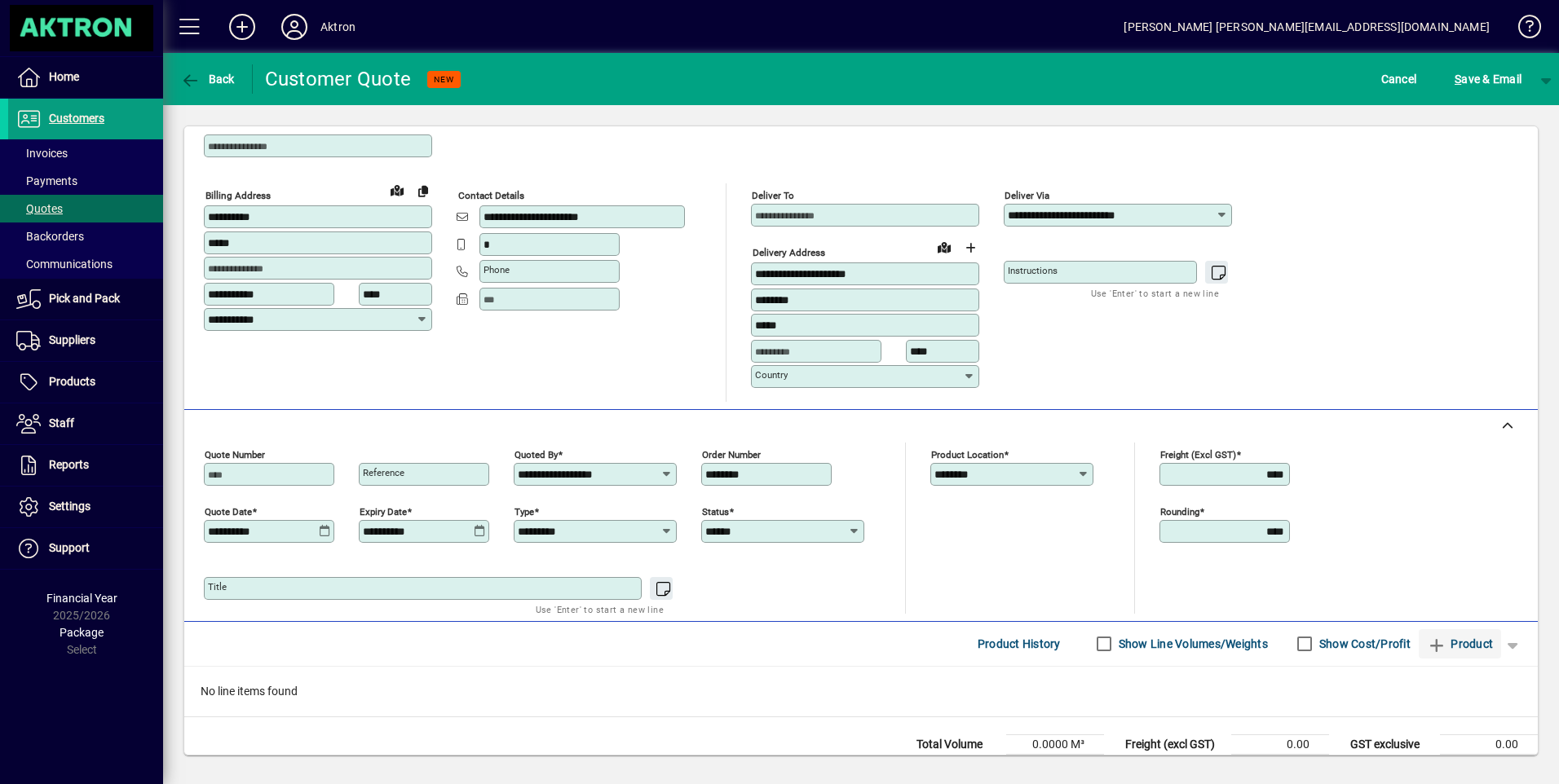 type on "********" 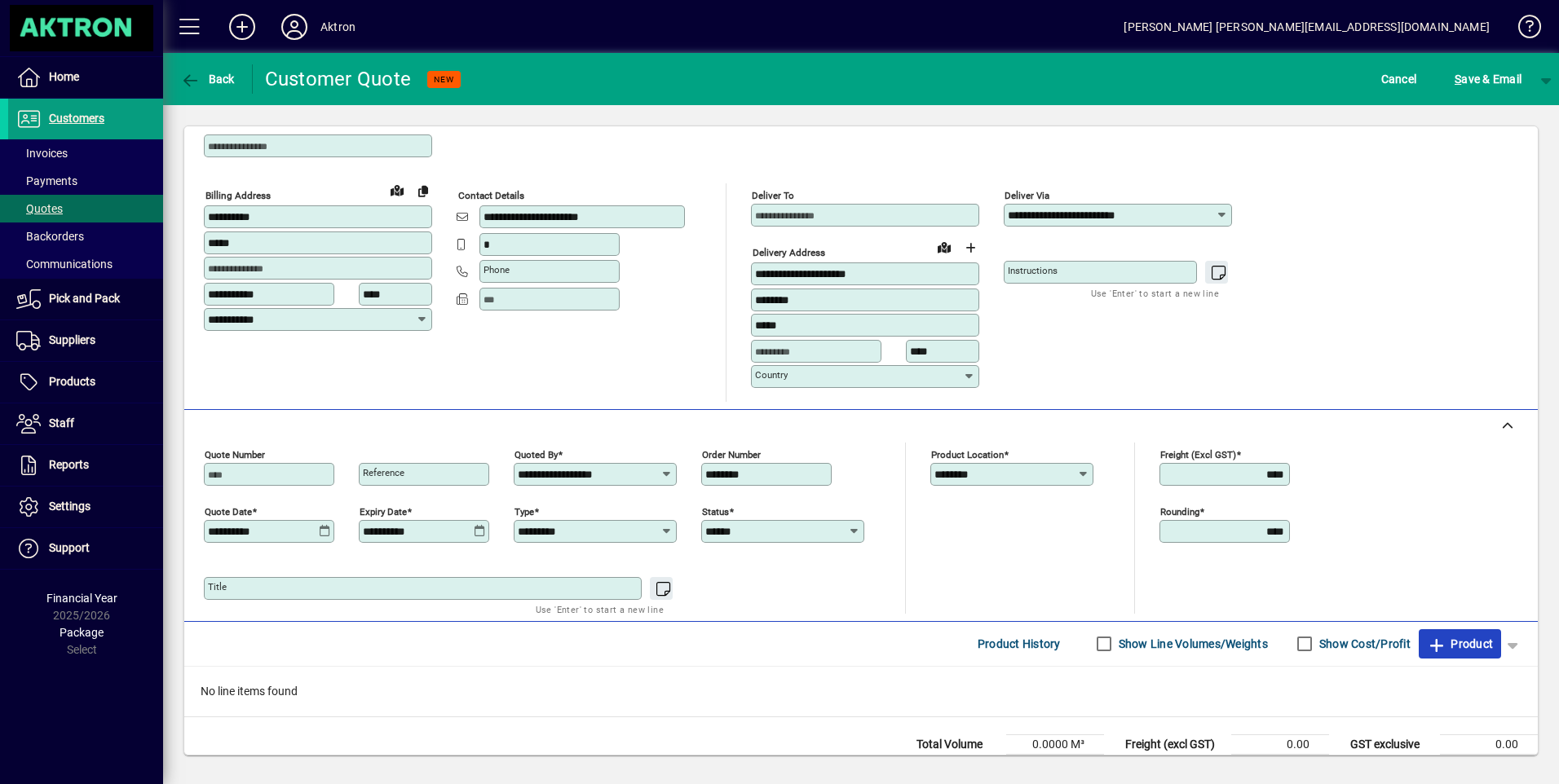 drag, startPoint x: 1454, startPoint y: 642, endPoint x: 550, endPoint y: 591, distance: 905.437 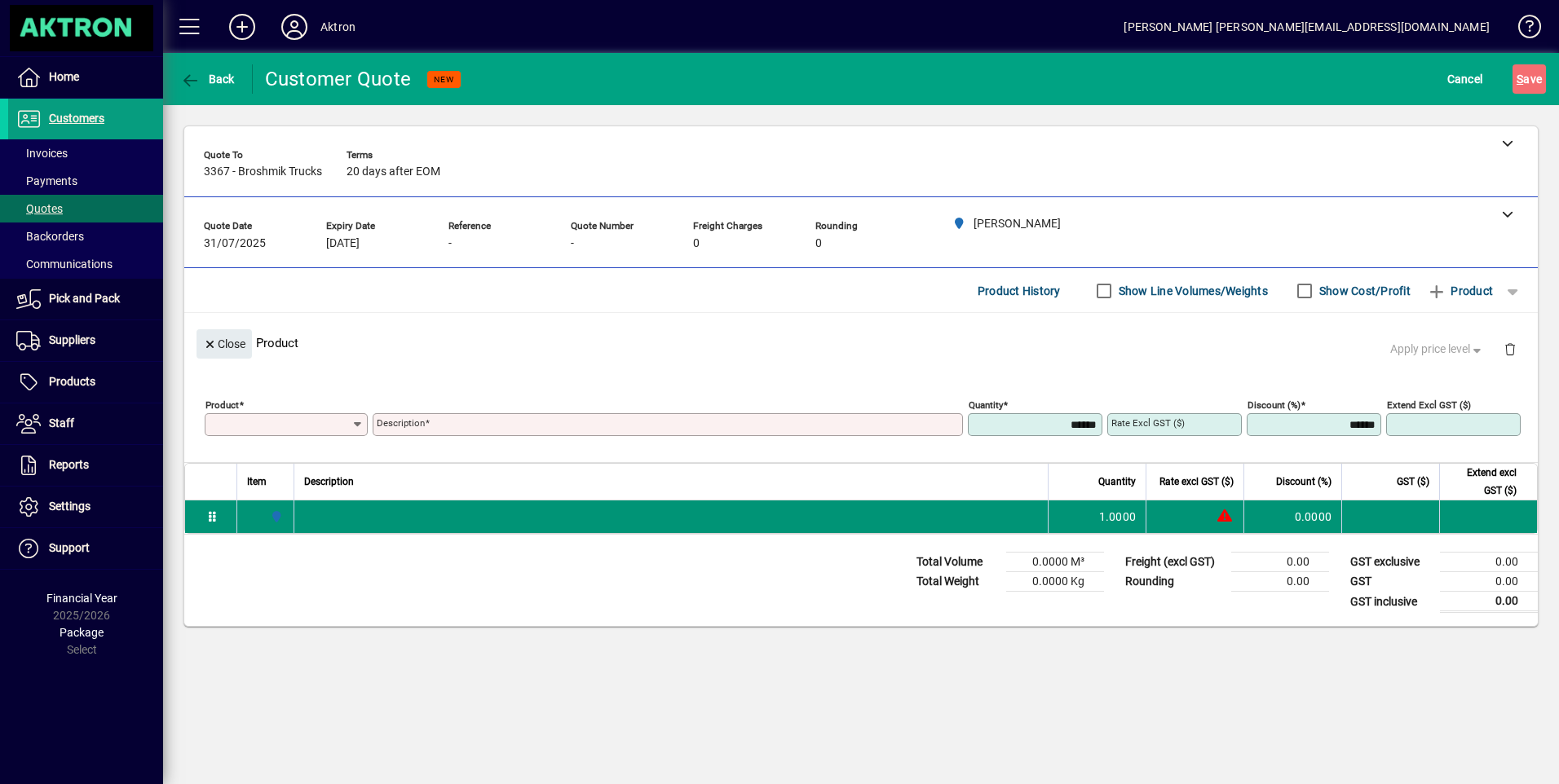 scroll, scrollTop: 0, scrollLeft: 0, axis: both 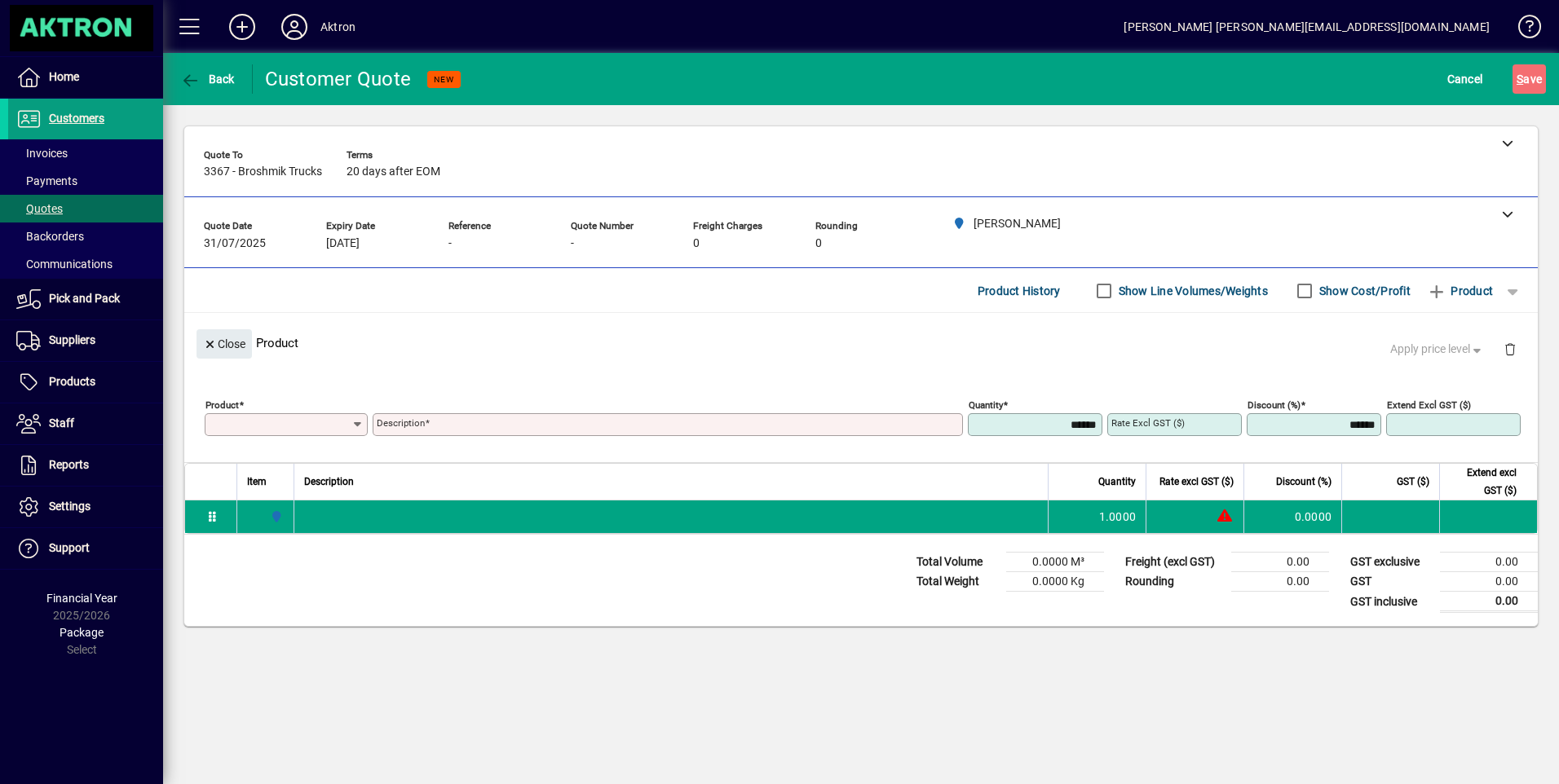 click on "Product" at bounding box center (280, 425) 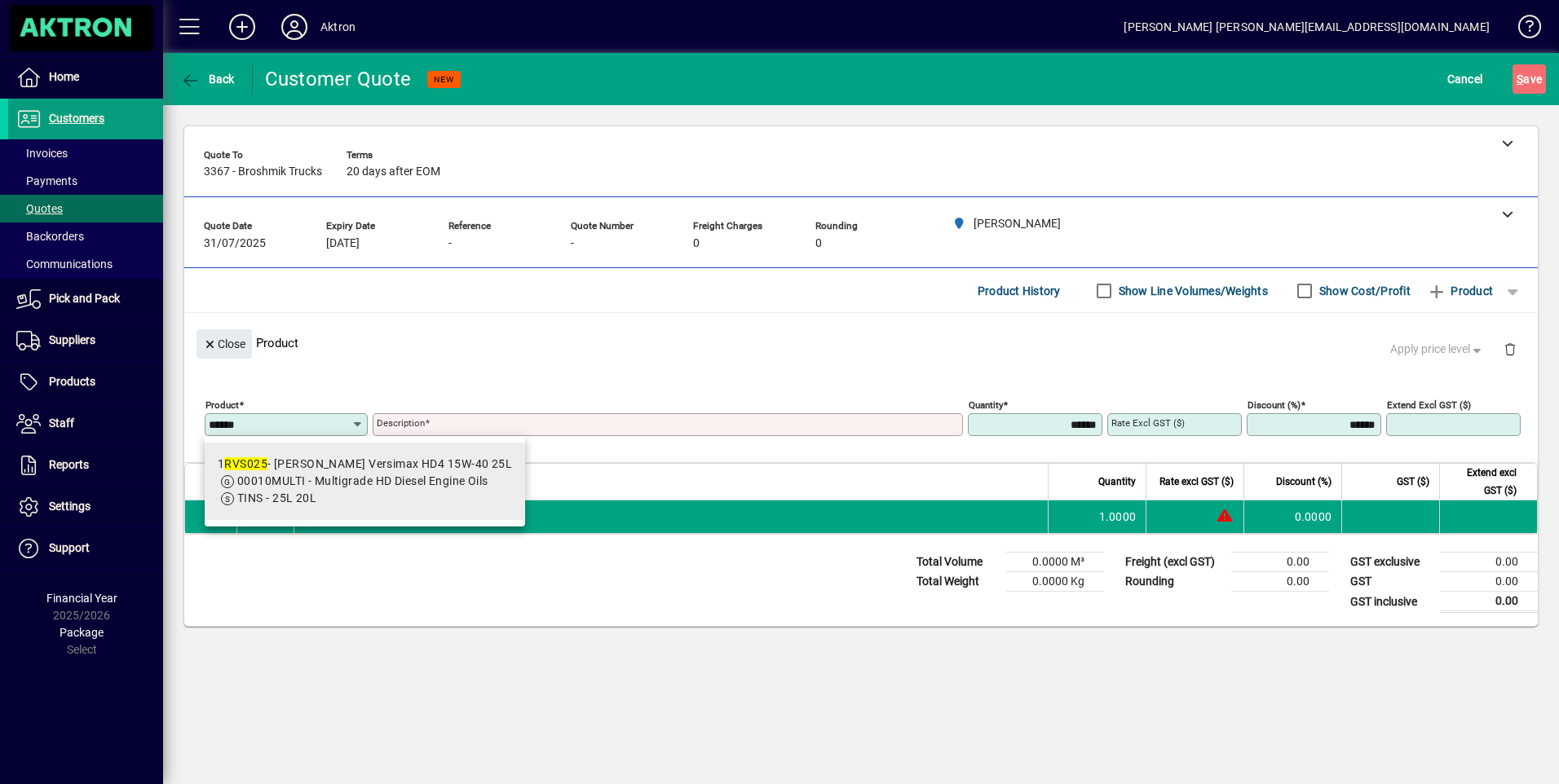 click on "00010MULTI - Multigrade HD Diesel Engine Oils" at bounding box center [363, 481] 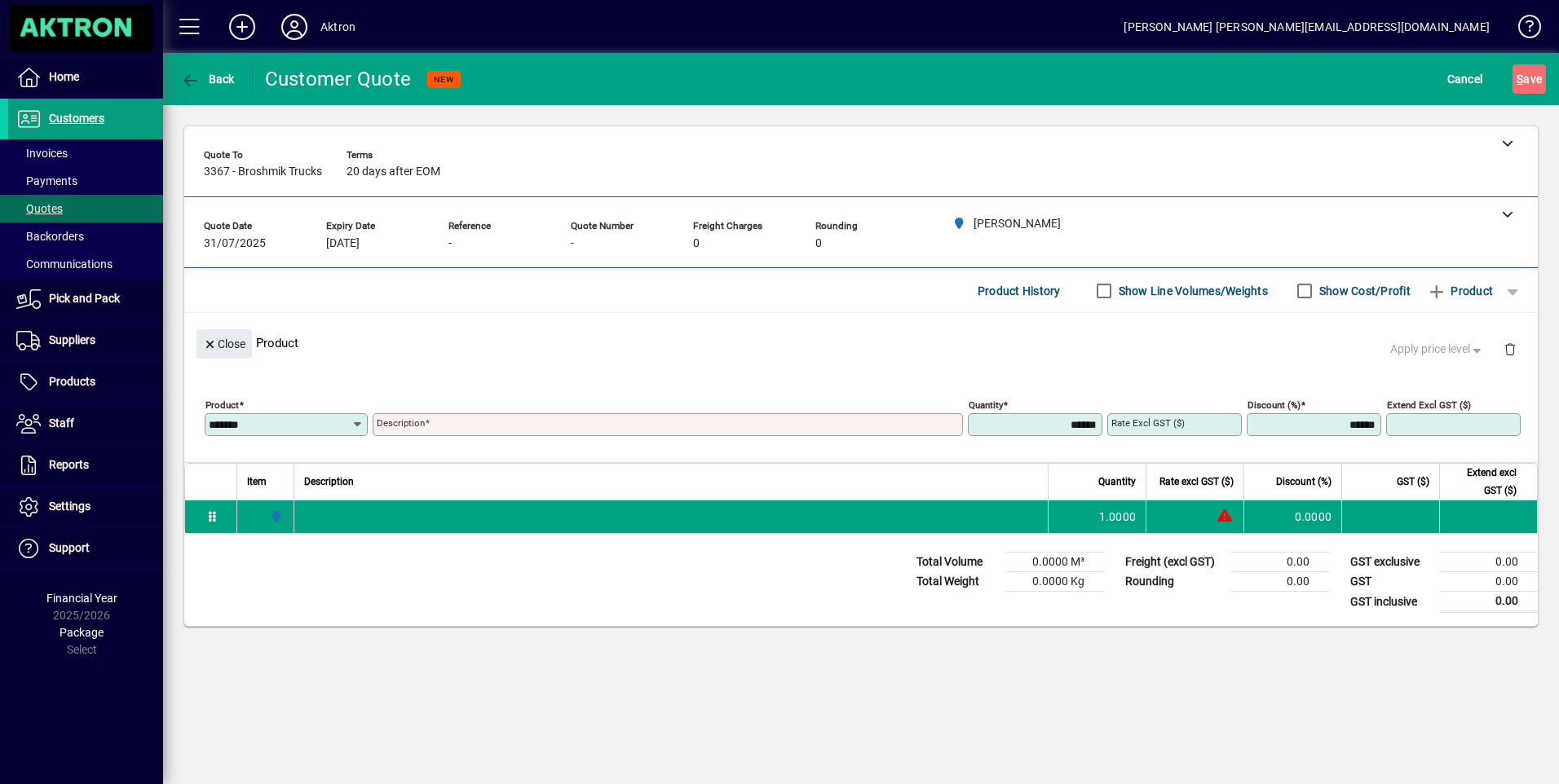 type on "**********" 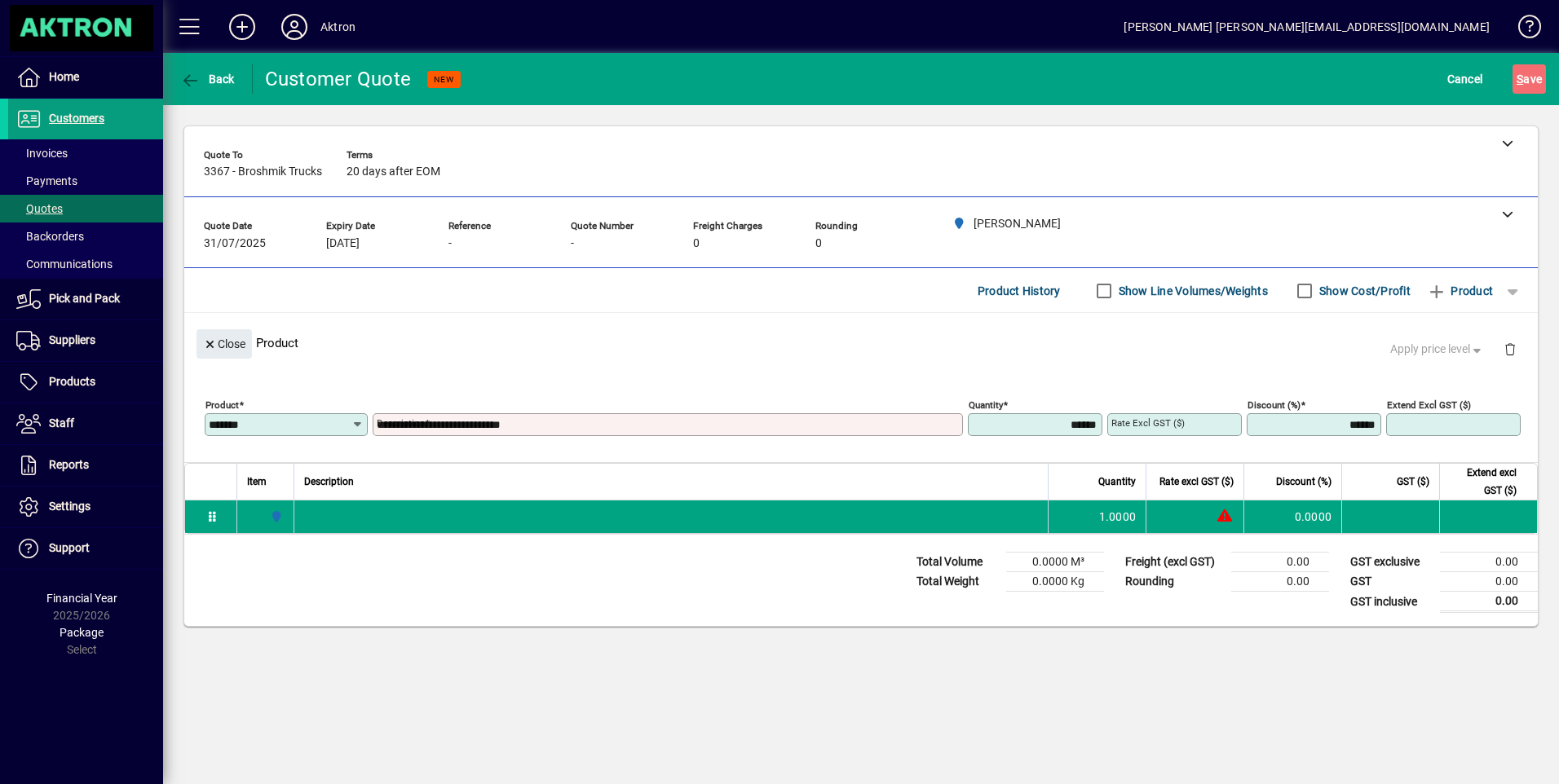 type on "********" 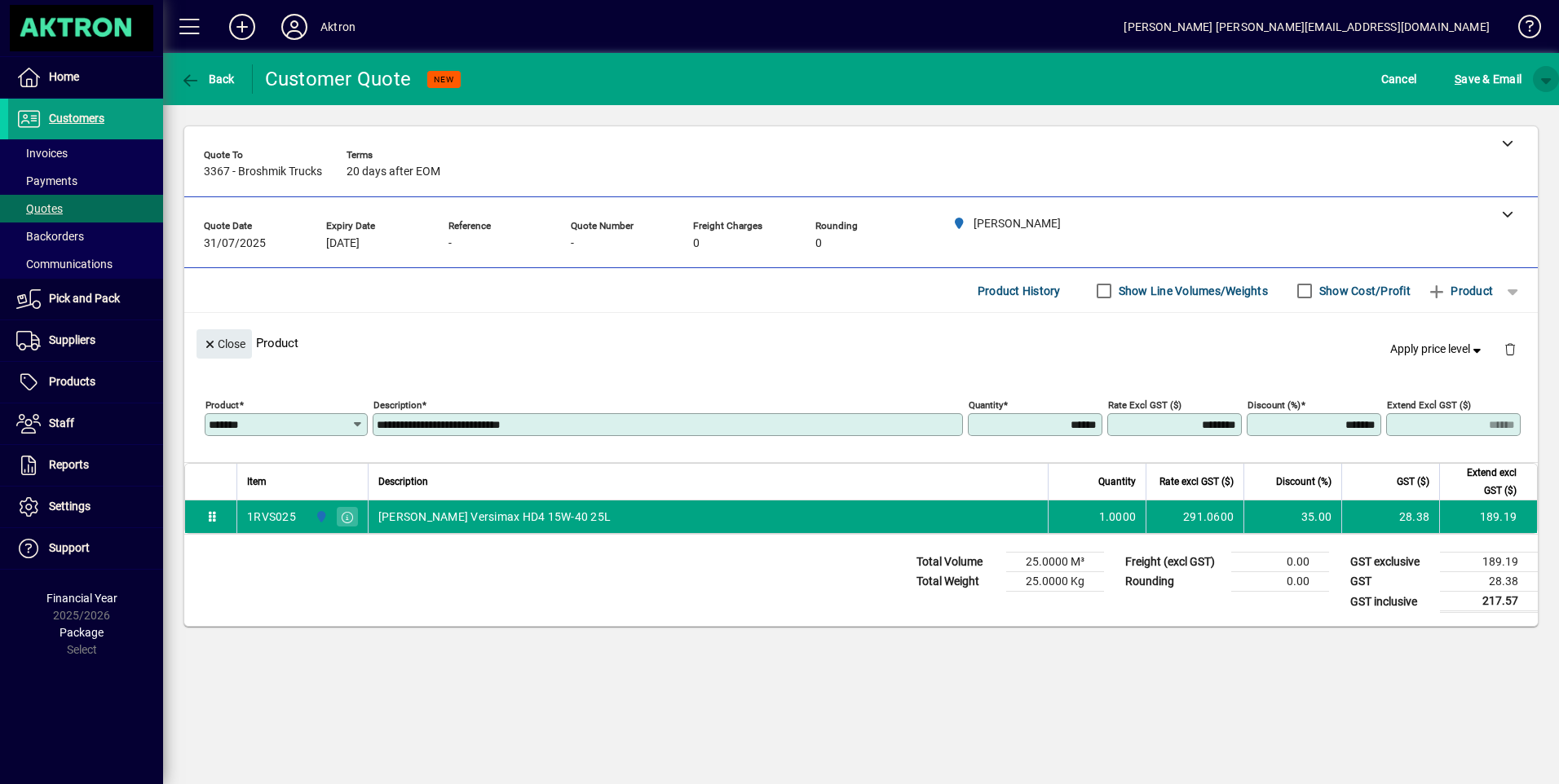 click 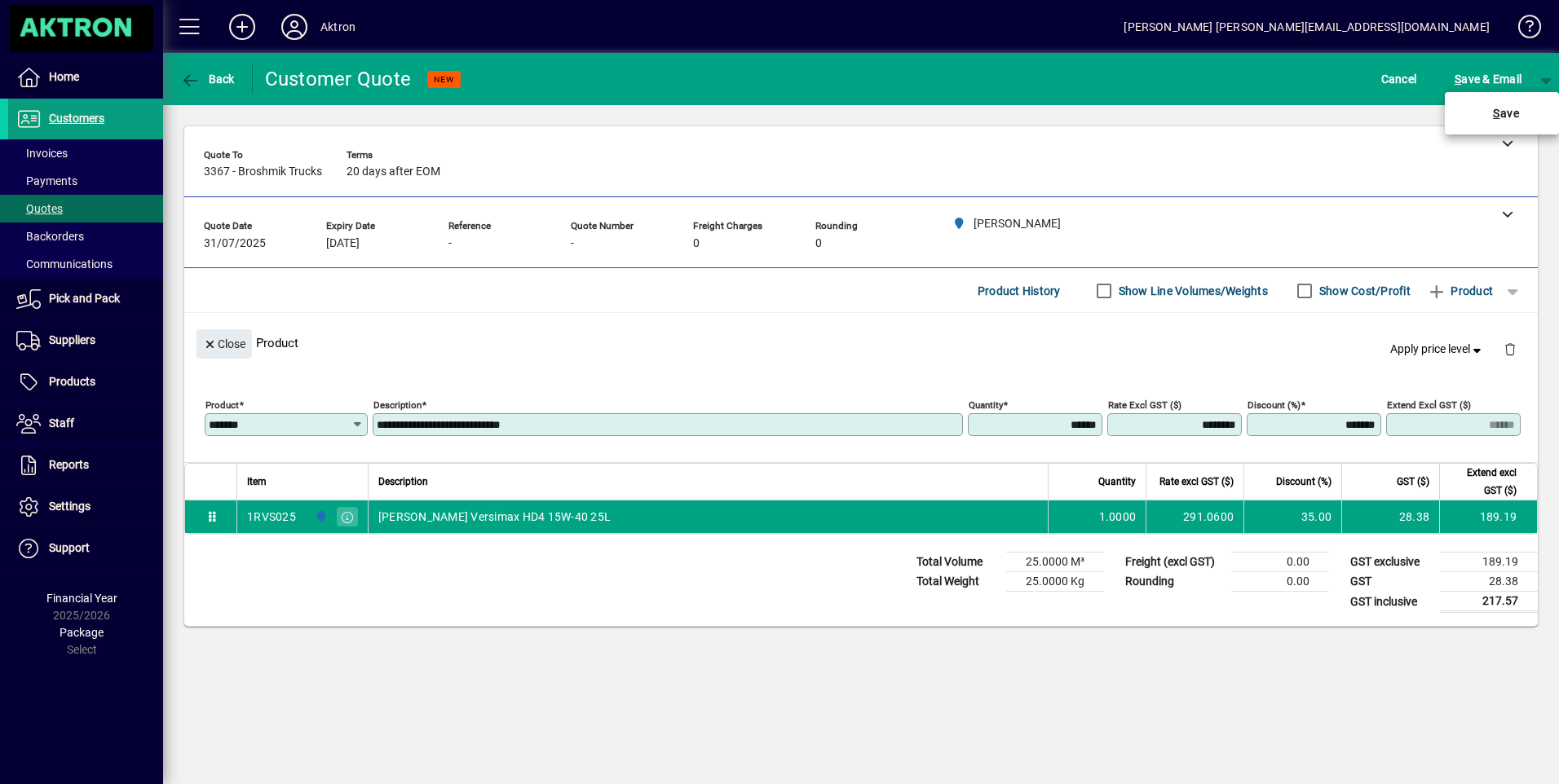 click on "S ave" at bounding box center [1504, 113] 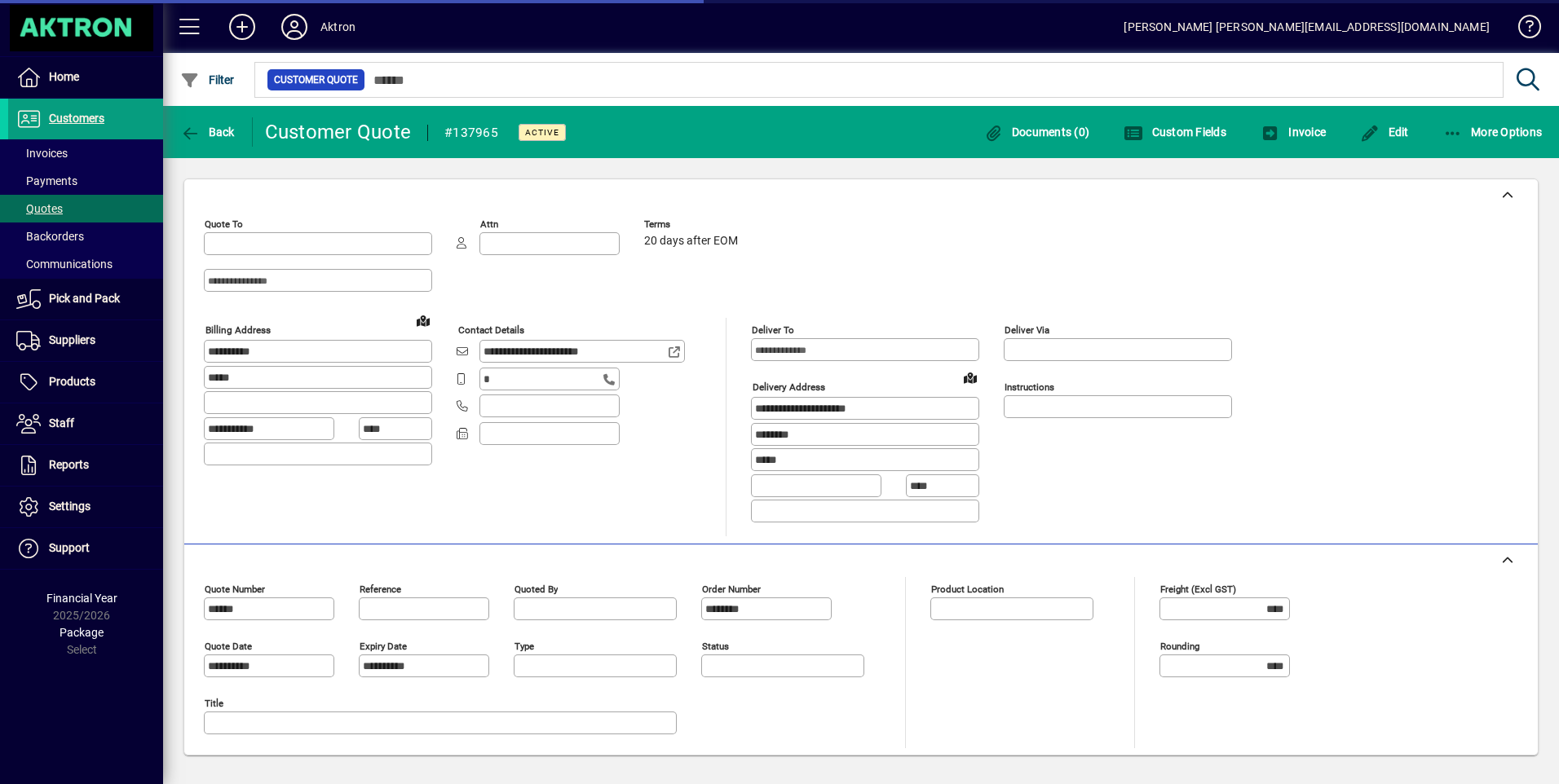 type on "**********" 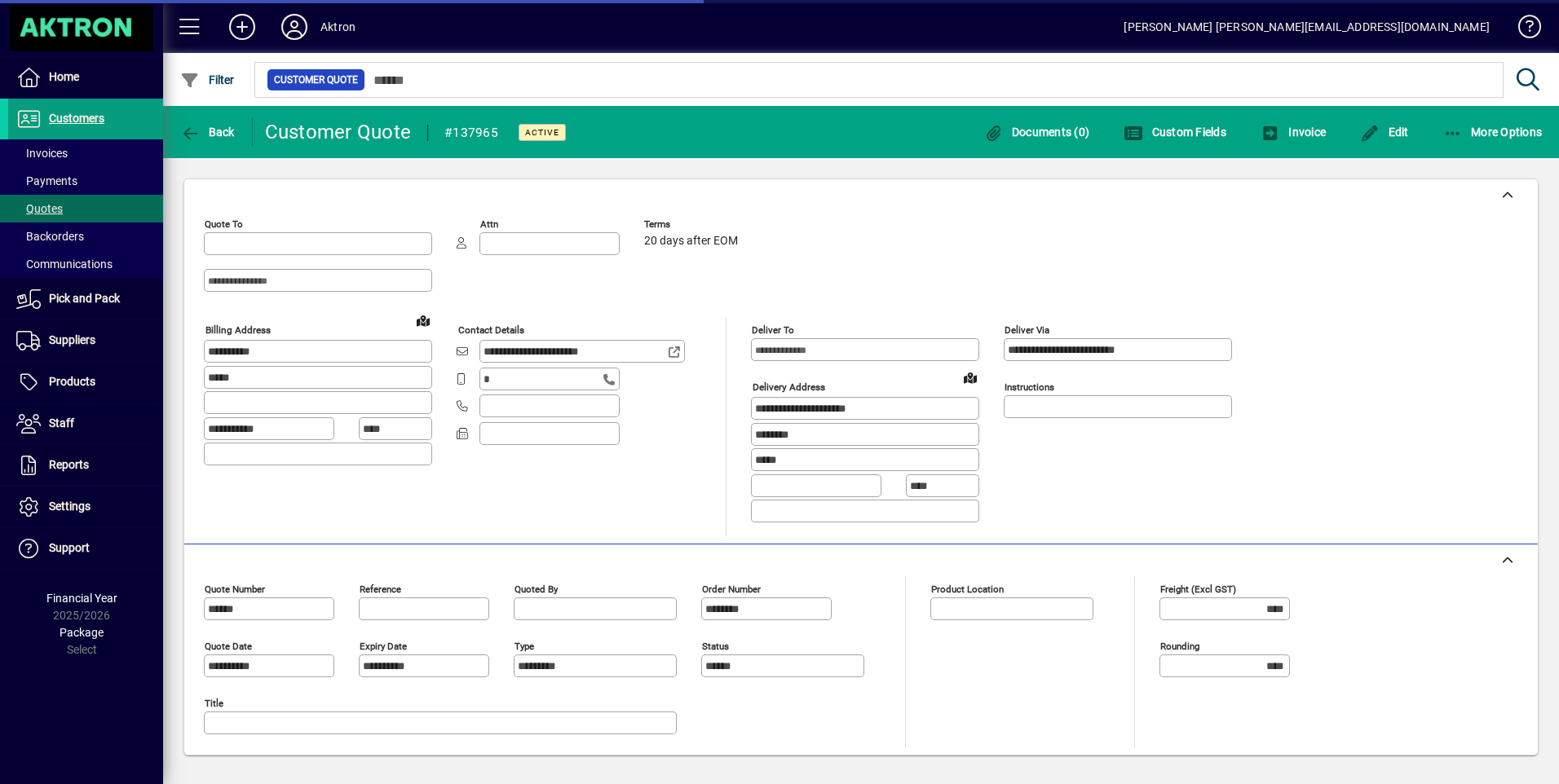 type on "**********" 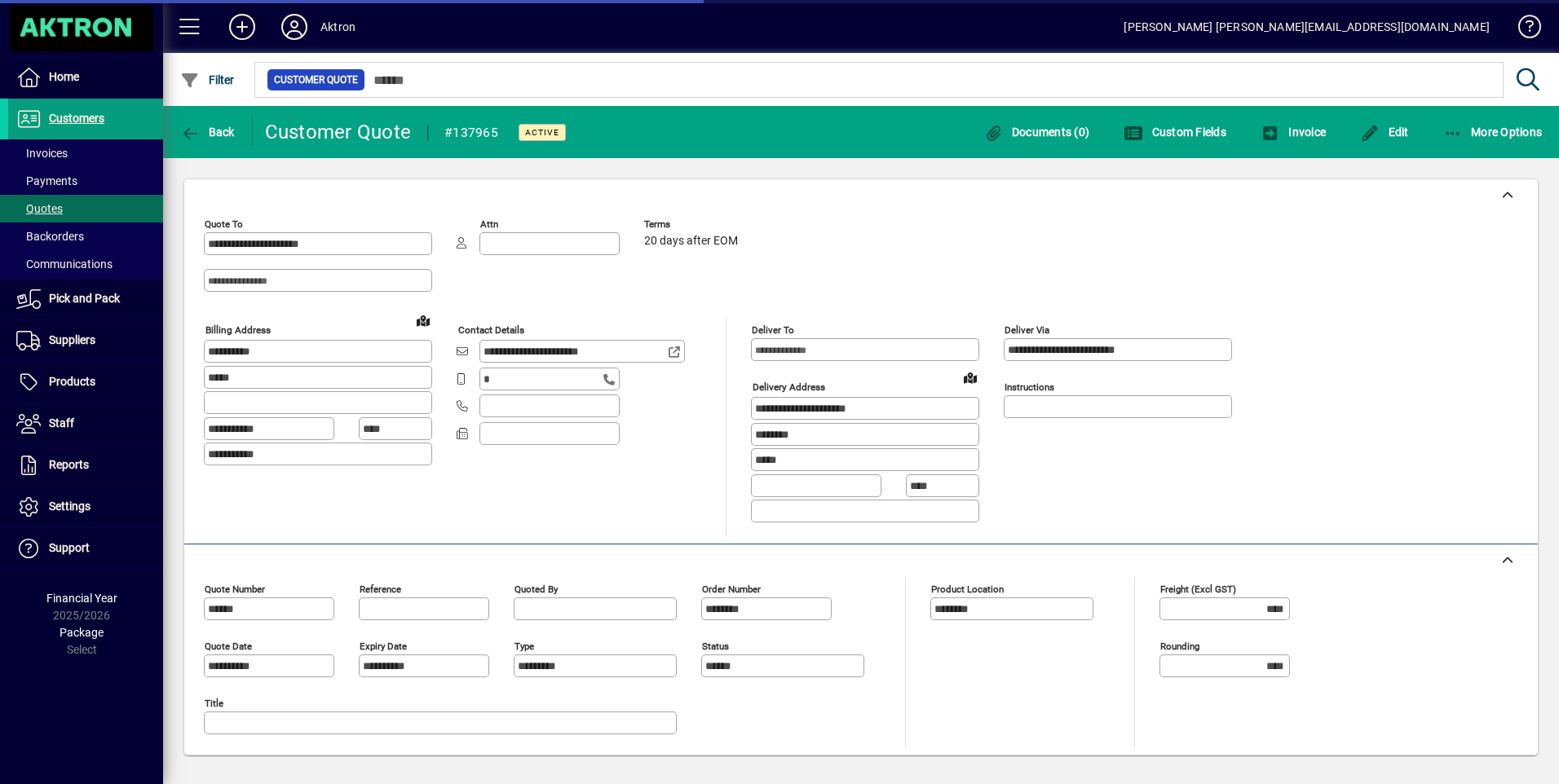 type on "**********" 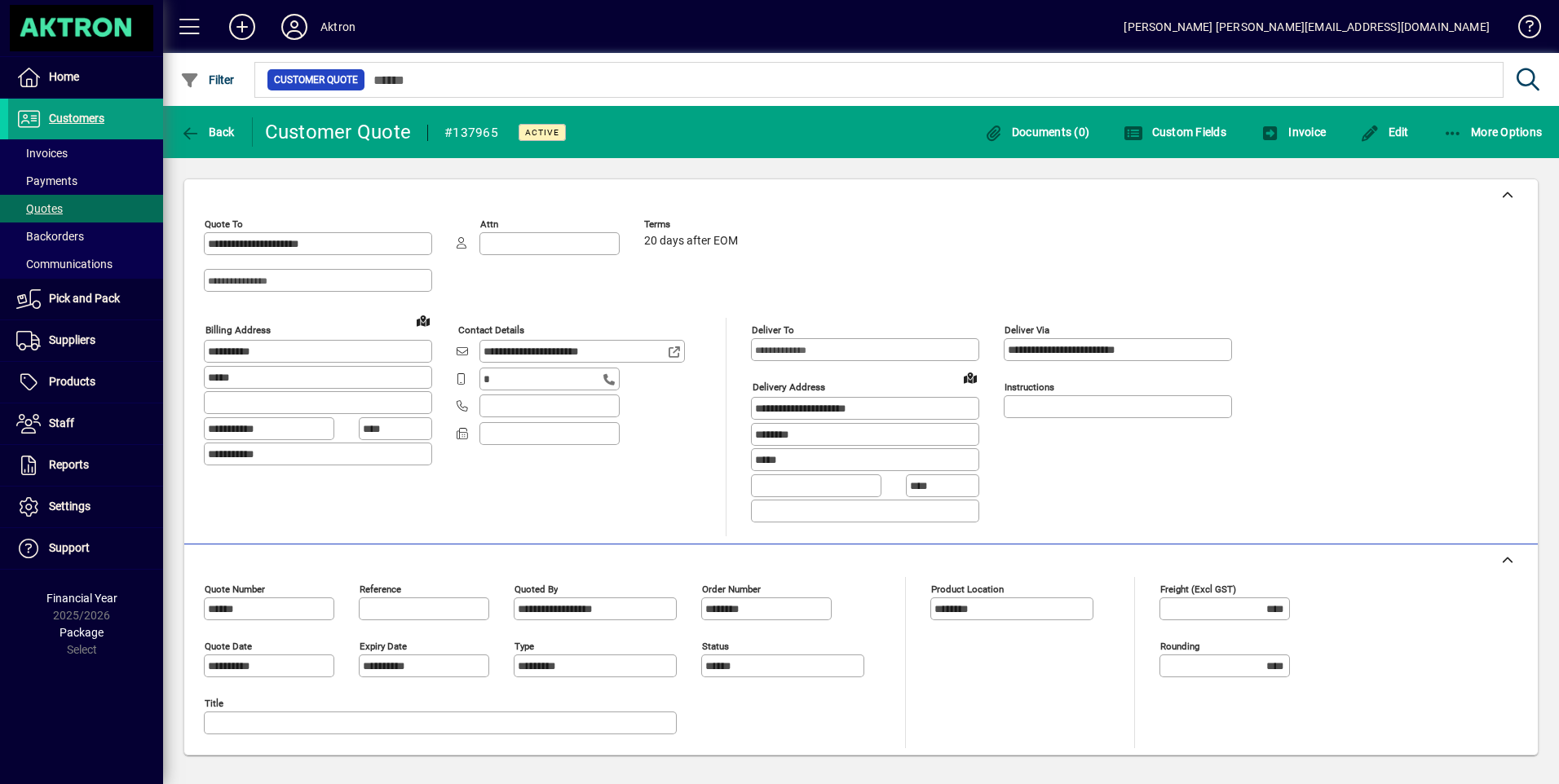 scroll, scrollTop: 0, scrollLeft: 0, axis: both 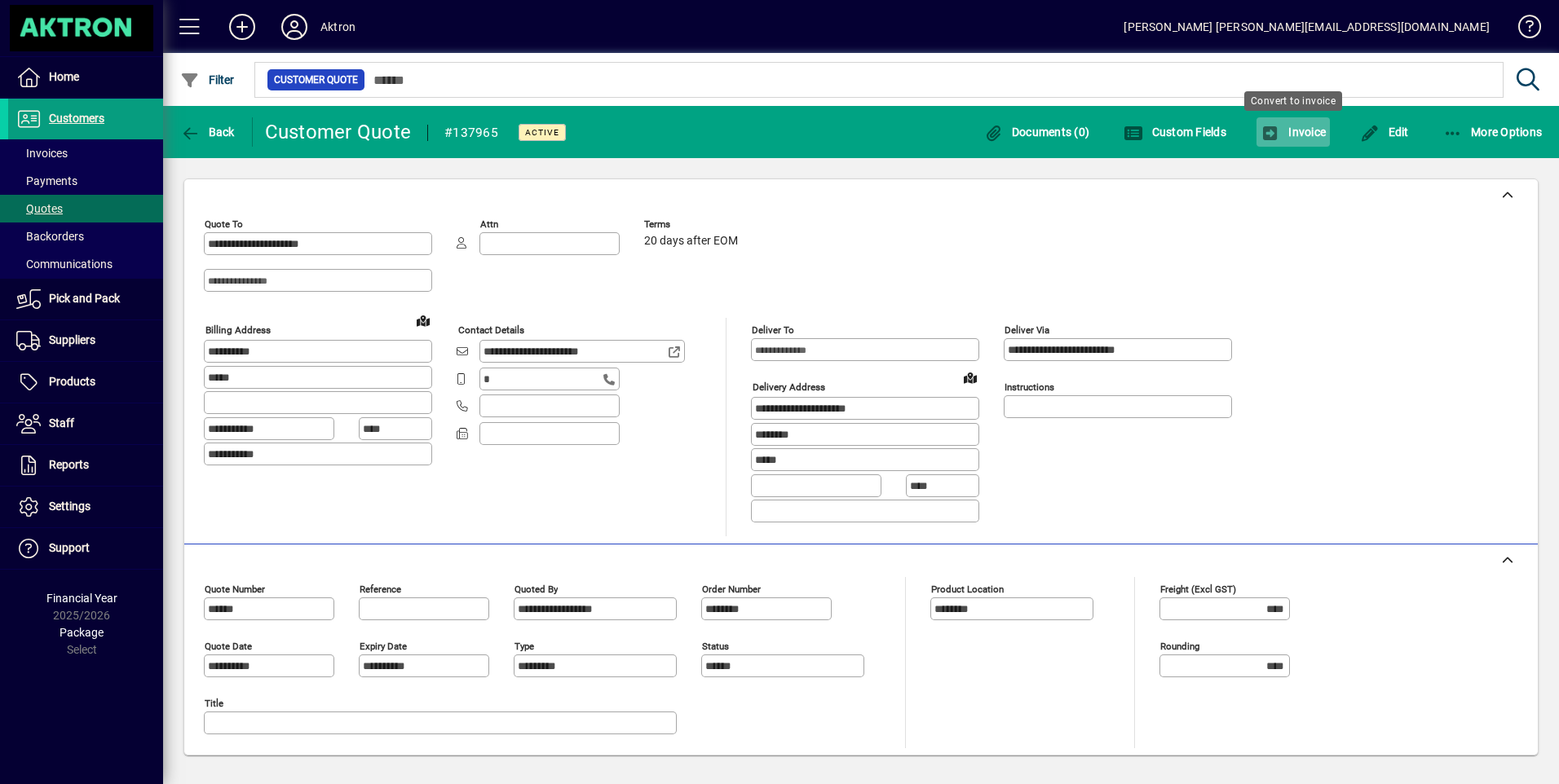 click on "Invoice" 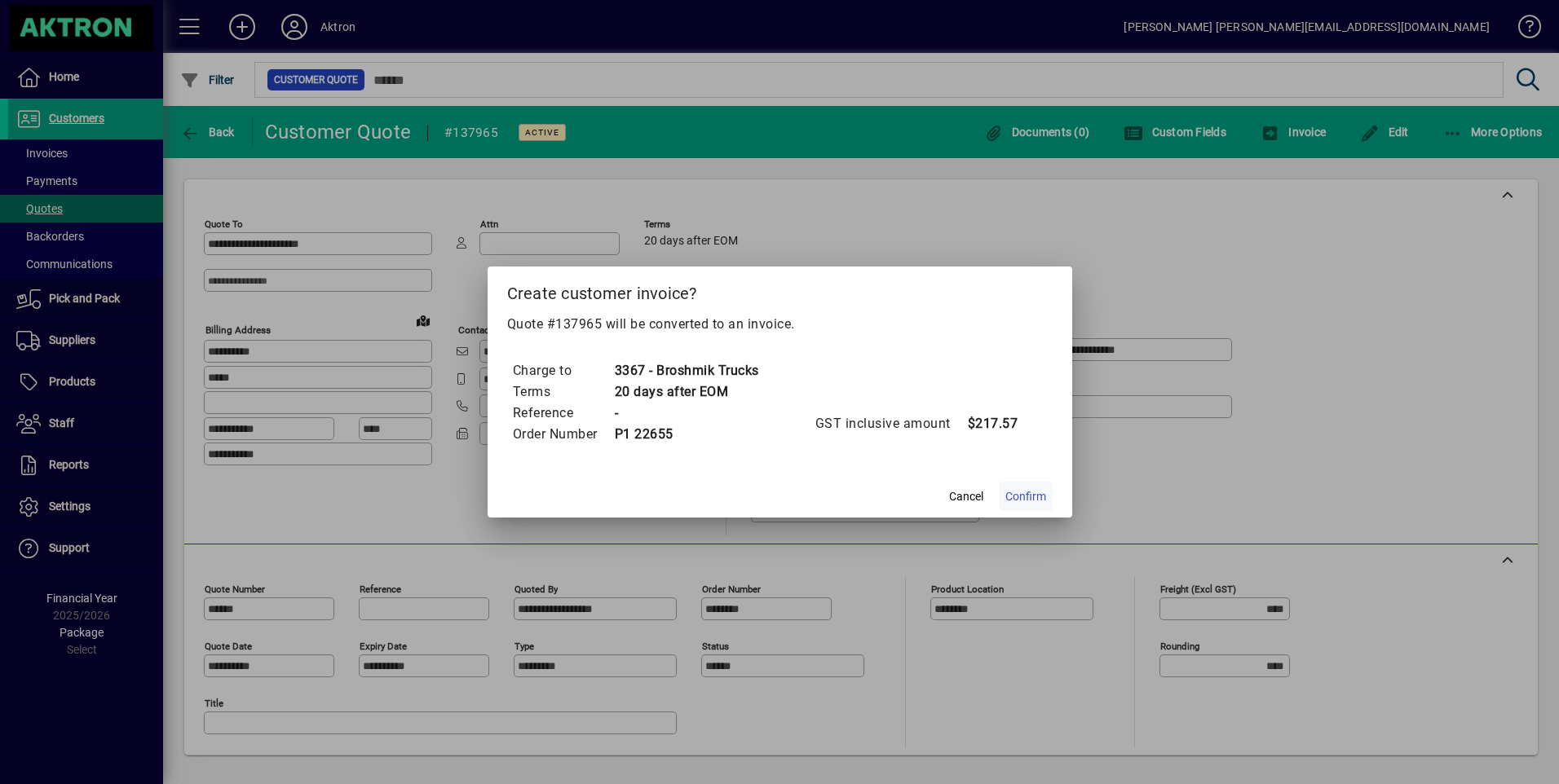 click on "Confirm" 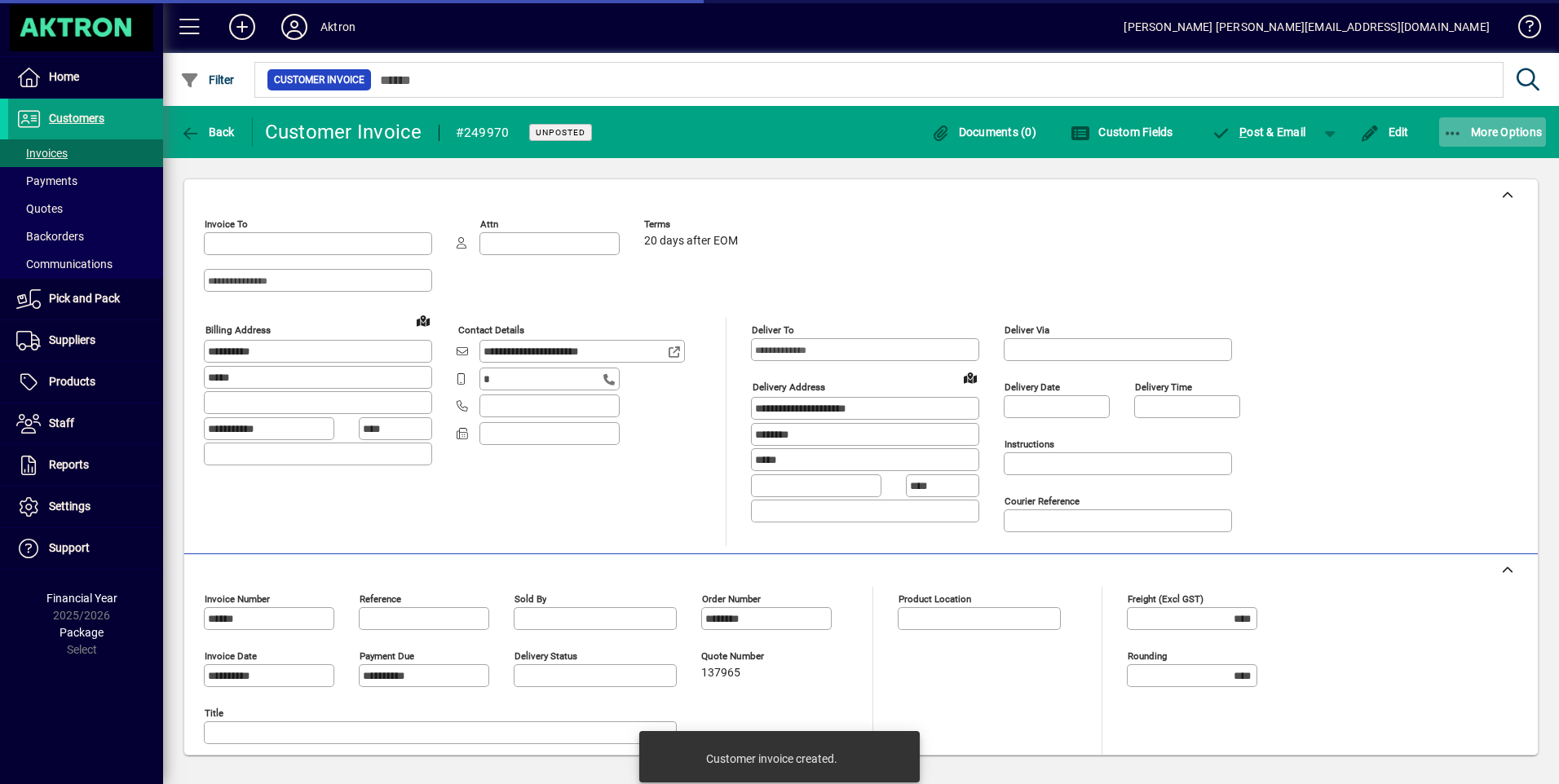 type on "**********" 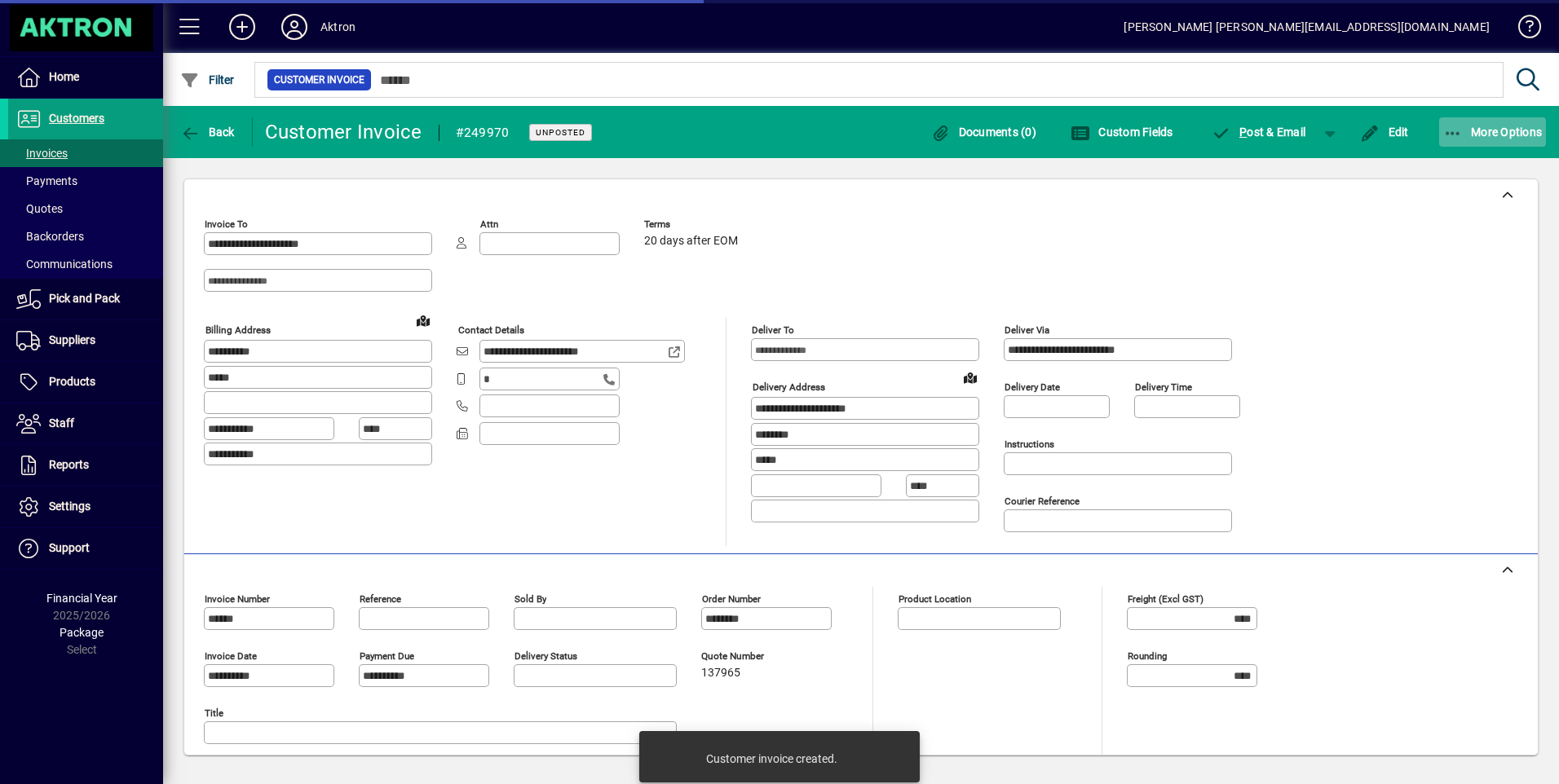 type on "**********" 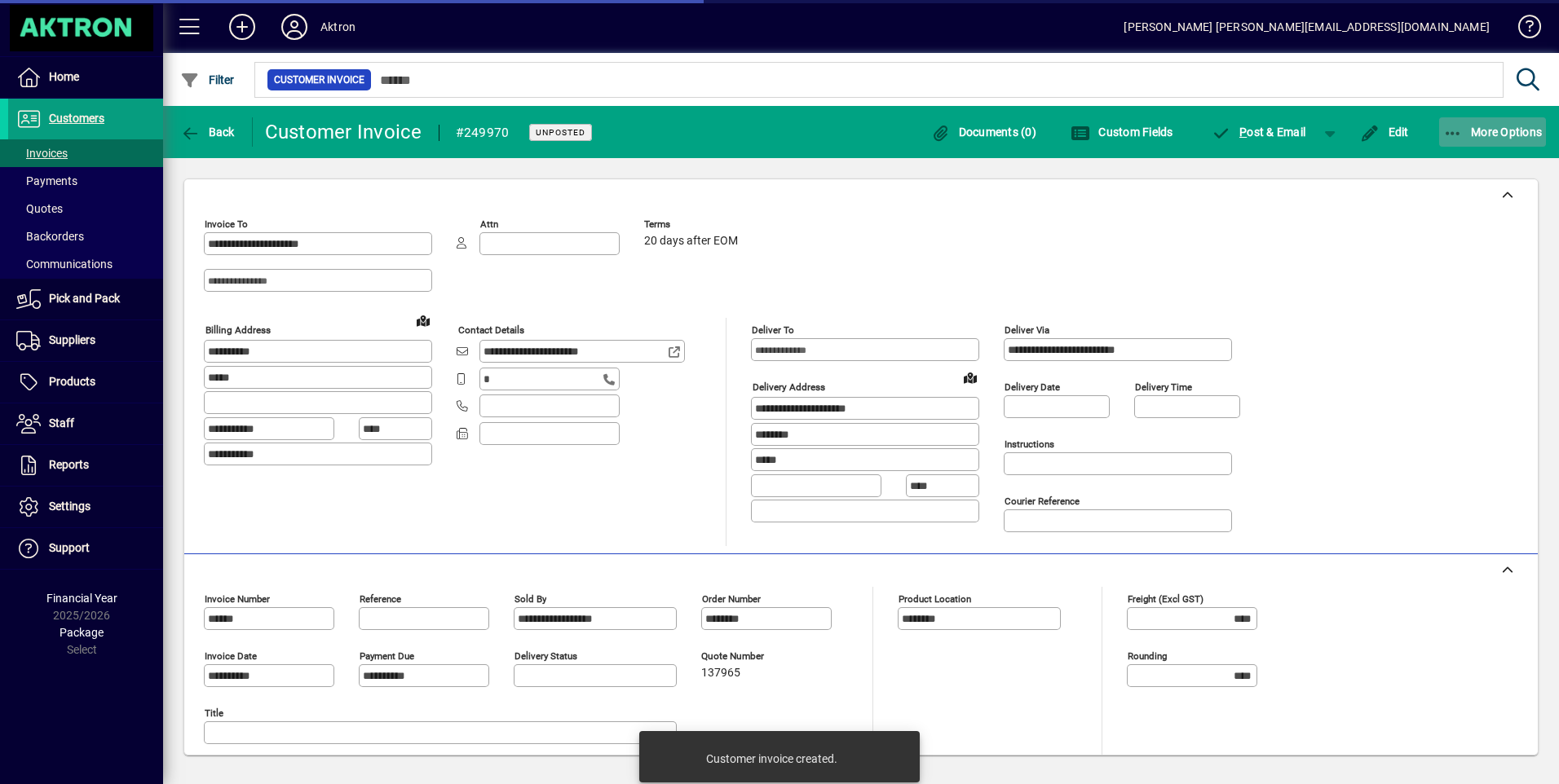 click on "More Options" 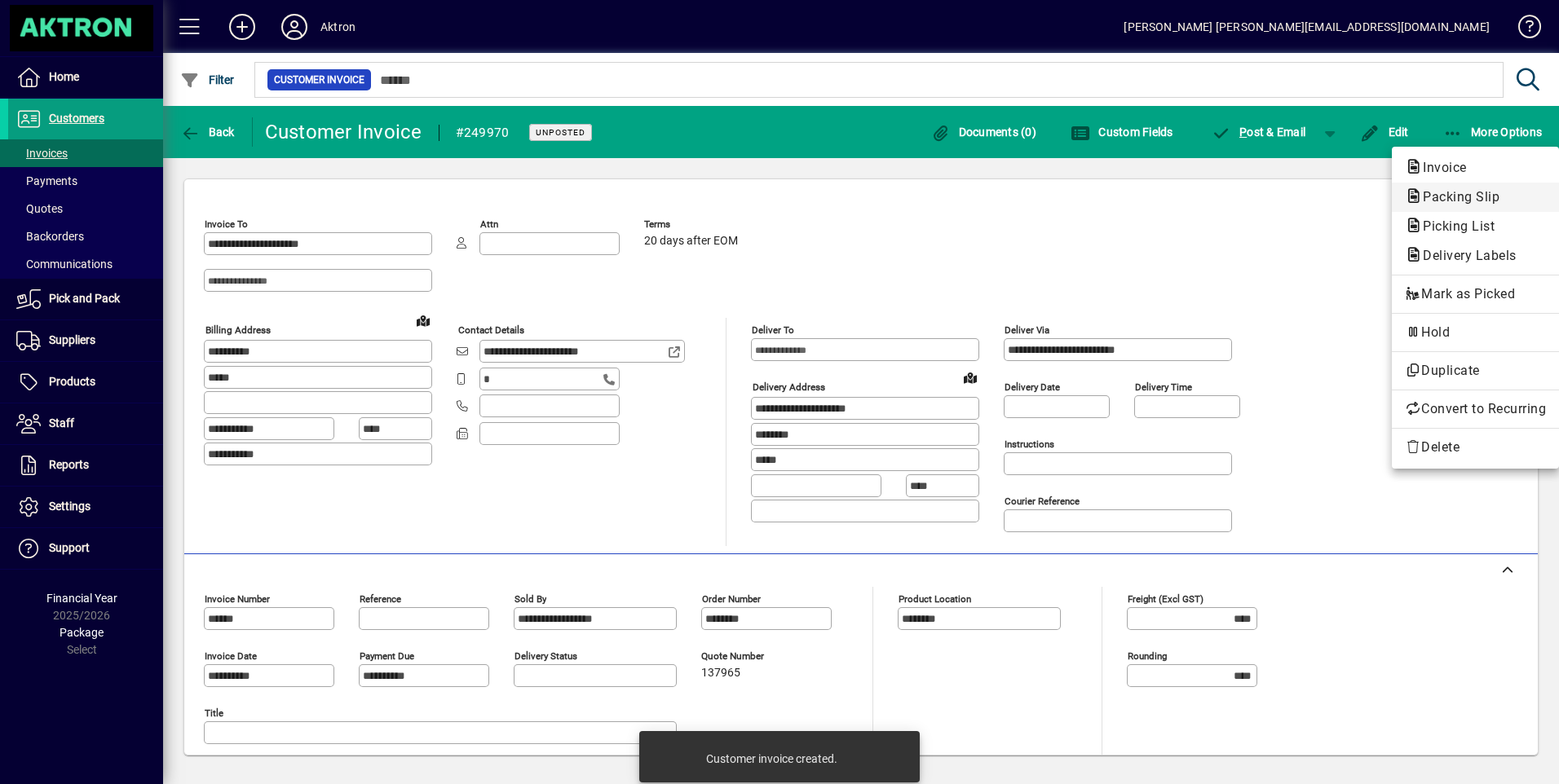 click on "Packing Slip" at bounding box center (1454, 226) 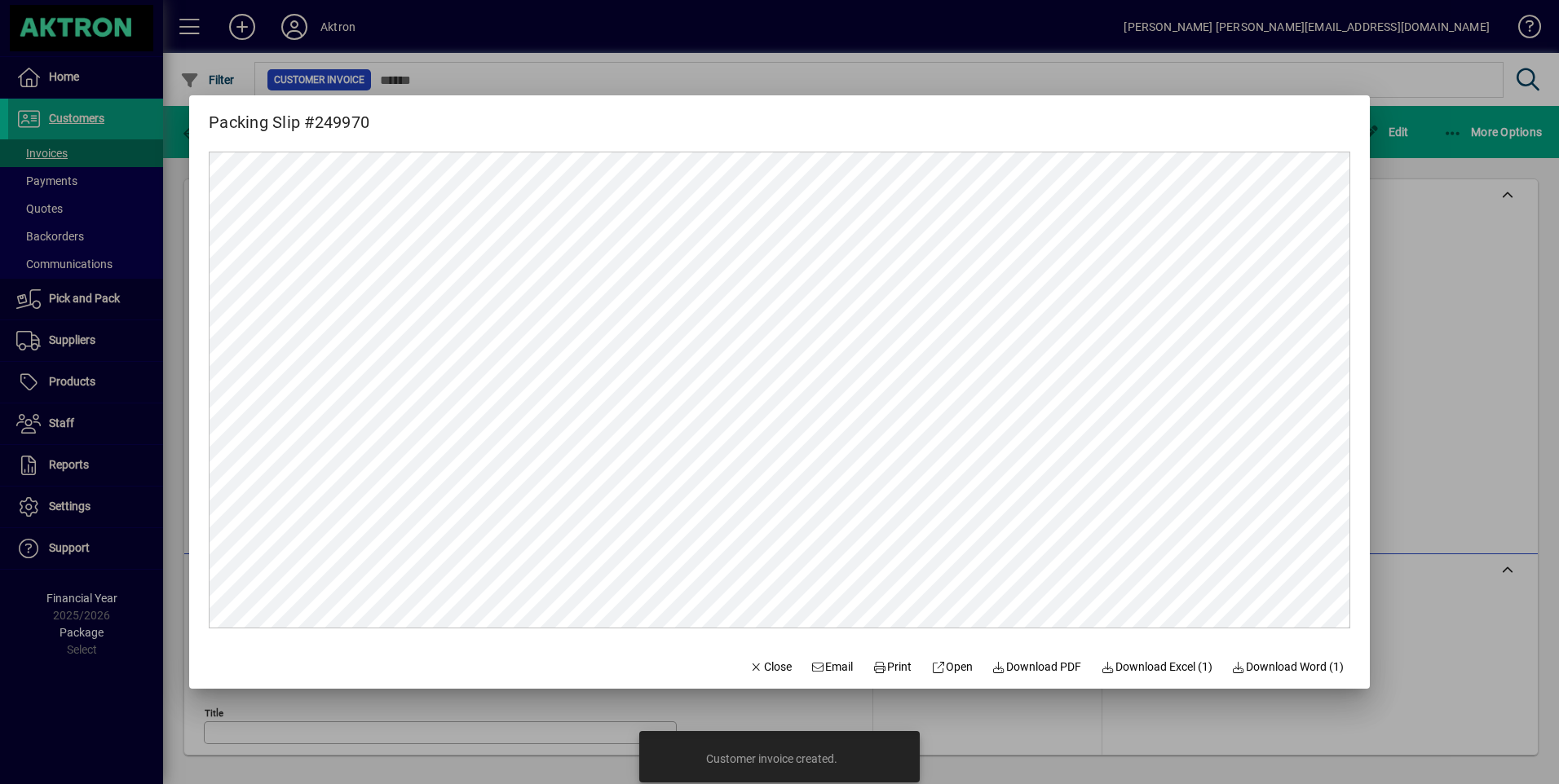 scroll, scrollTop: 0, scrollLeft: 0, axis: both 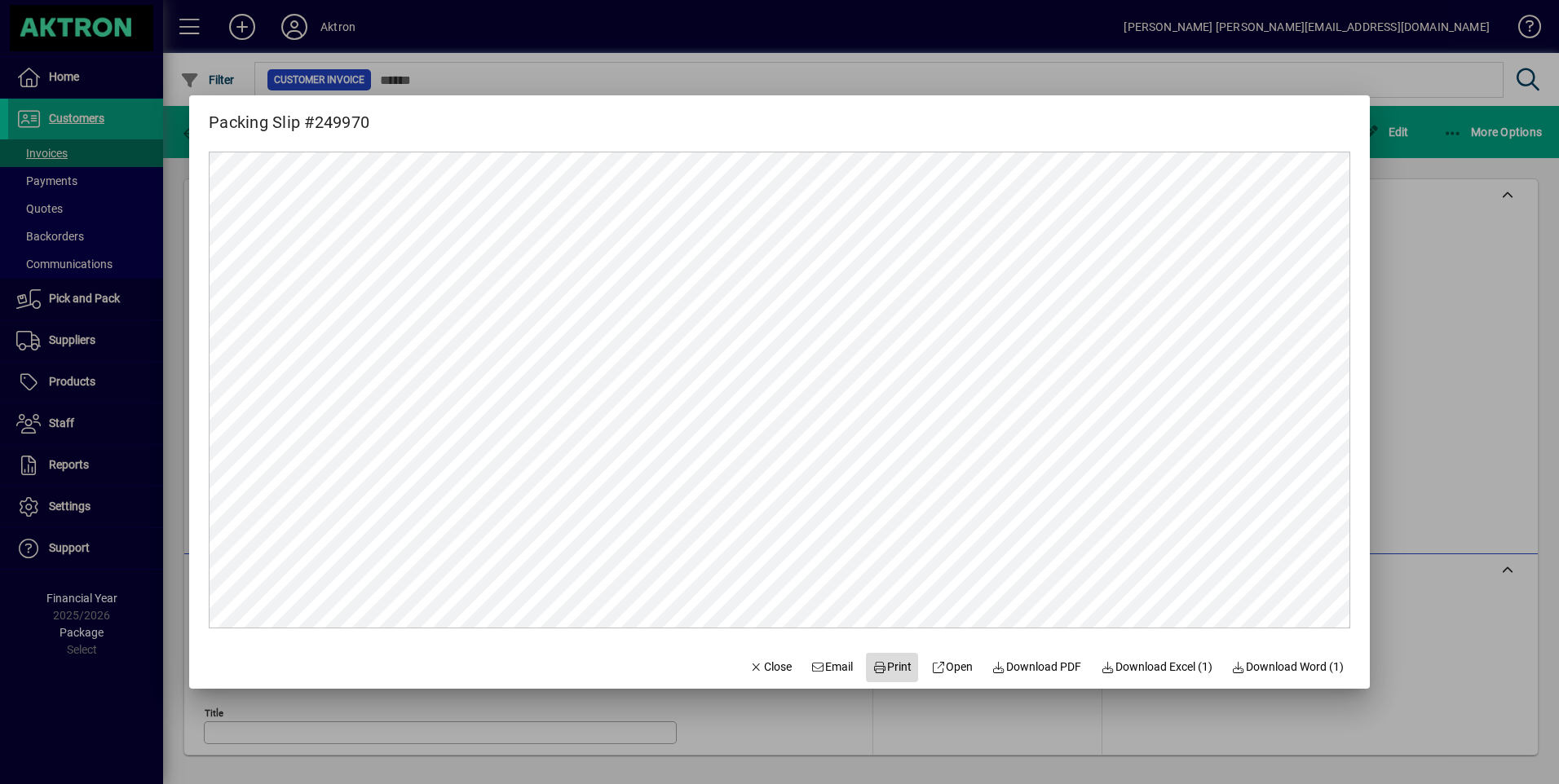 click on "Print" 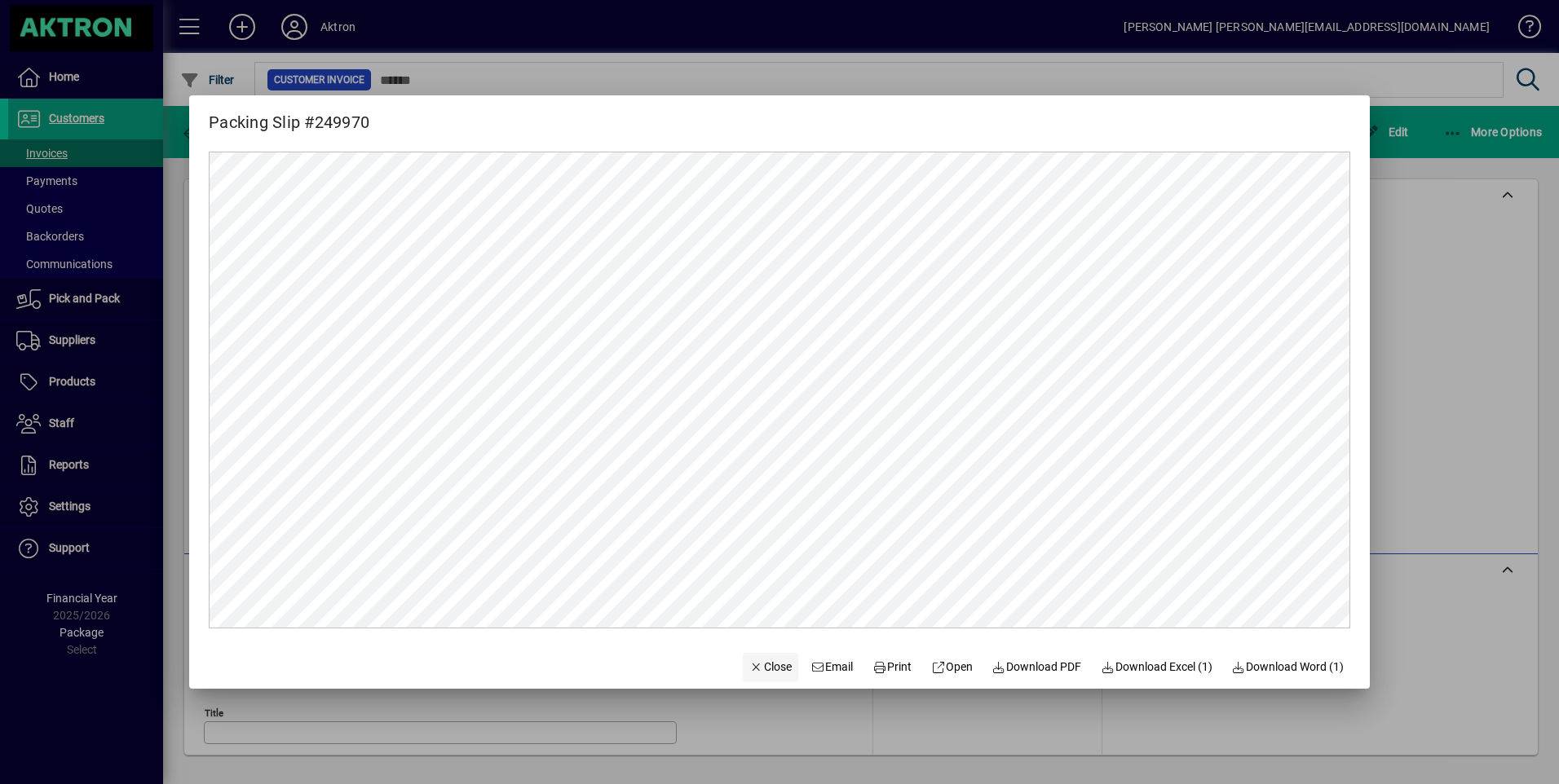 click on "Close" 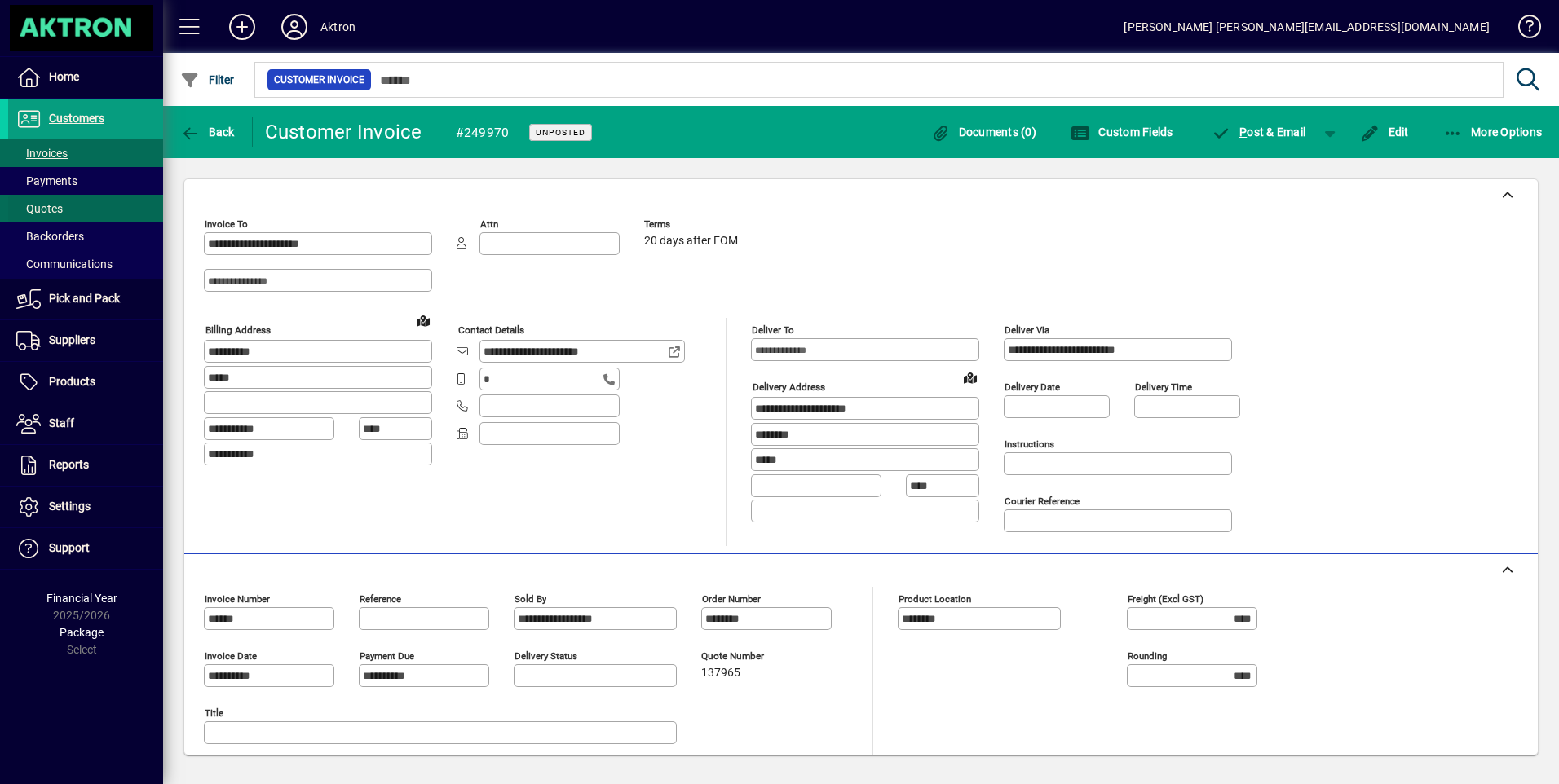 click on "Quotes" at bounding box center [35, 209] 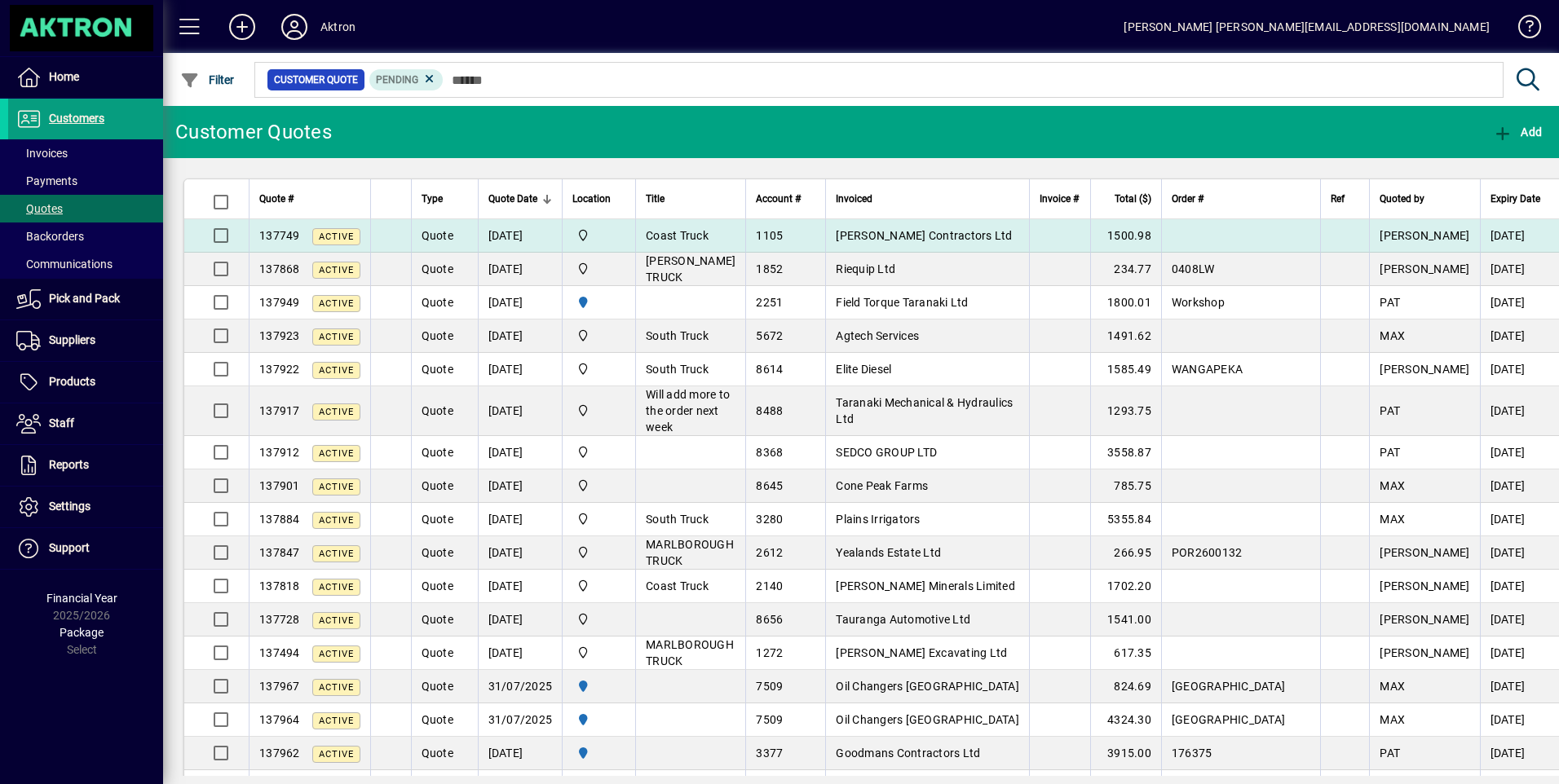 click on "[PERSON_NAME] Contractors Ltd" at bounding box center (924, 236) 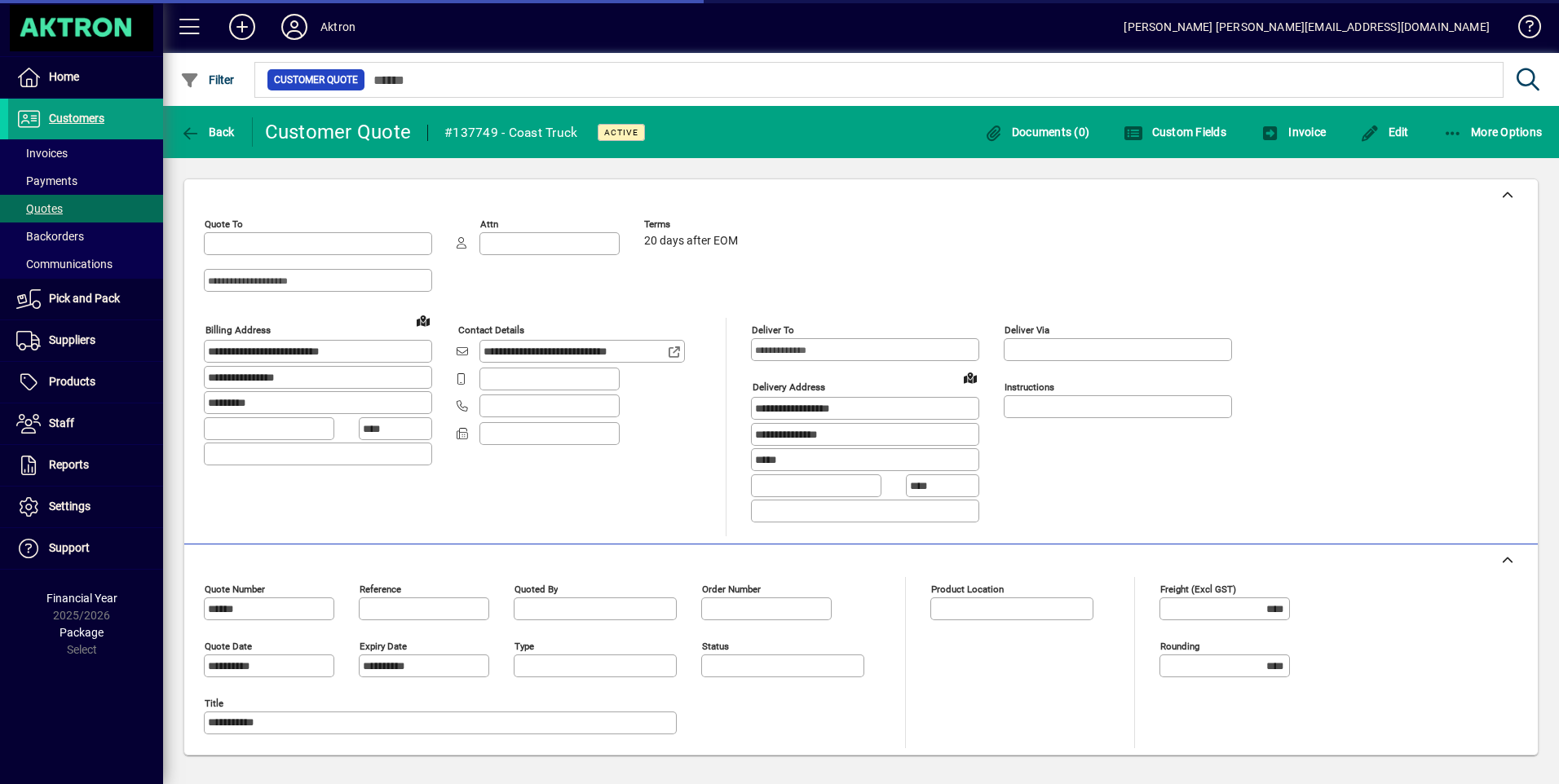type on "**********" 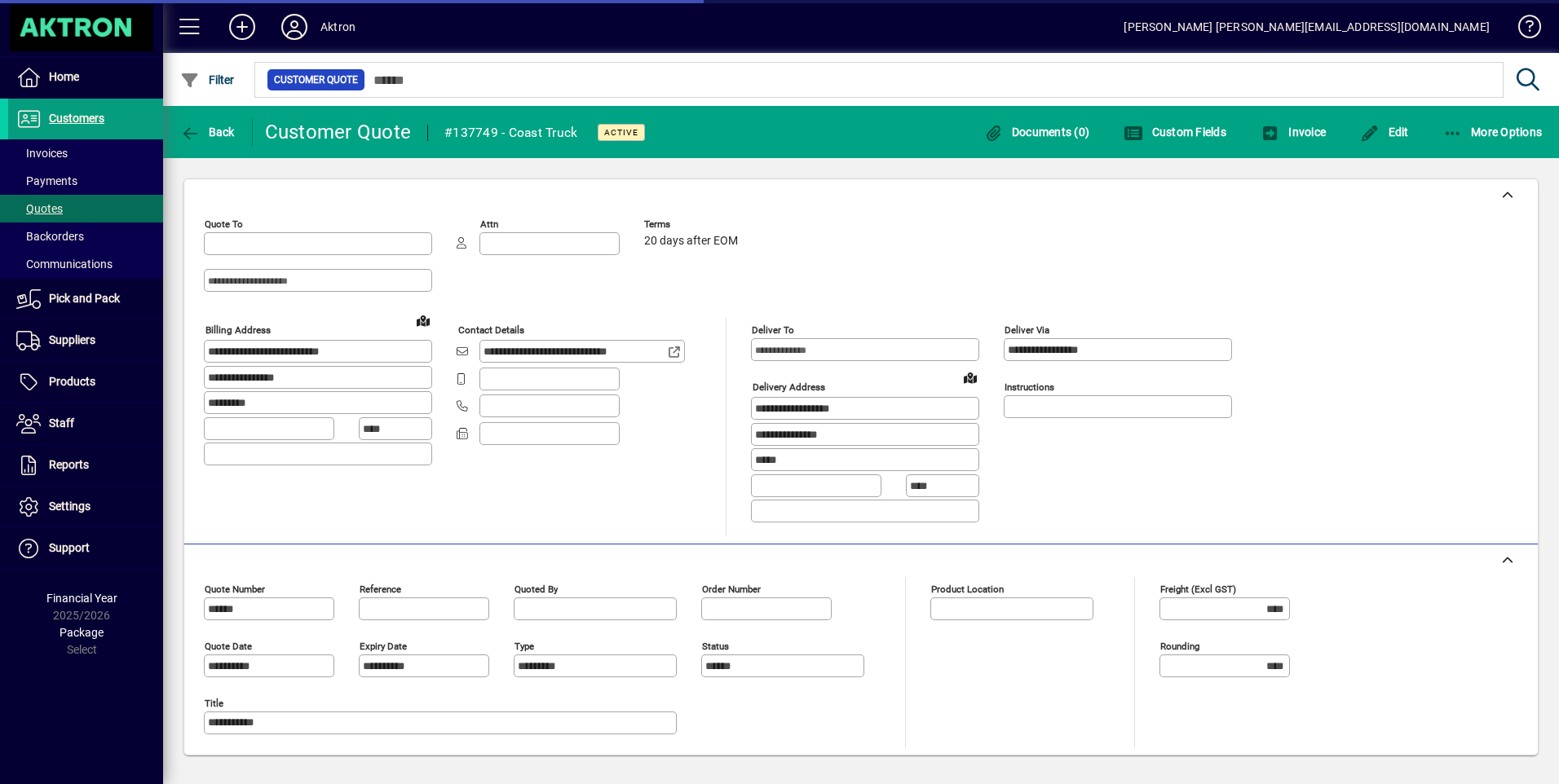 type on "**********" 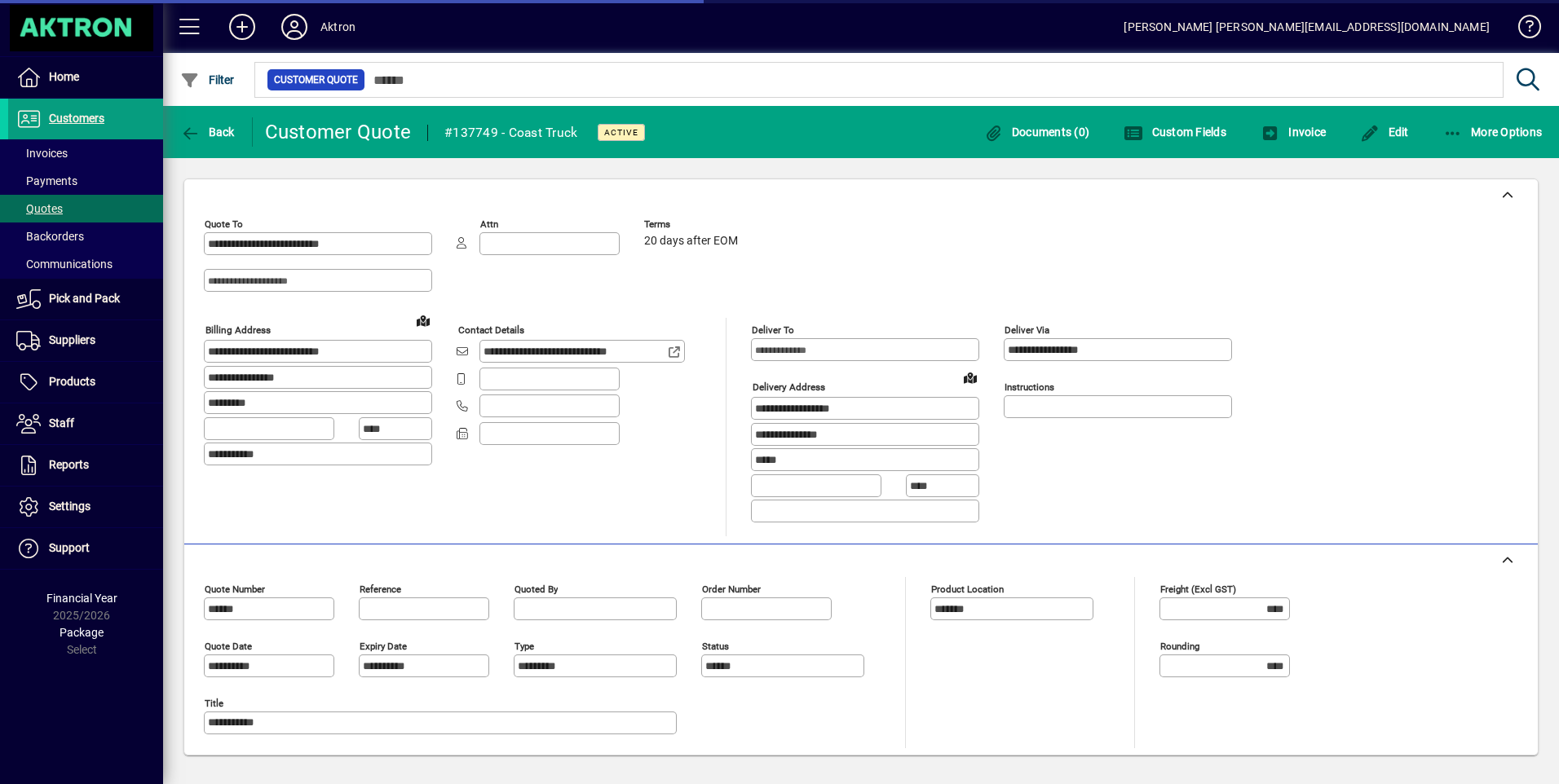 type on "**********" 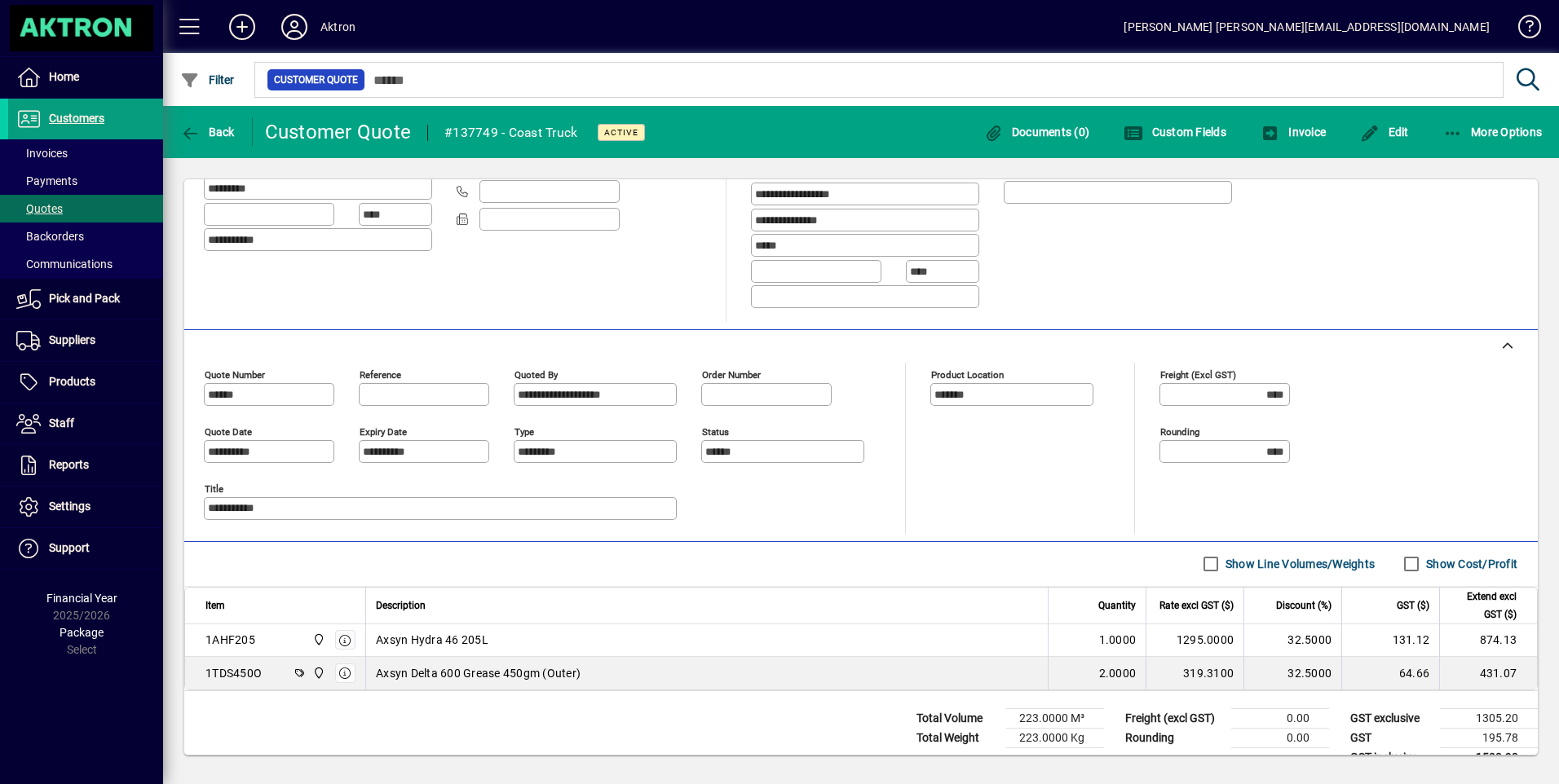 scroll, scrollTop: 242, scrollLeft: 0, axis: vertical 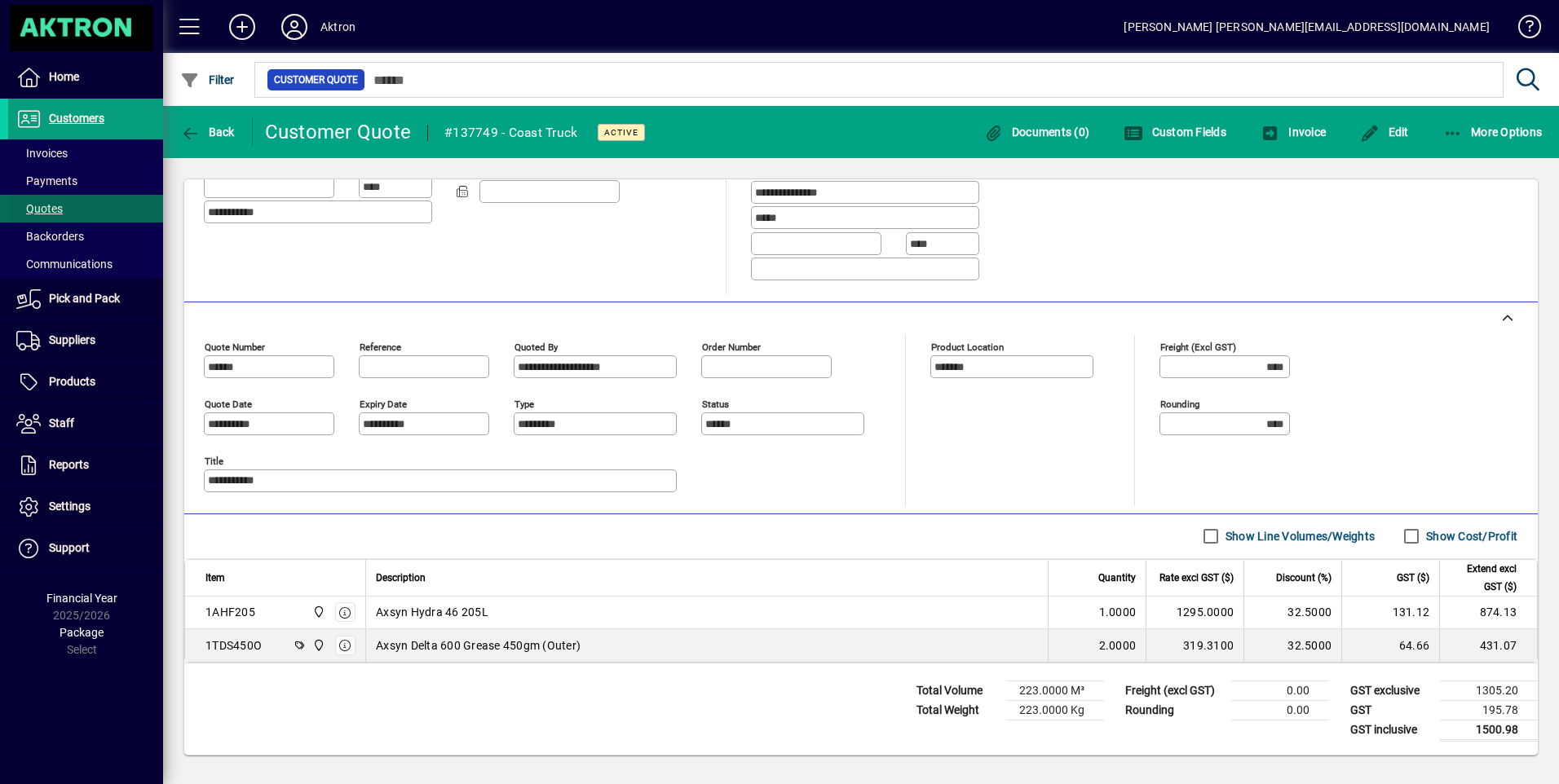 click on "Quotes" at bounding box center [39, 209] 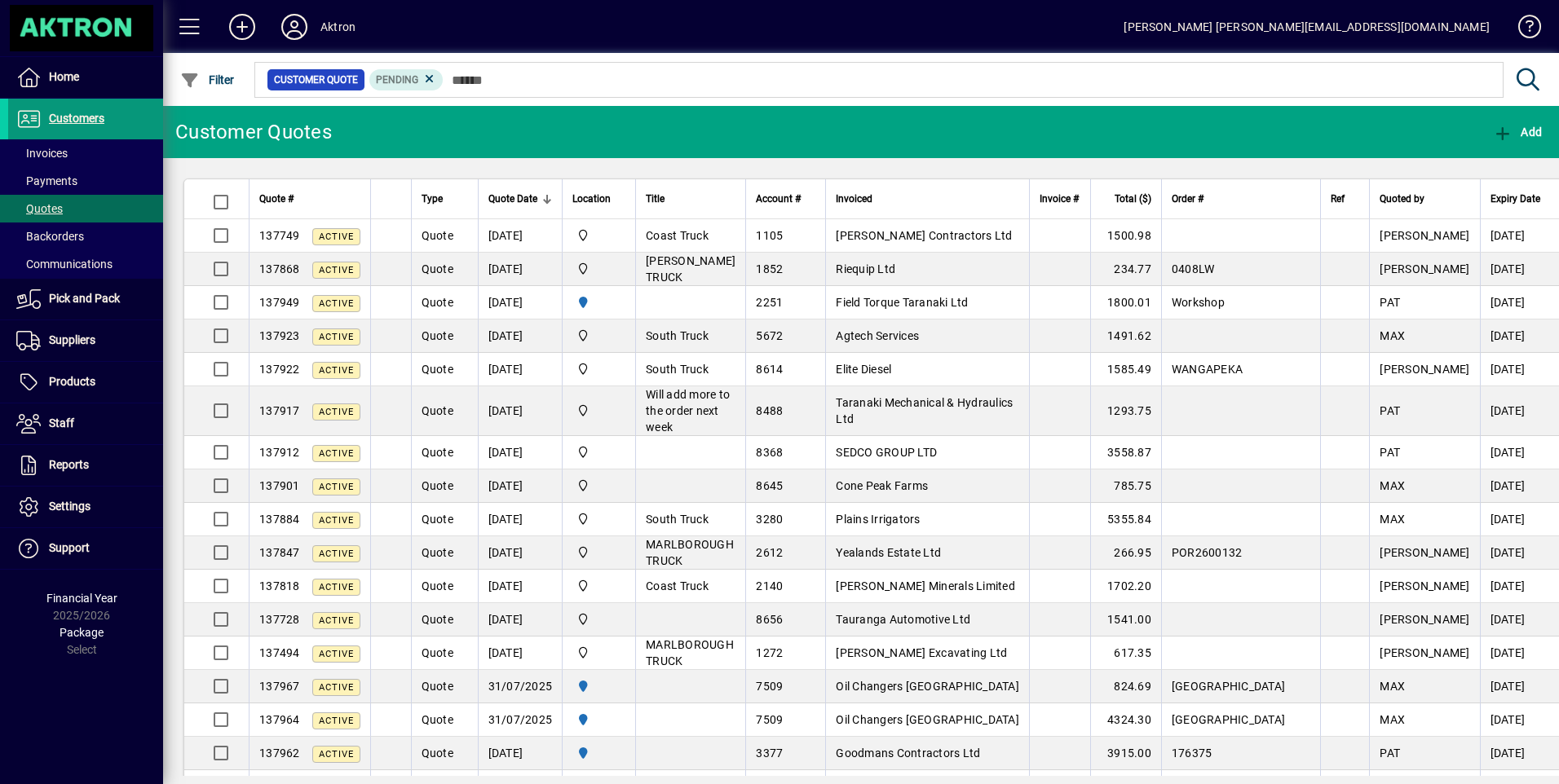 click on "Customers" at bounding box center [77, 118] 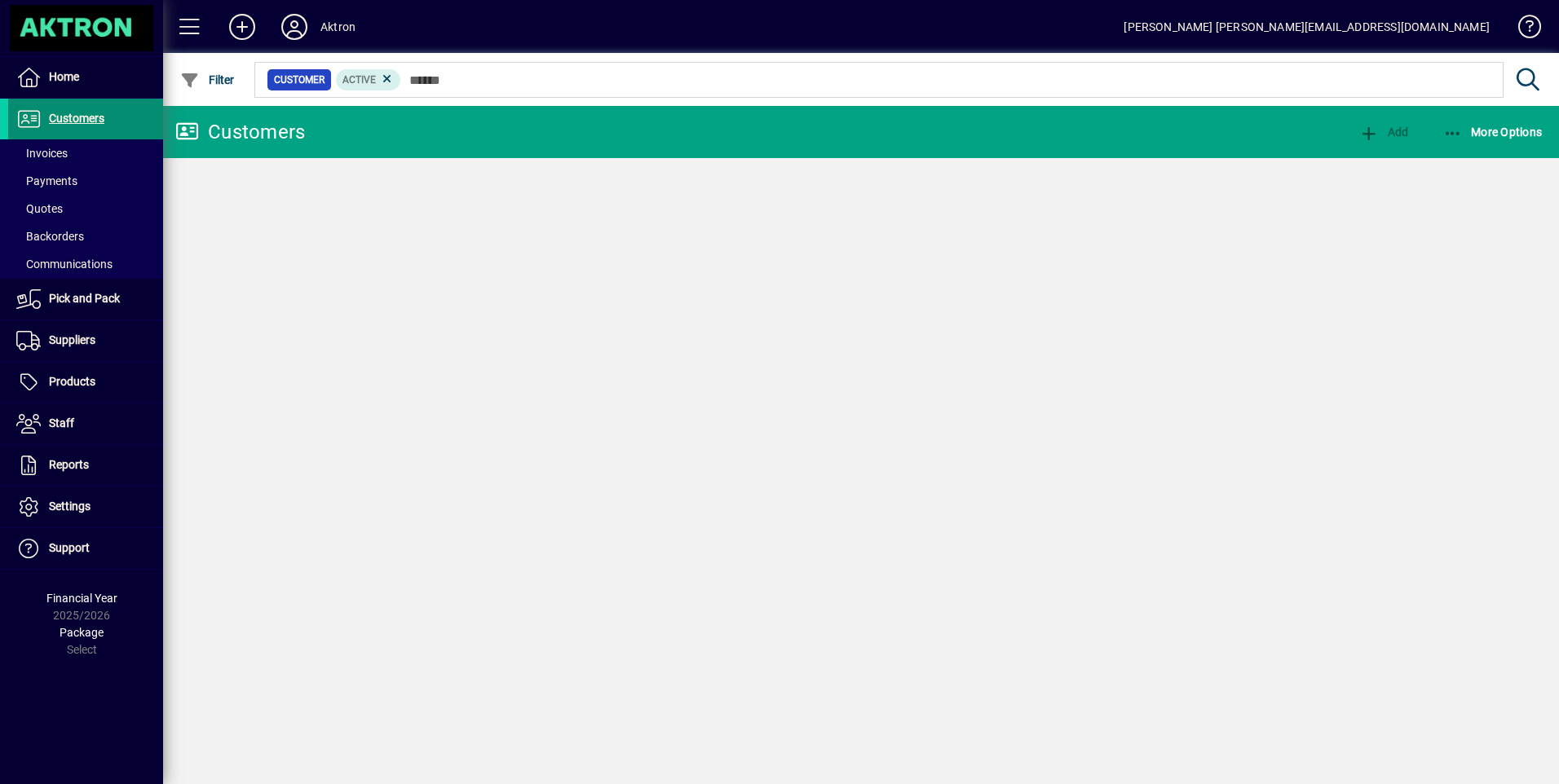 click on "Customers" at bounding box center [77, 118] 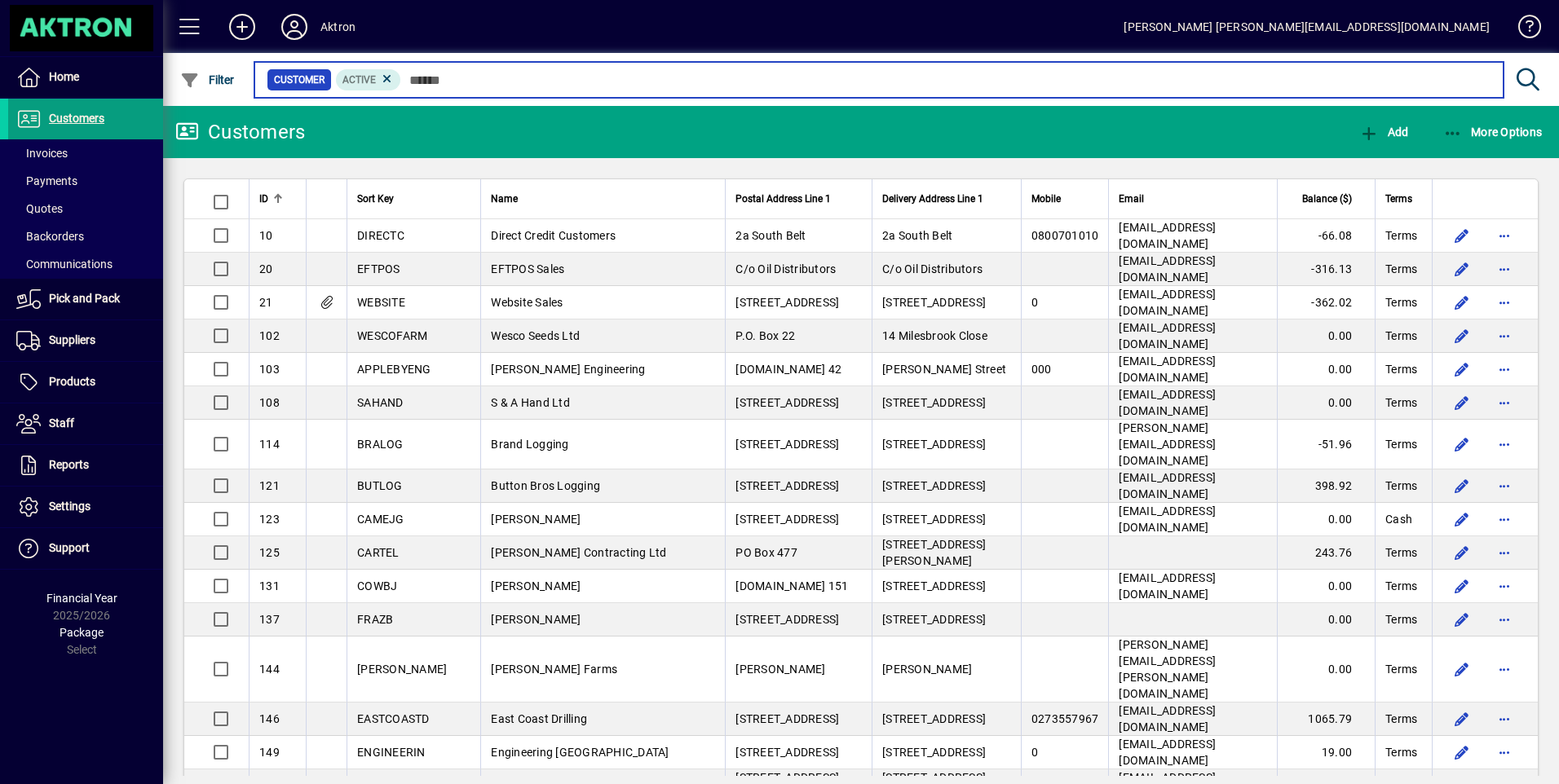 click at bounding box center (946, 80) 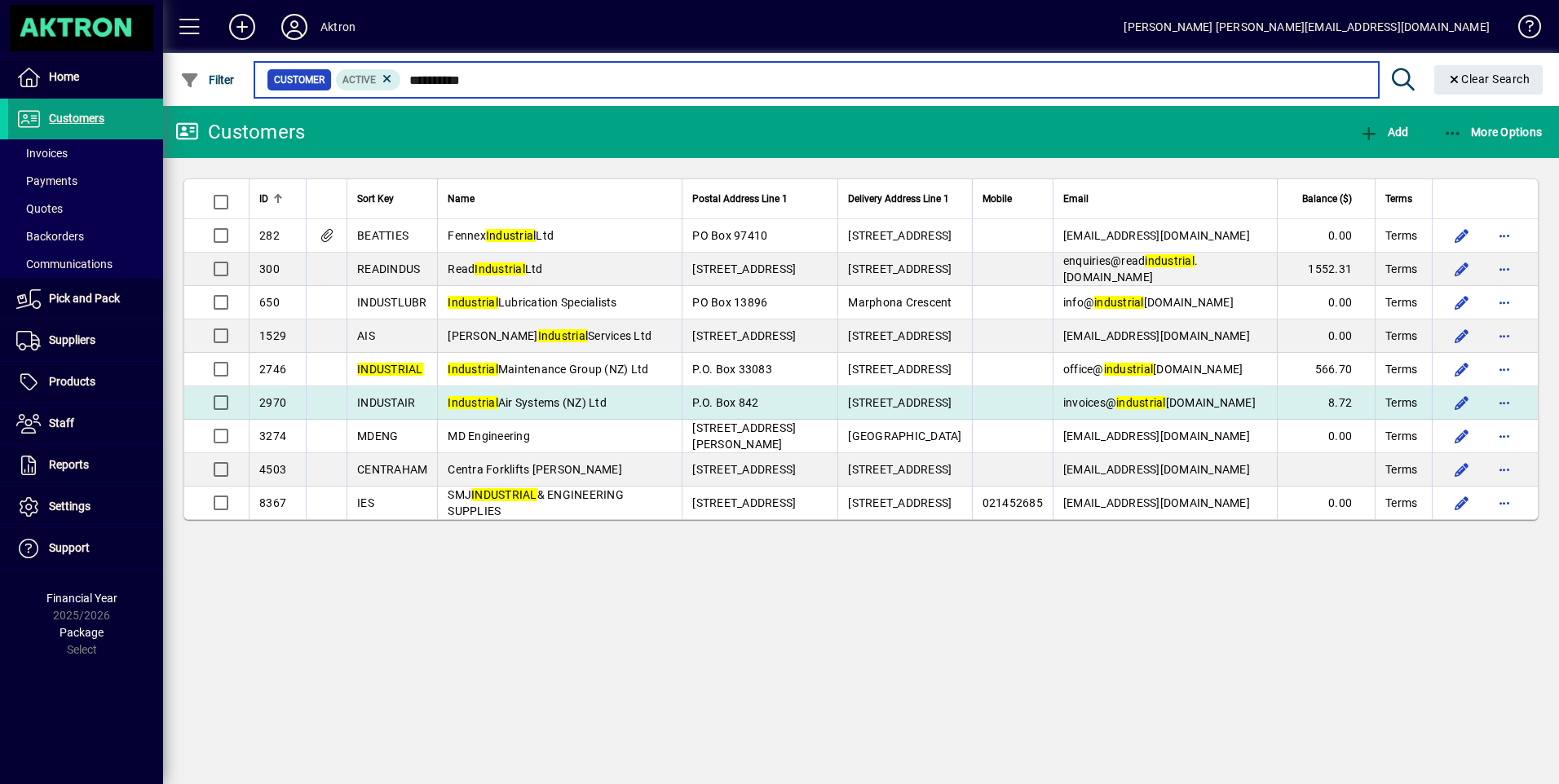 type on "**********" 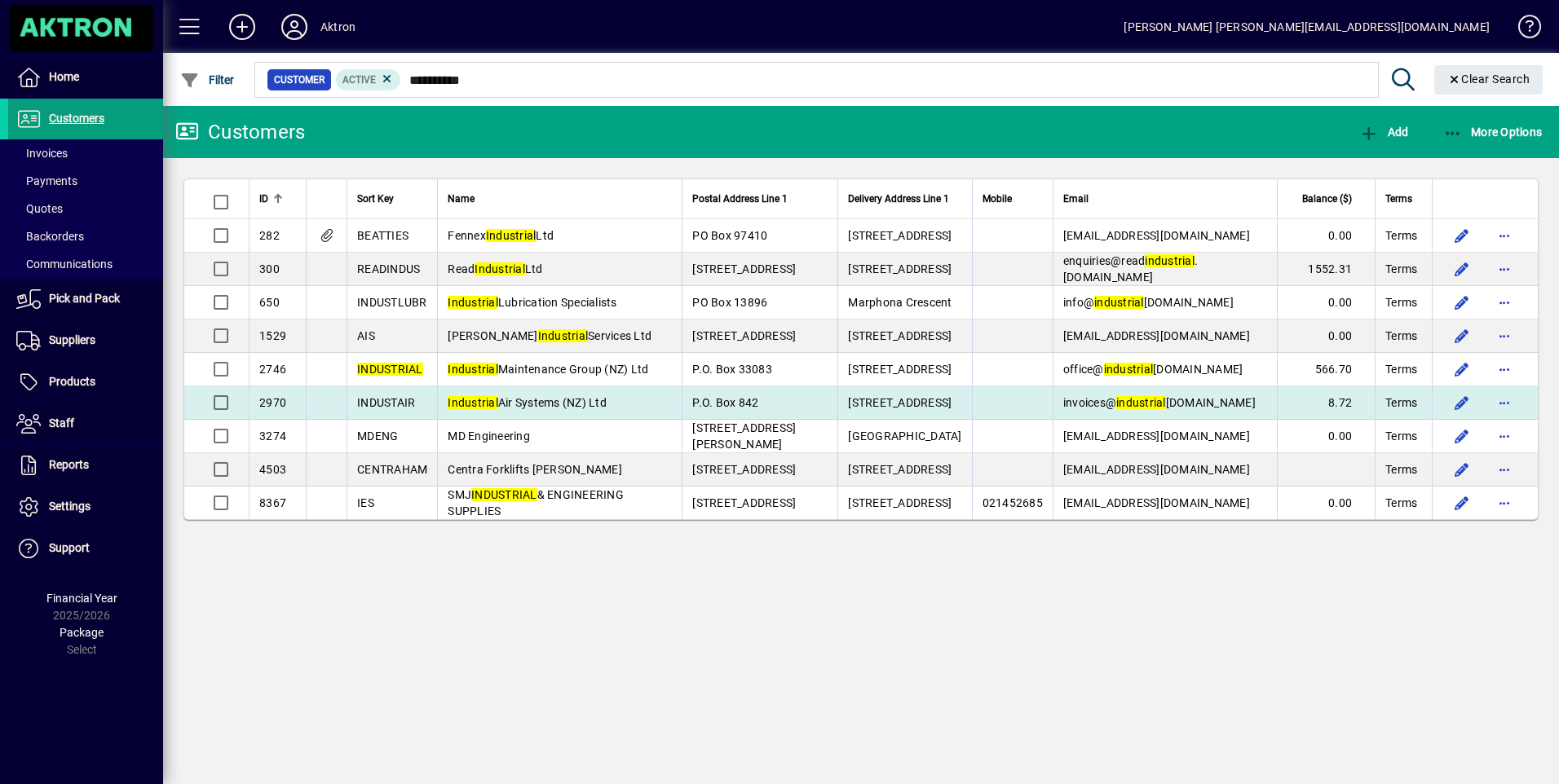 click on "Industrial  Air Systems (NZ) Ltd" at bounding box center (527, 403) 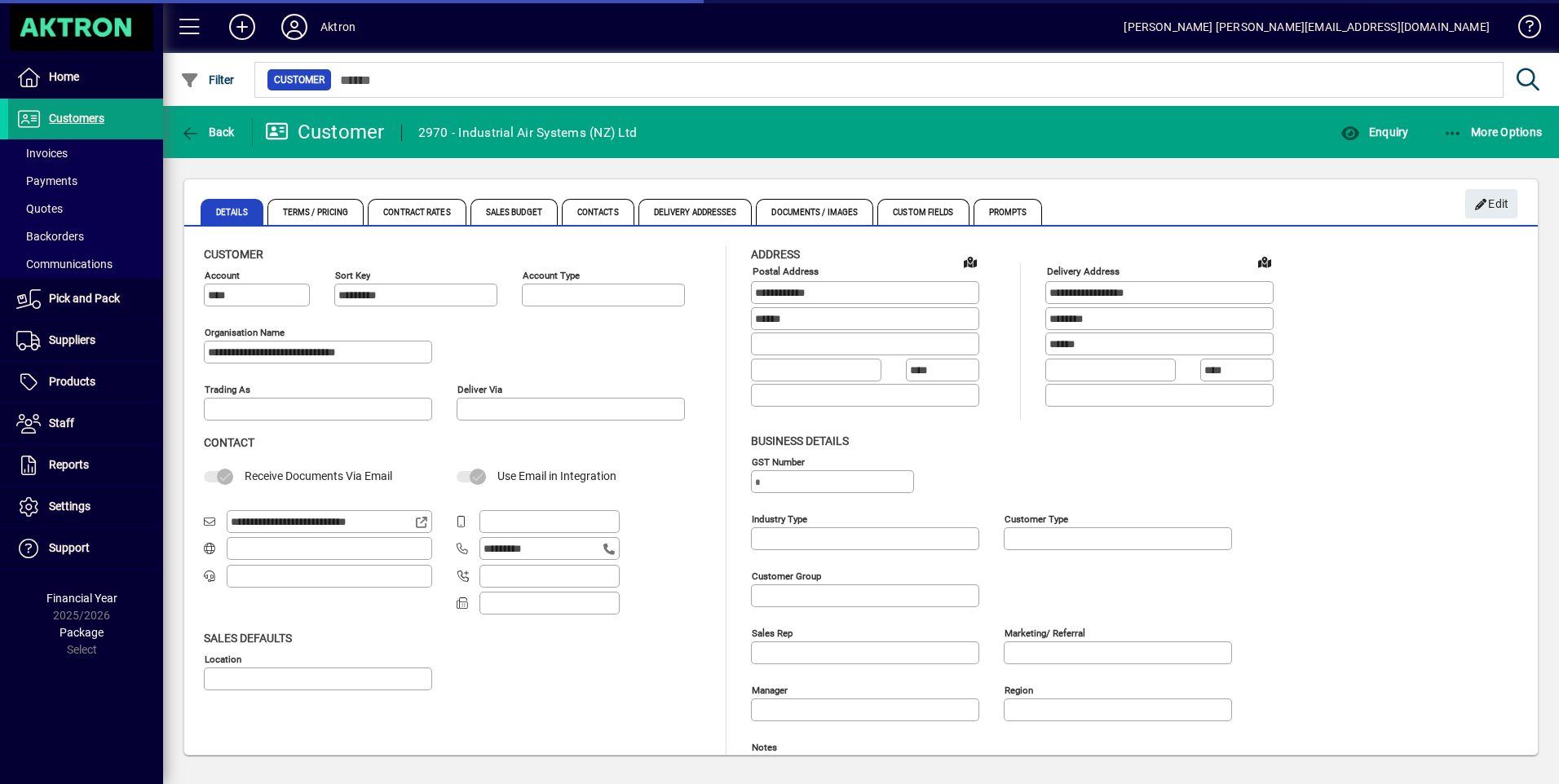 type on "**********" 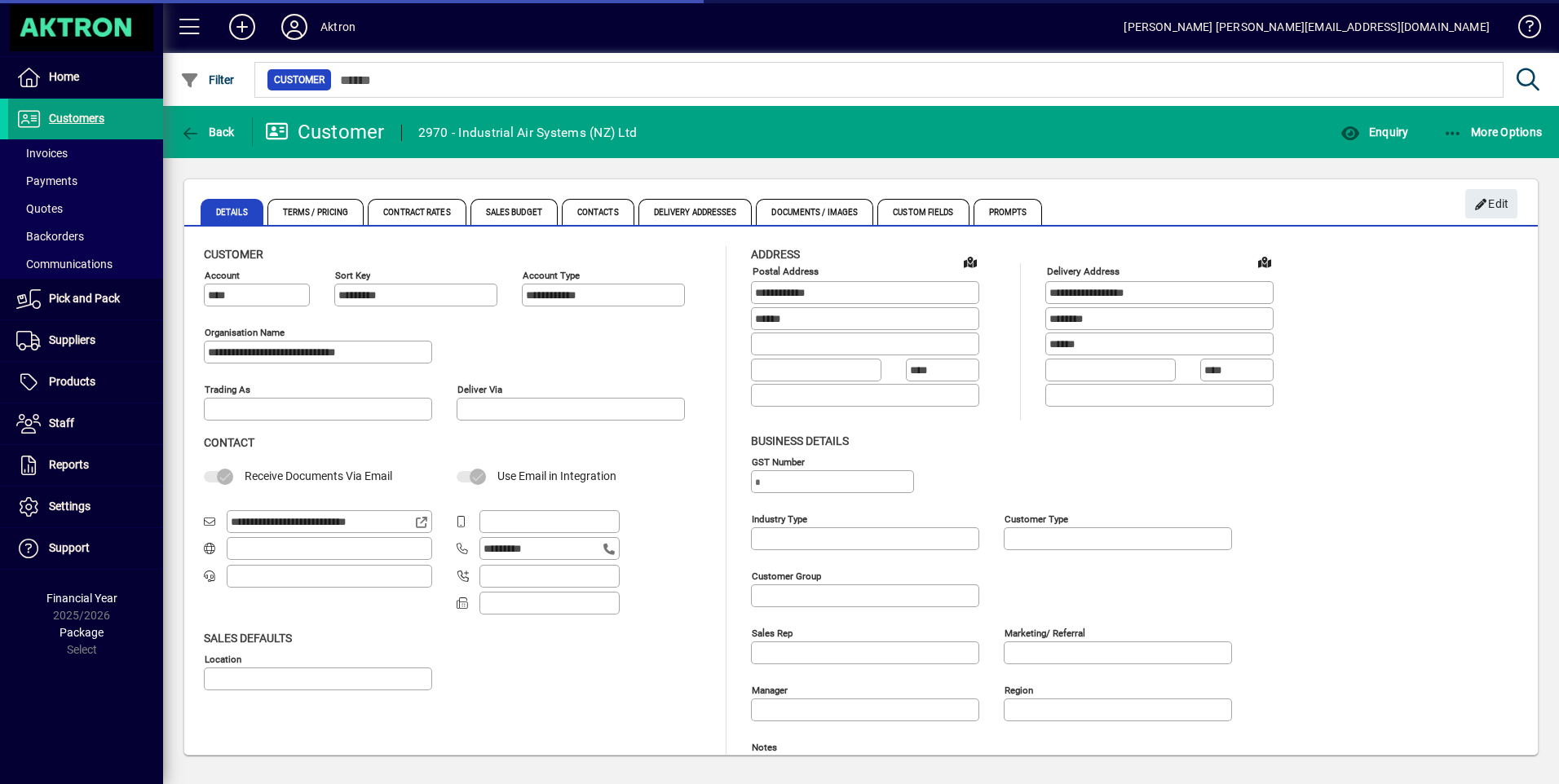 type on "**********" 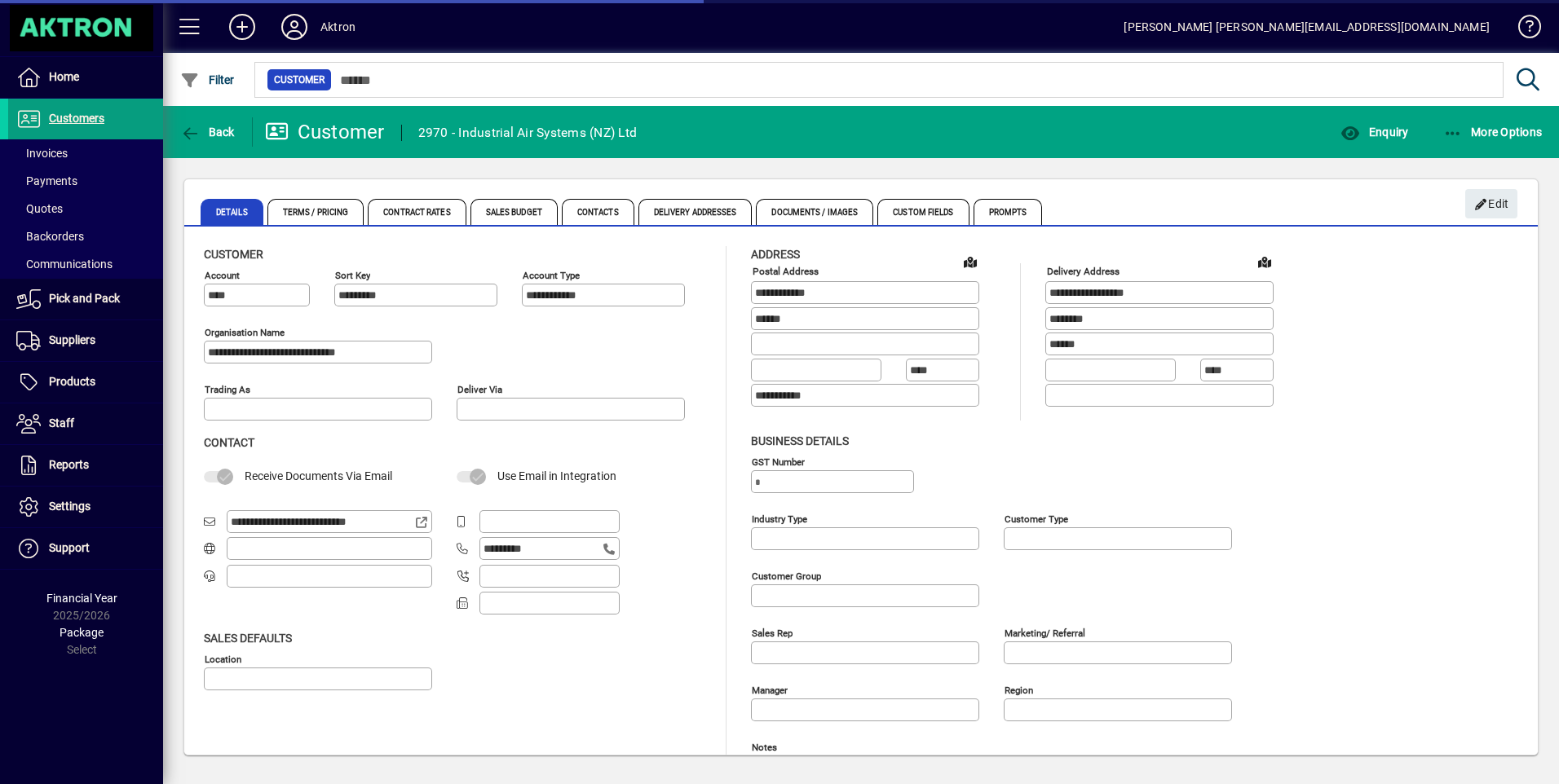 type on "**********" 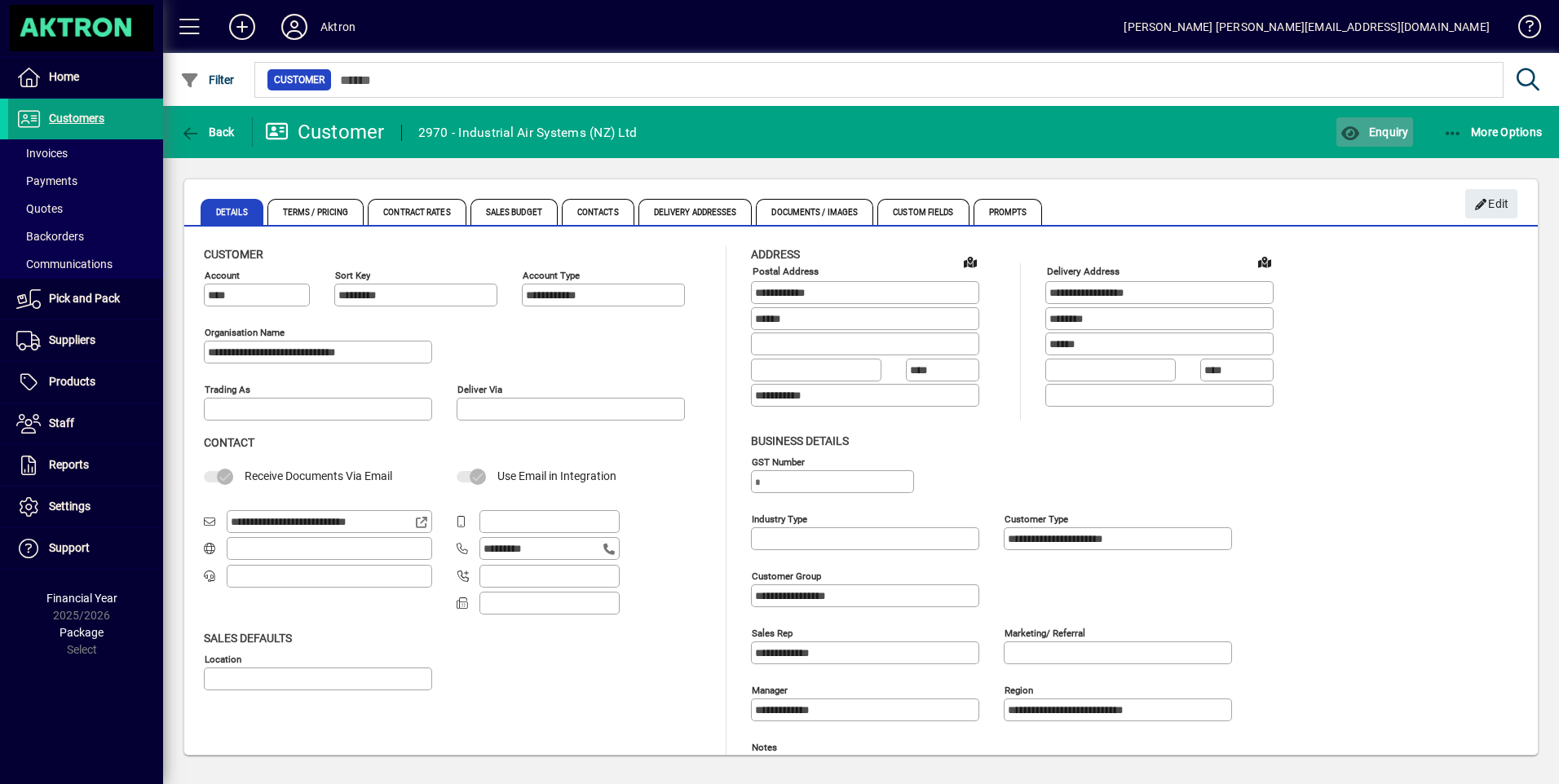 click on "Enquiry" 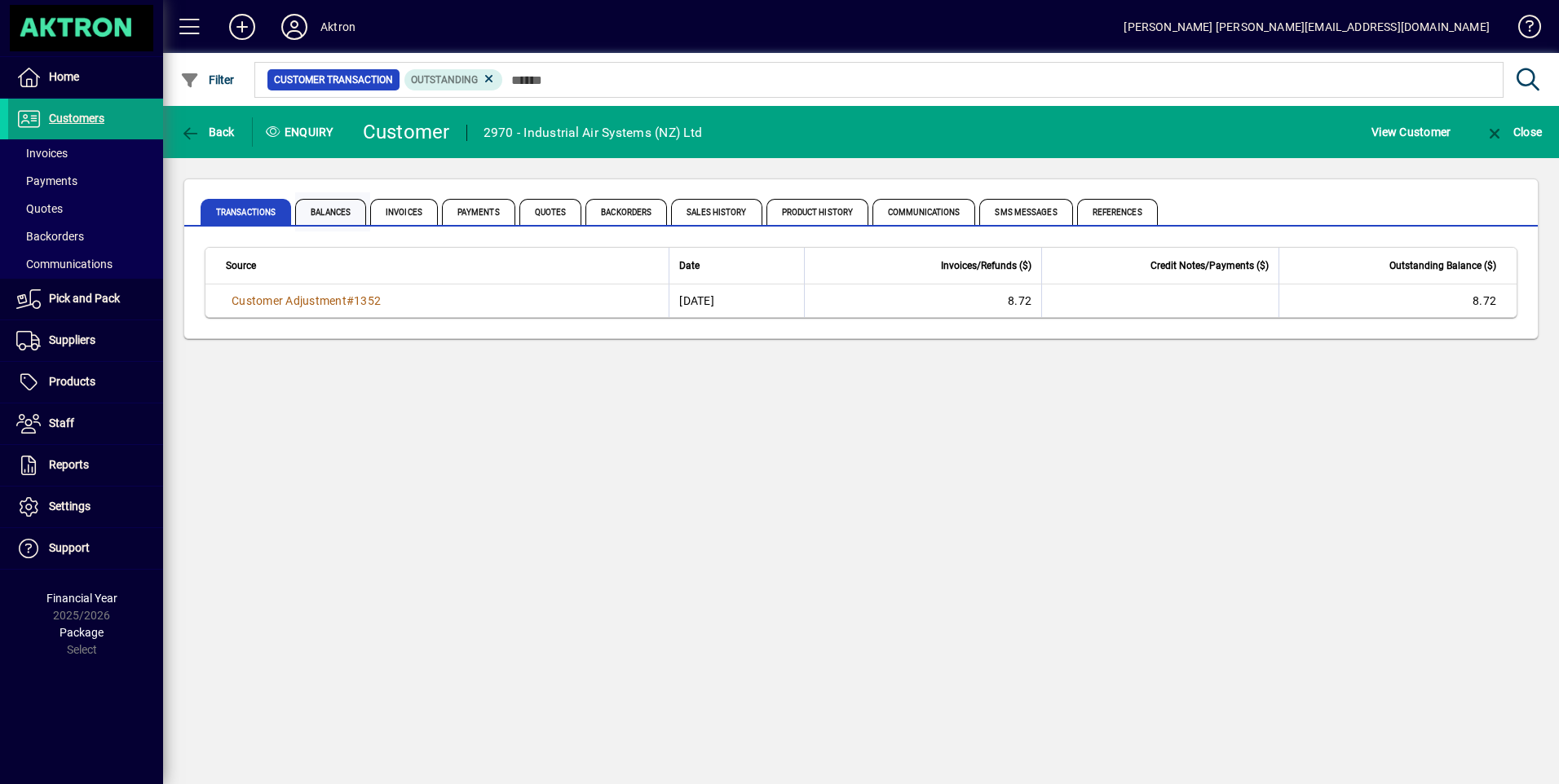 click on "Balances" at bounding box center [330, 212] 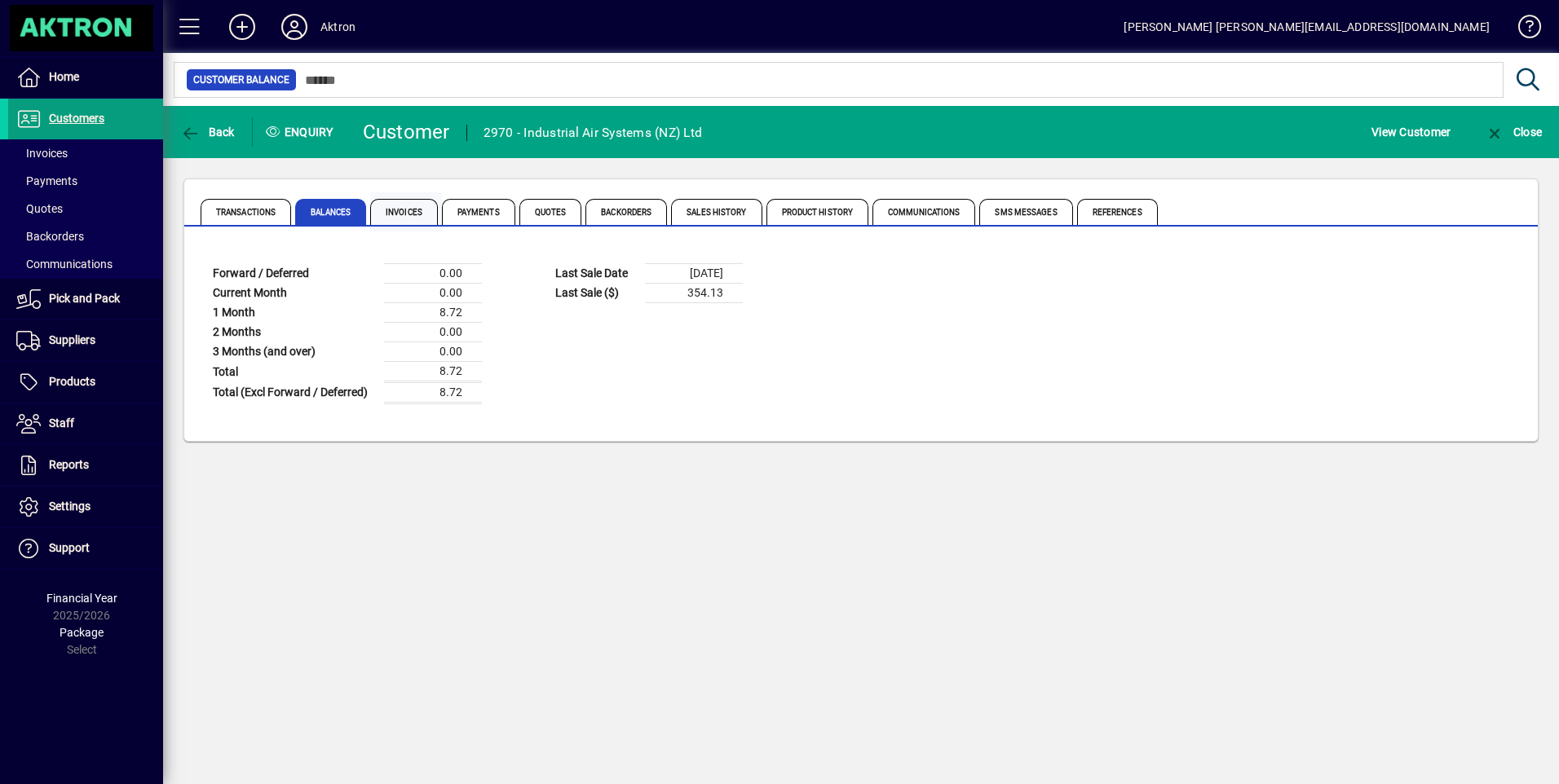 click on "Invoices" at bounding box center (404, 212) 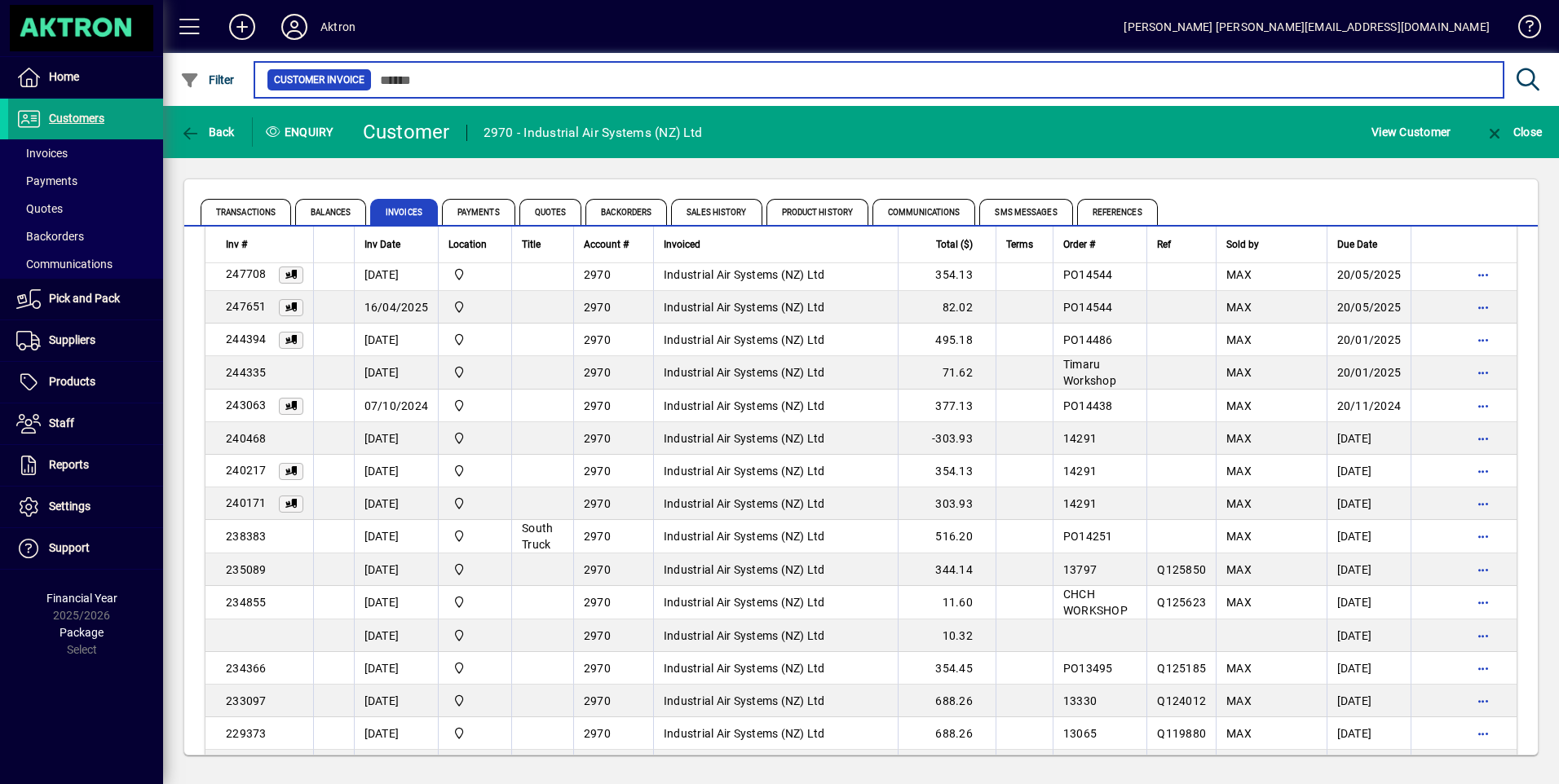 scroll, scrollTop: 0, scrollLeft: 0, axis: both 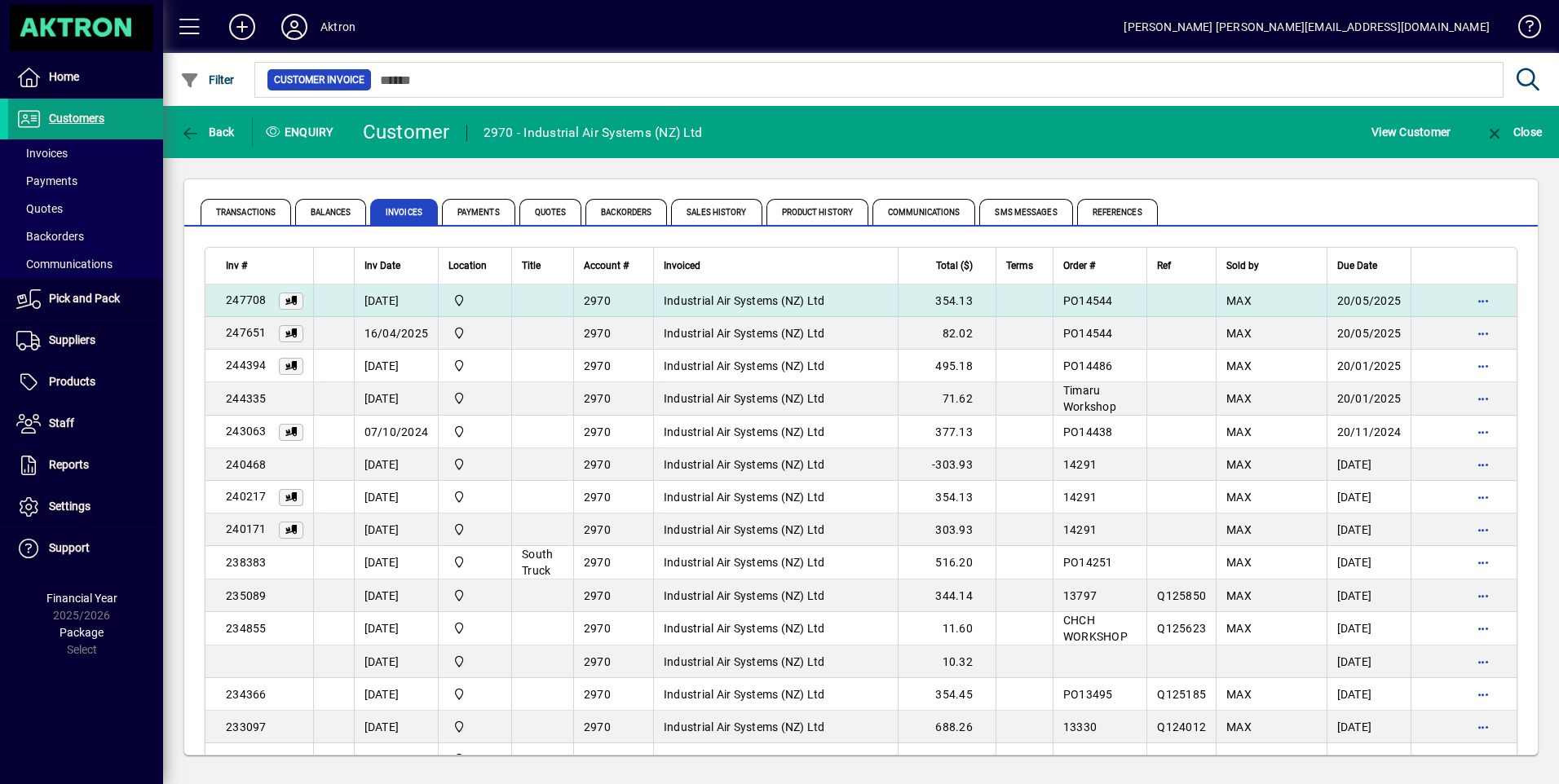 click on "Industrial Air Systems (NZ) Ltd" at bounding box center [744, 301] 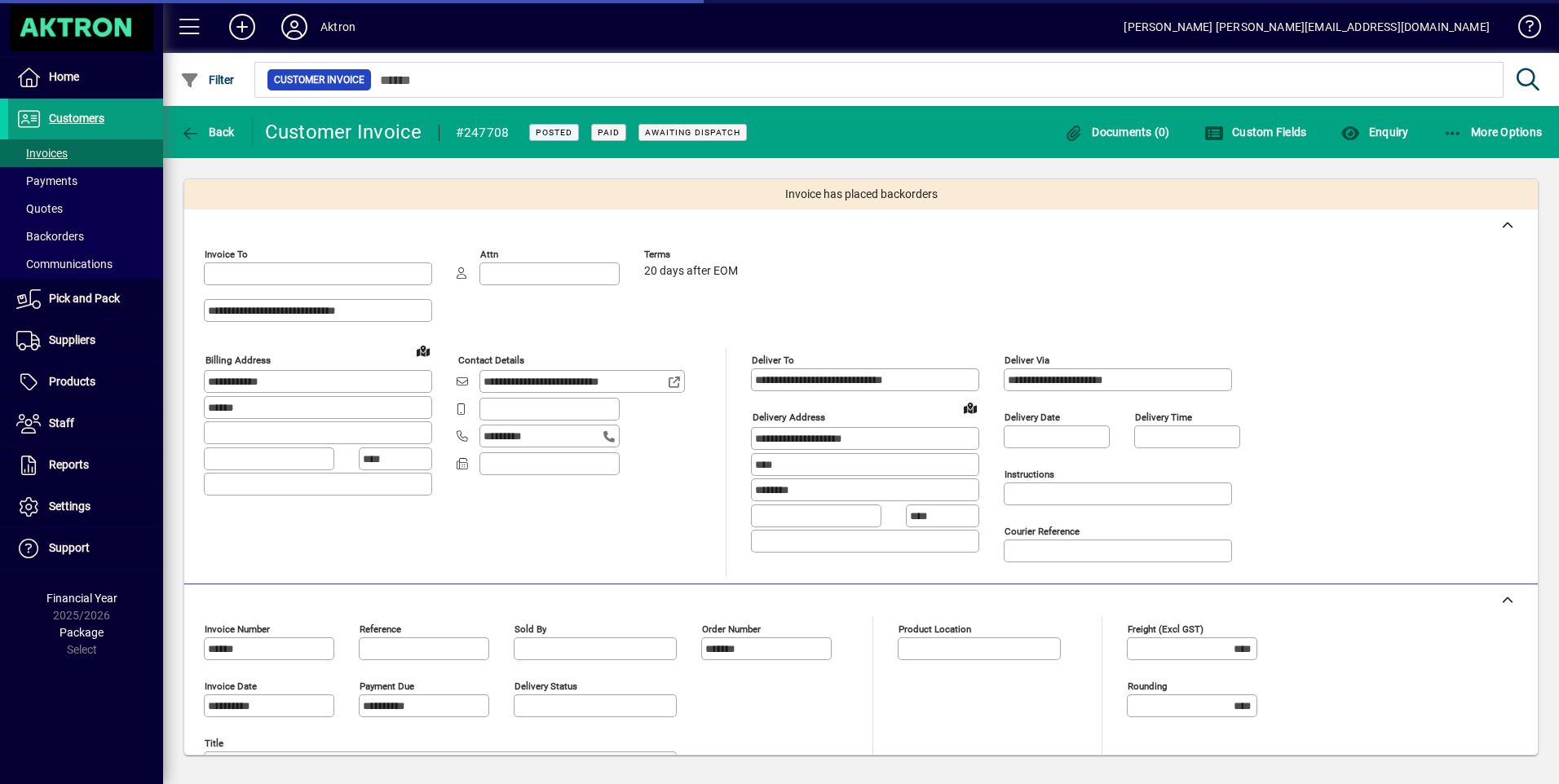 type on "**********" 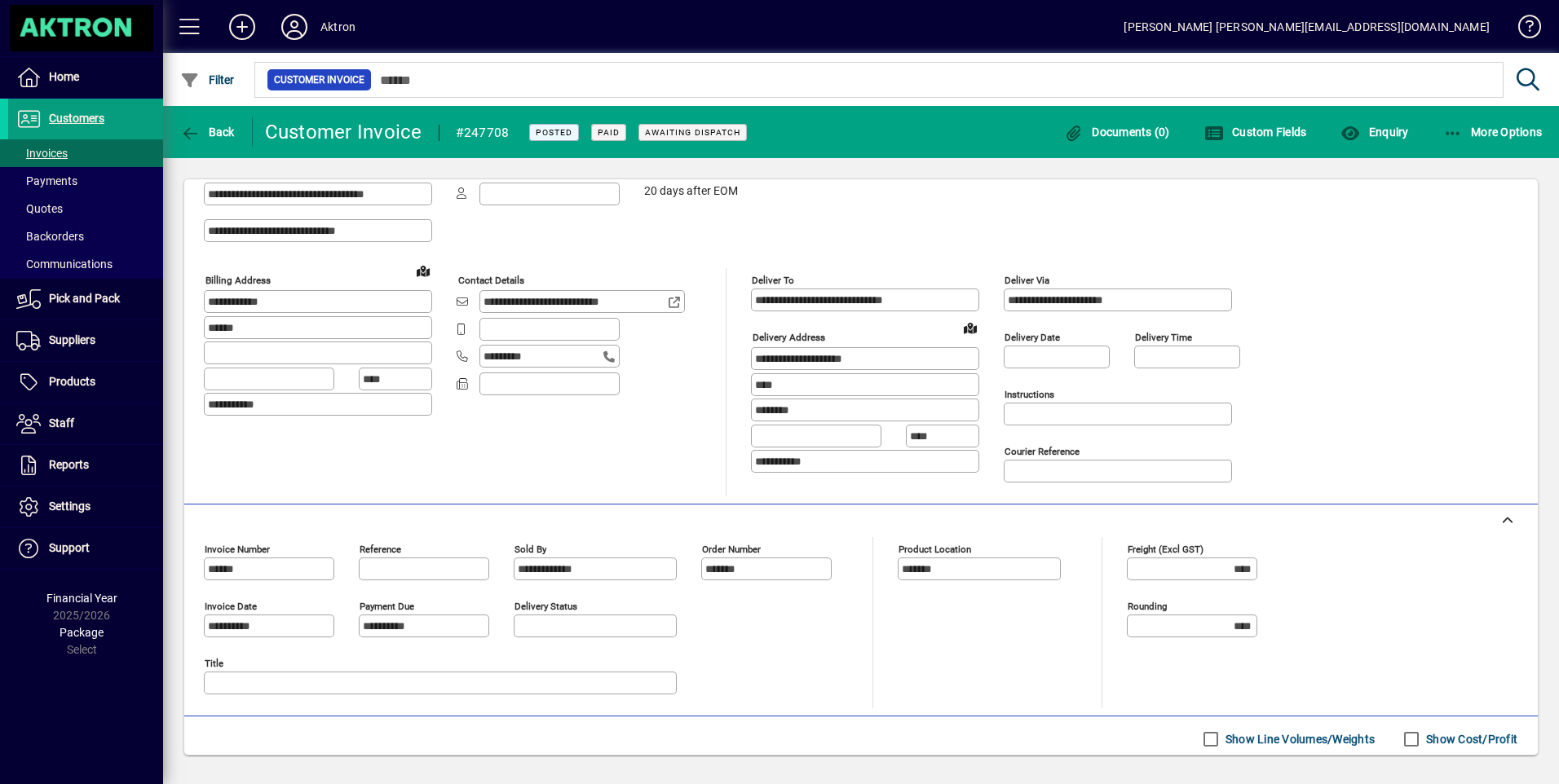 scroll, scrollTop: 0, scrollLeft: 0, axis: both 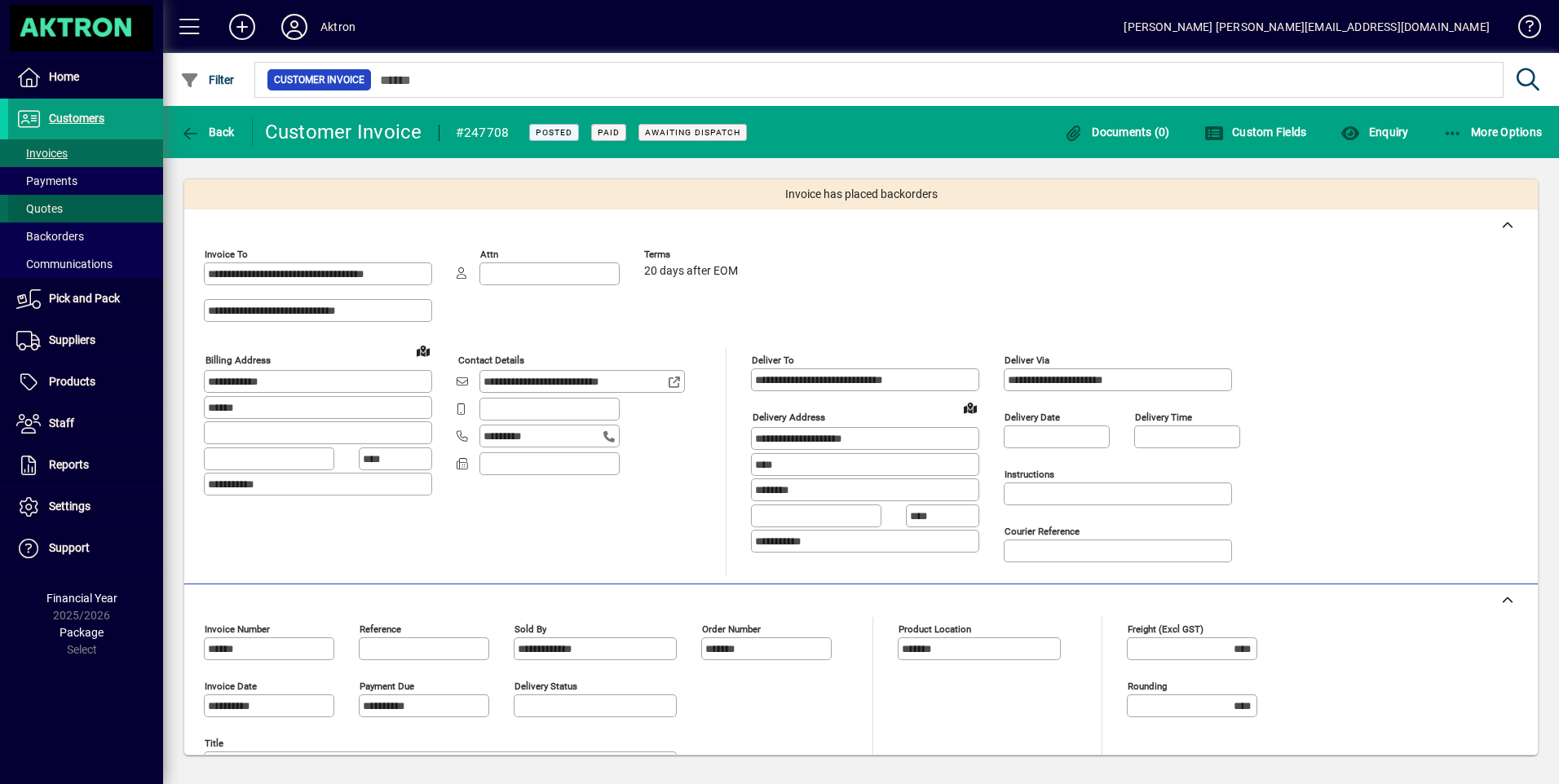 click on "Quotes" at bounding box center [39, 209] 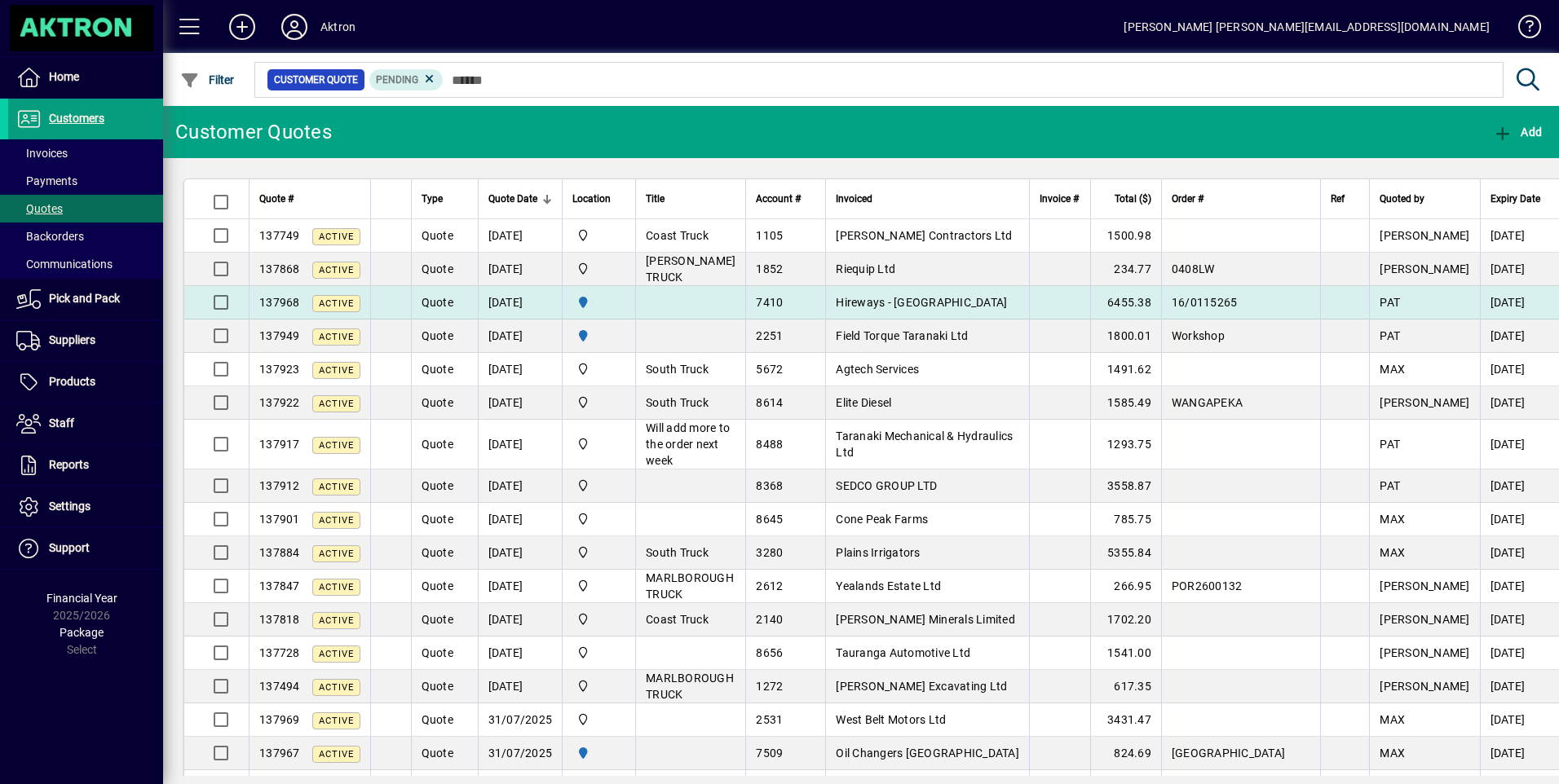 click on "Hireways - Palmerston North" at bounding box center (921, 302) 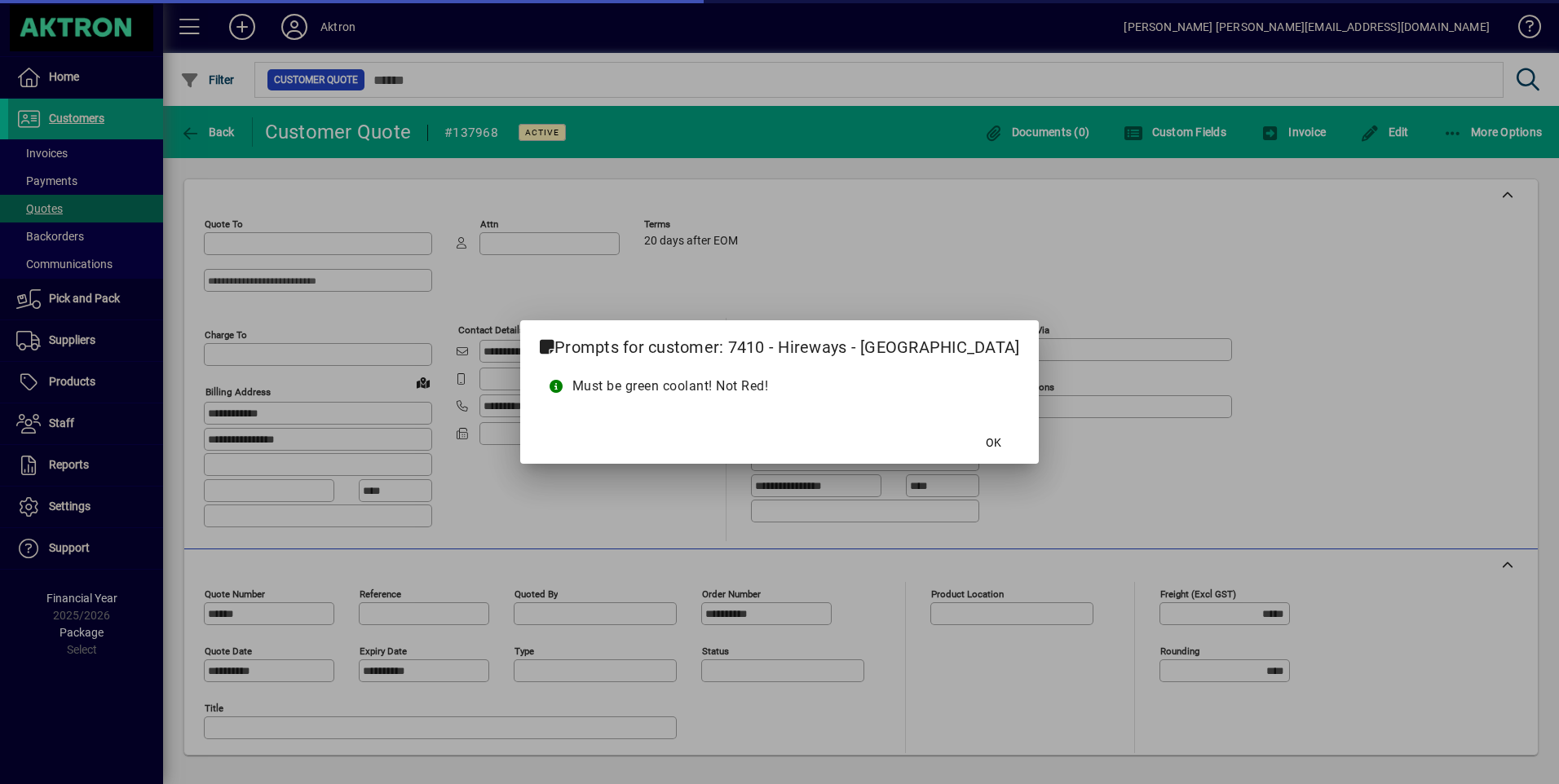 type on "*********" 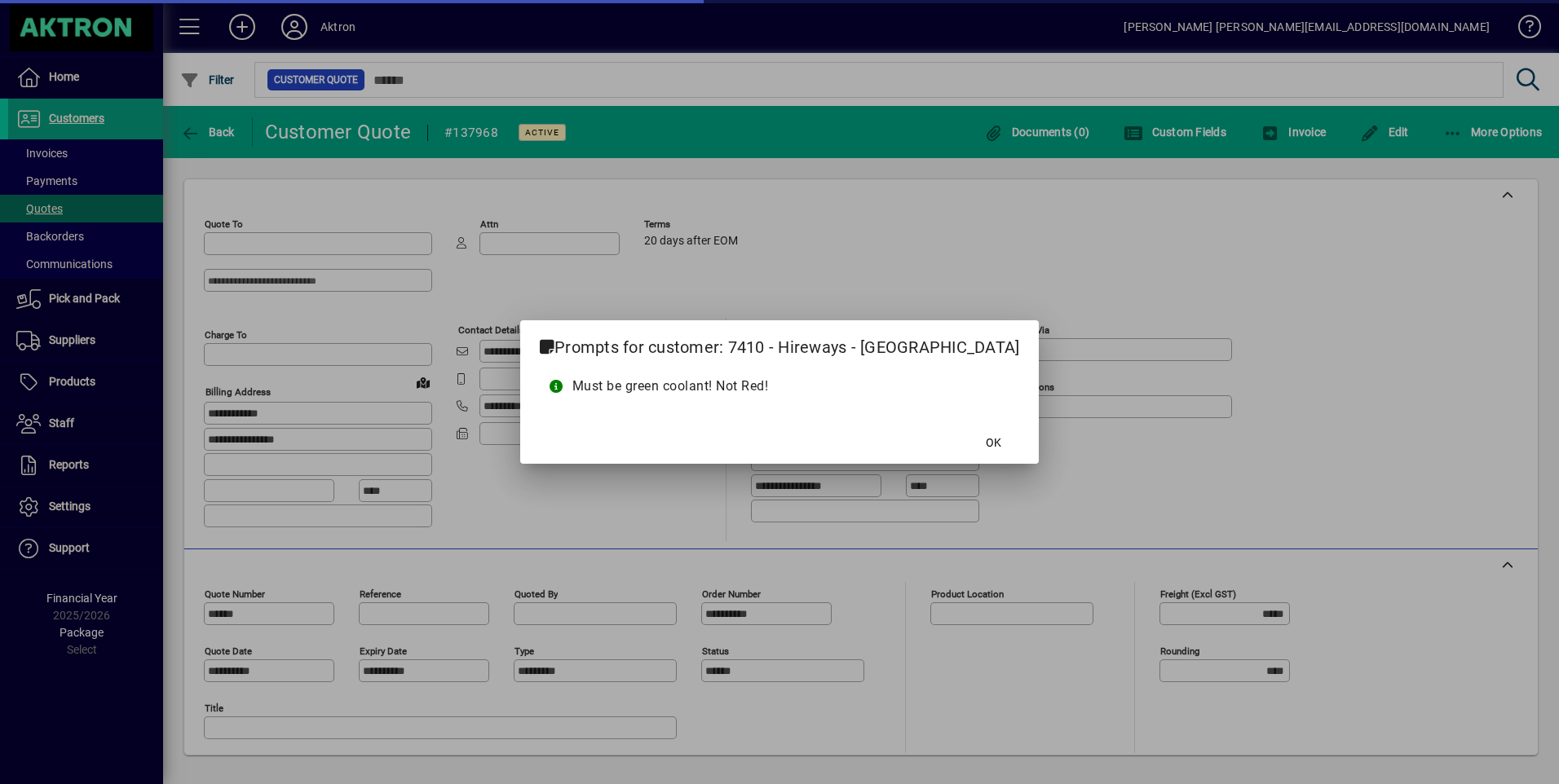 type on "**********" 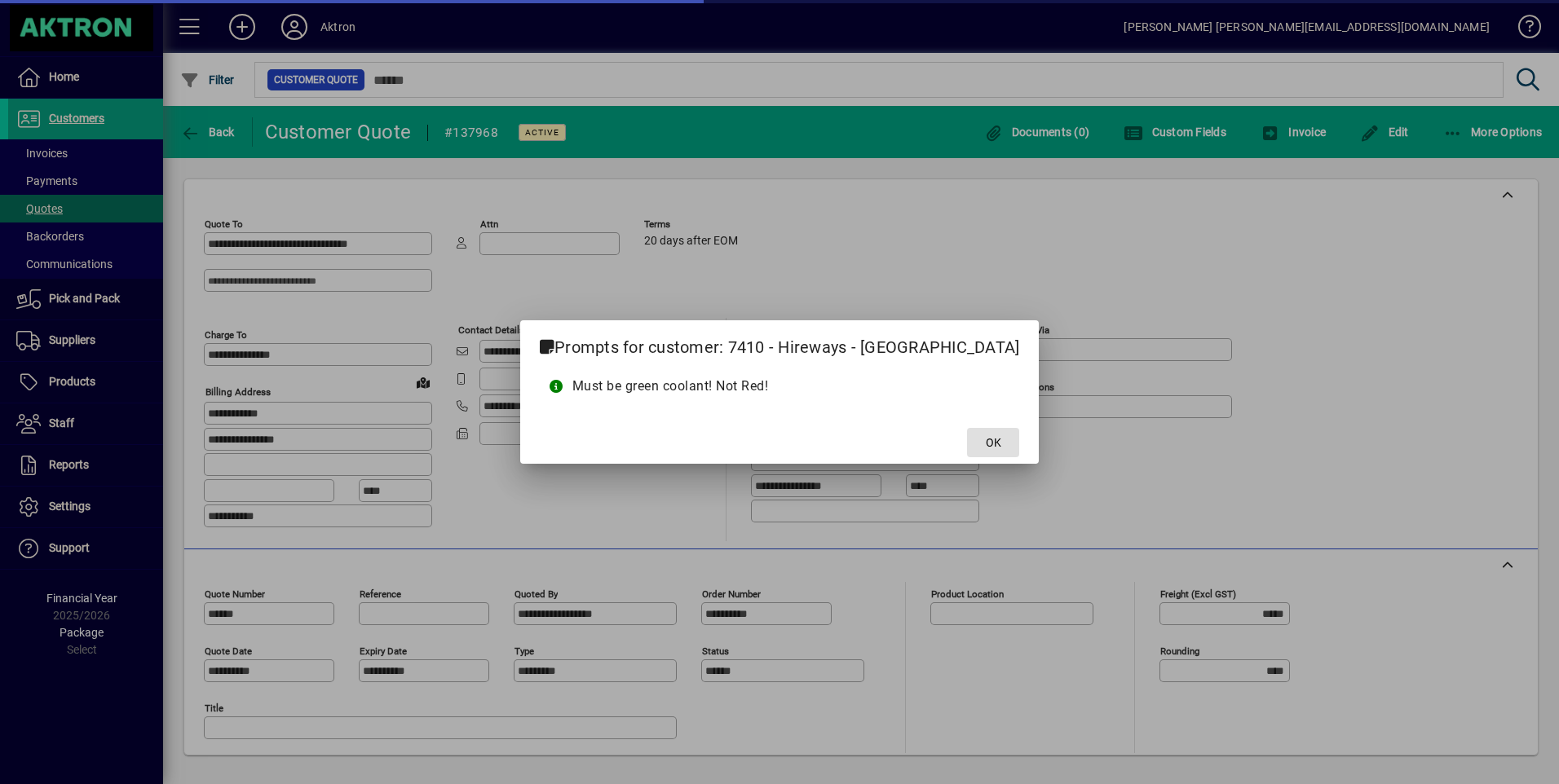 type on "********" 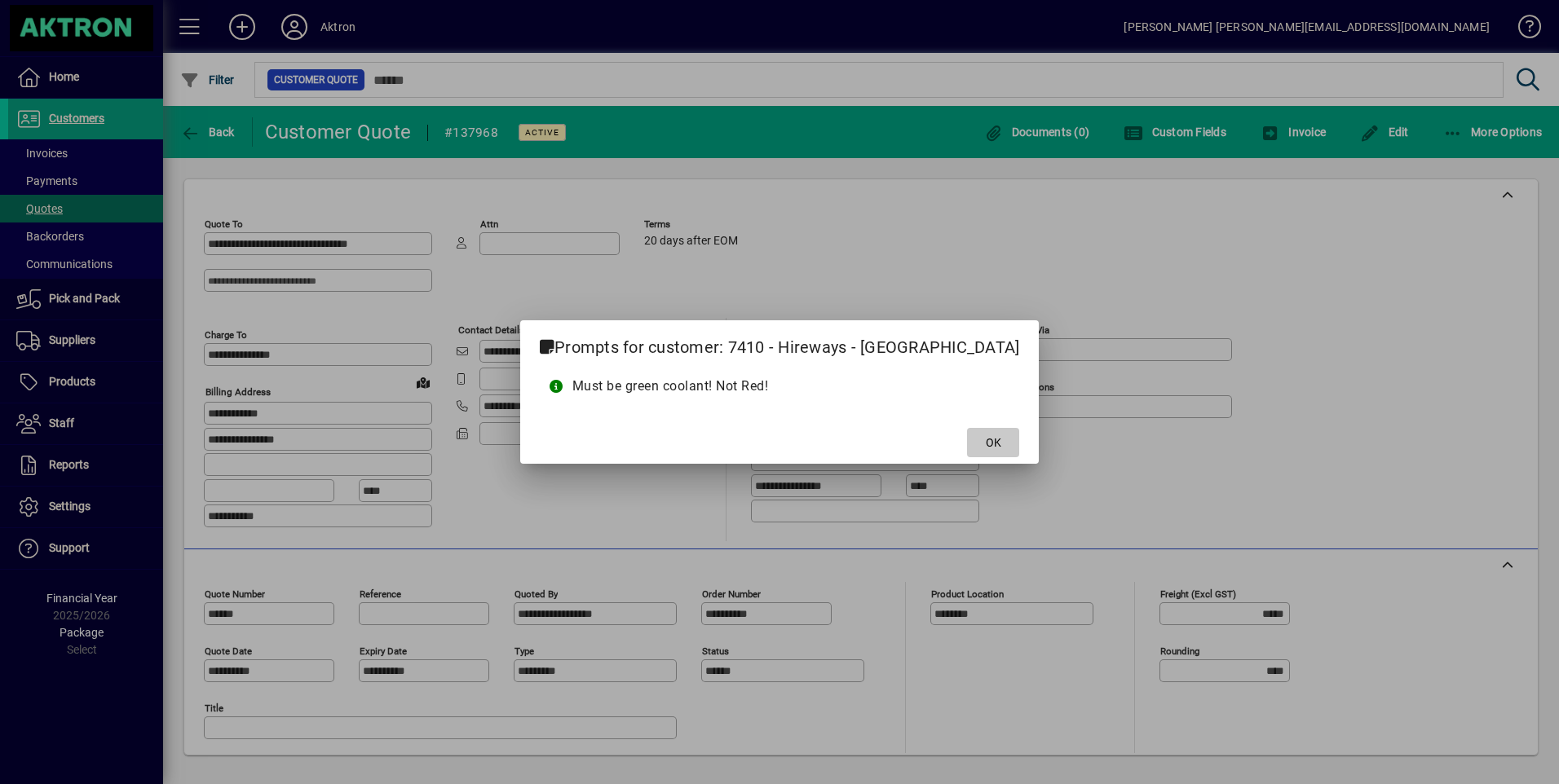 click on "OK" 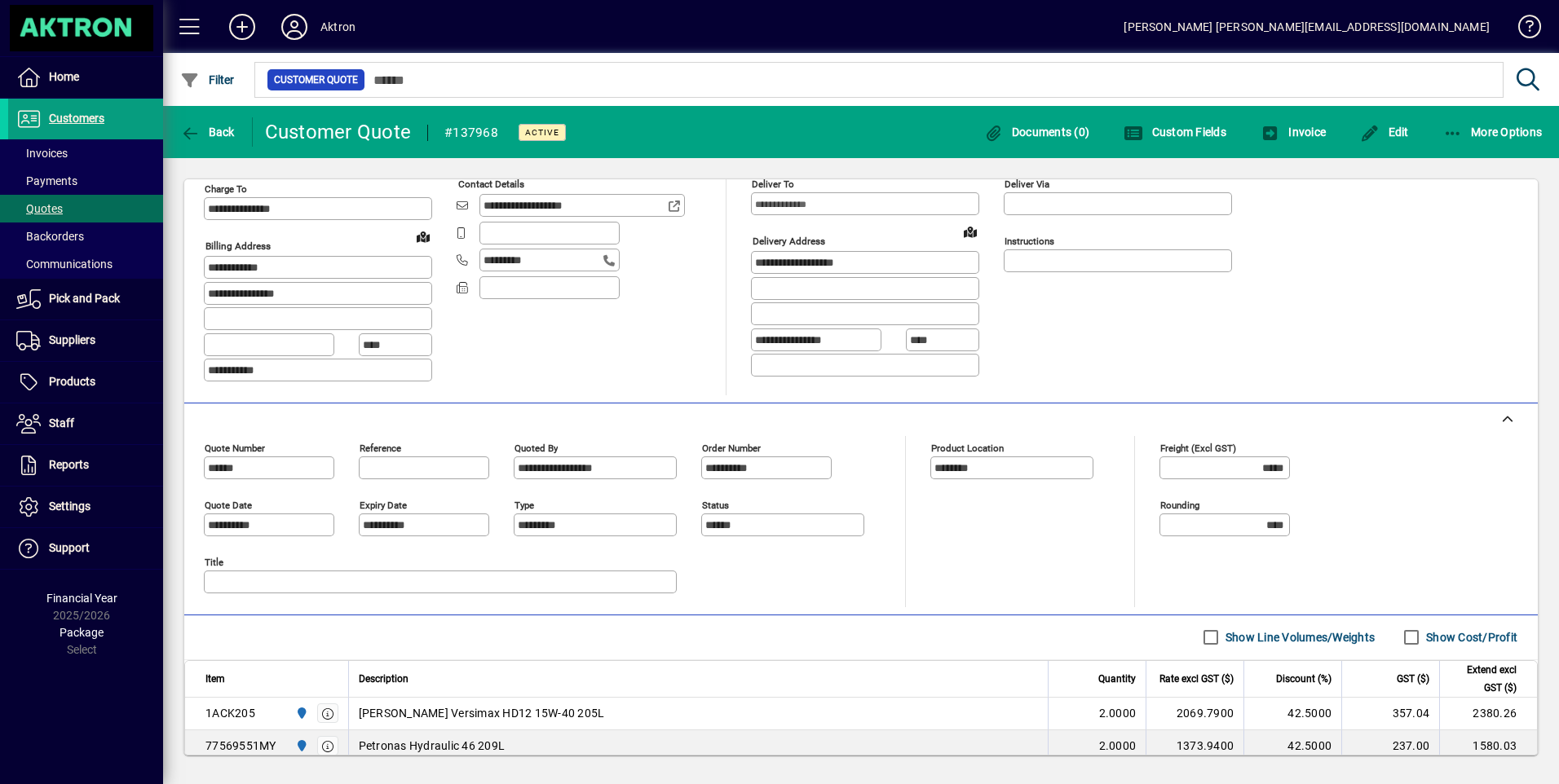 scroll, scrollTop: 0, scrollLeft: 0, axis: both 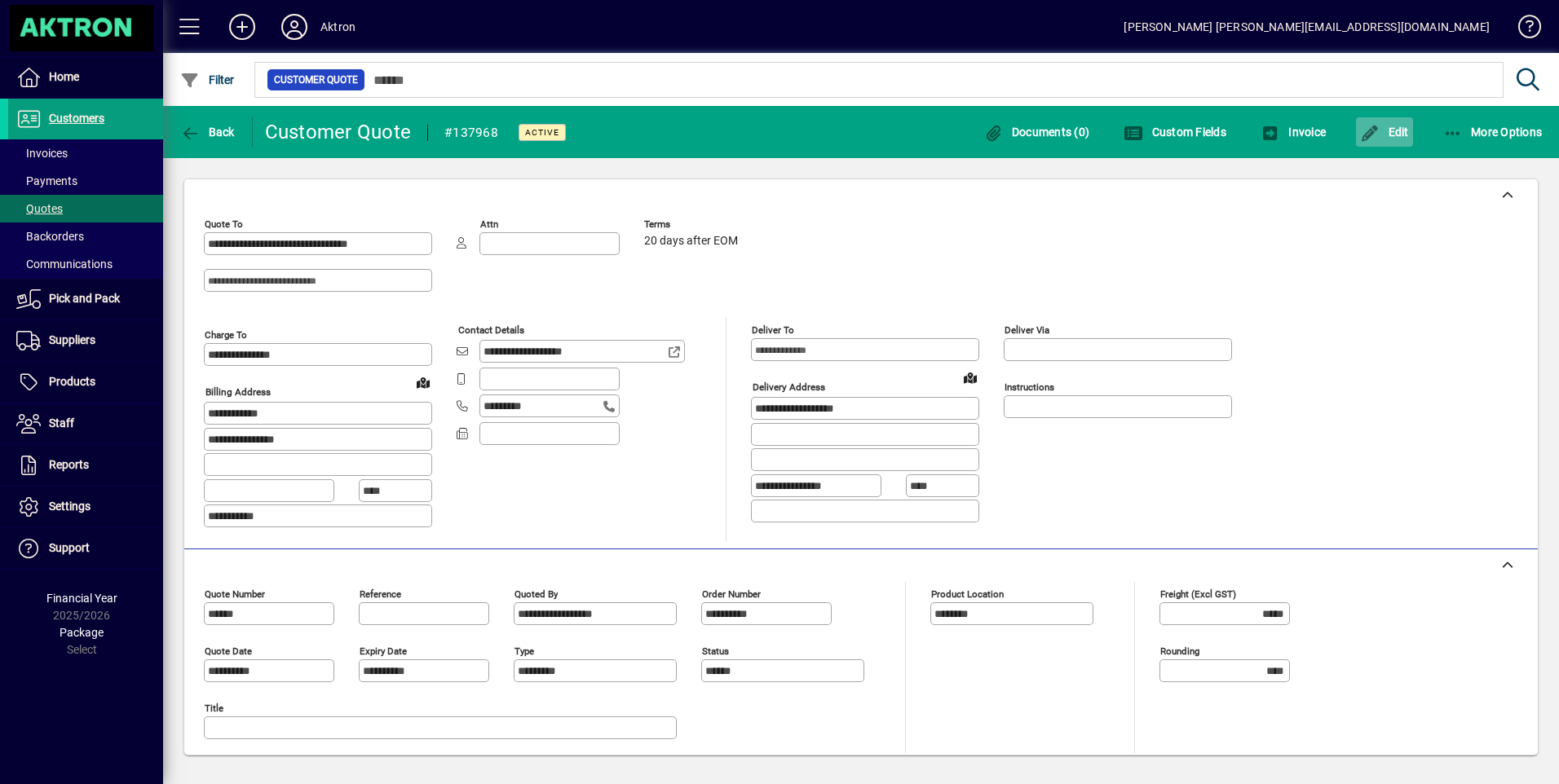 click on "Edit" 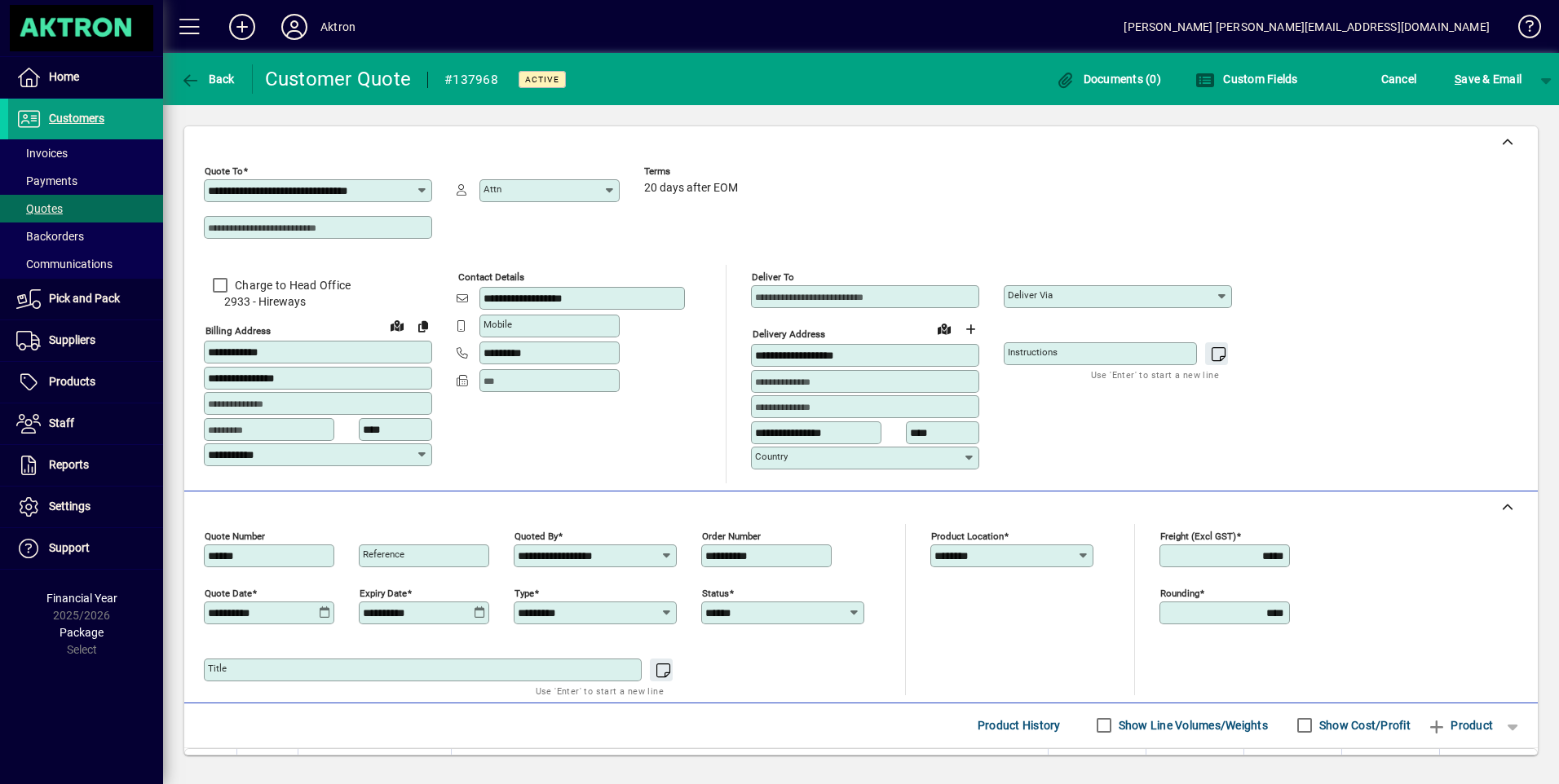 click 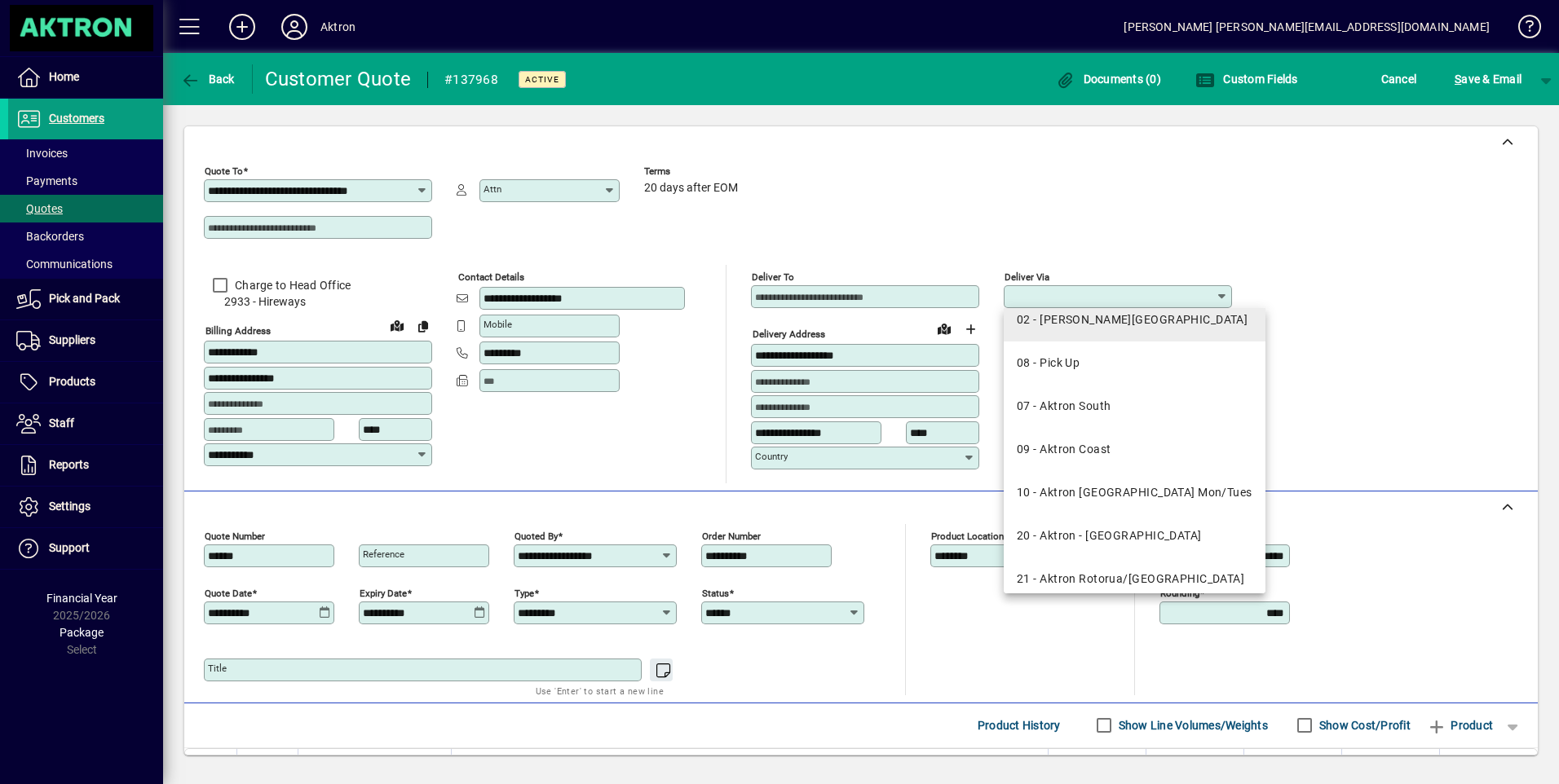 scroll, scrollTop: 81, scrollLeft: 0, axis: vertical 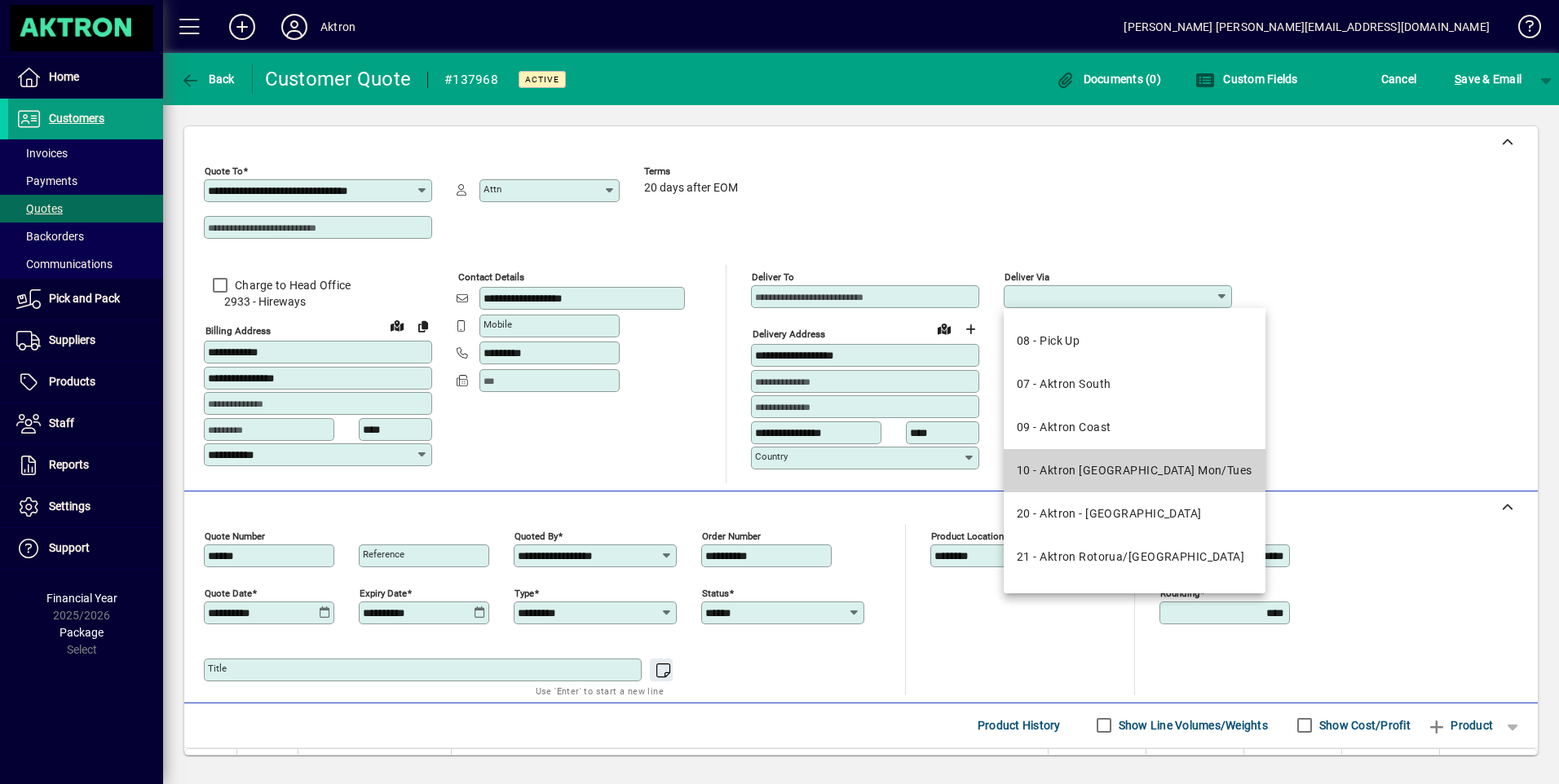 click on "10 - Aktron [GEOGRAPHIC_DATA] Mon/Tues" at bounding box center (1134, 470) 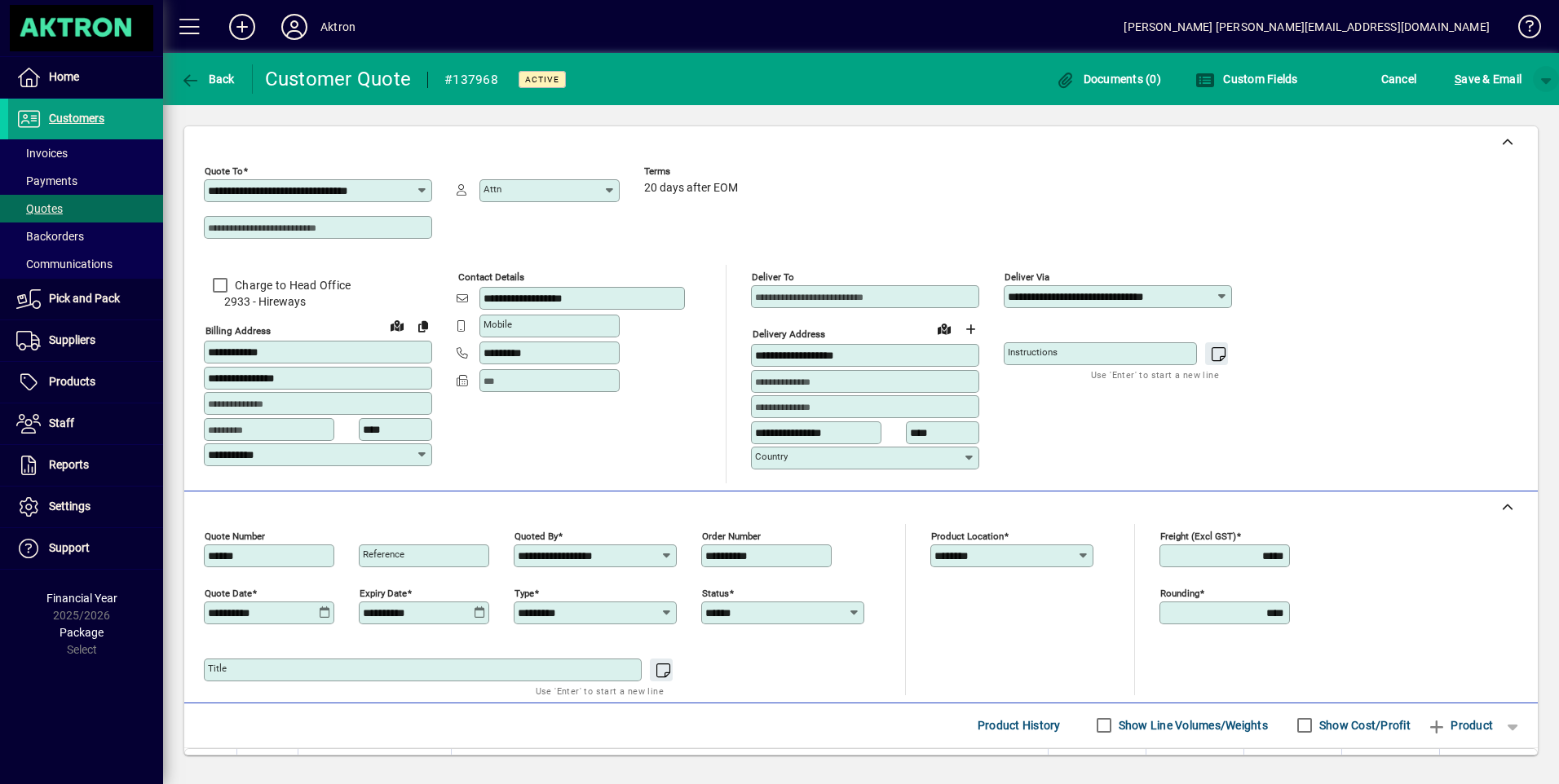 click 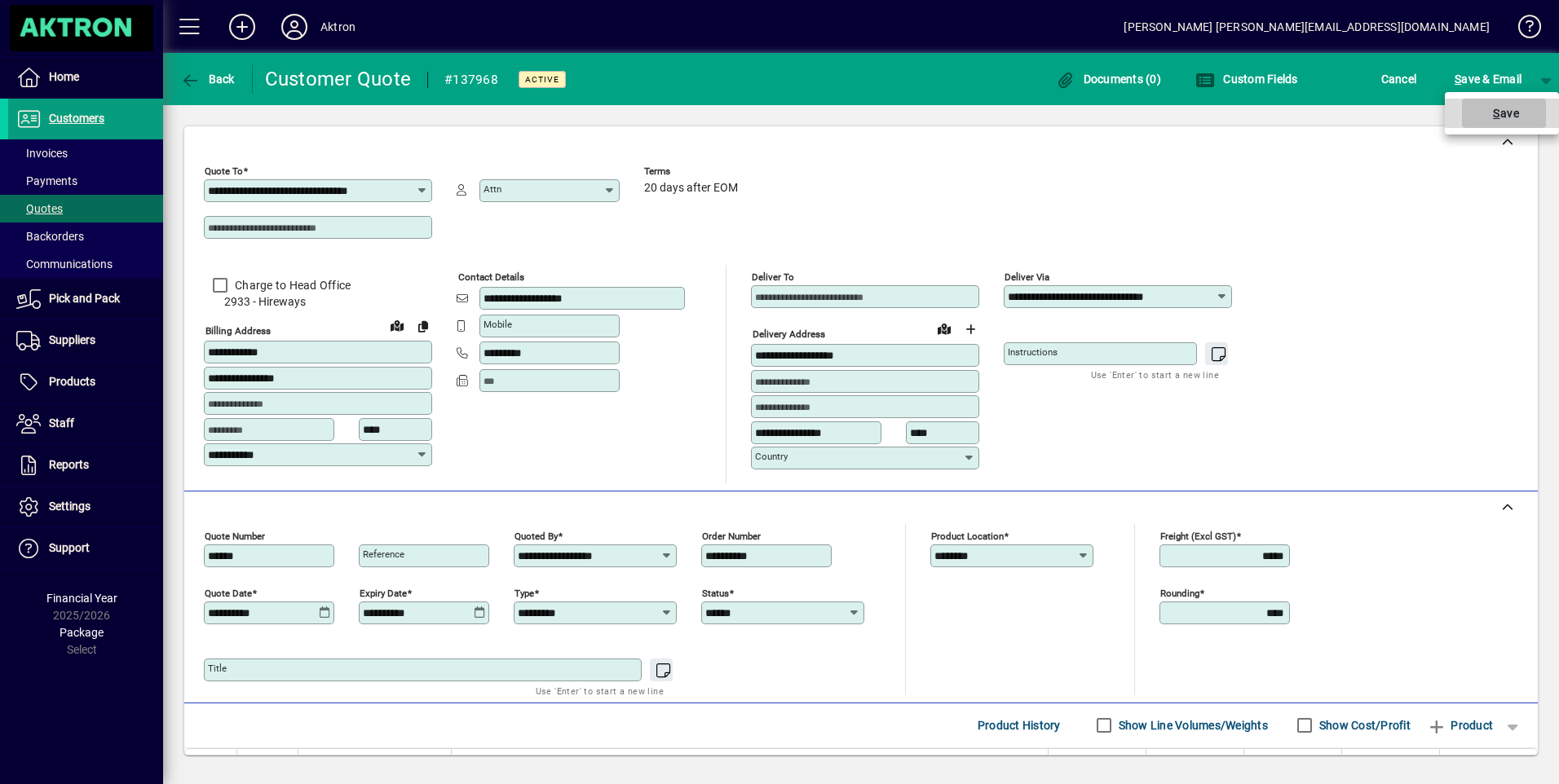 click on "S ave" at bounding box center [1504, 113] 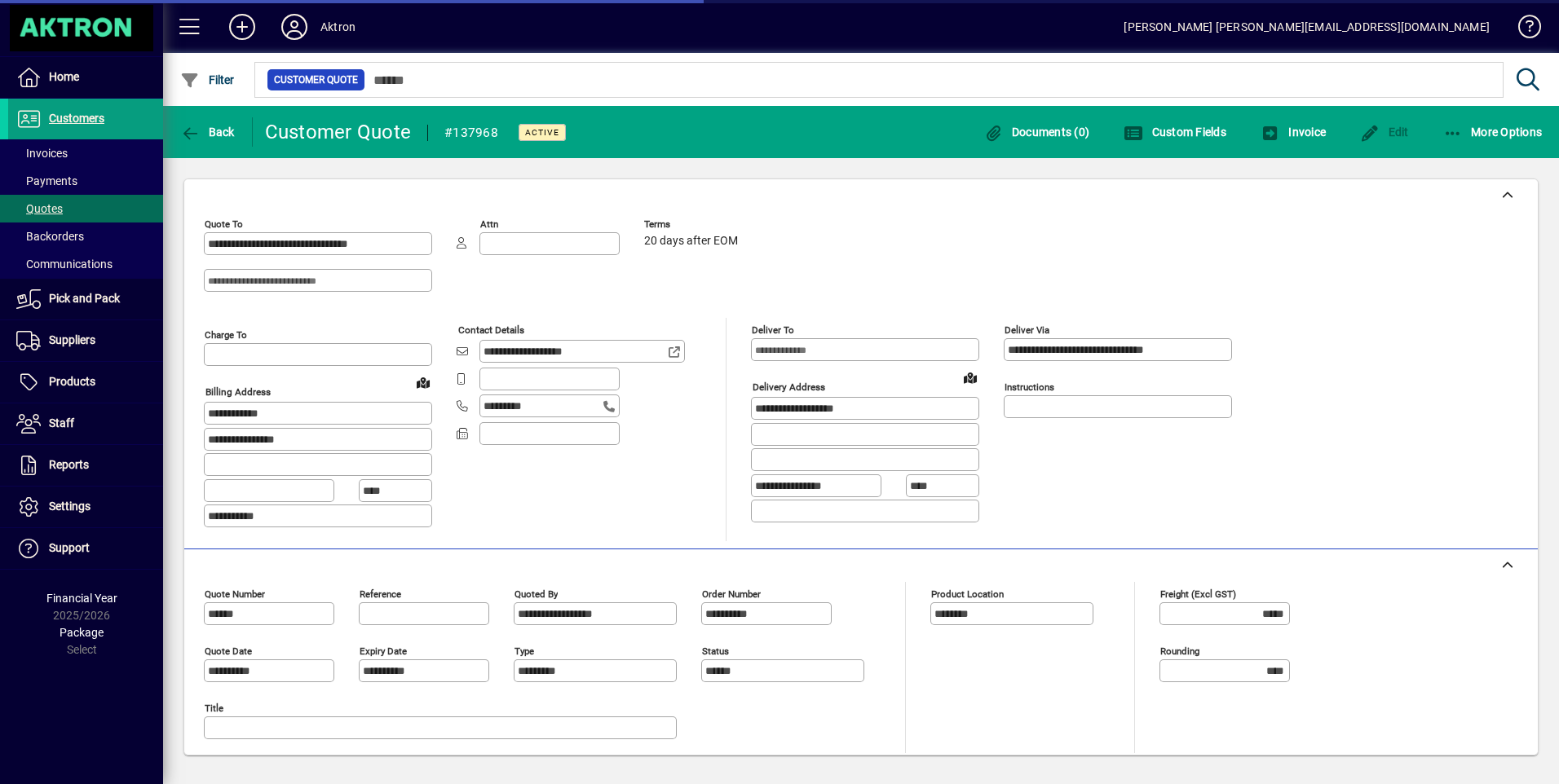type on "**********" 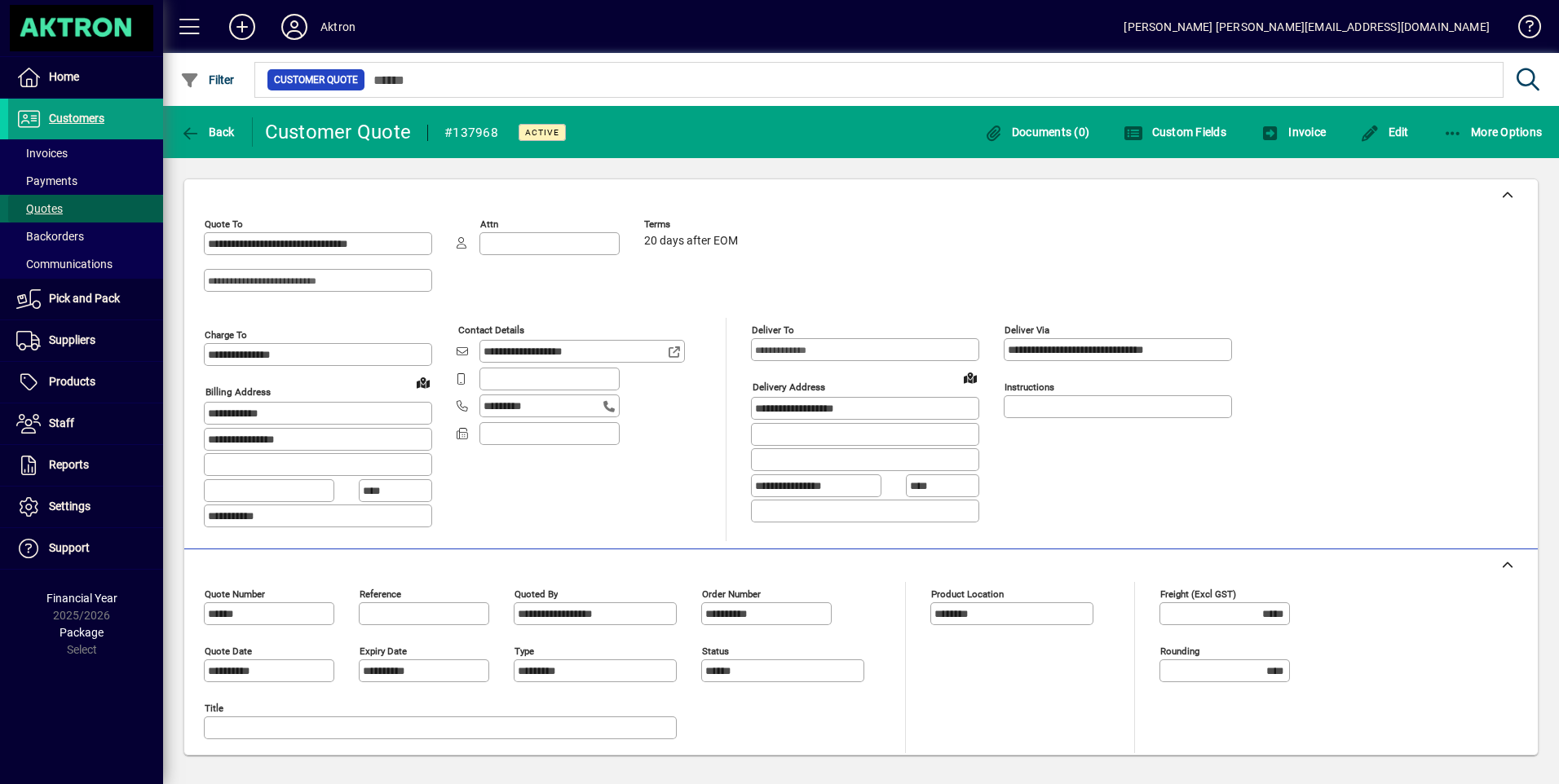 click on "Quotes" at bounding box center (39, 209) 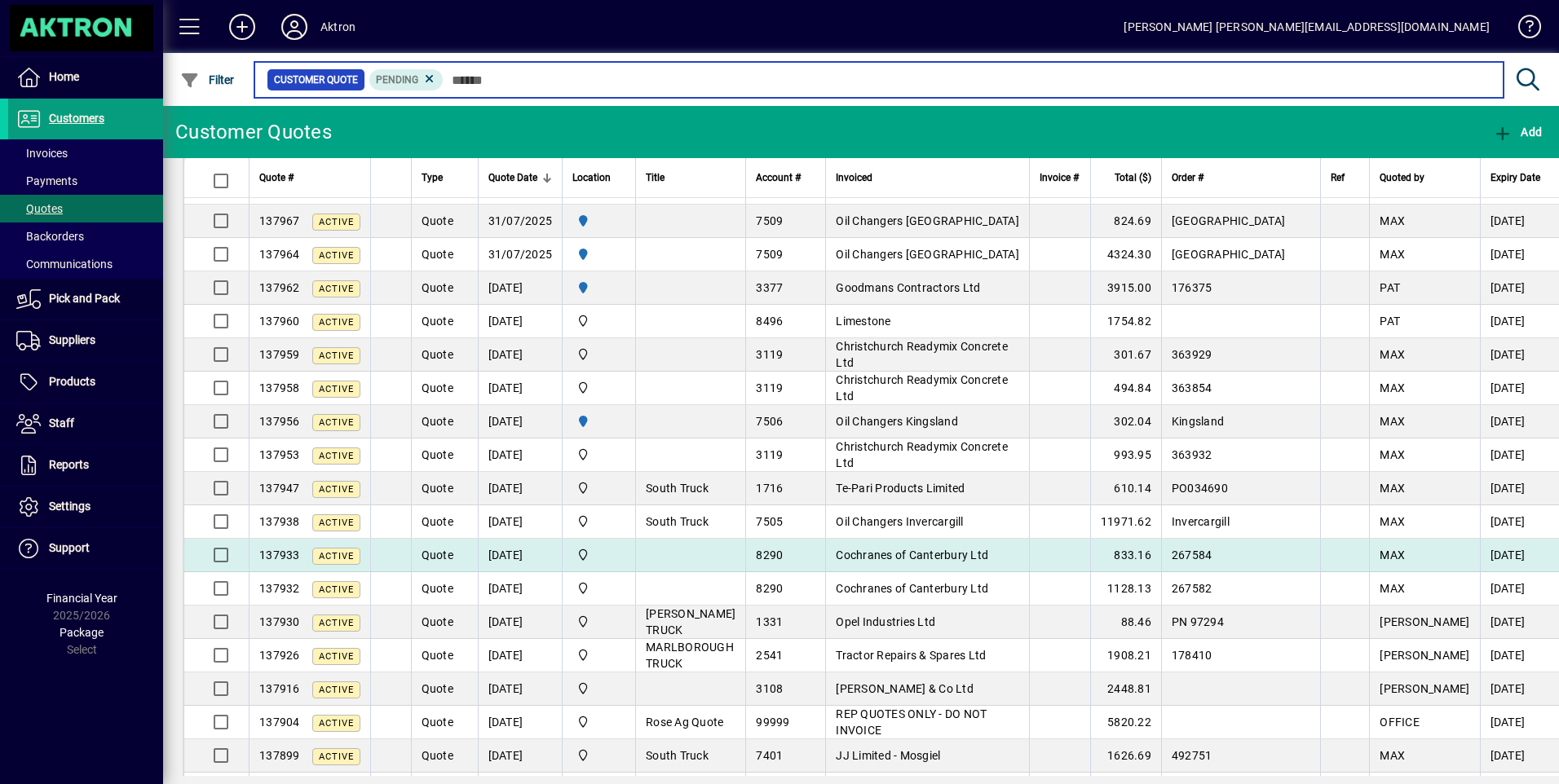 scroll, scrollTop: 570, scrollLeft: 0, axis: vertical 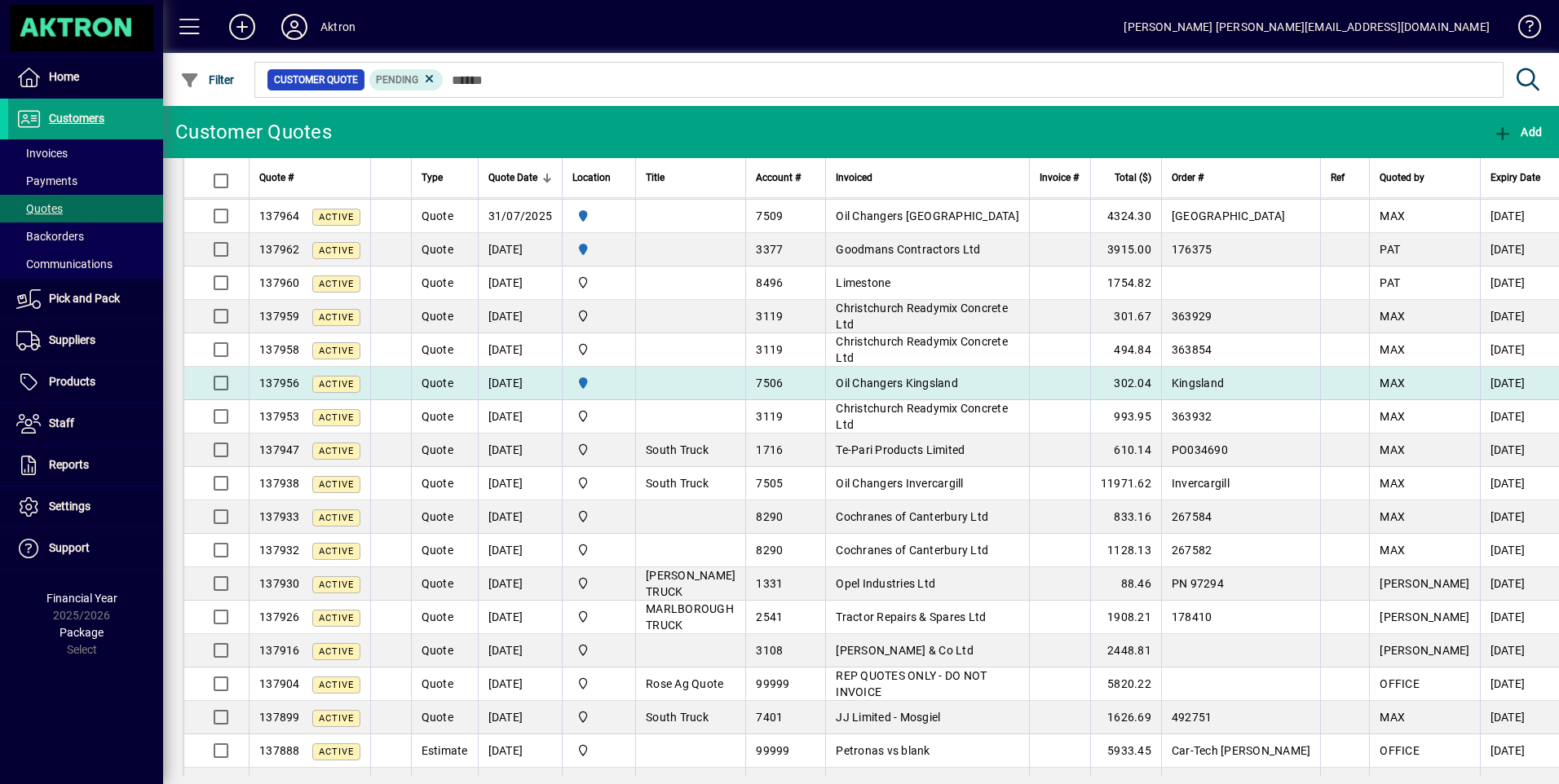 click on "Oil Changers Kingsland" at bounding box center (927, 383) 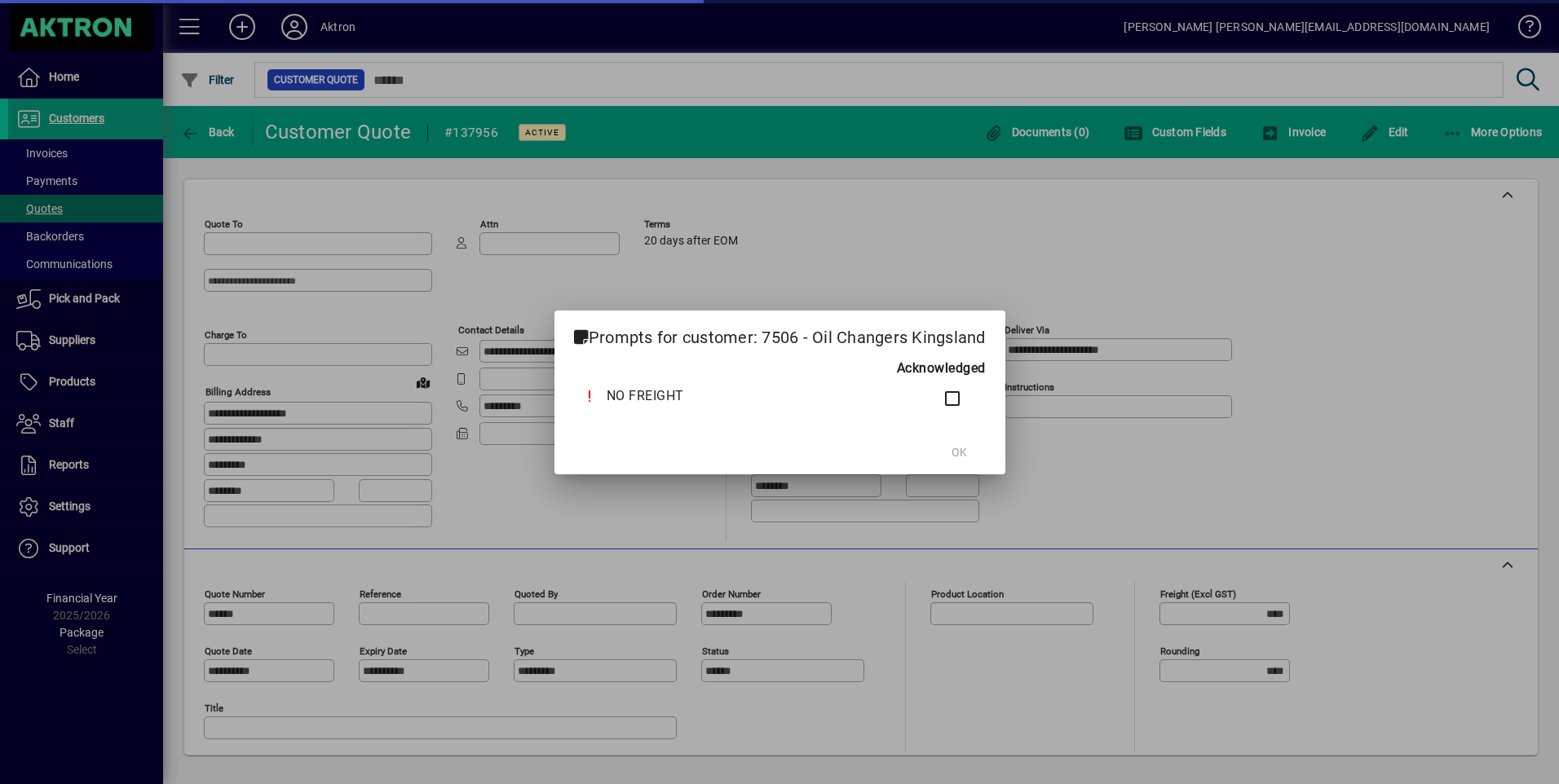 type on "**********" 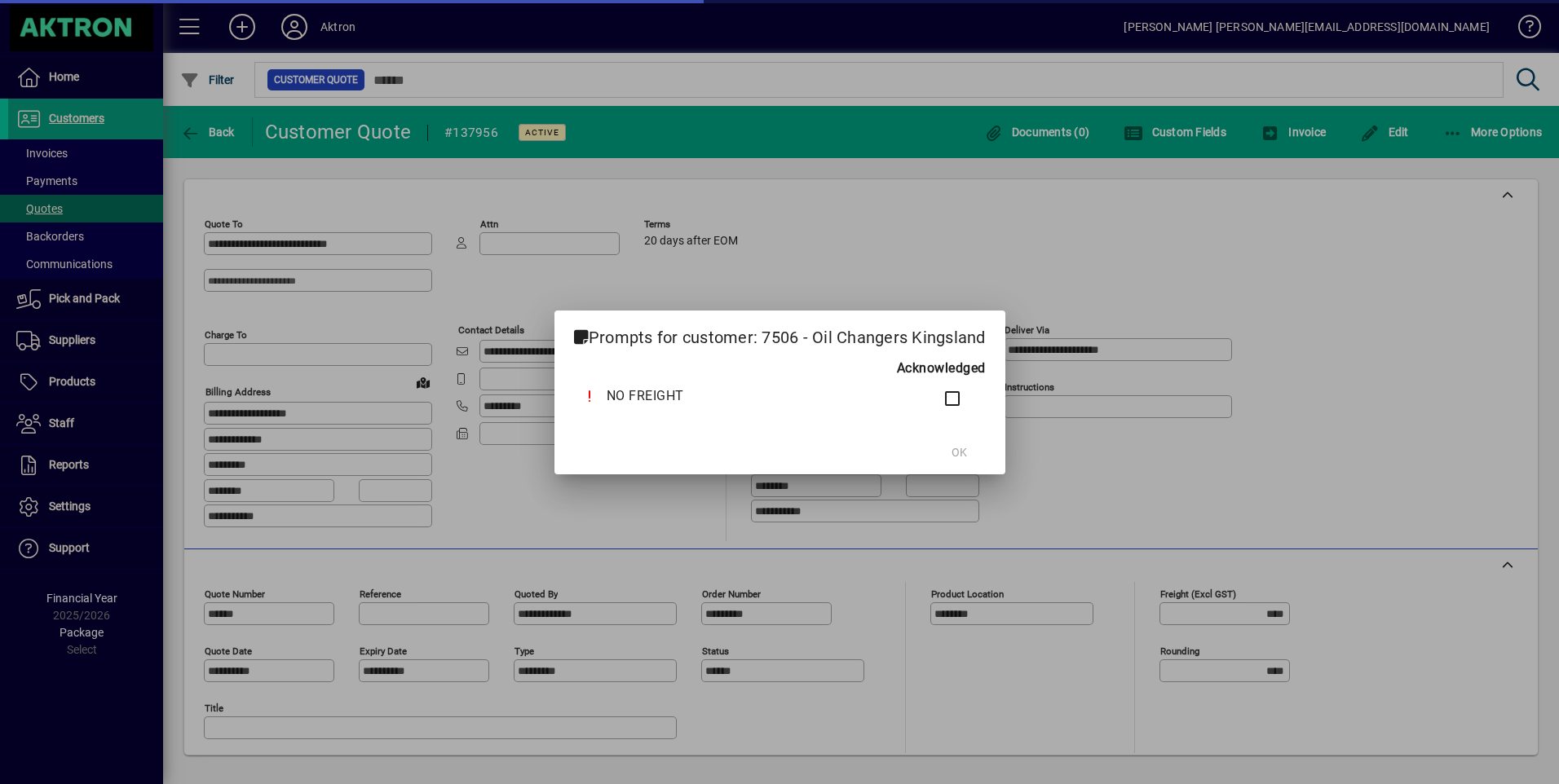 type on "**********" 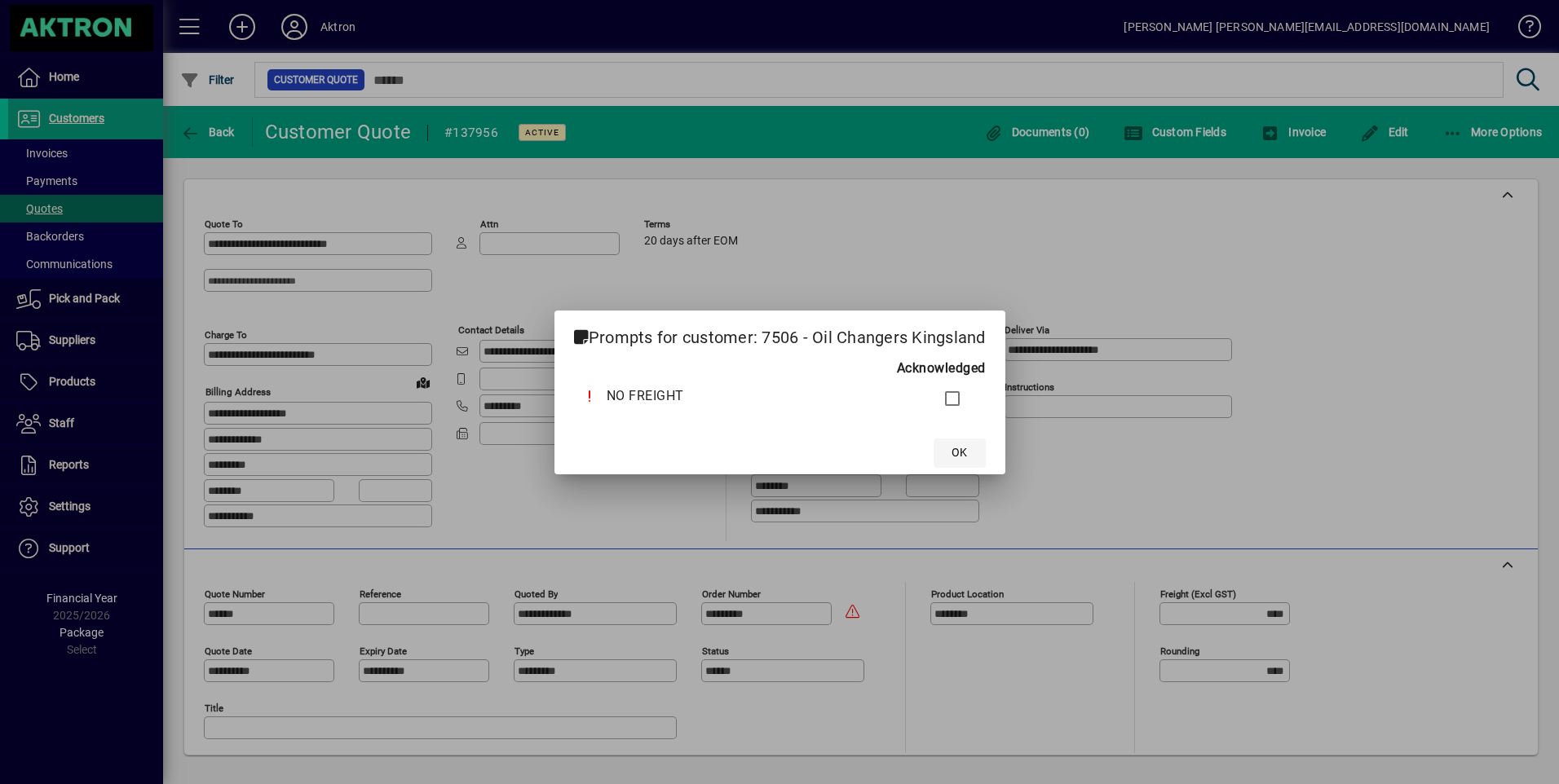 click on "OK" 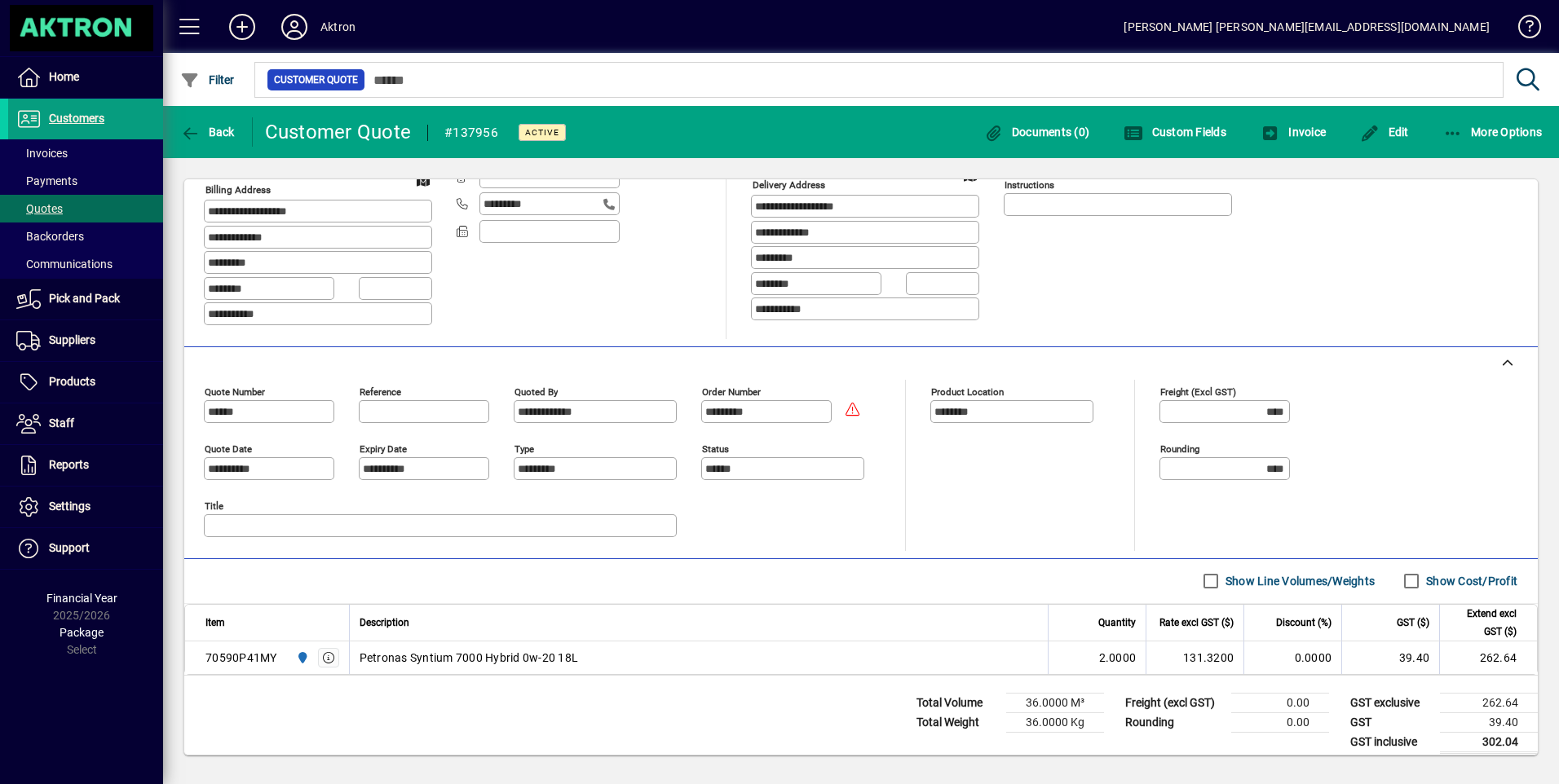 scroll, scrollTop: 214, scrollLeft: 0, axis: vertical 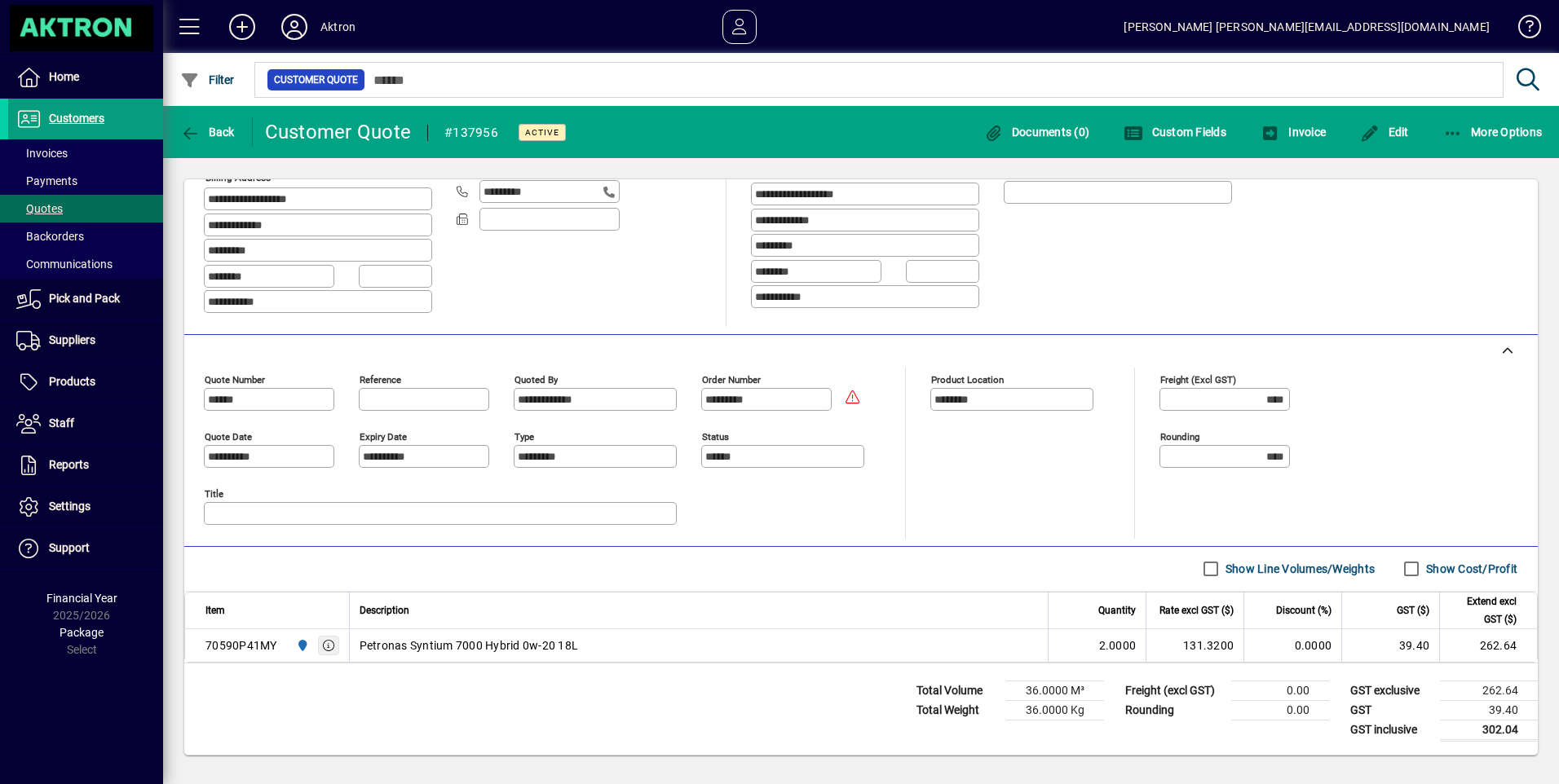 click 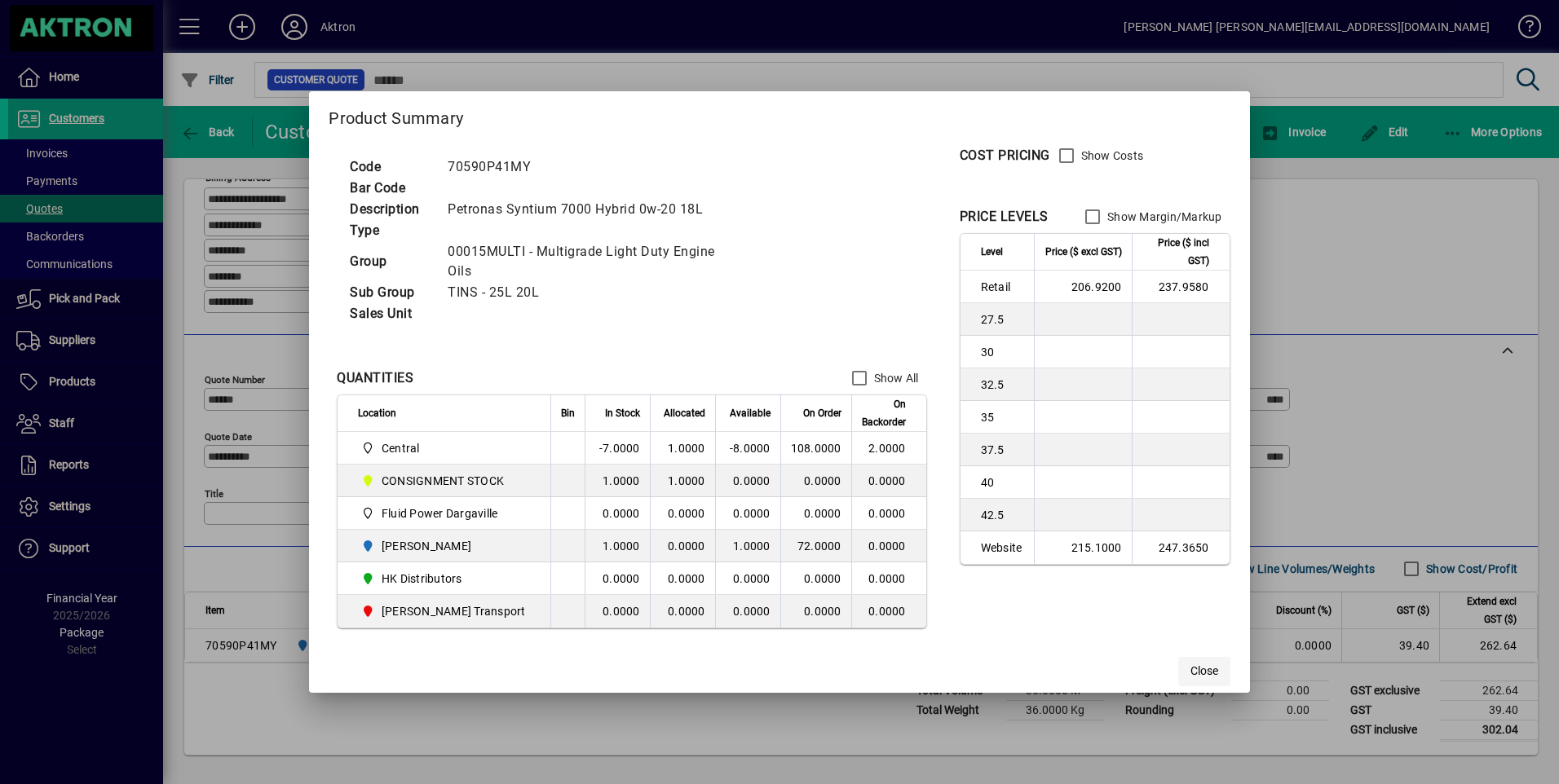 click on "Close" 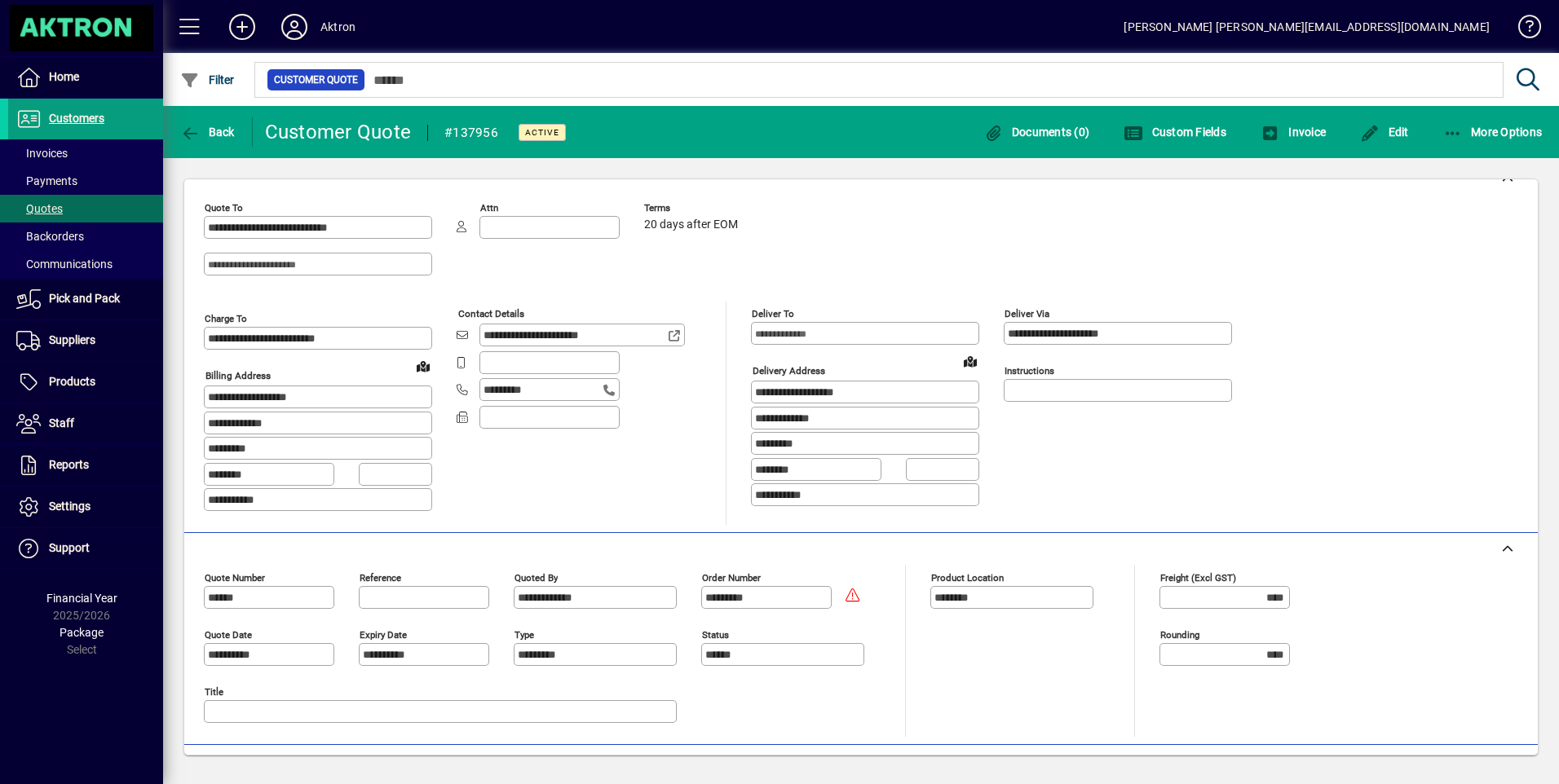 scroll, scrollTop: 0, scrollLeft: 0, axis: both 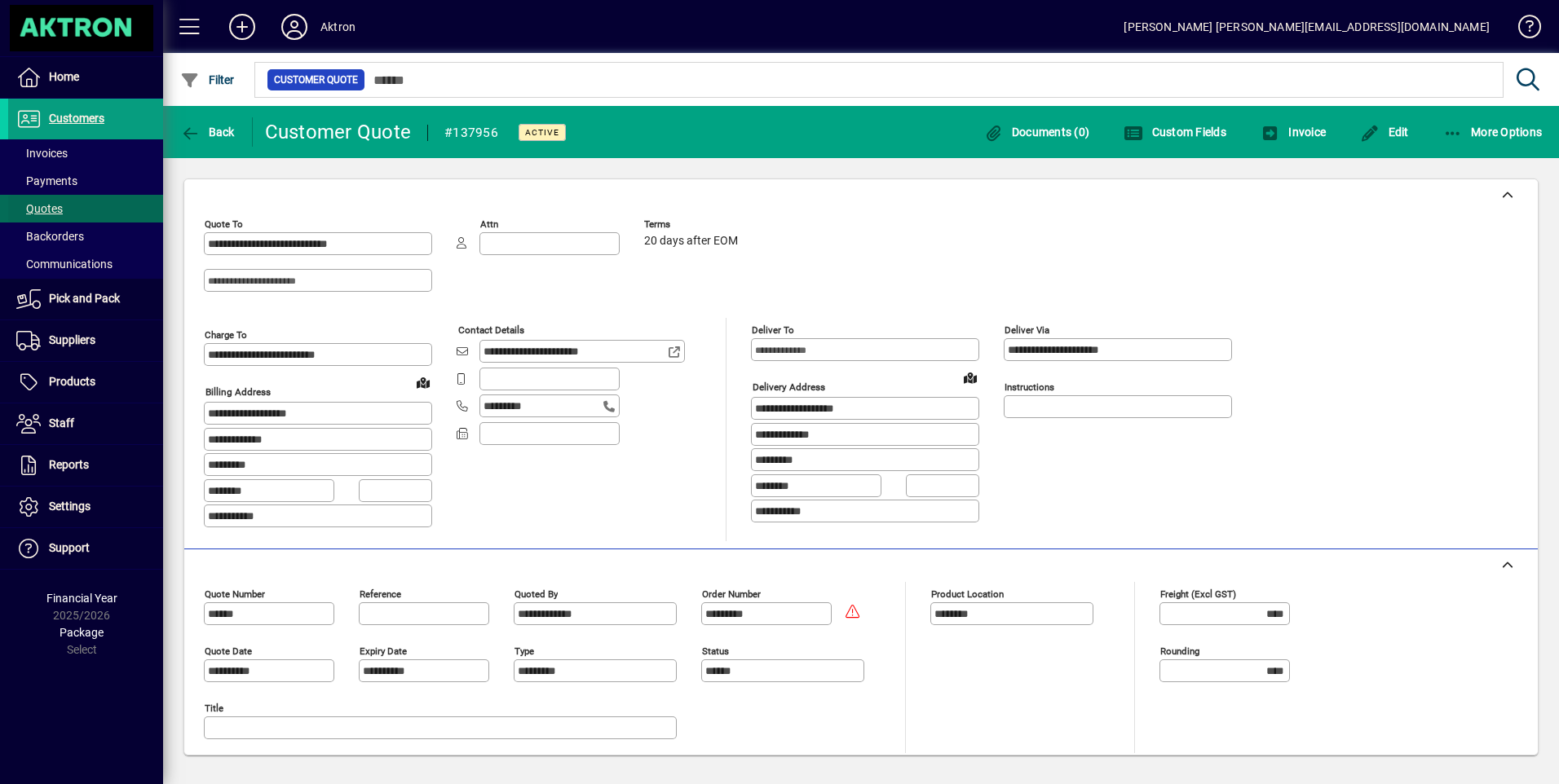 click on "Quotes" at bounding box center (39, 209) 